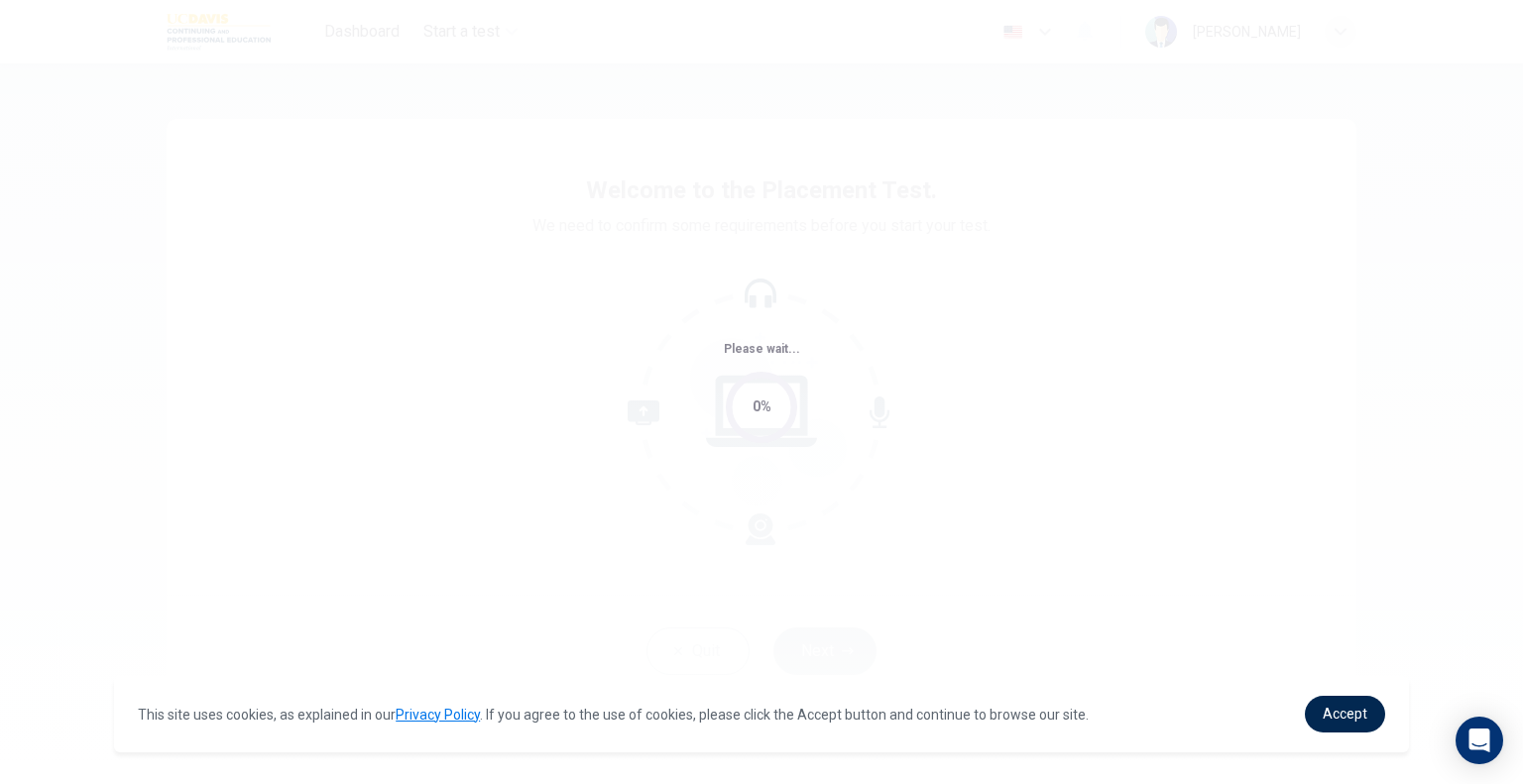 scroll, scrollTop: 0, scrollLeft: 0, axis: both 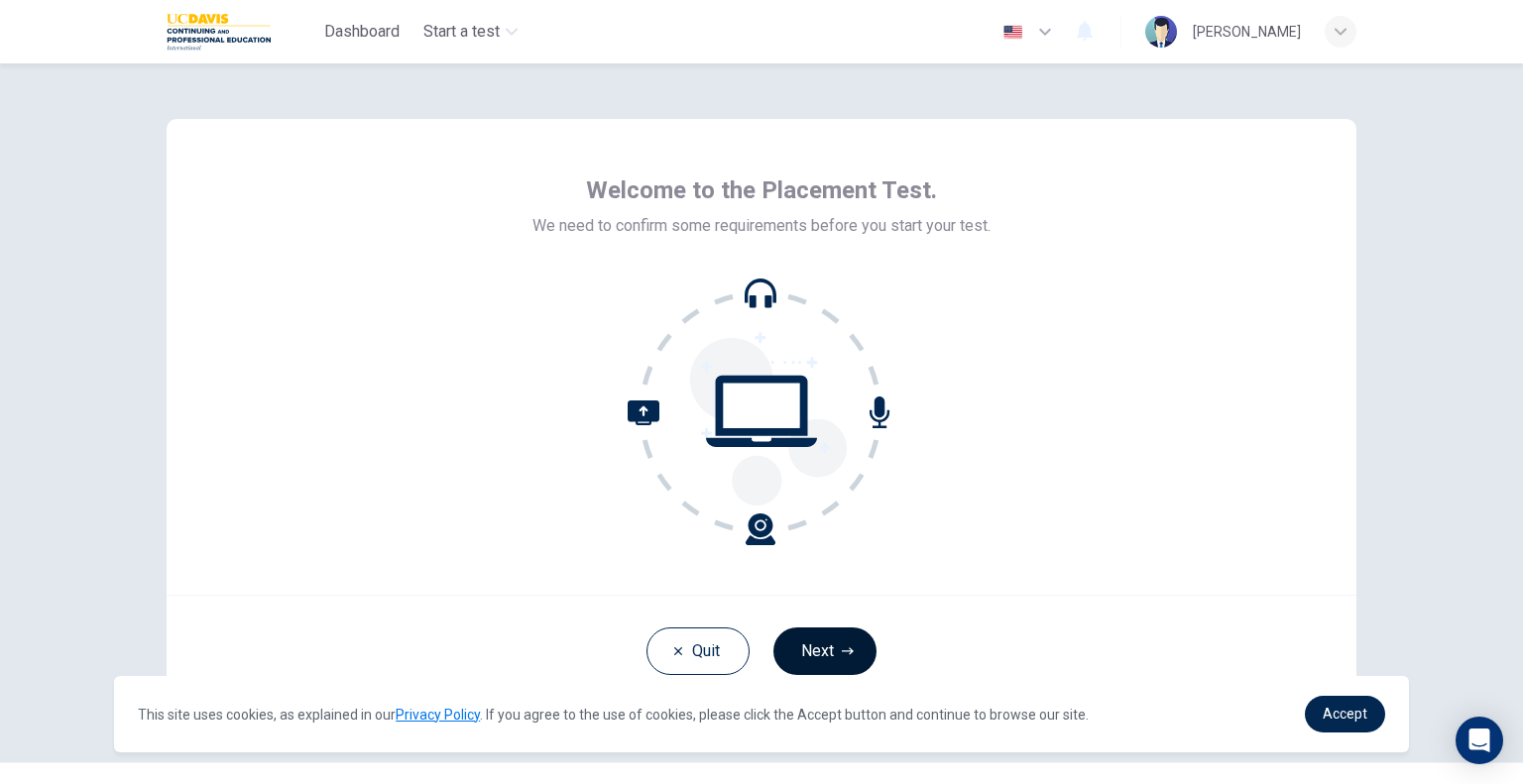click 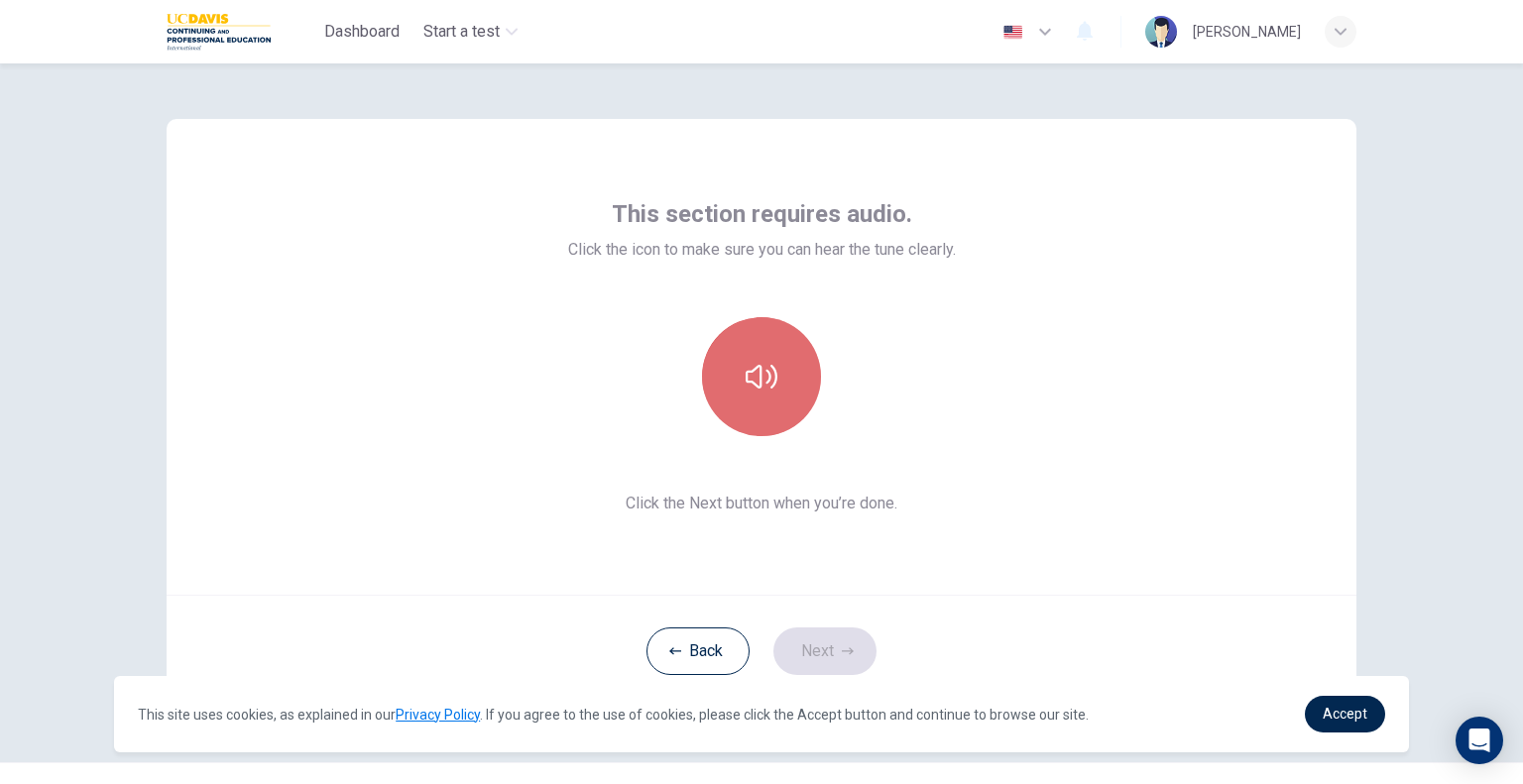 click 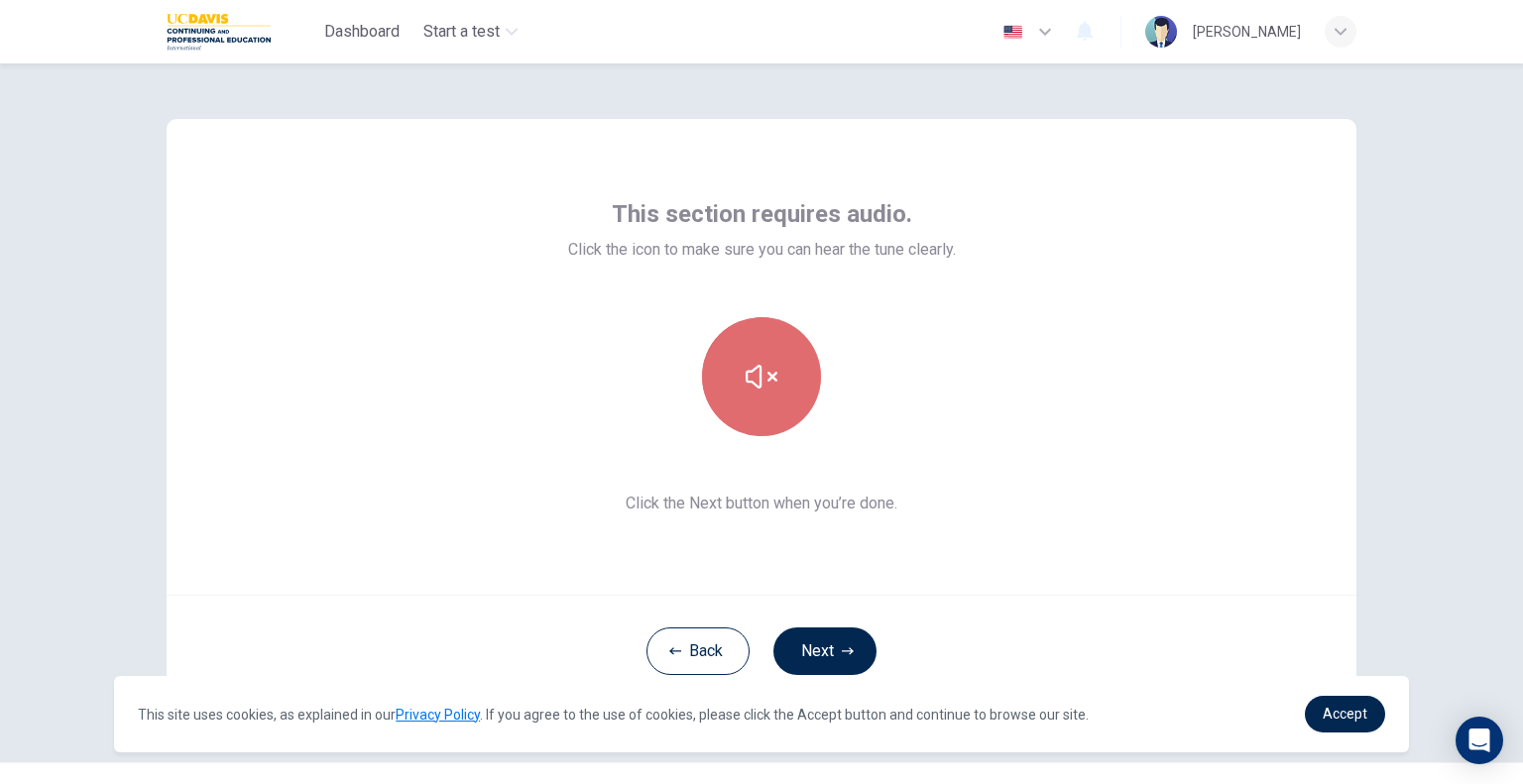 click at bounding box center [762, 377] 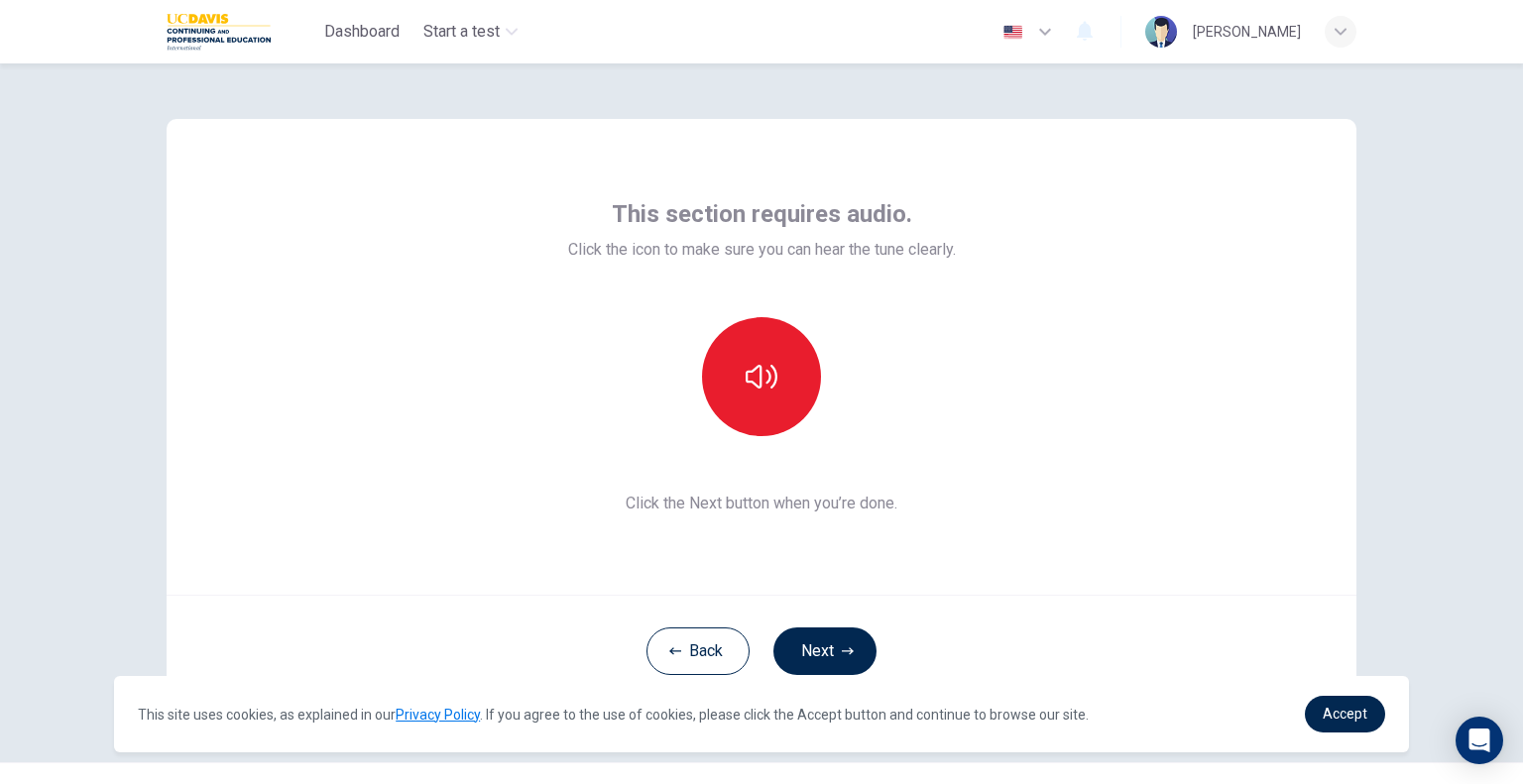 type 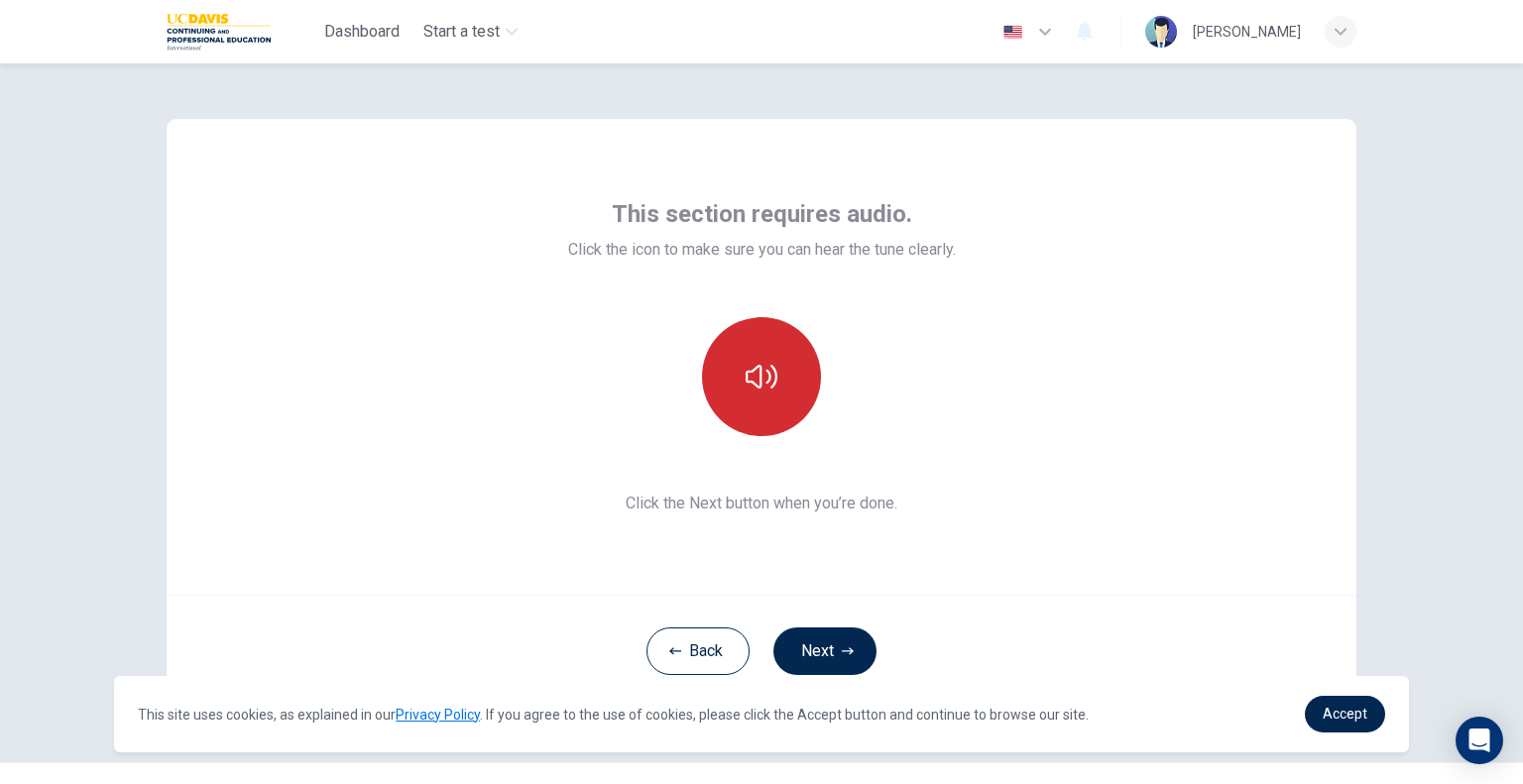 click at bounding box center [762, 377] 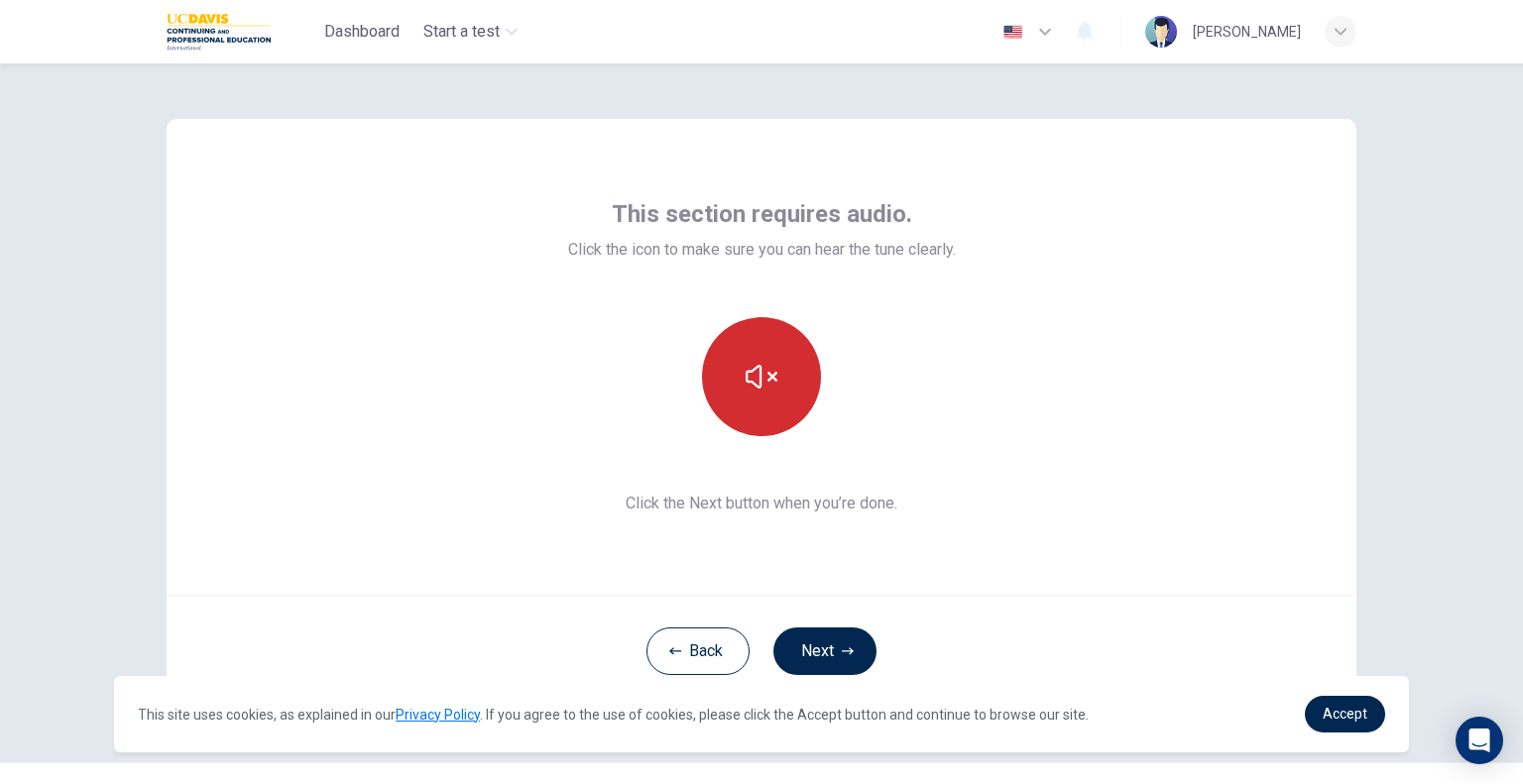 click at bounding box center [762, 377] 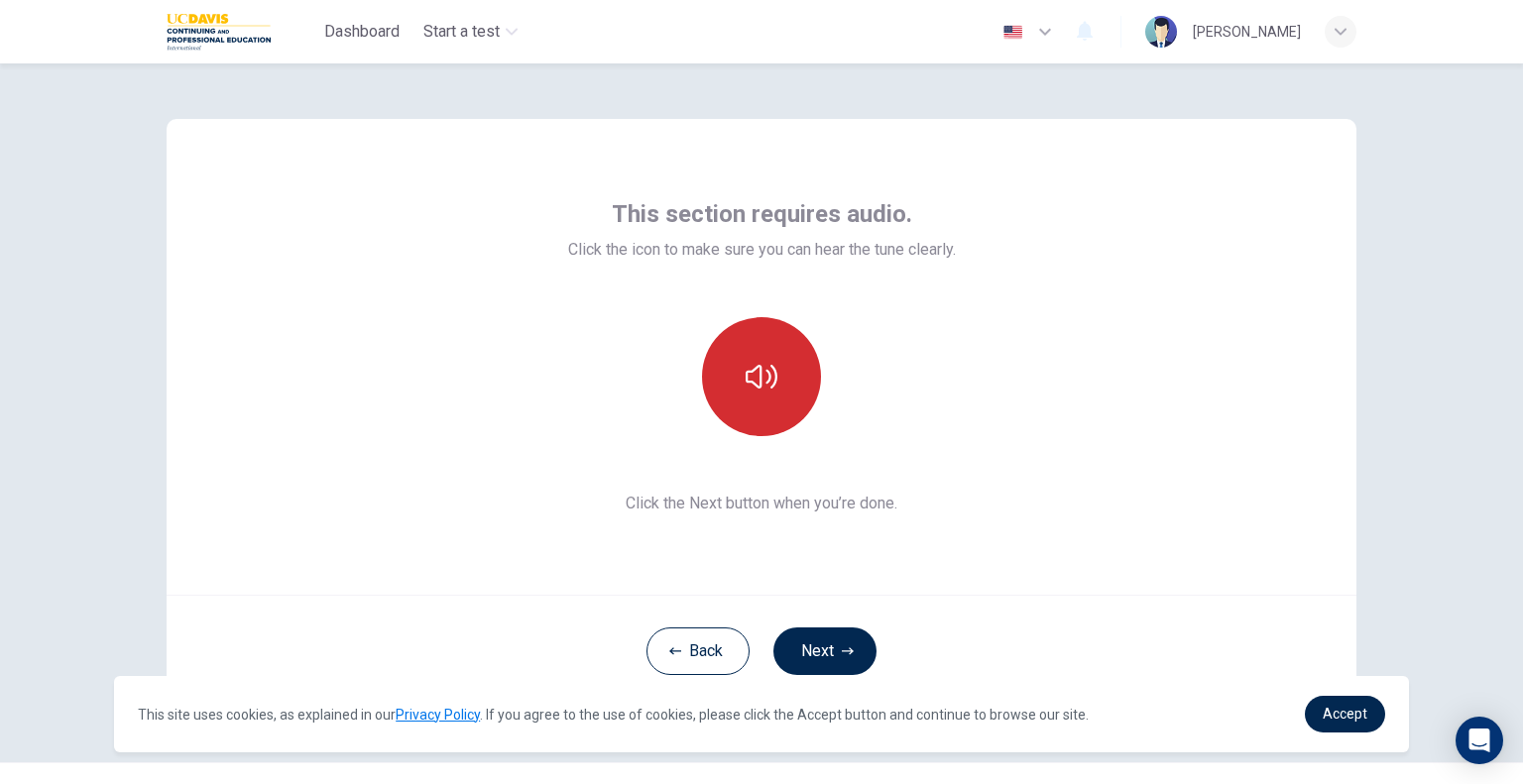 click at bounding box center [762, 377] 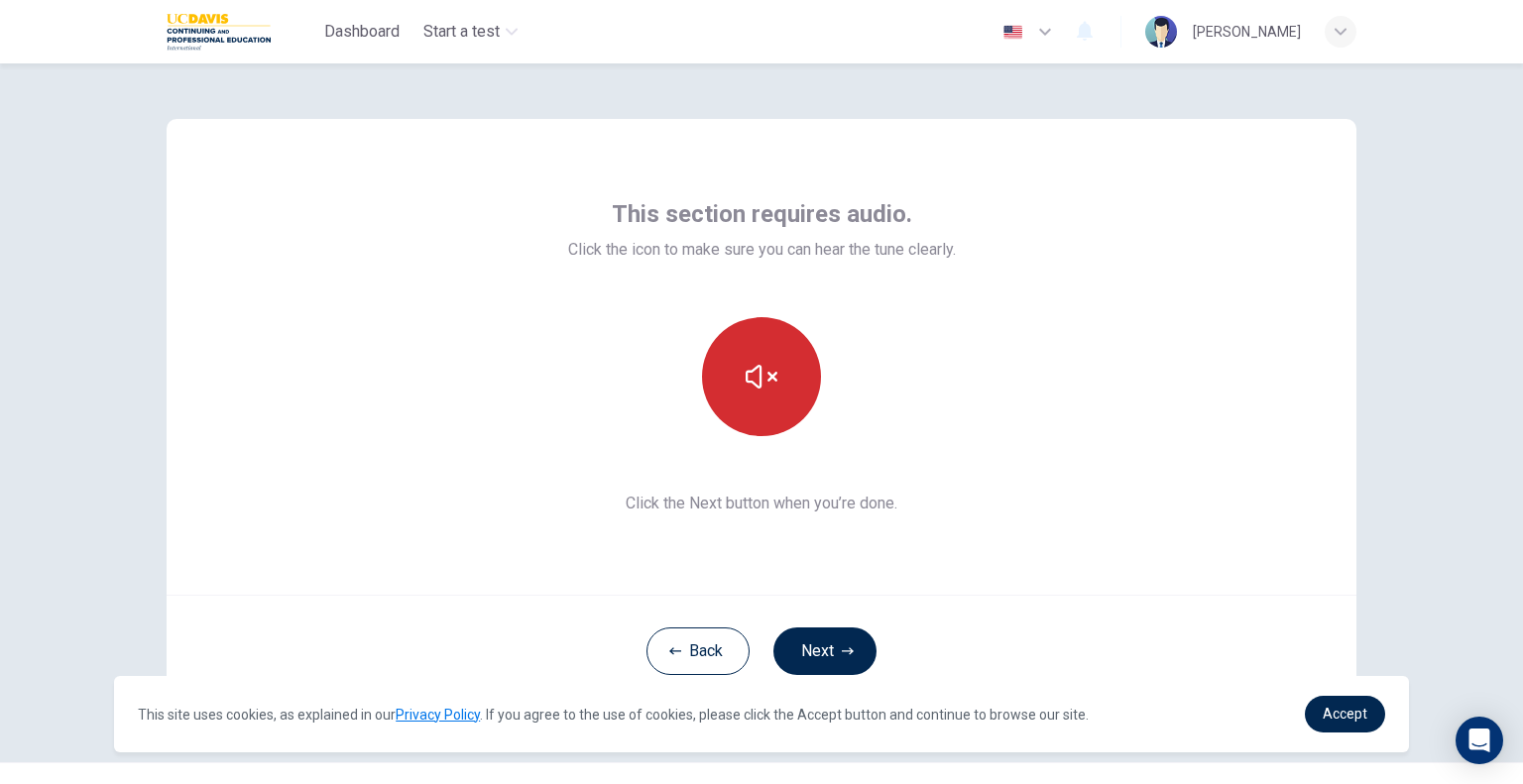 click at bounding box center (762, 377) 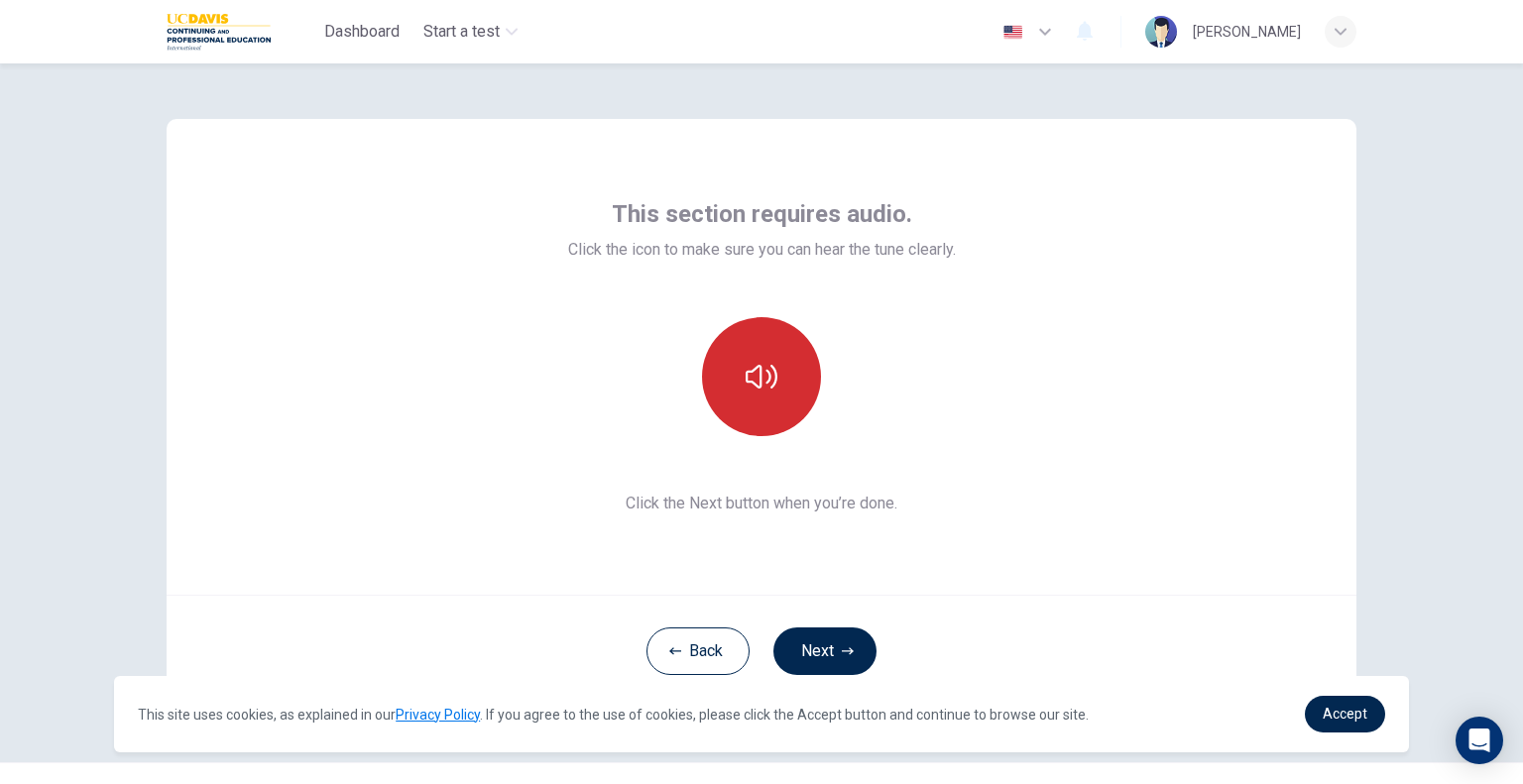 click at bounding box center [762, 377] 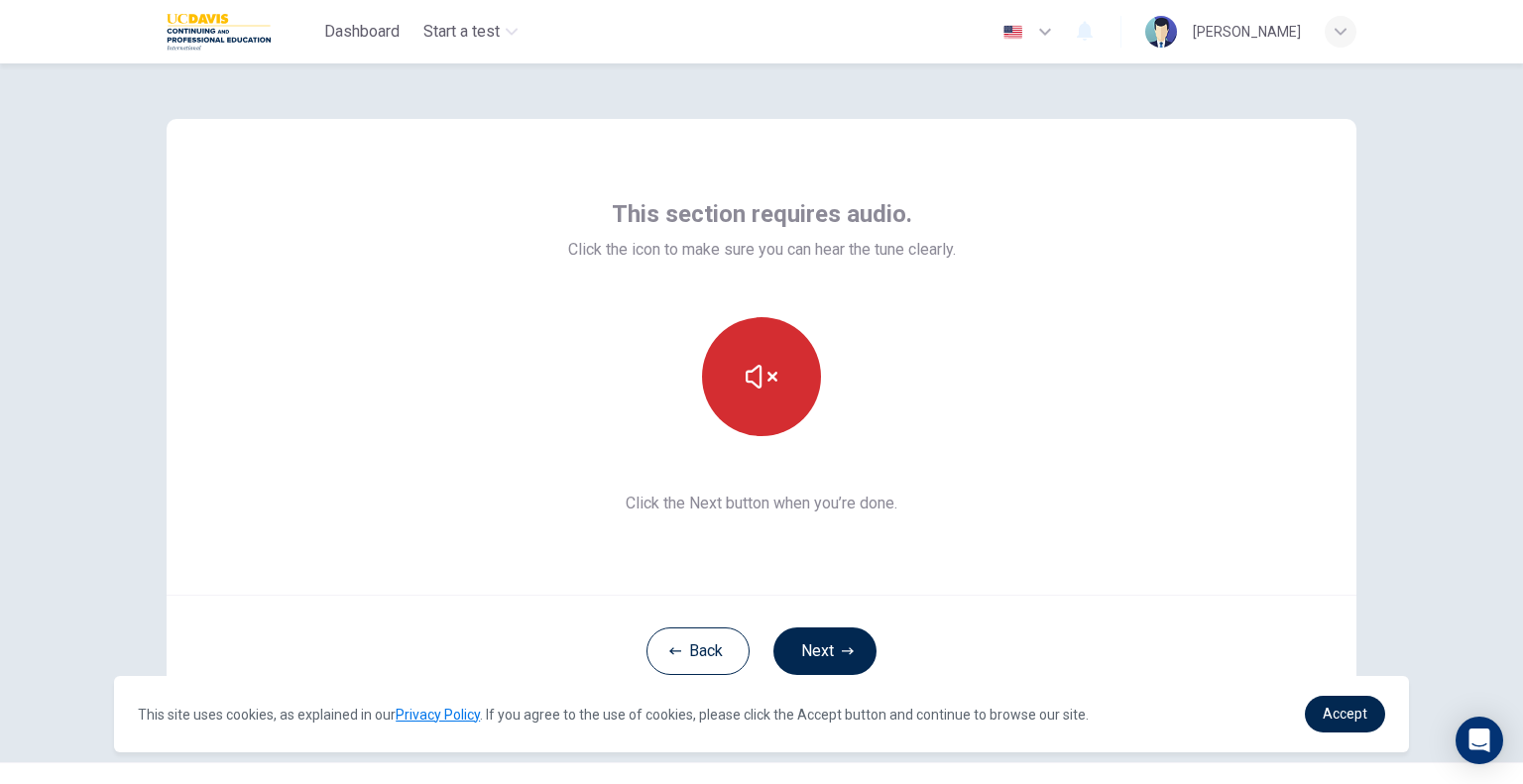click at bounding box center (762, 377) 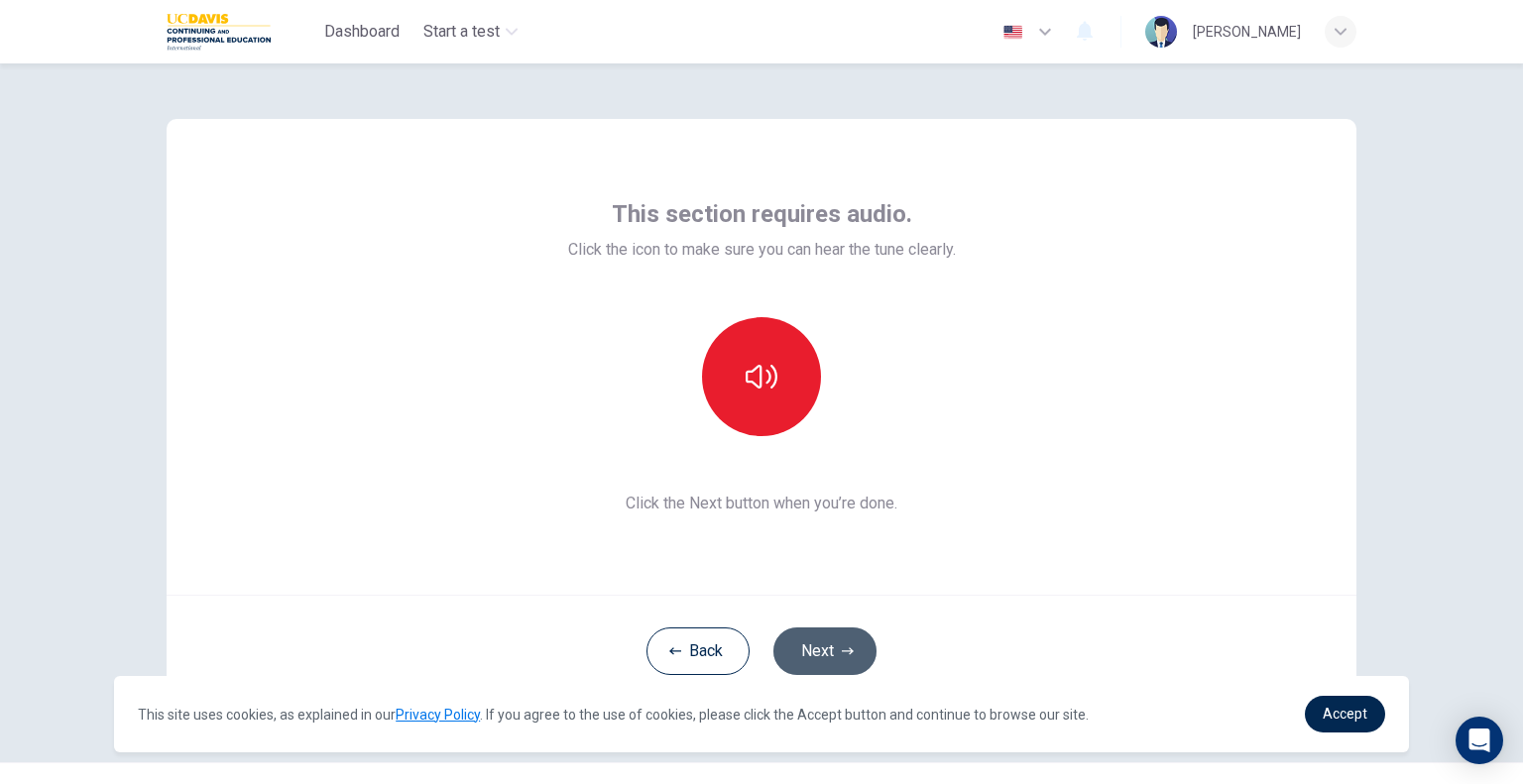 click on "Next" at bounding box center (825, 651) 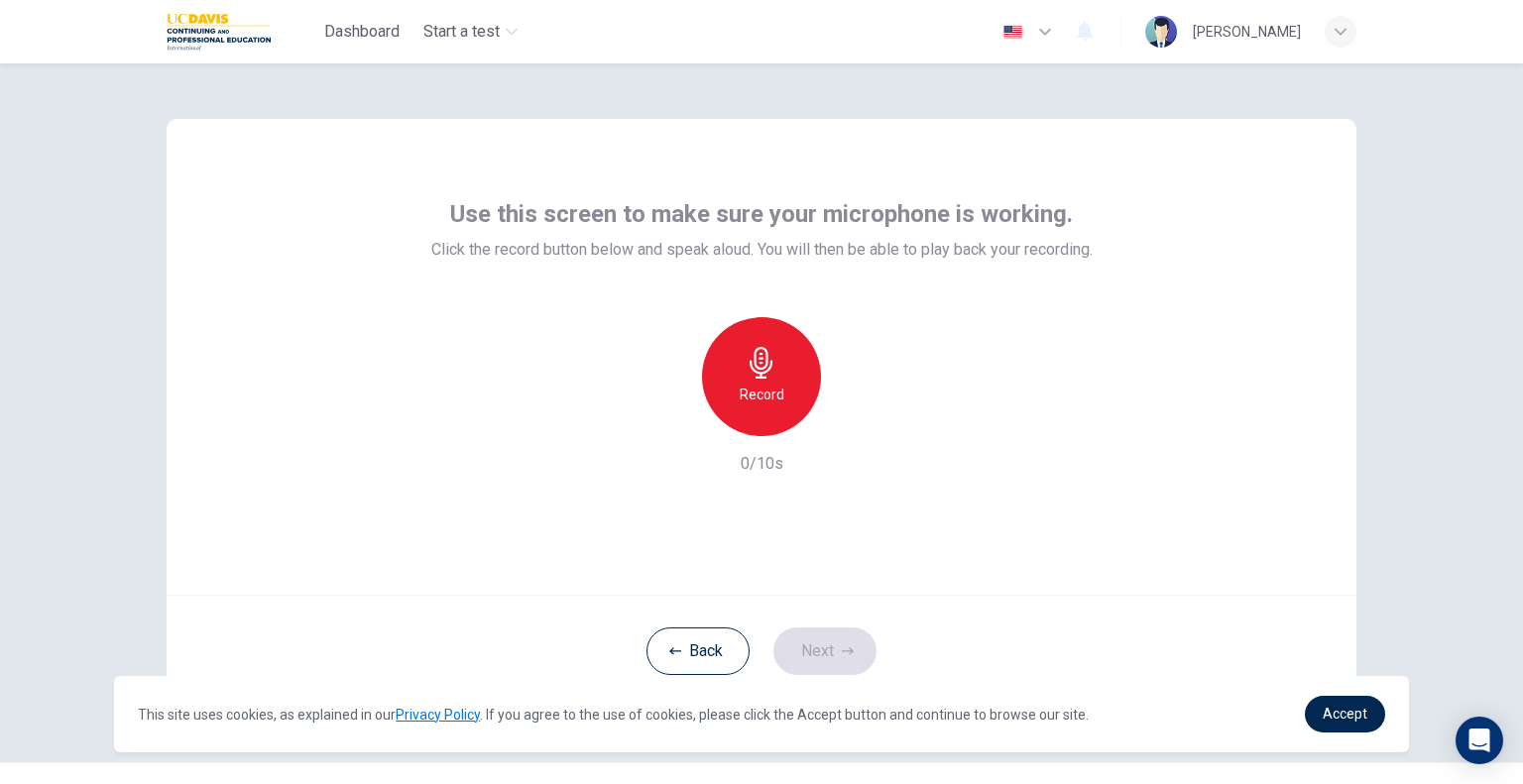 click on "Record" at bounding box center [762, 394] 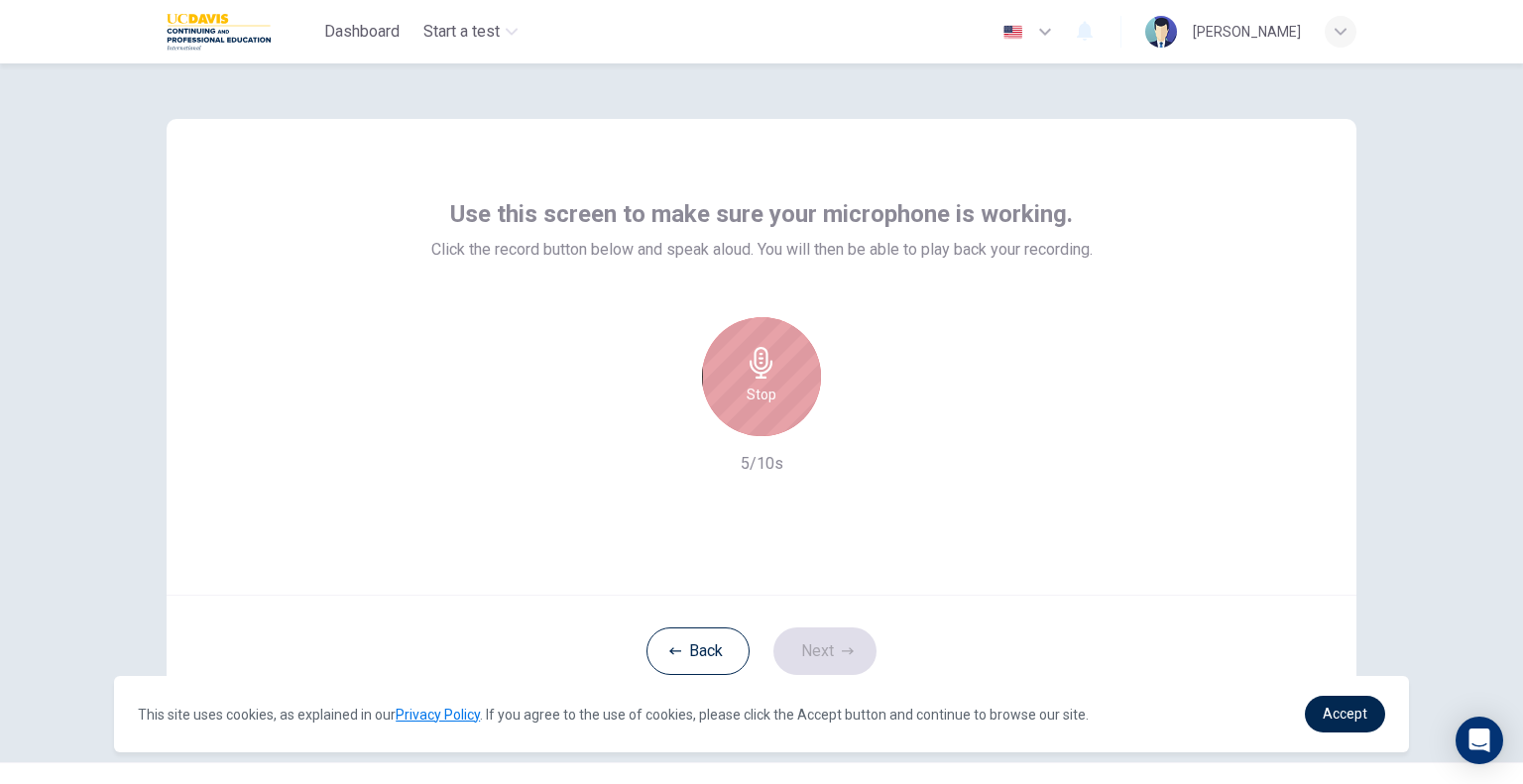 click on "Stop" at bounding box center [762, 377] 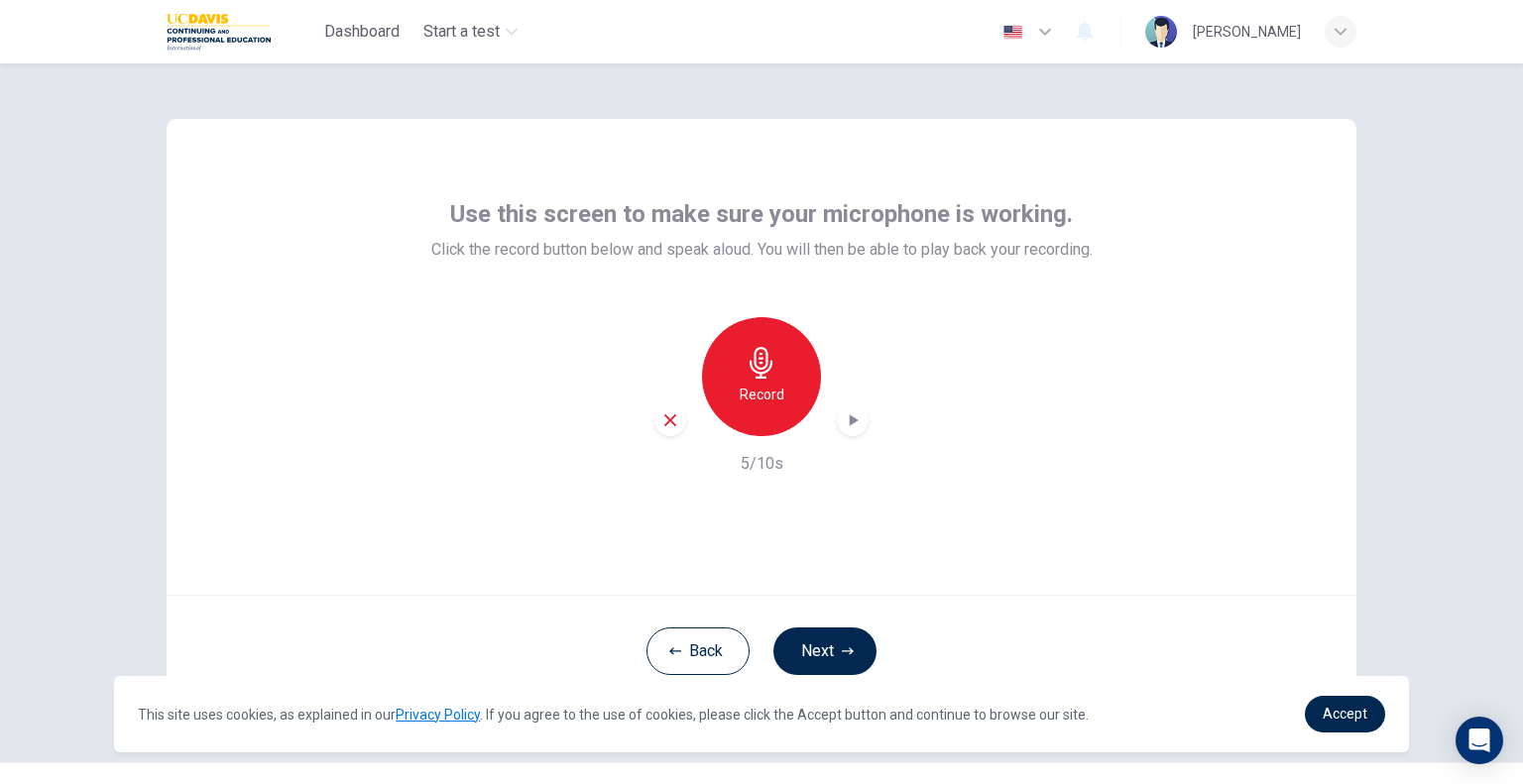 click at bounding box center [853, 420] 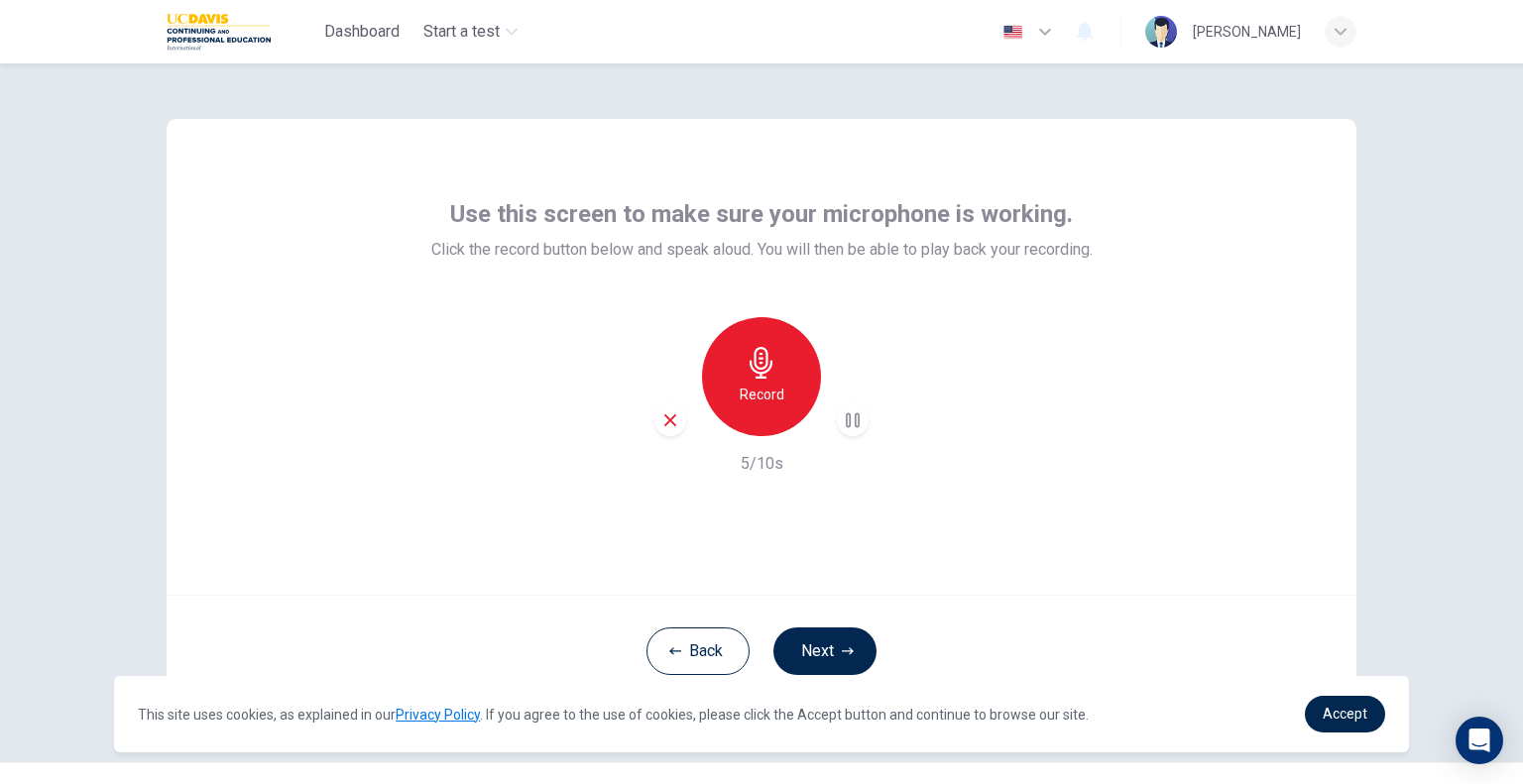 type 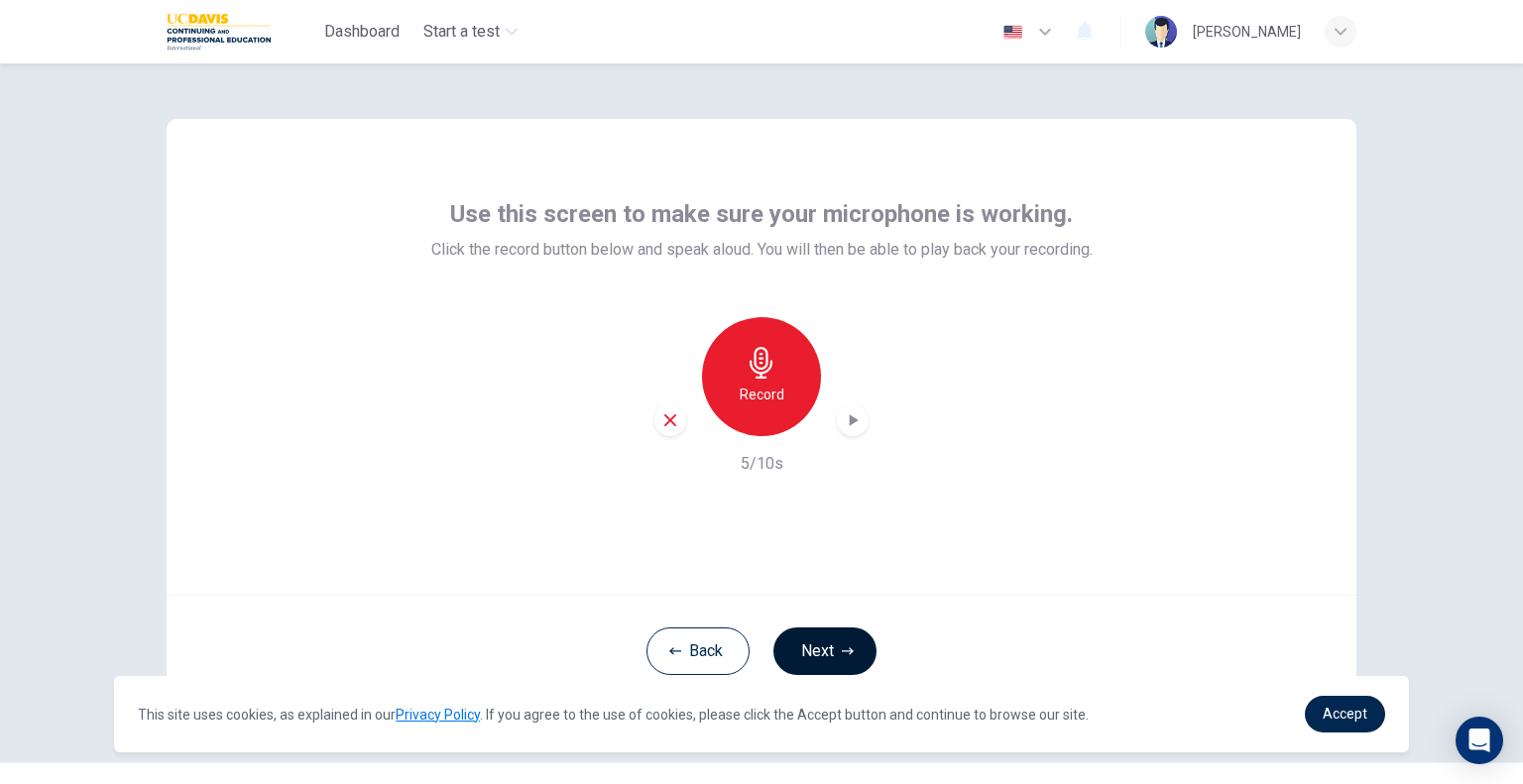 click on "Next" at bounding box center (825, 651) 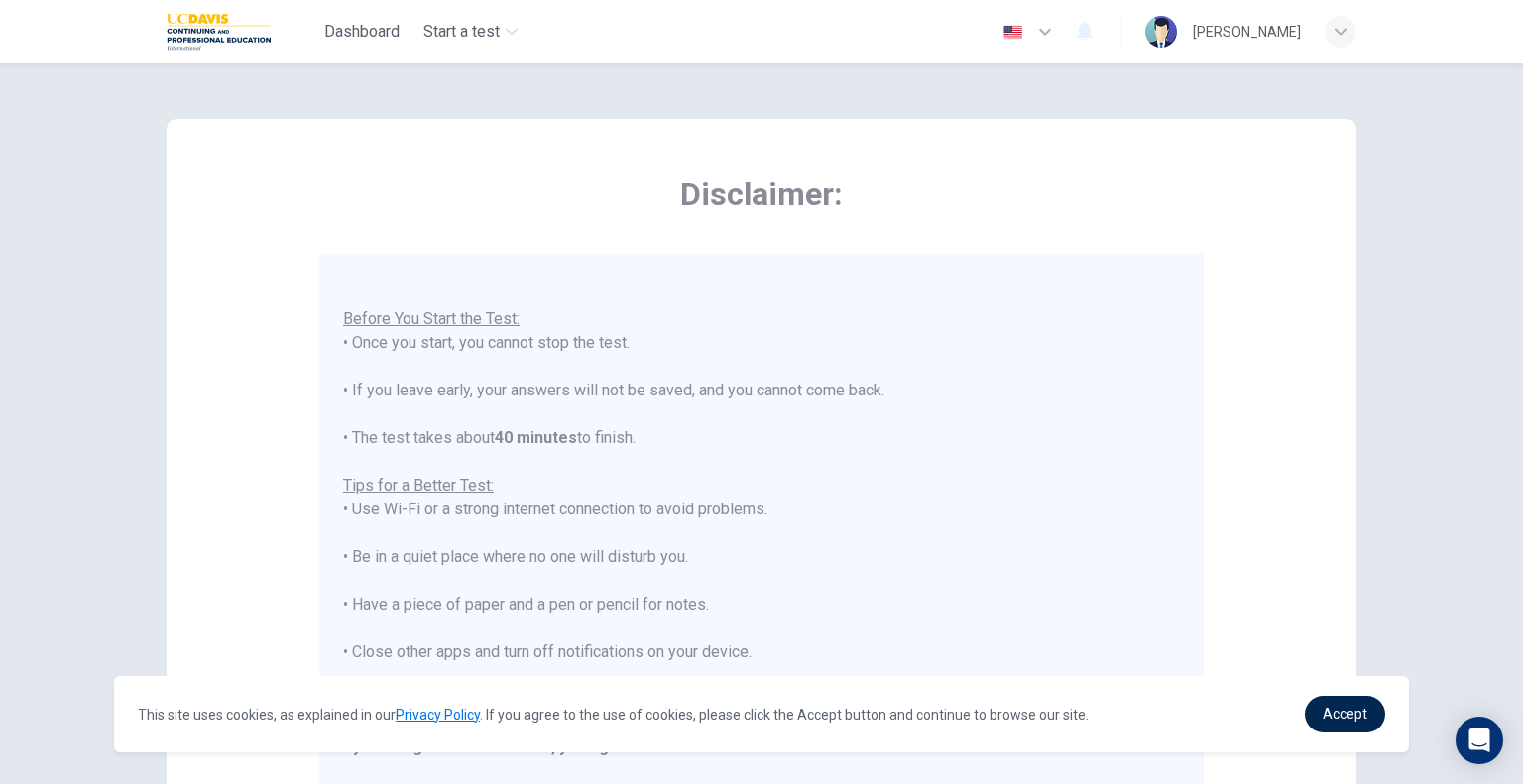 scroll, scrollTop: 23, scrollLeft: 0, axis: vertical 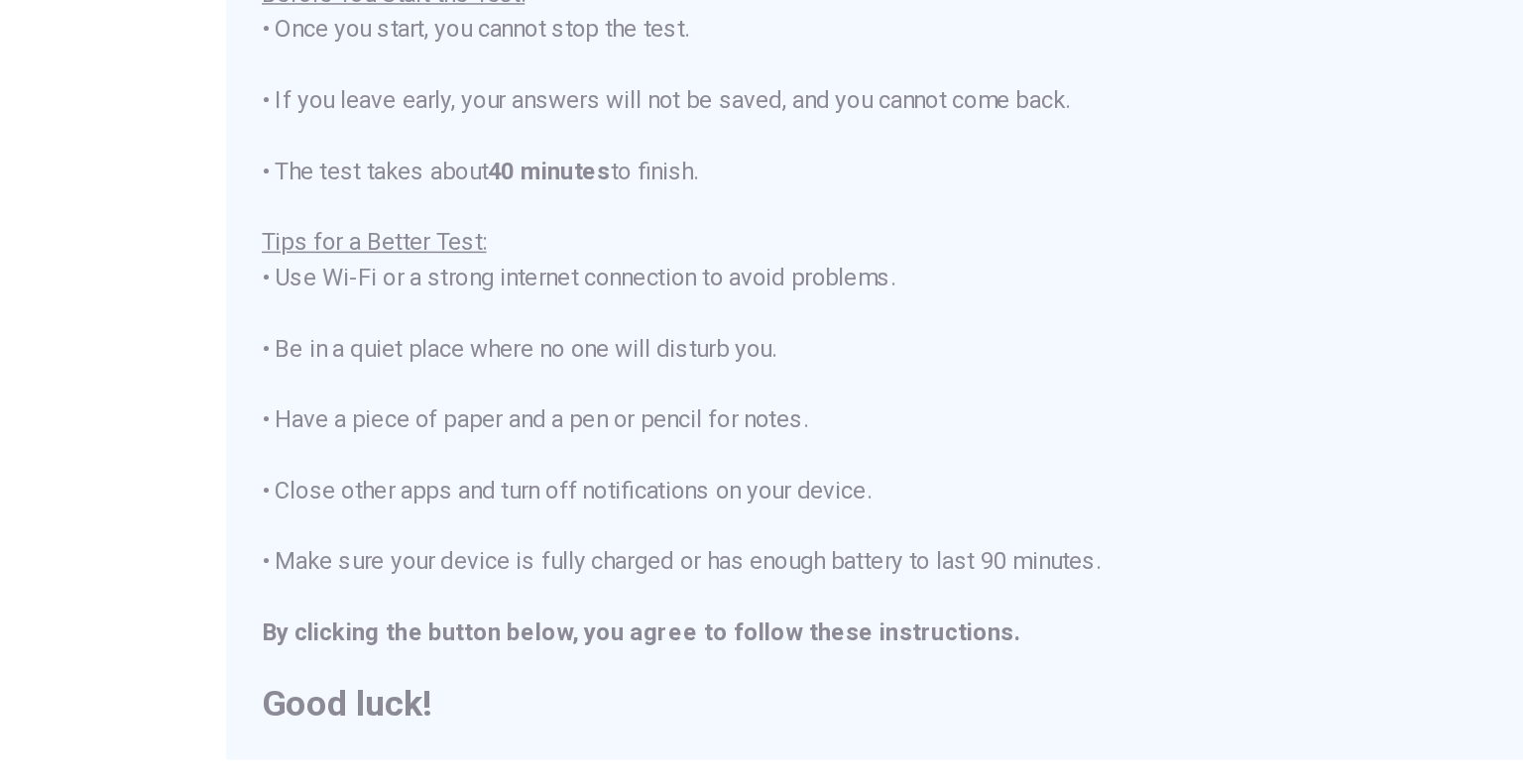 click on "You are about to start a  Placement Test .
Before You Start the Test:
• Once you start, you cannot stop the test.
• If you leave early, your answers will not be saved, and you cannot come back.
• The test takes about  40 minutes  to finish.
Tips for a Better Test:
• Use Wi-Fi or a strong internet connection to avoid problems.
• Be in a quiet place where no one will disturb you.
• Have a piece of paper and a pen or pencil for notes.
• Close other apps and turn off notifications on your device.
• Make sure your device is fully charged or has enough battery to last 90 minutes.
By clicking the button below, you agree to follow these instructions.
Good luck!" at bounding box center [762, 330] 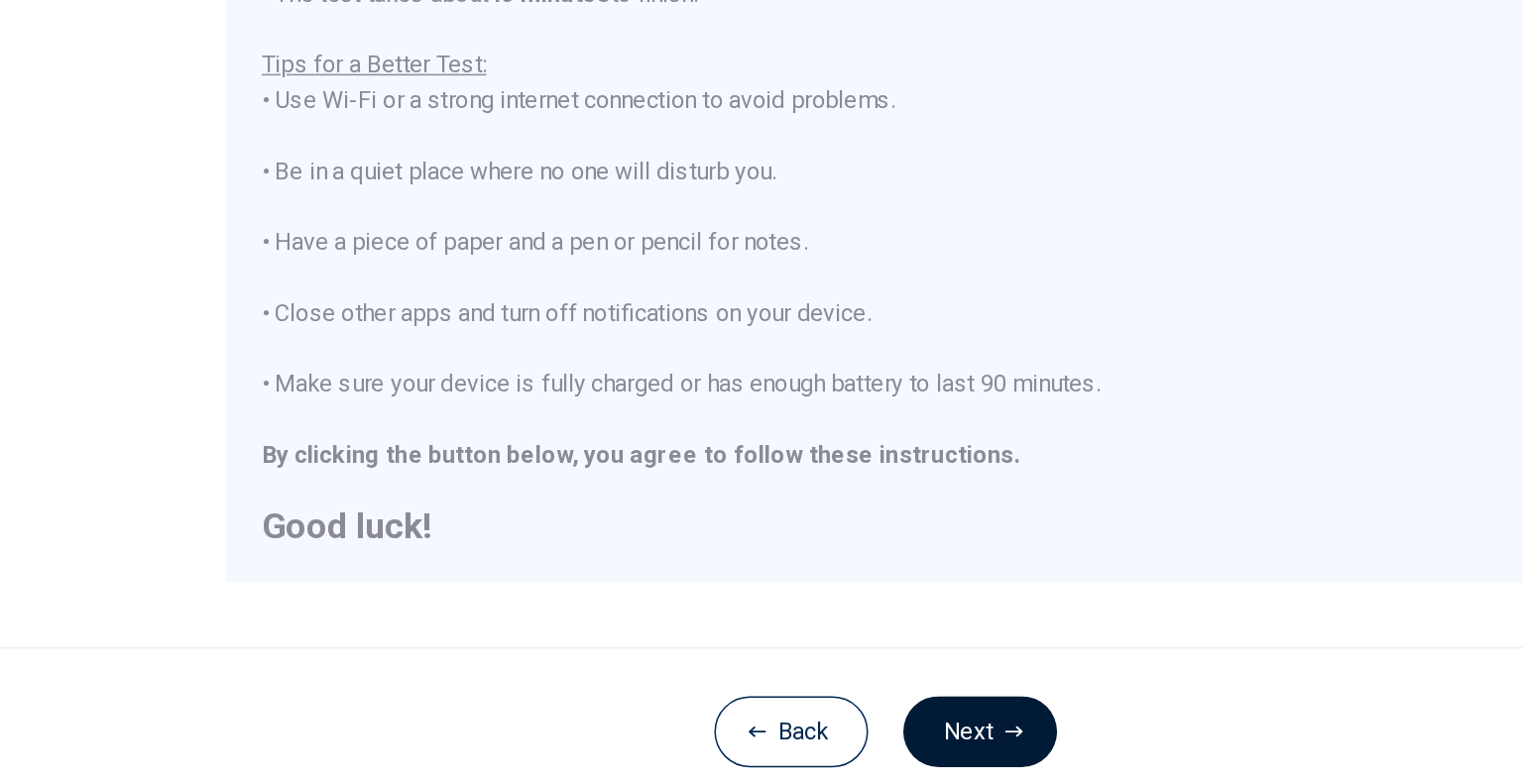 click 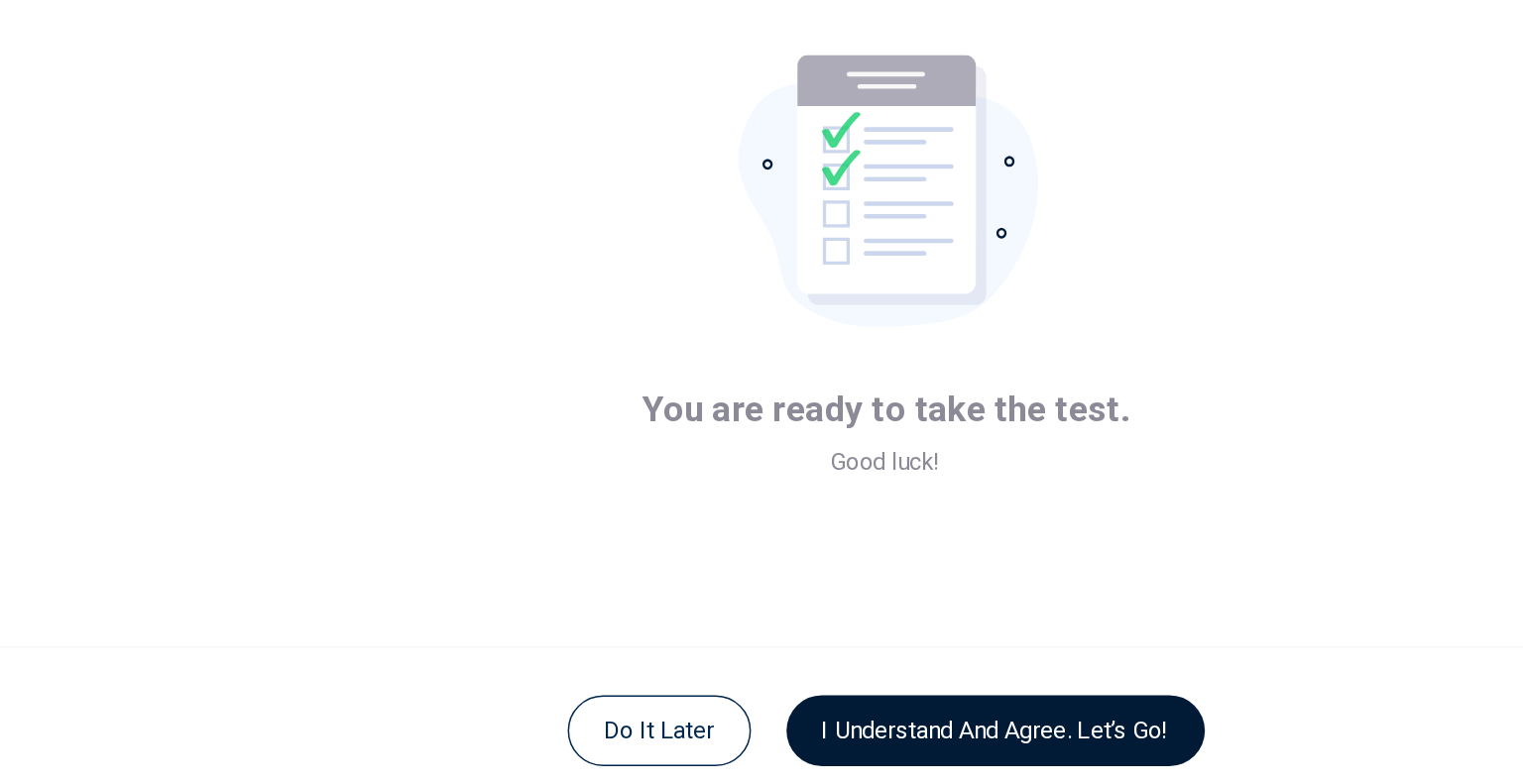 scroll, scrollTop: 41, scrollLeft: 0, axis: vertical 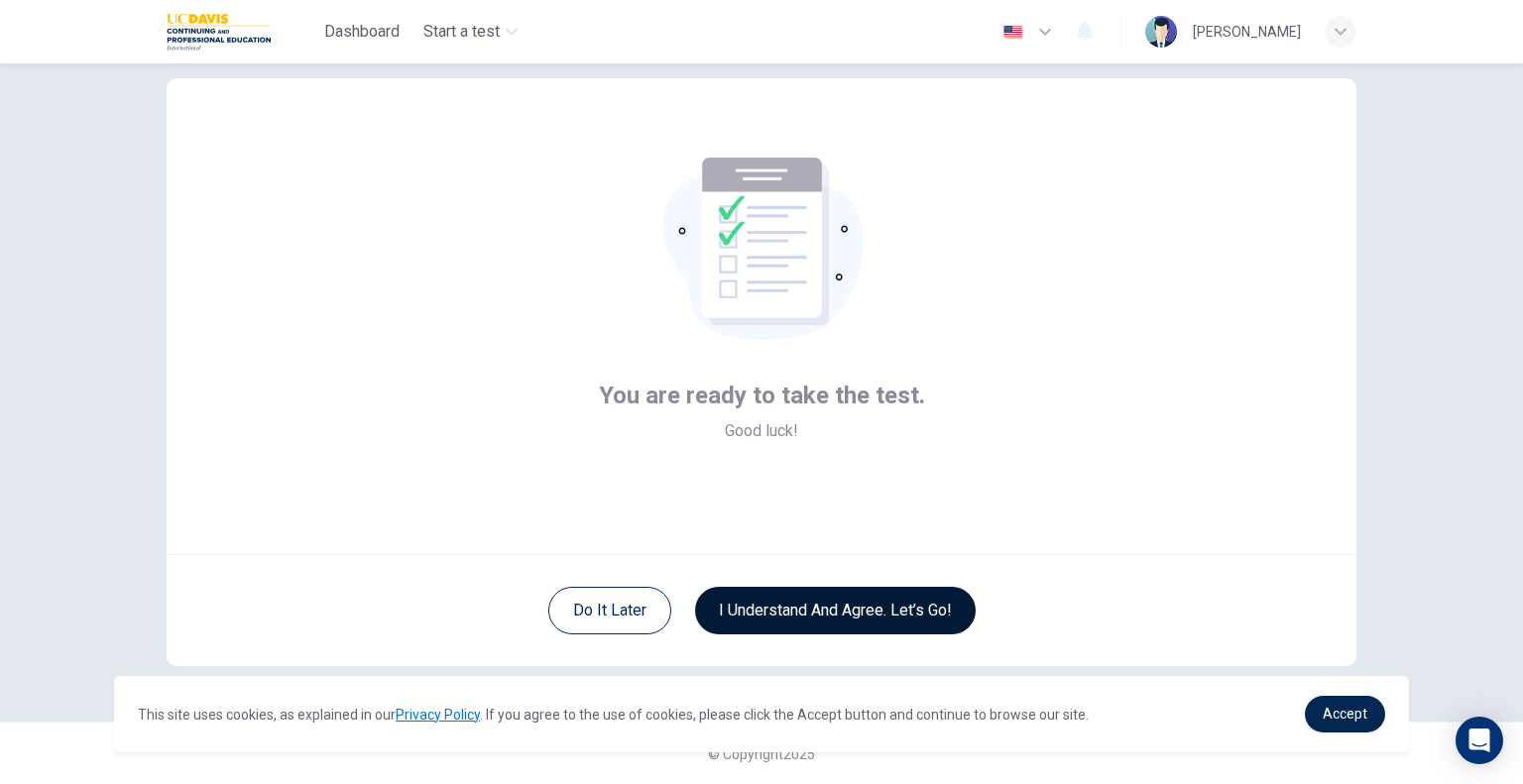 click on "I understand and agree. Let’s go!" at bounding box center [835, 611] 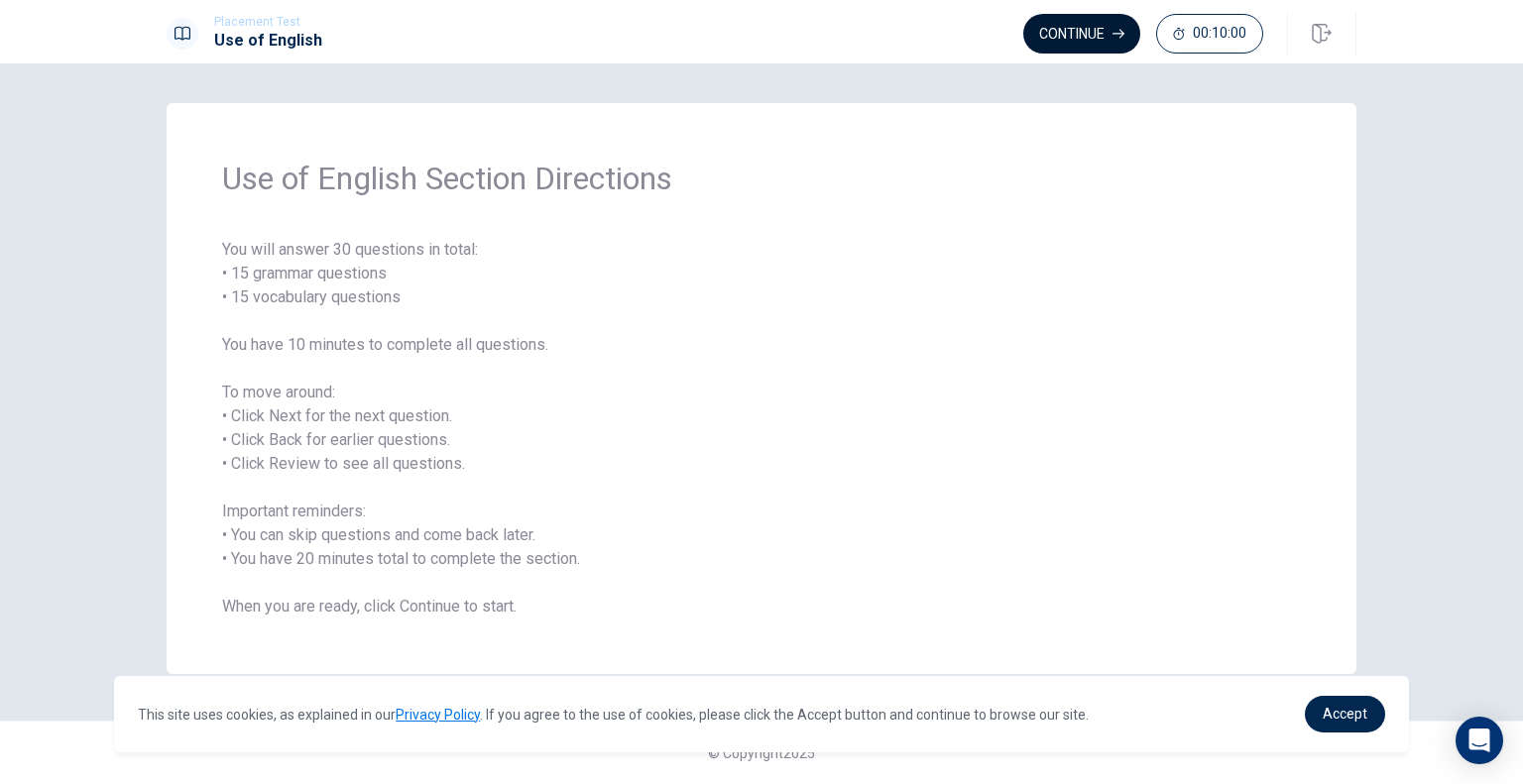 click on "Continue" at bounding box center (1082, 34) 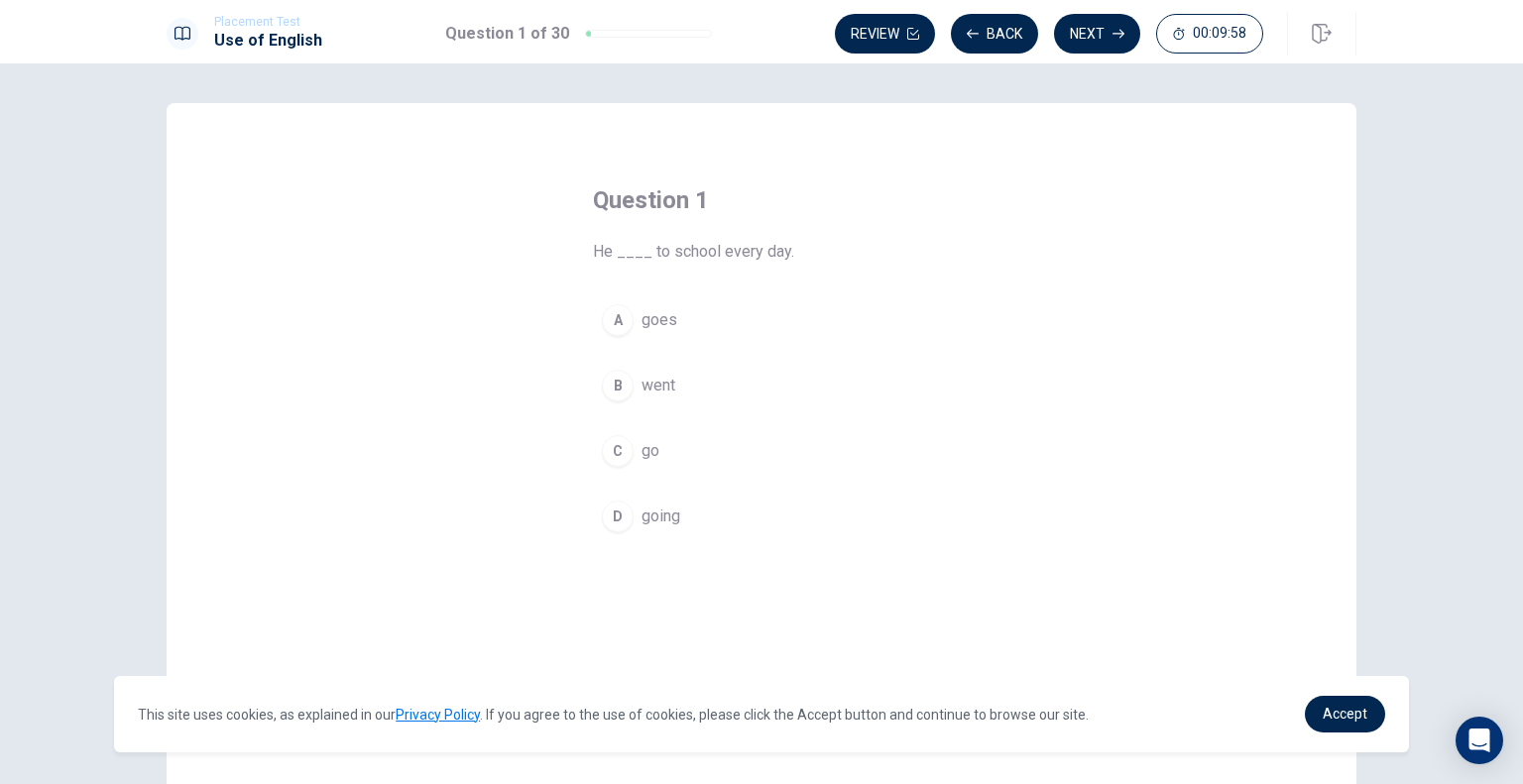 click on "A goes" at bounding box center (762, 320) 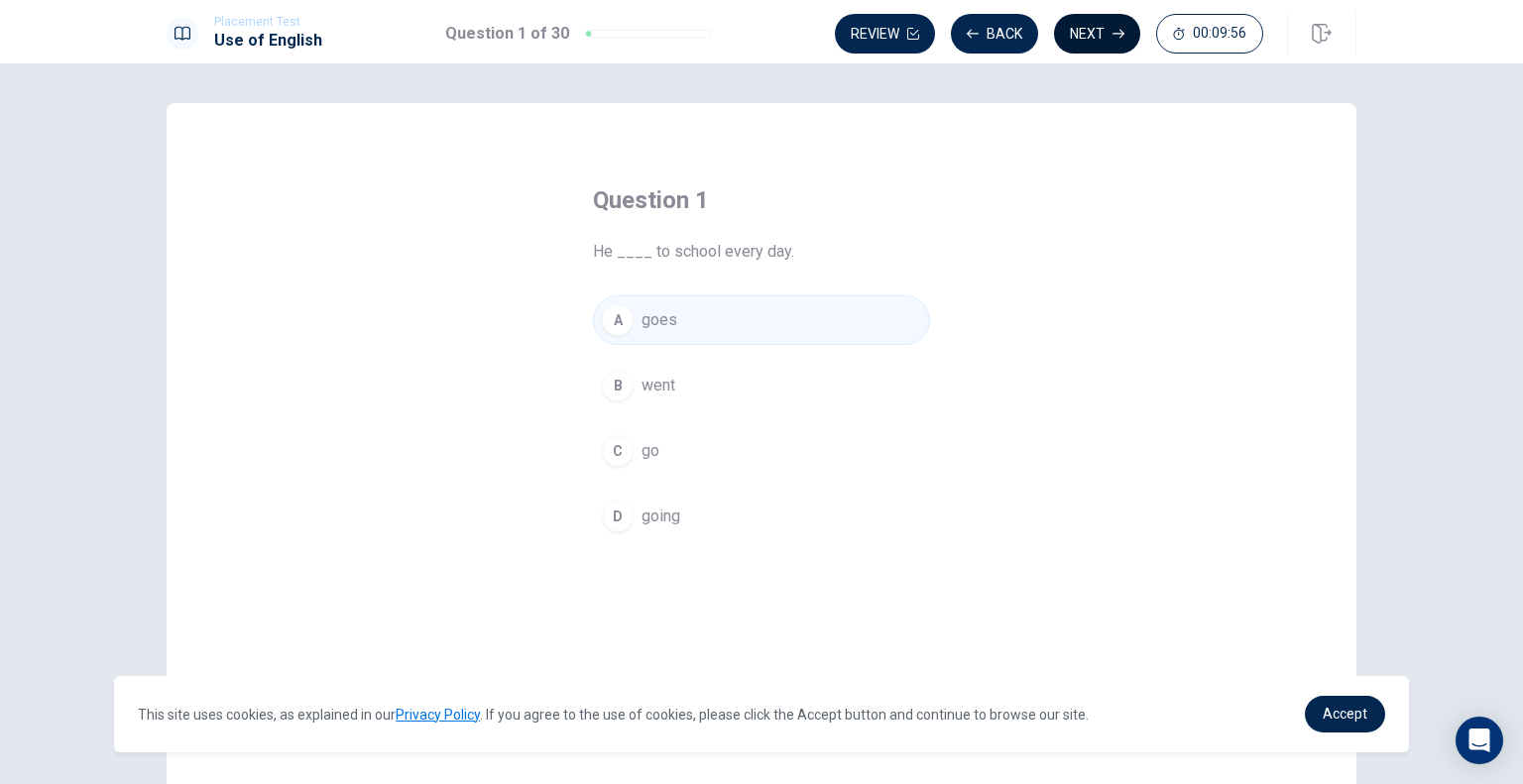 click on "Next" at bounding box center (1097, 34) 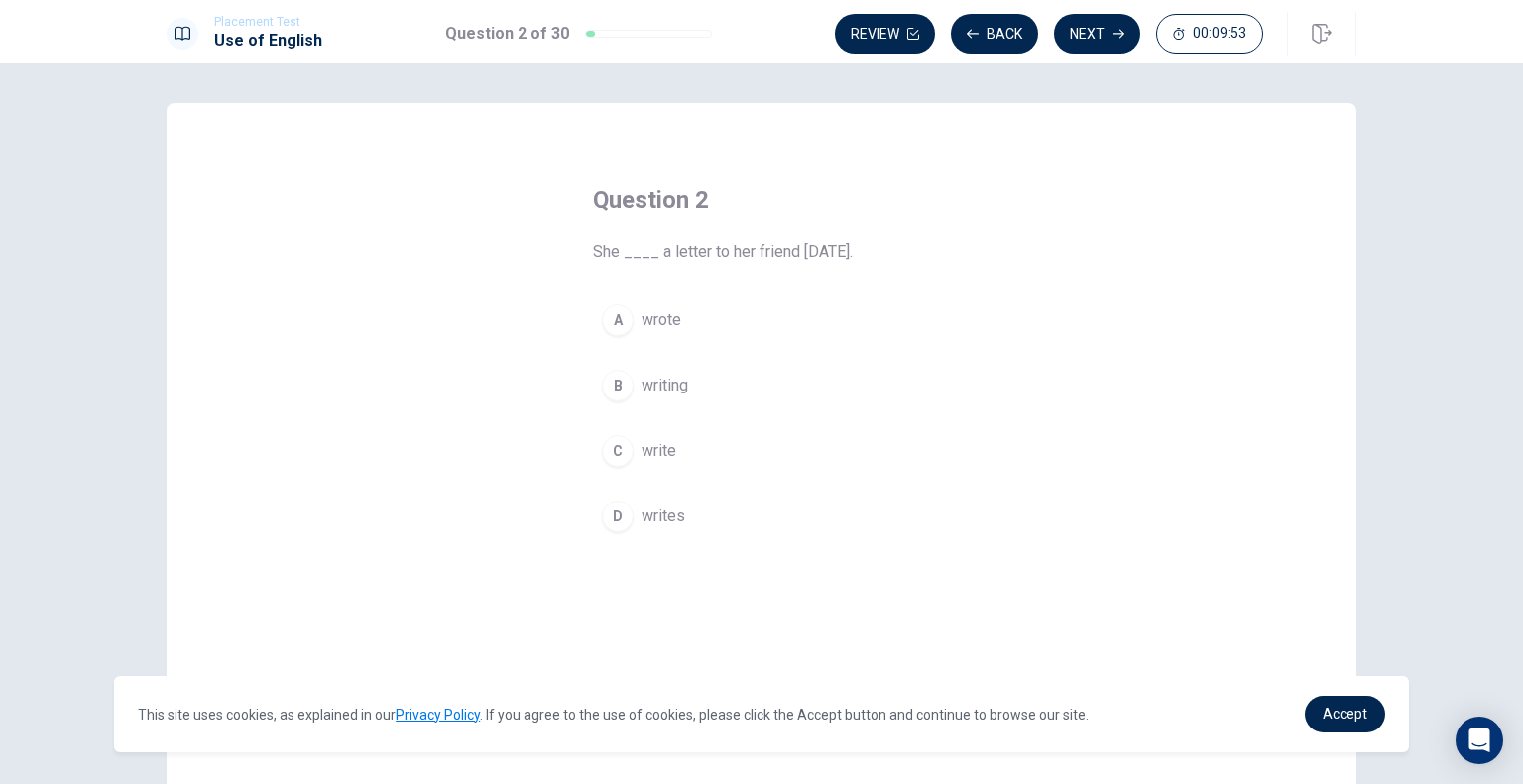 click on "wrote" at bounding box center [661, 320] 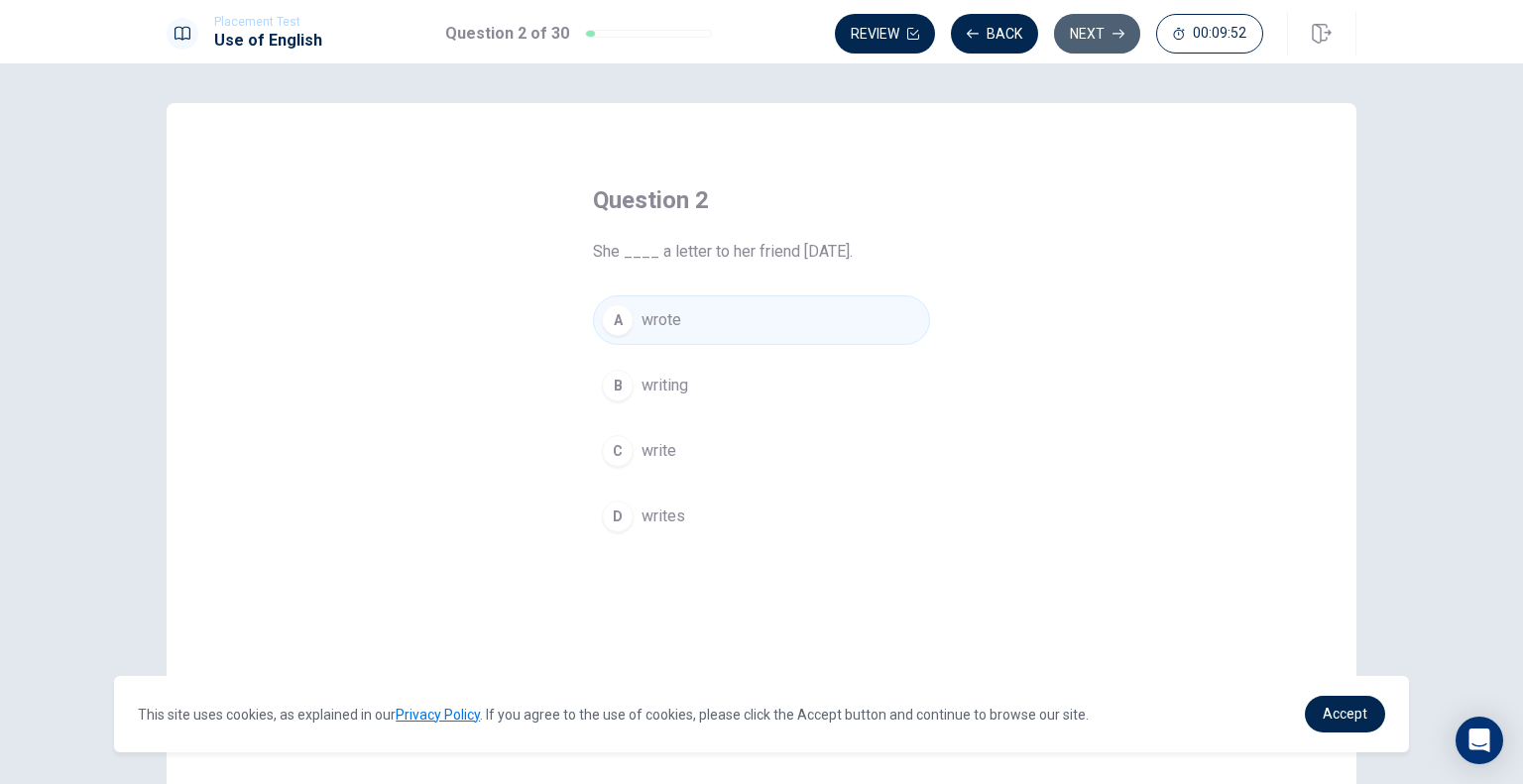 click on "Next" at bounding box center [1097, 34] 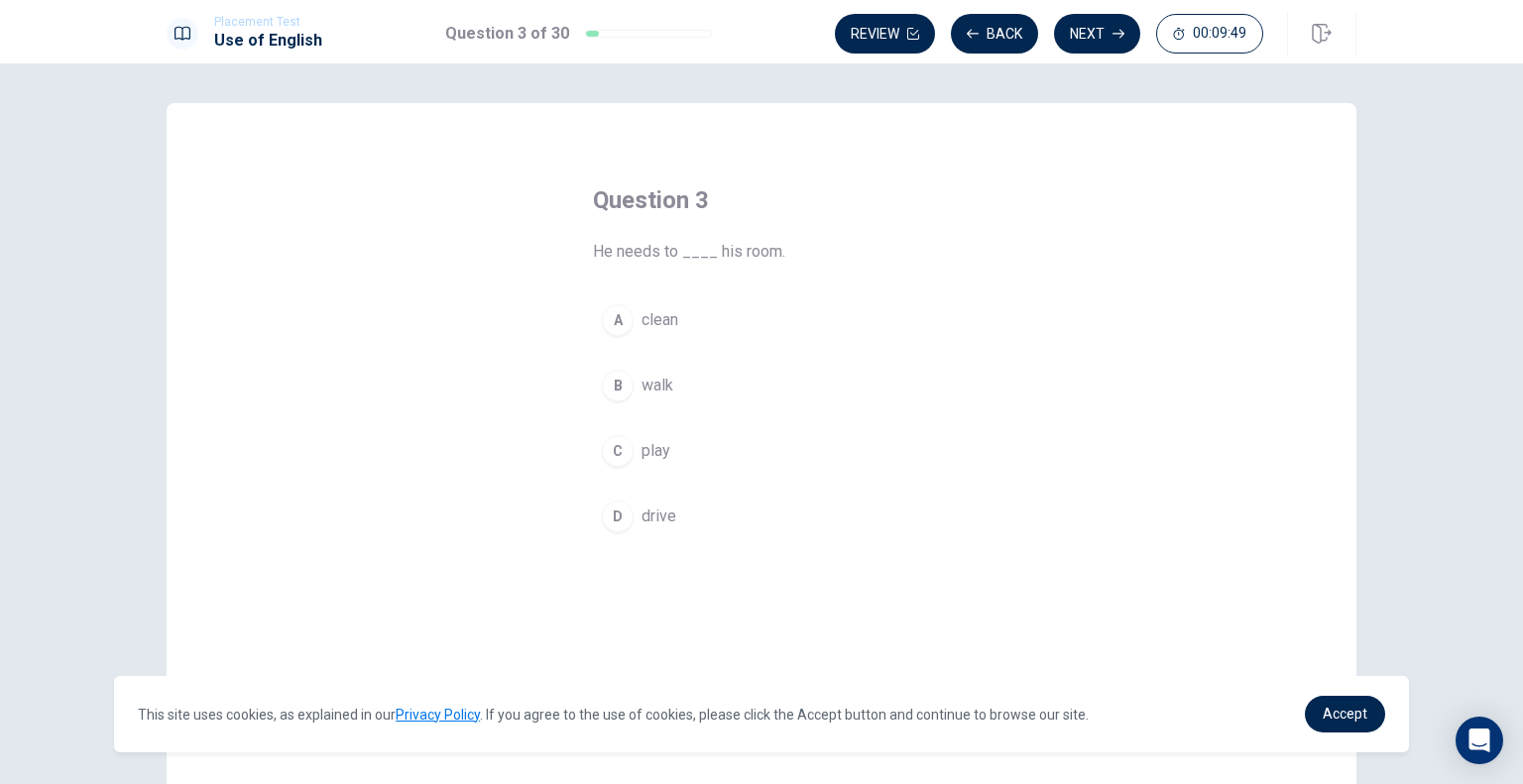 click on "A" at bounding box center (618, 320) 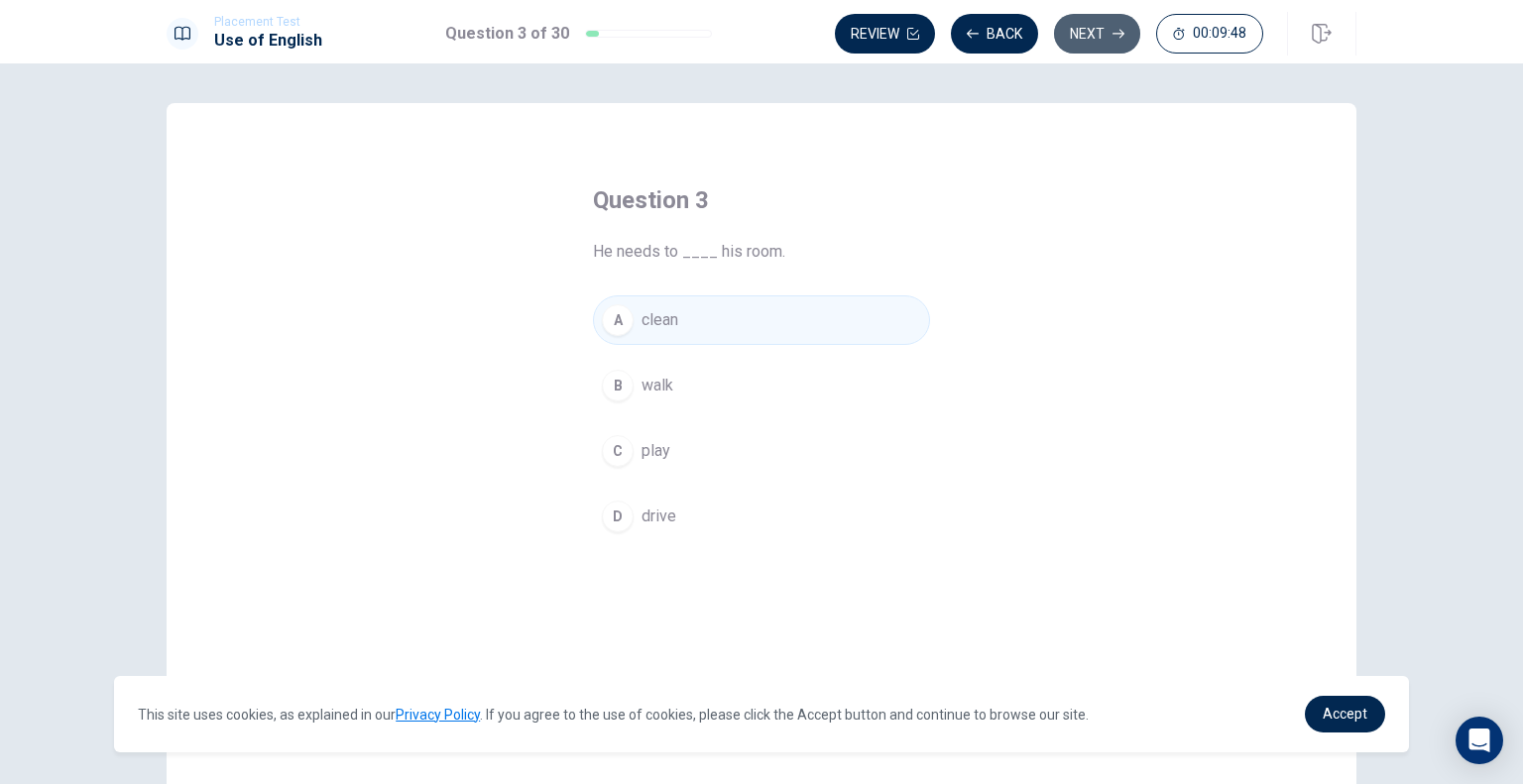 click on "Next" at bounding box center (1097, 34) 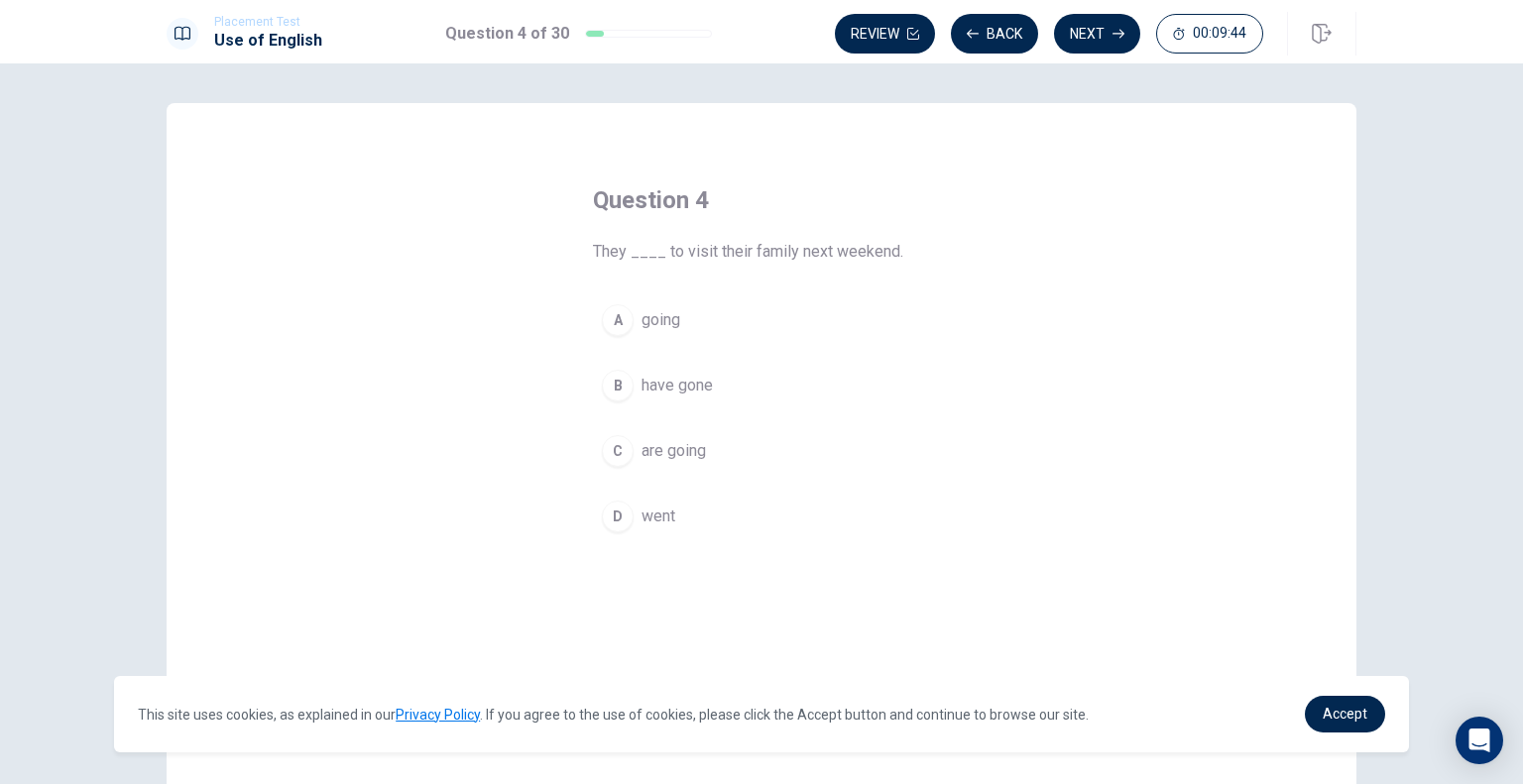 click on "are going" at bounding box center (673, 451) 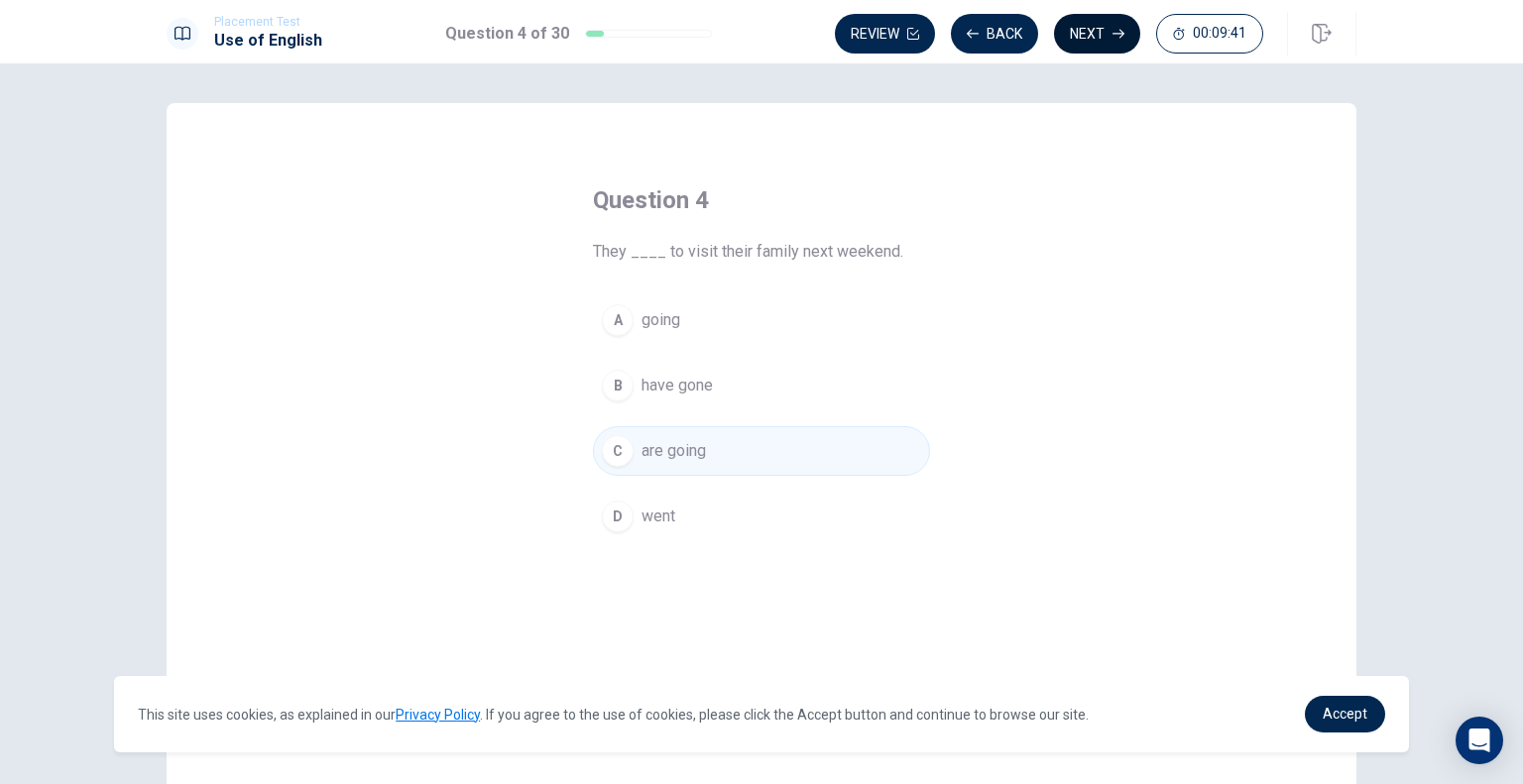 click on "Next" at bounding box center [1097, 34] 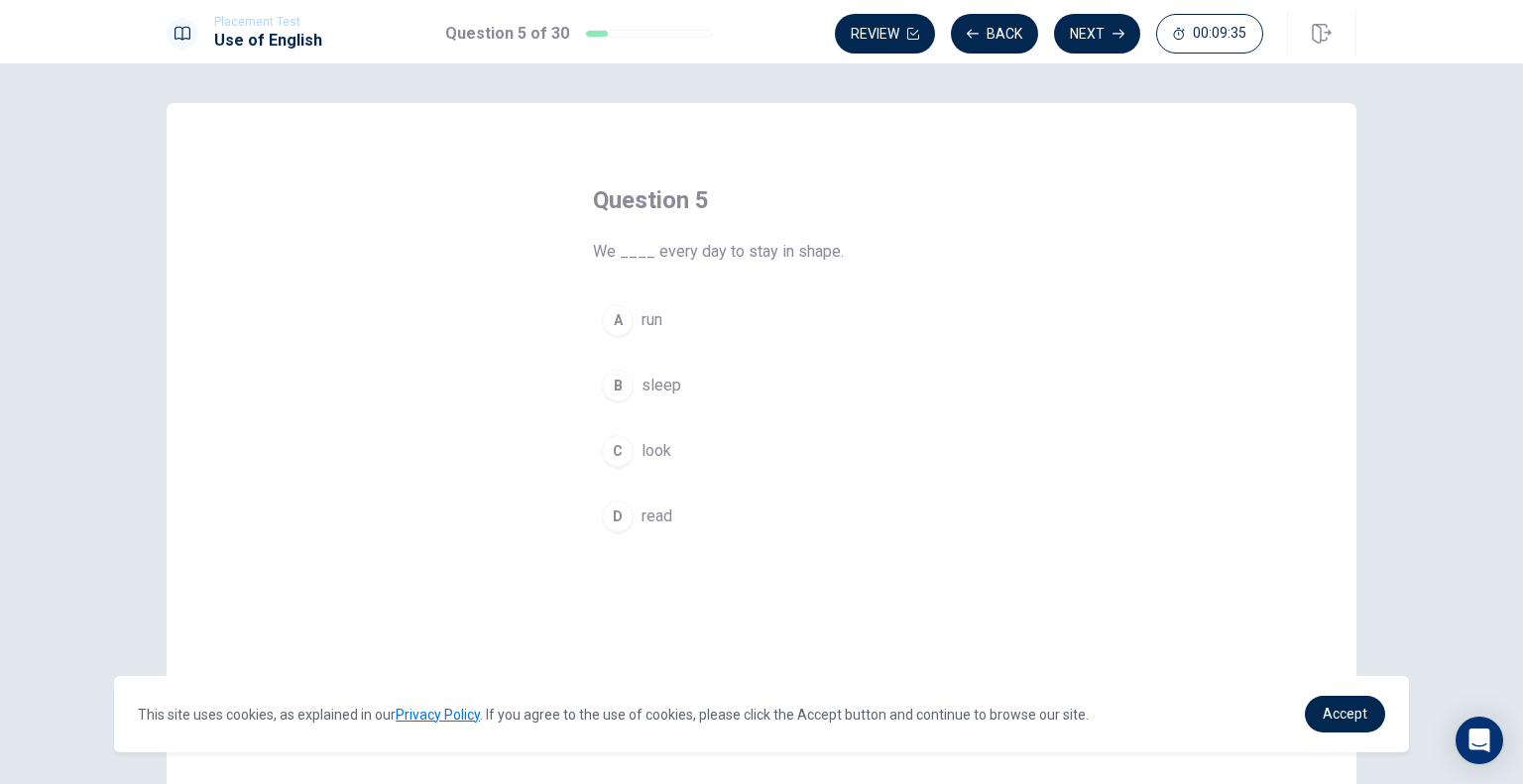 click on "A run" at bounding box center [762, 320] 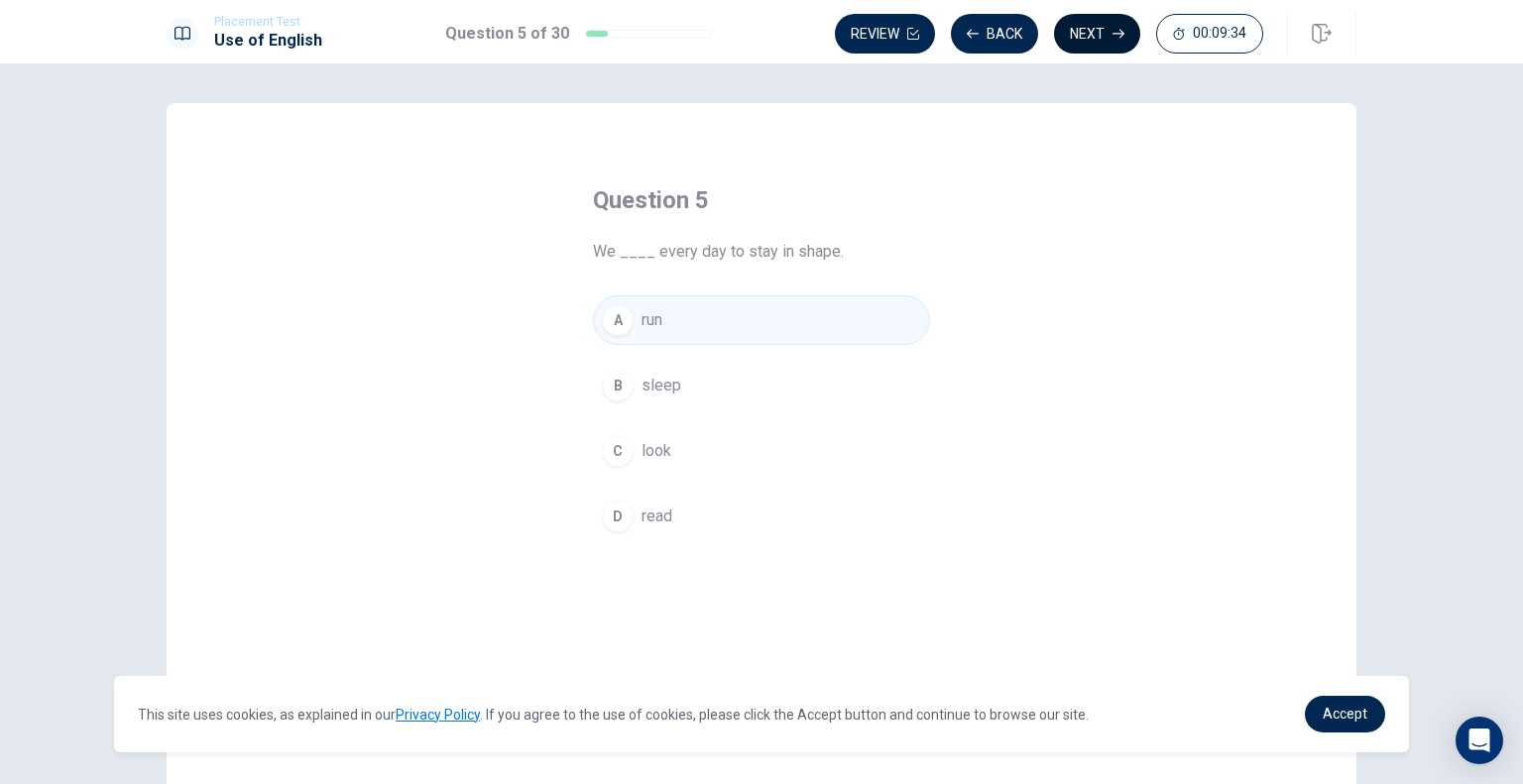 click on "Next" at bounding box center [1097, 34] 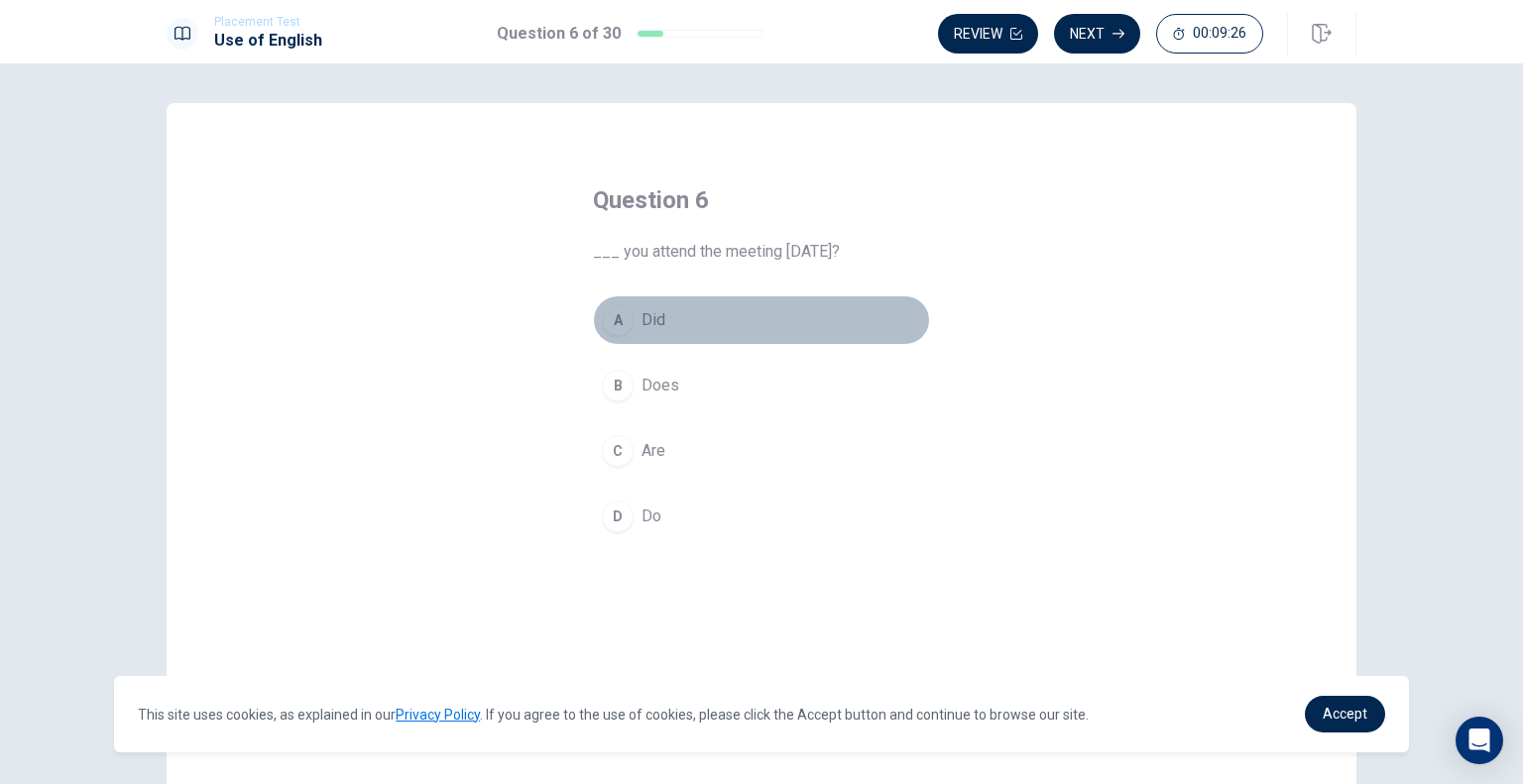 click on "A" at bounding box center [618, 320] 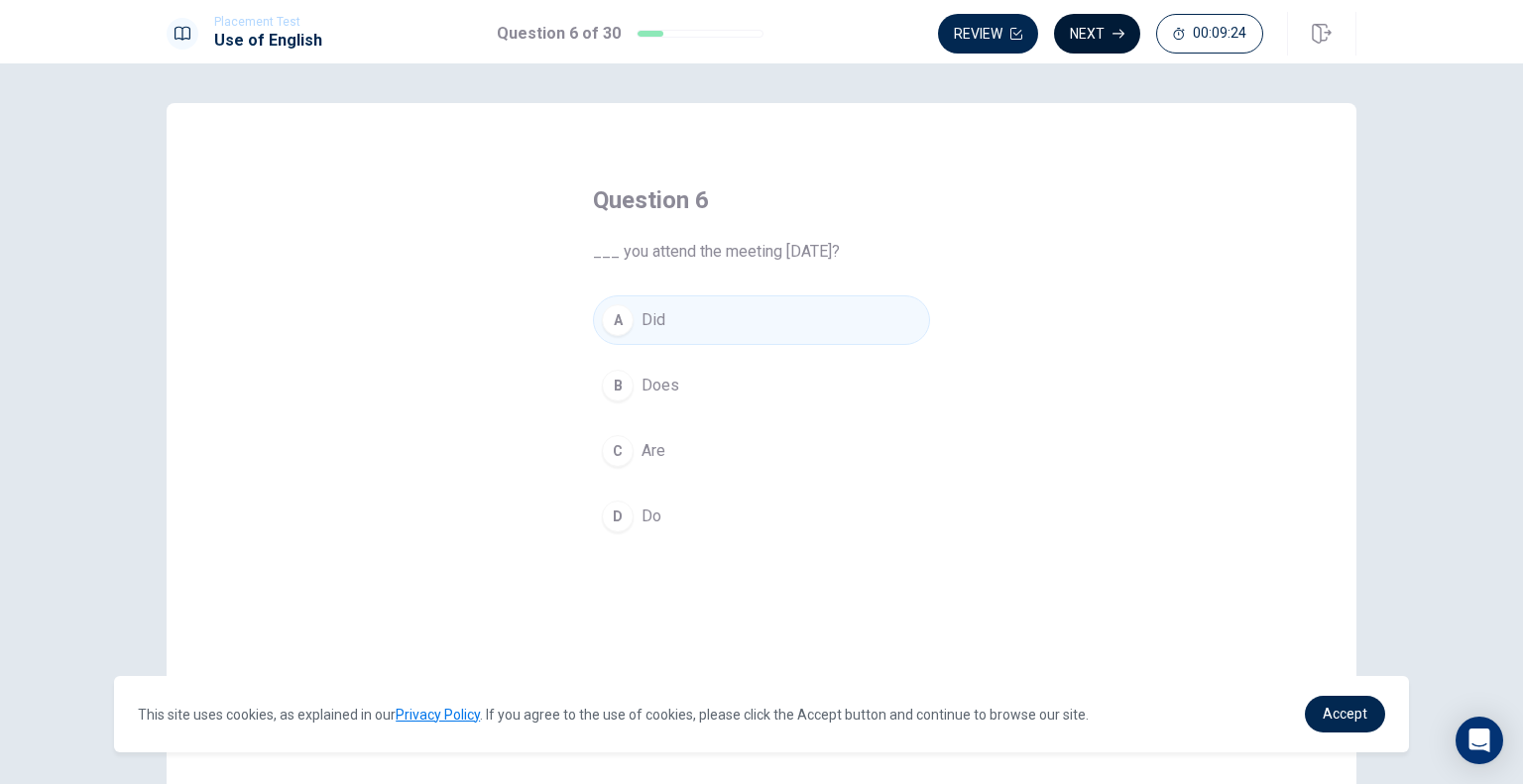 click on "Next" at bounding box center [1097, 34] 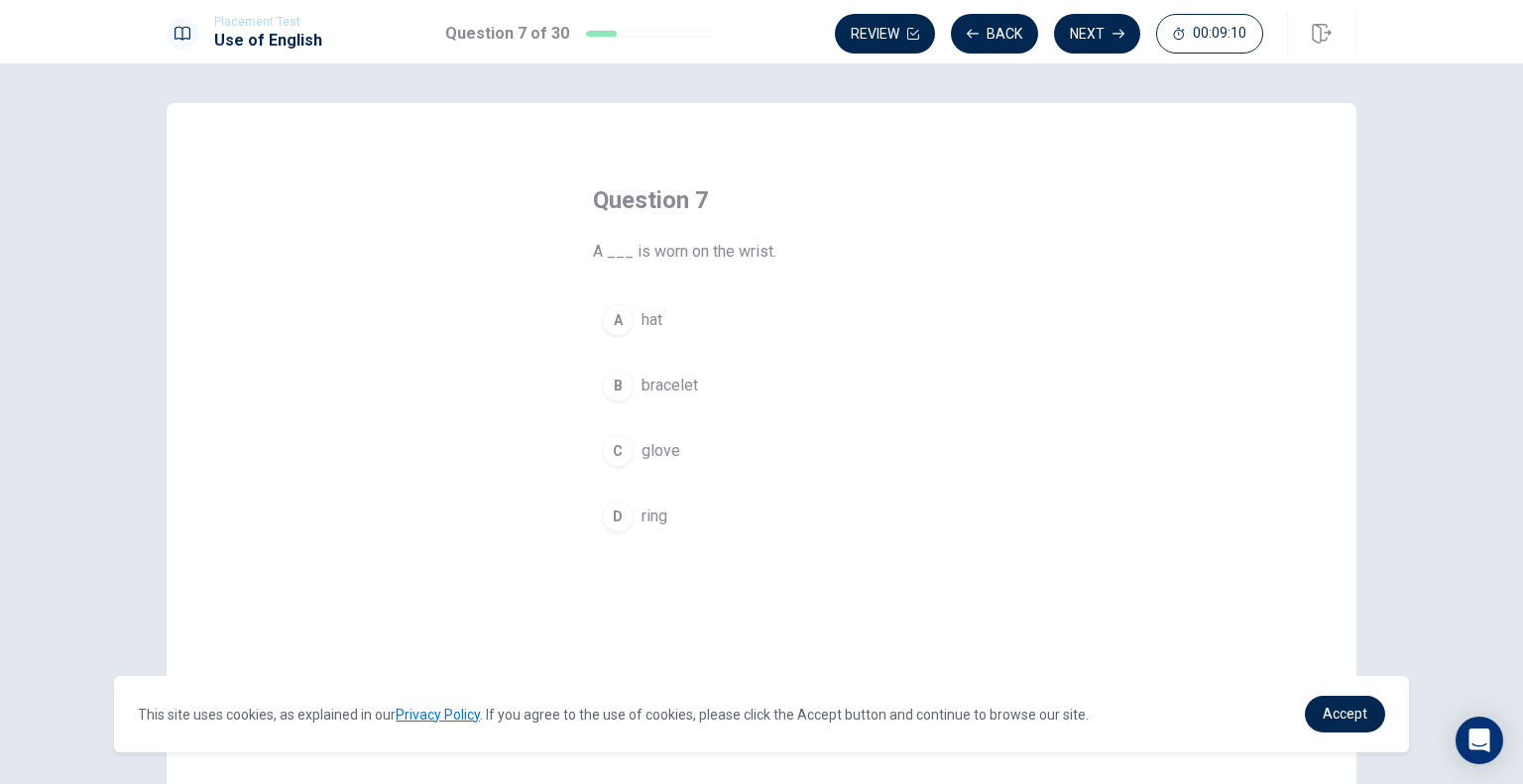 click on "B" at bounding box center [618, 386] 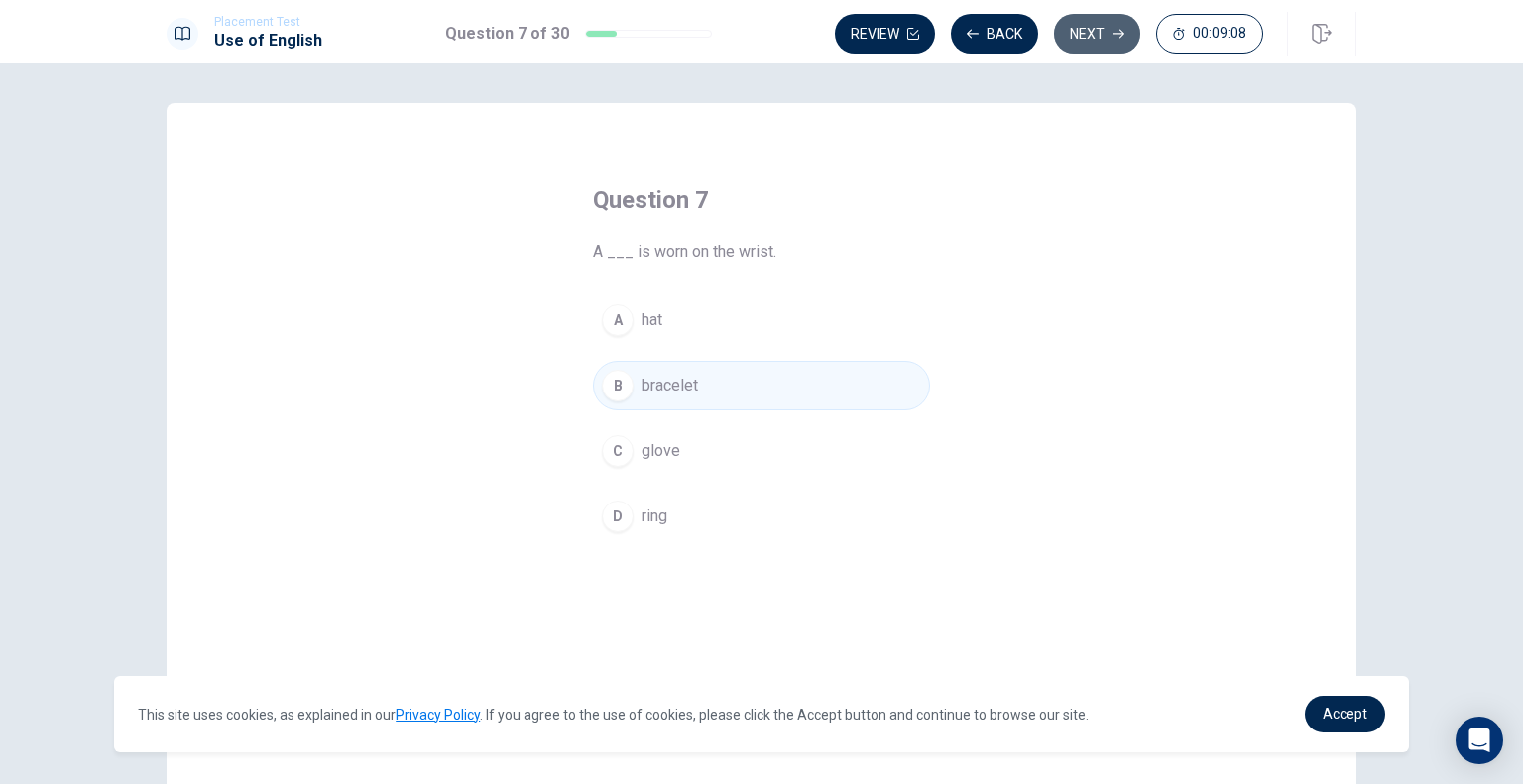 click on "Next" at bounding box center [1097, 34] 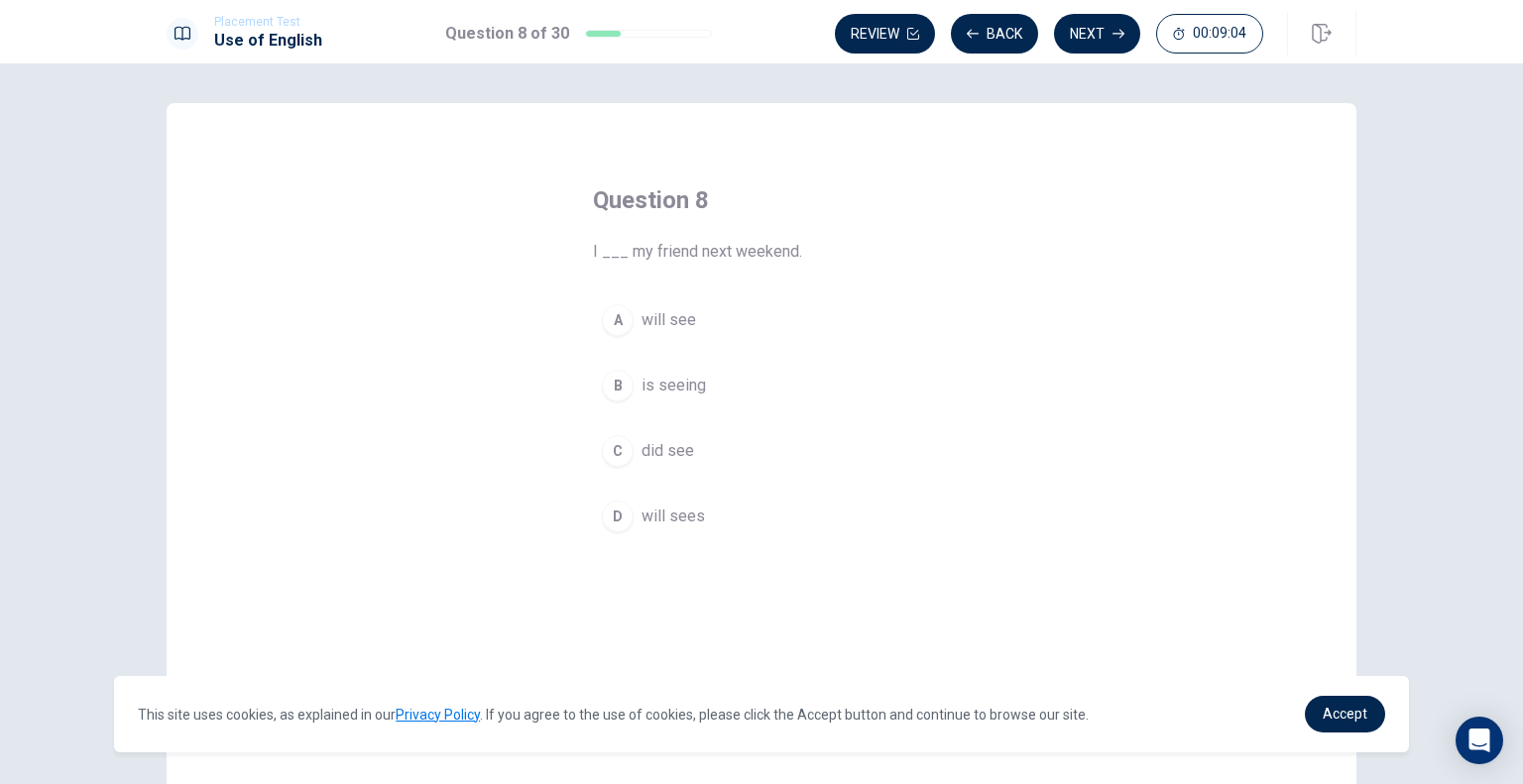 click on "A" at bounding box center (618, 320) 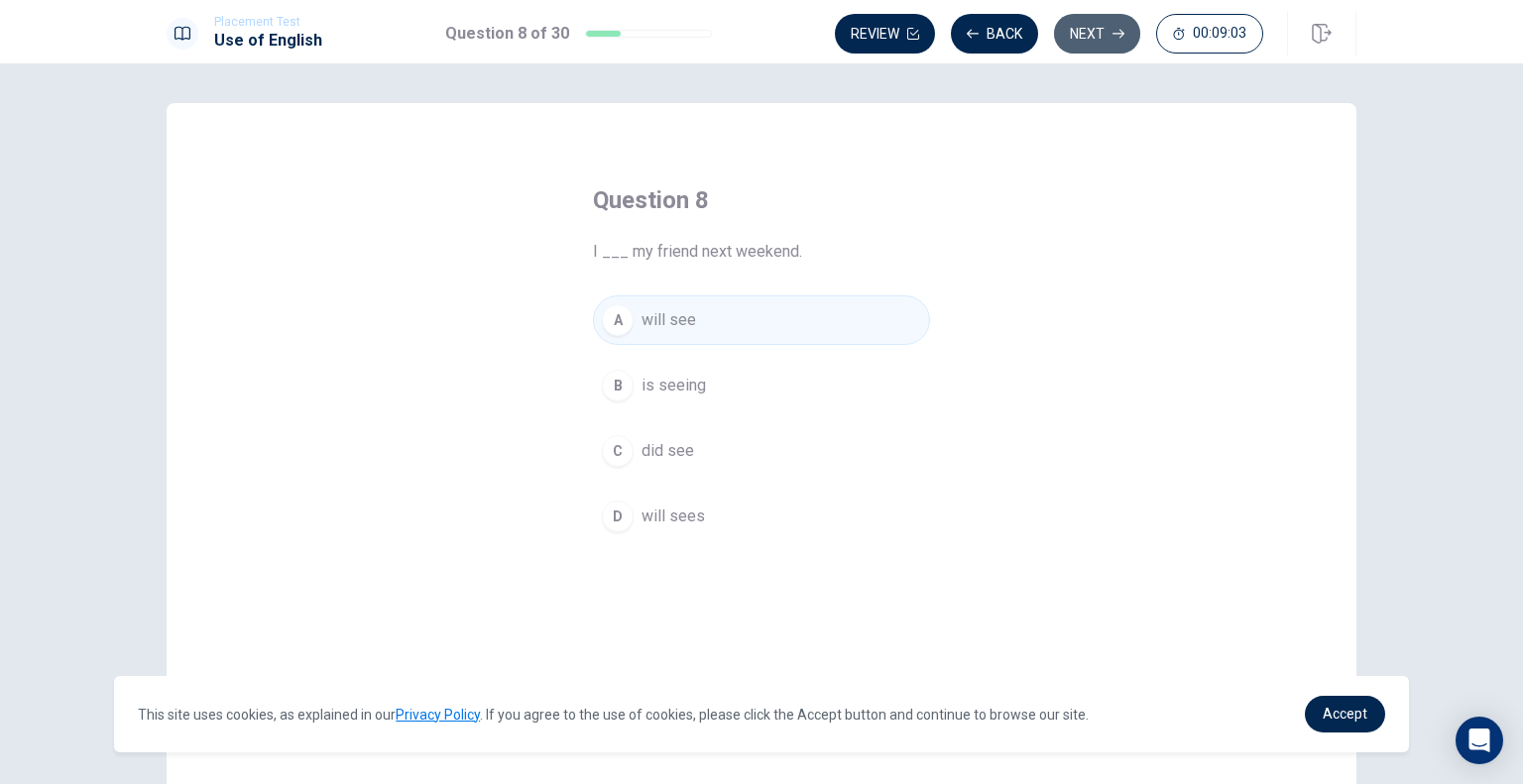 click on "Next" at bounding box center [1097, 34] 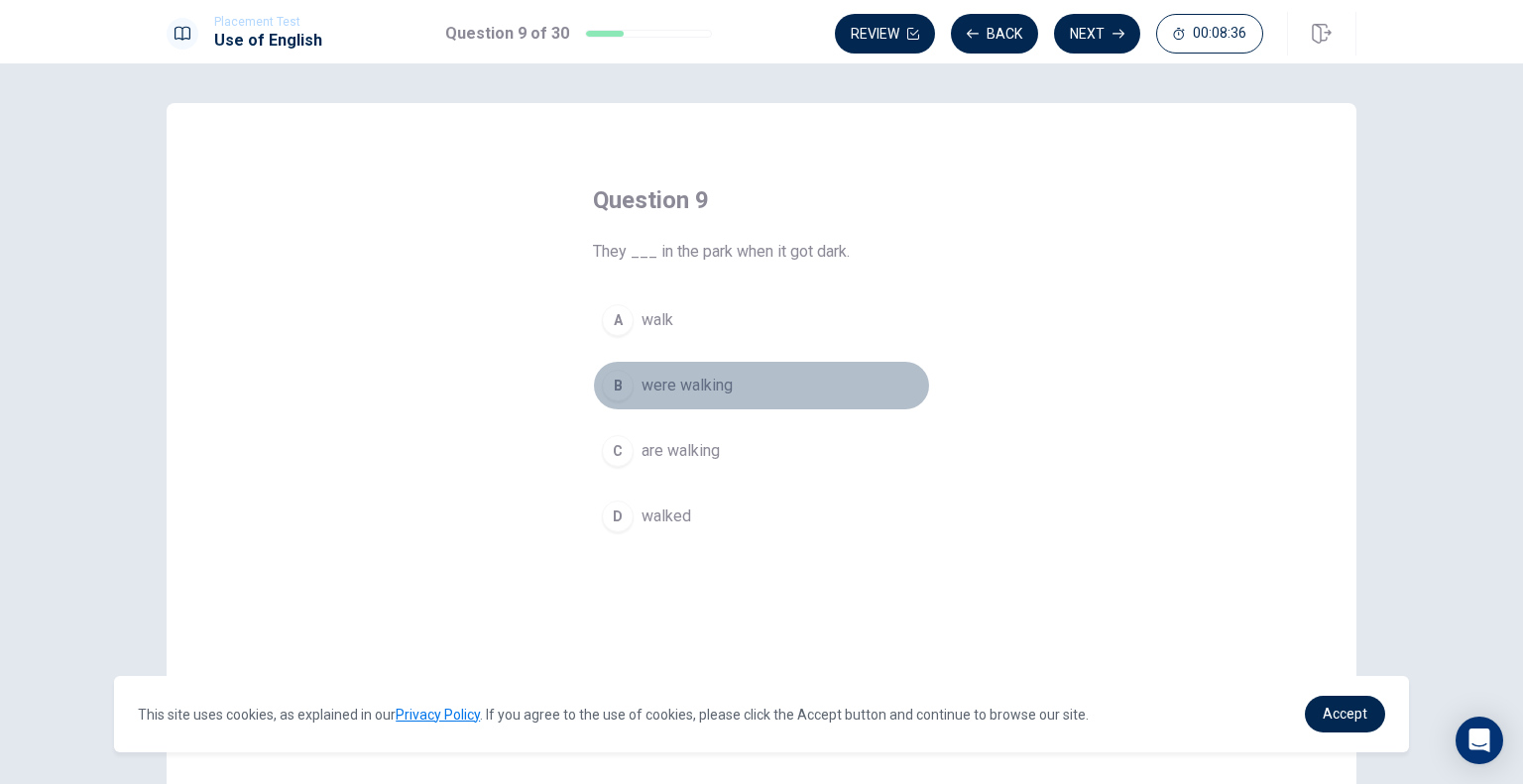 click on "B" at bounding box center [618, 386] 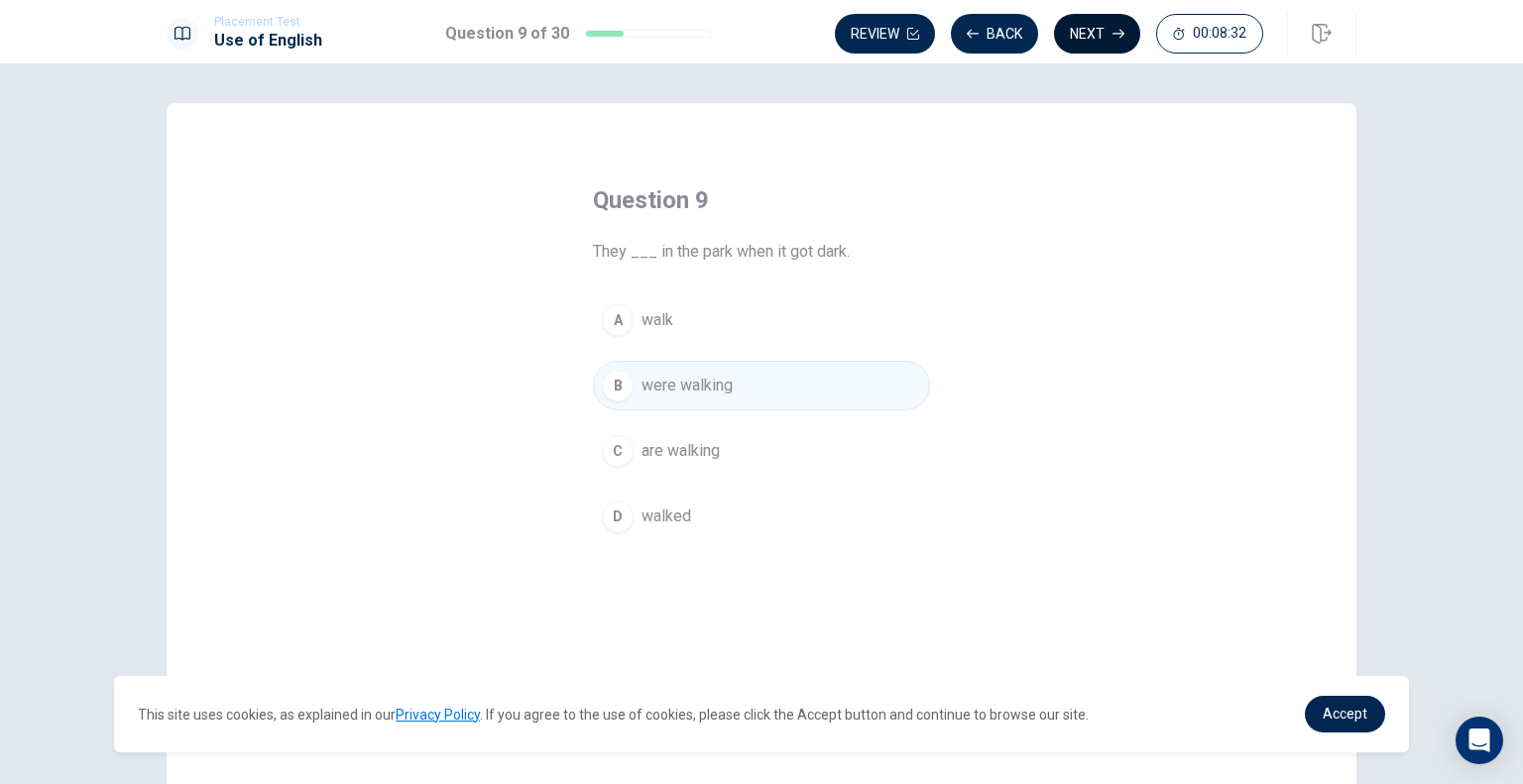 click 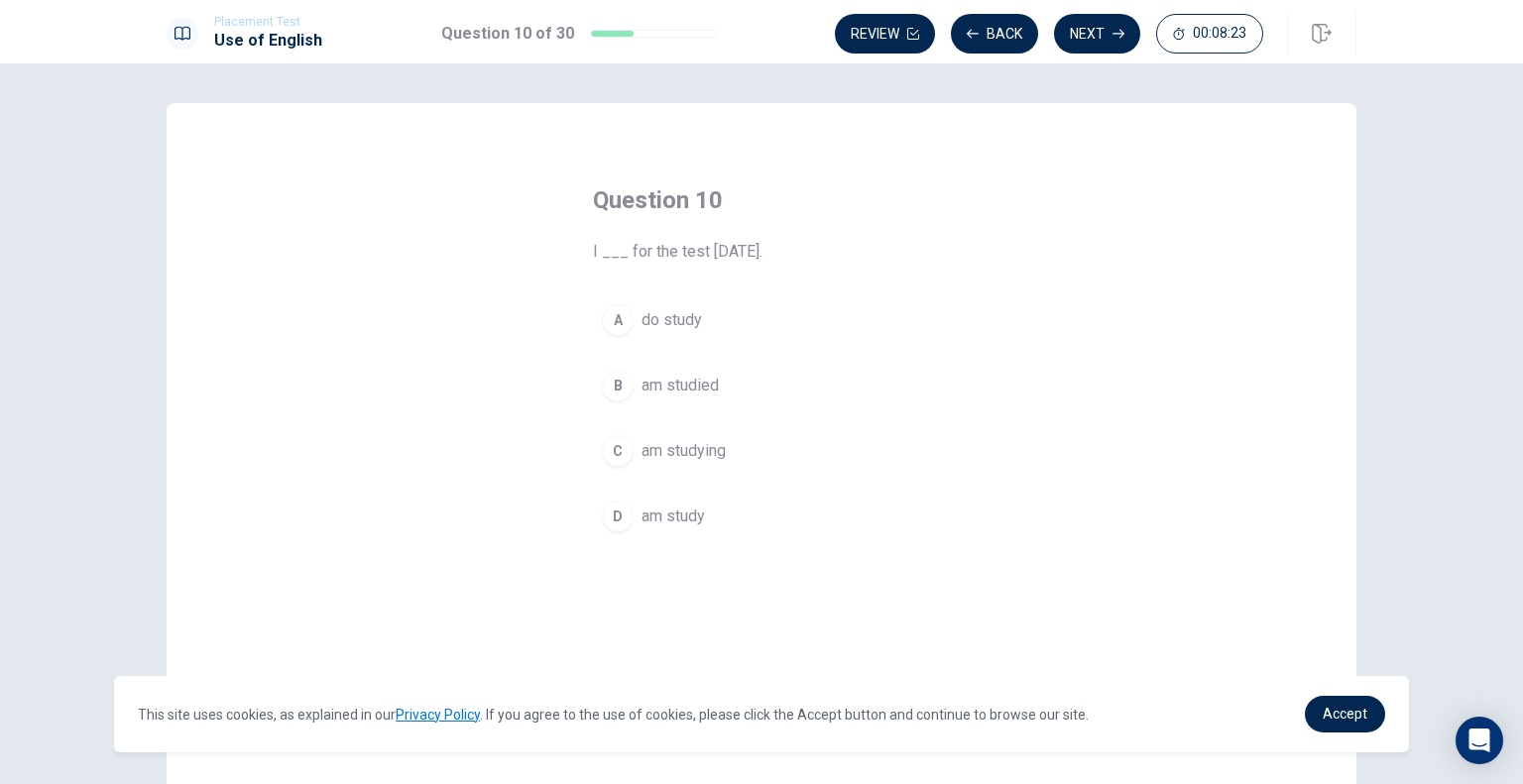 click on "C" at bounding box center [618, 451] 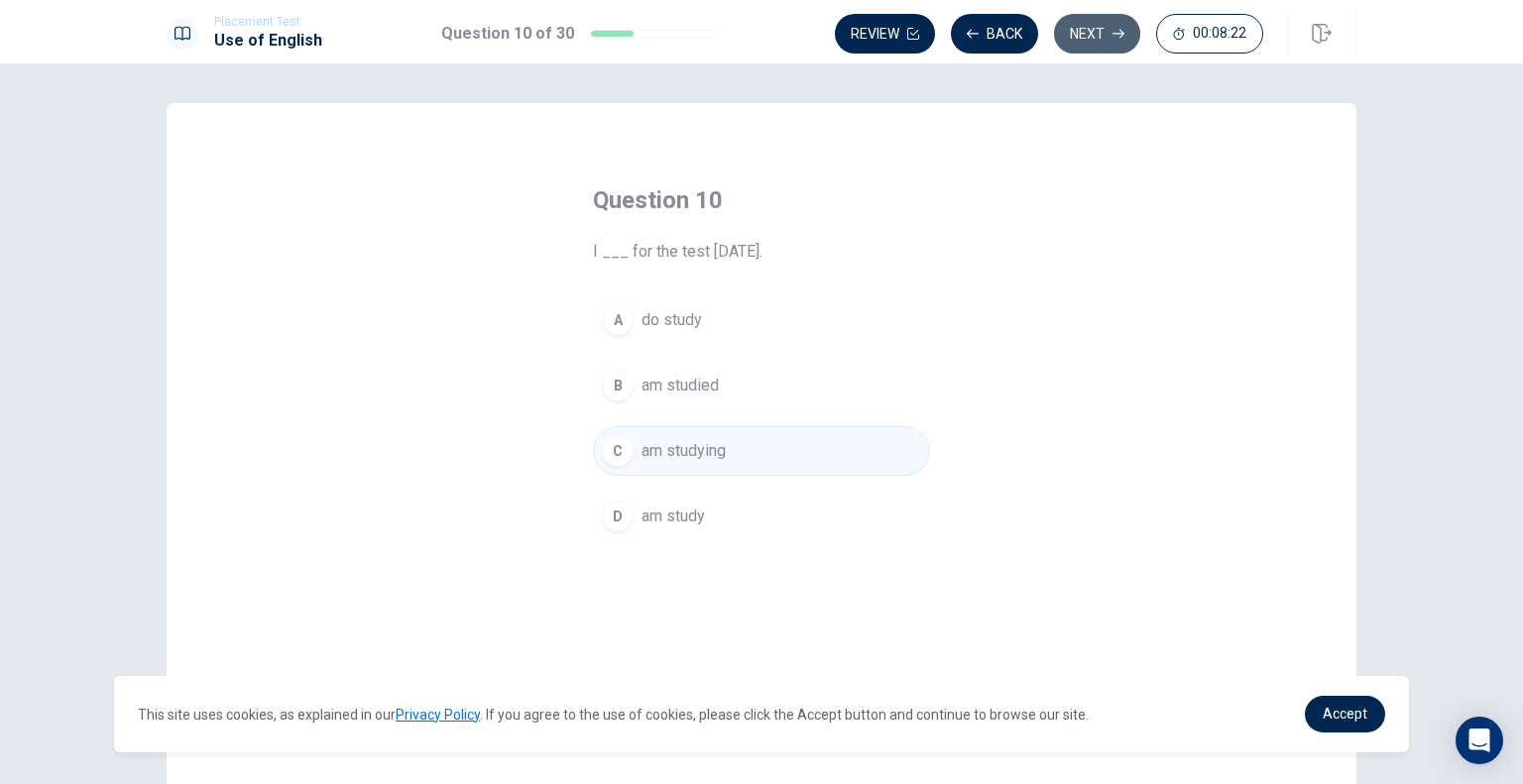 click on "Next" at bounding box center [1097, 34] 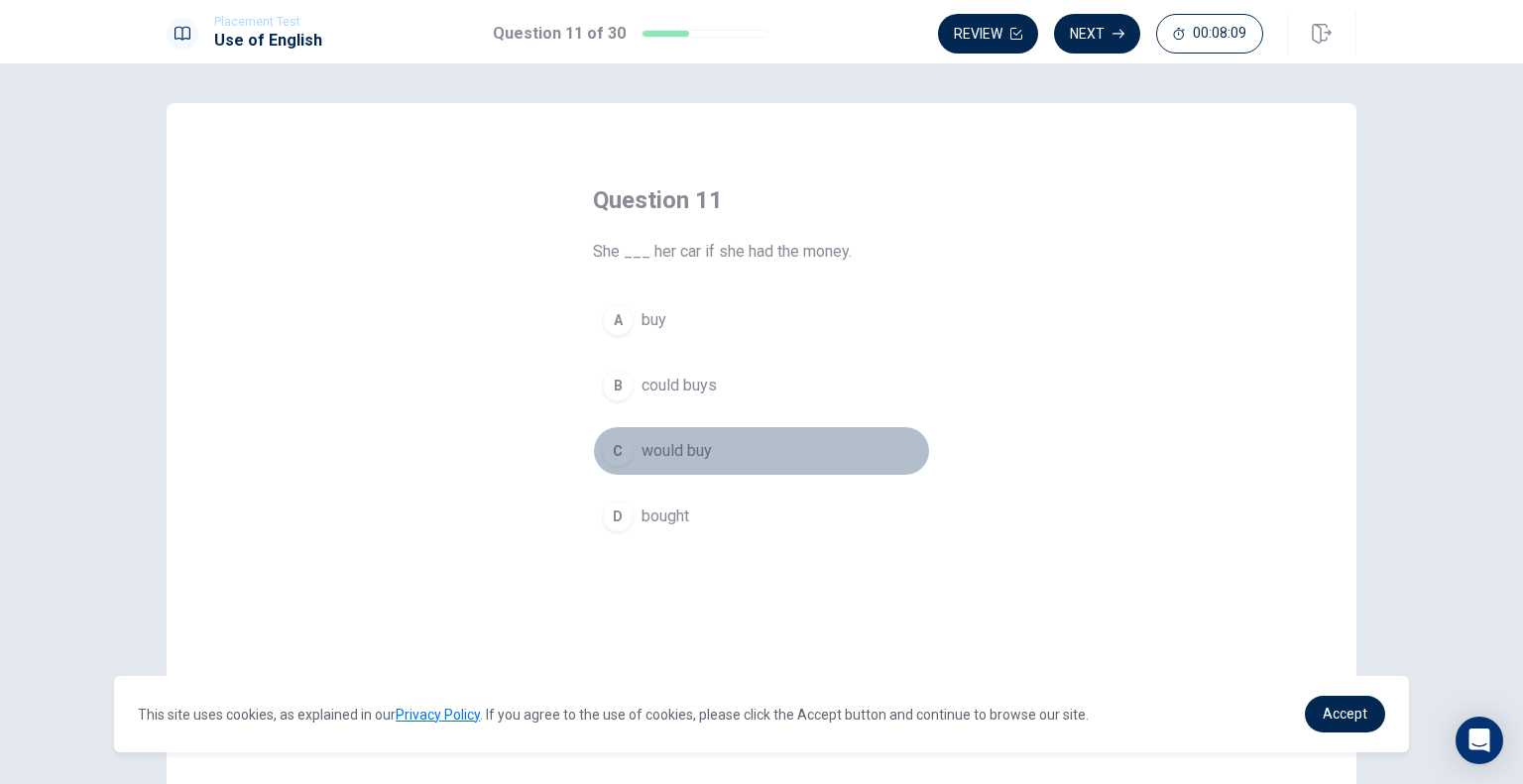 click on "C" at bounding box center [618, 451] 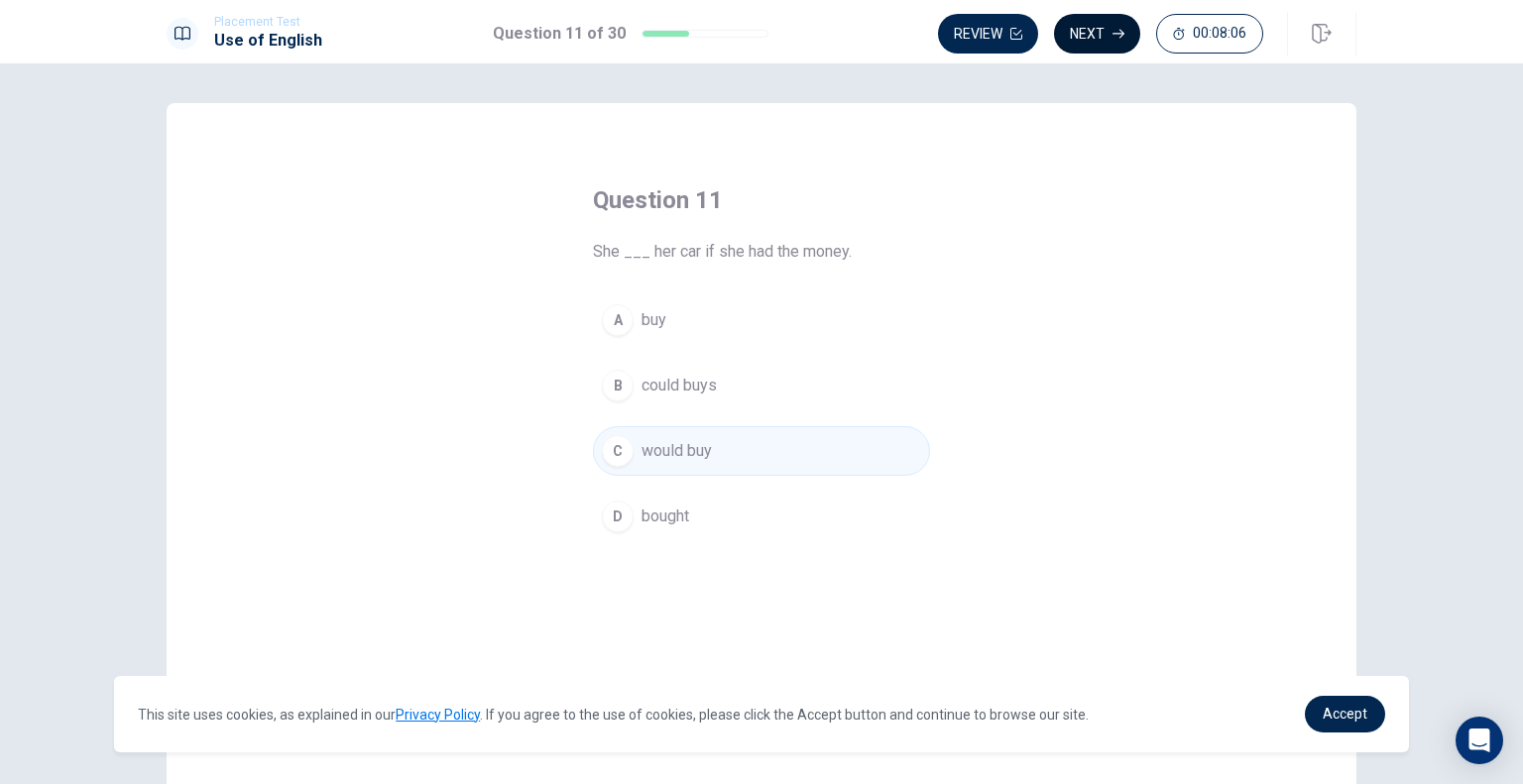 click on "Next" at bounding box center (1097, 34) 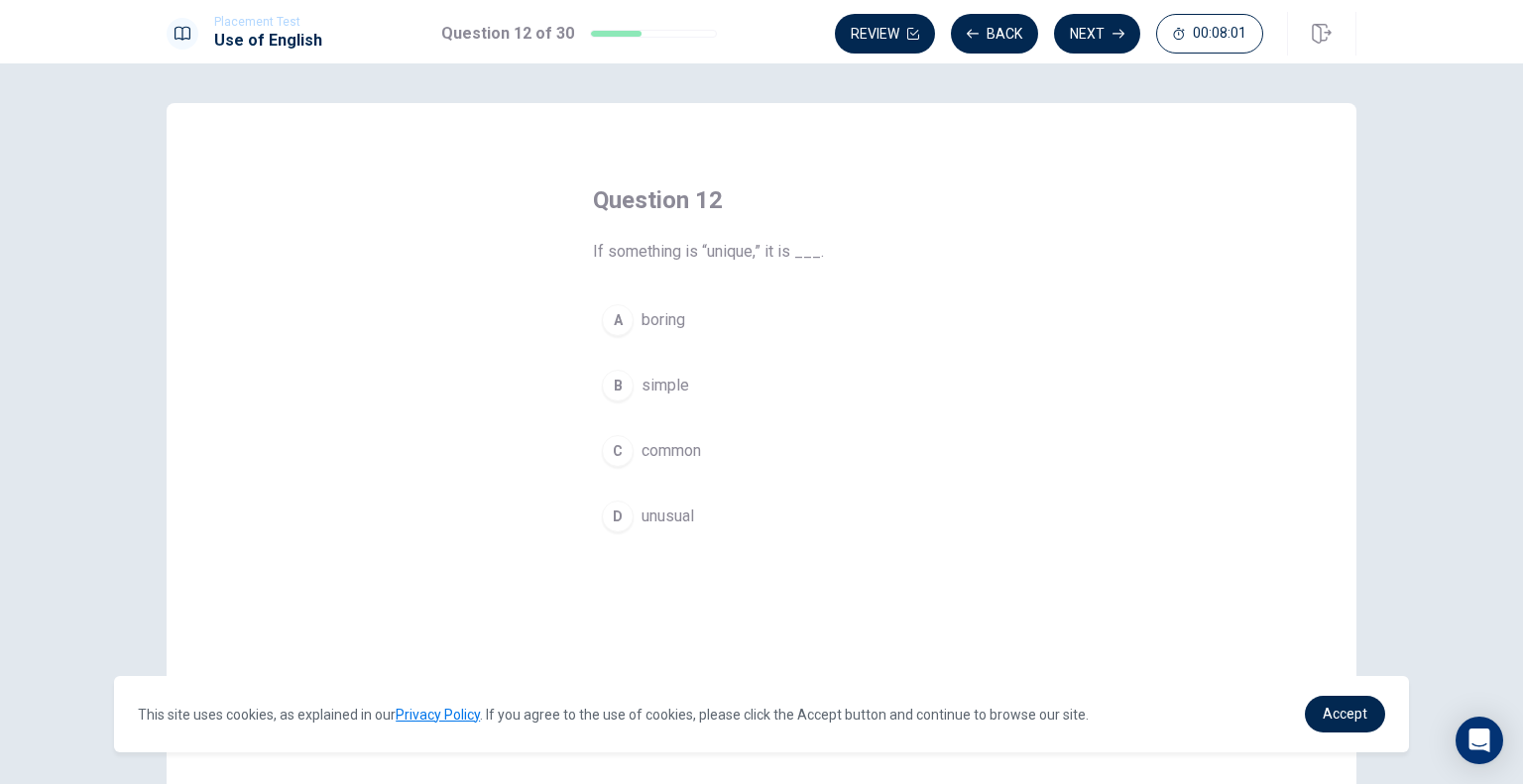 click on "D" at bounding box center (618, 516) 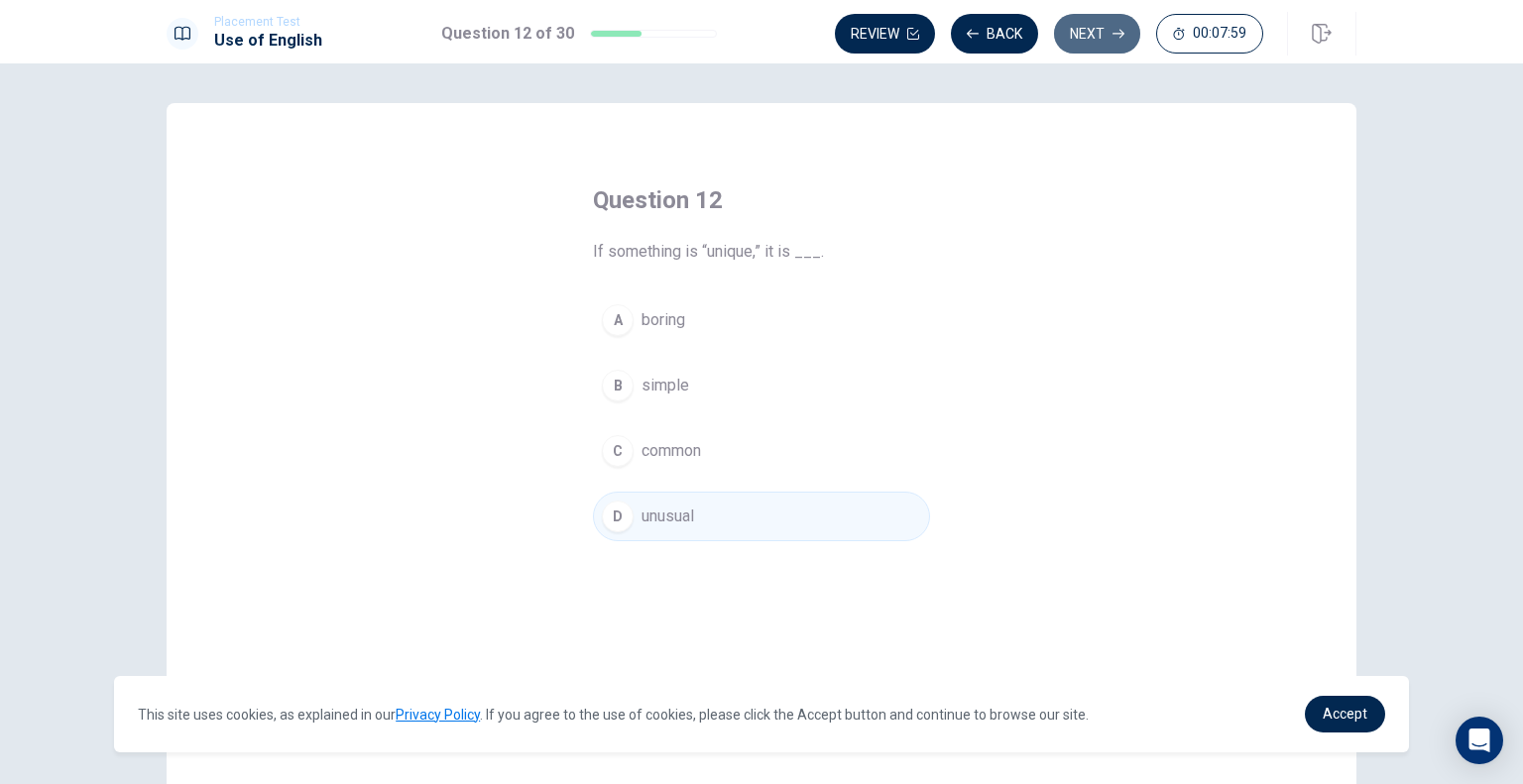 click on "Next" at bounding box center [1097, 34] 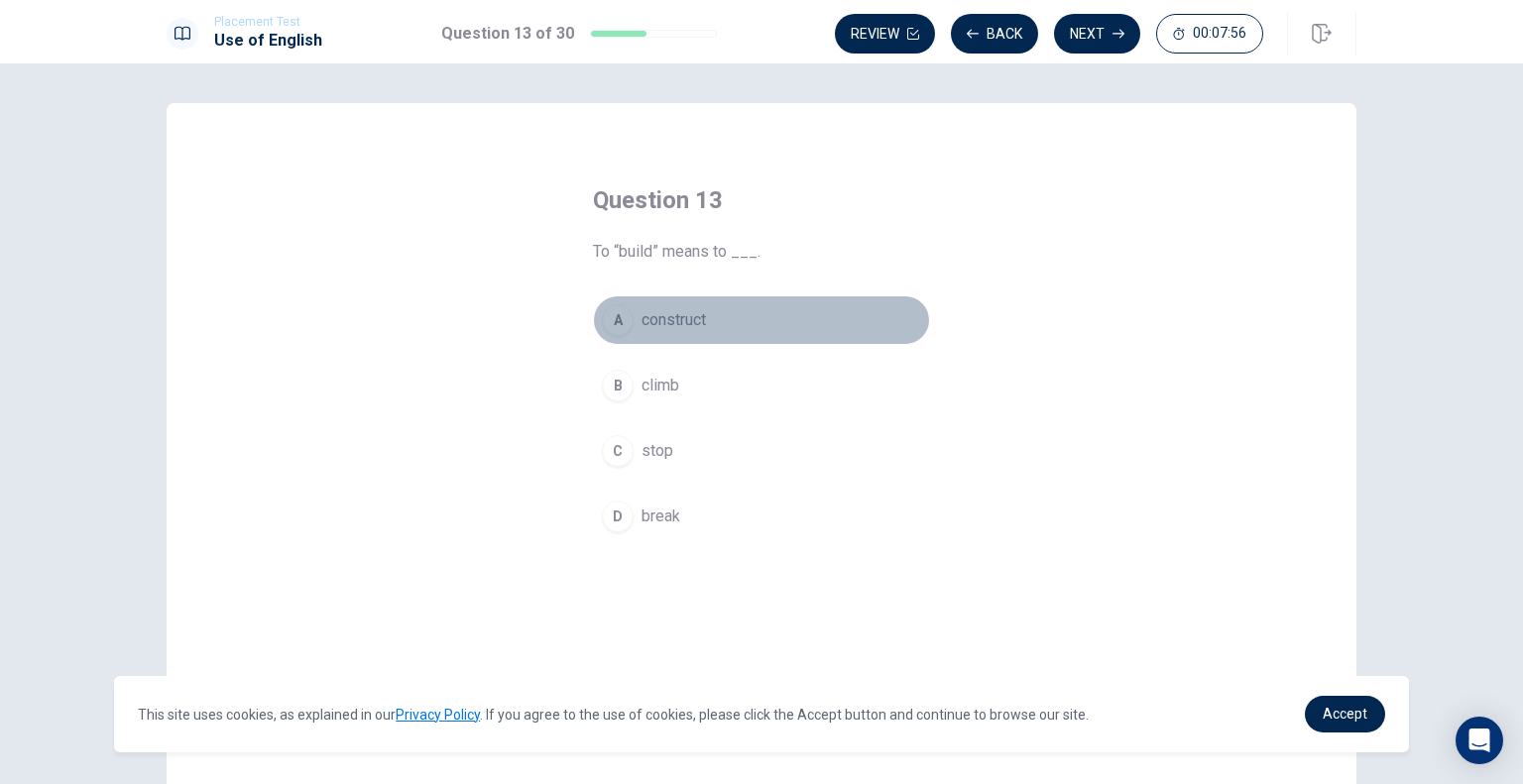 click on "A" at bounding box center (618, 320) 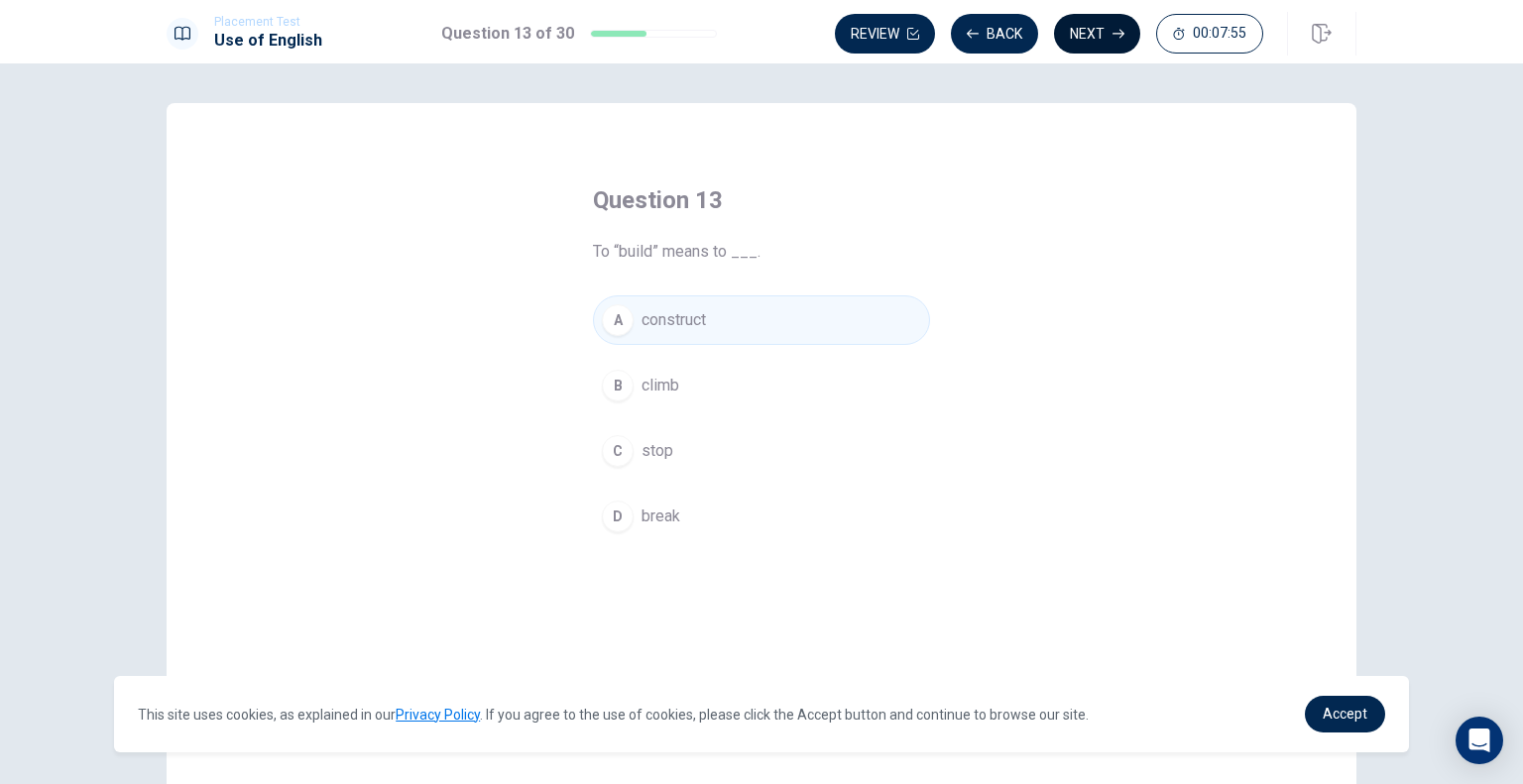 click on "Next" at bounding box center (1097, 34) 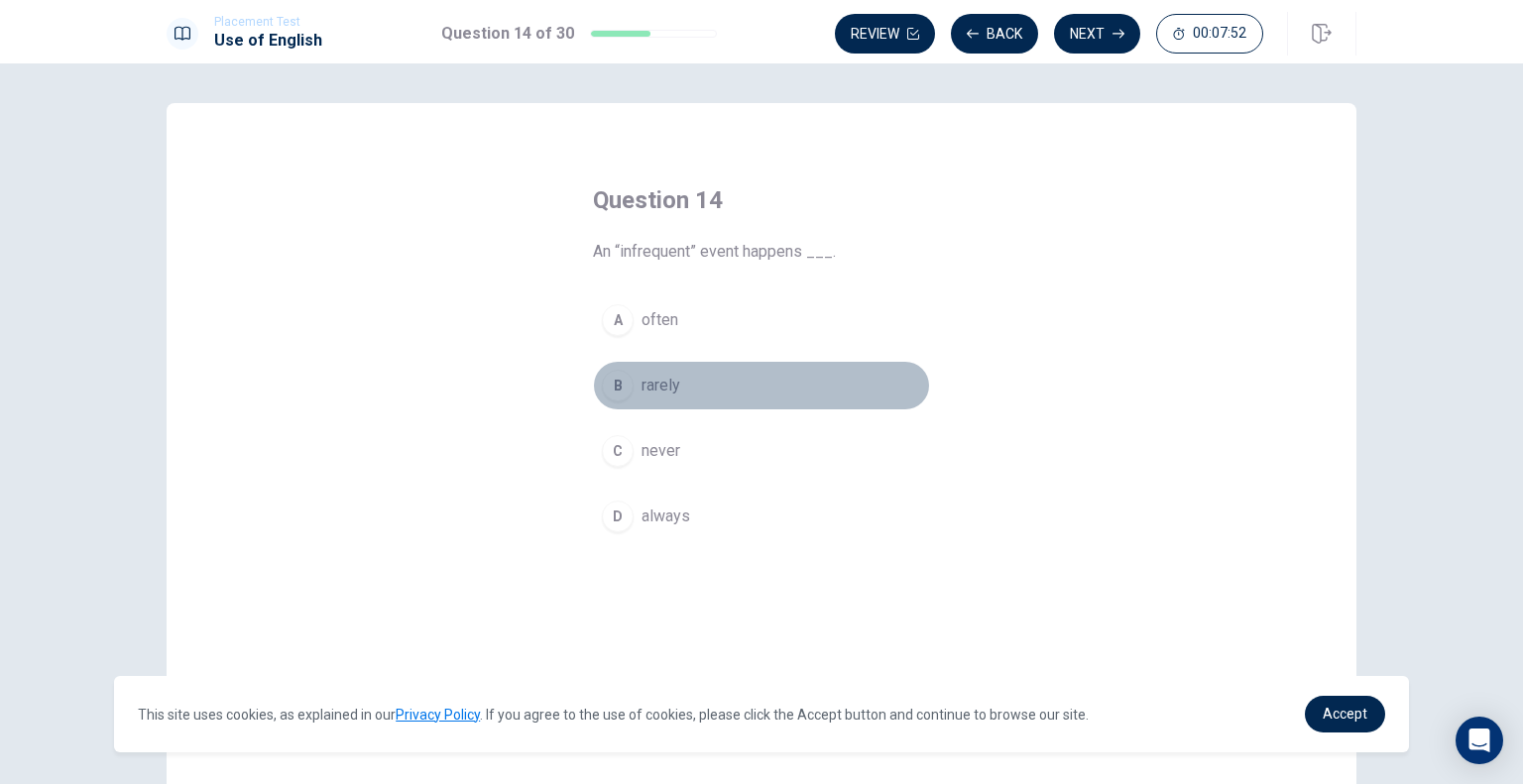 click on "B rarely" at bounding box center [762, 386] 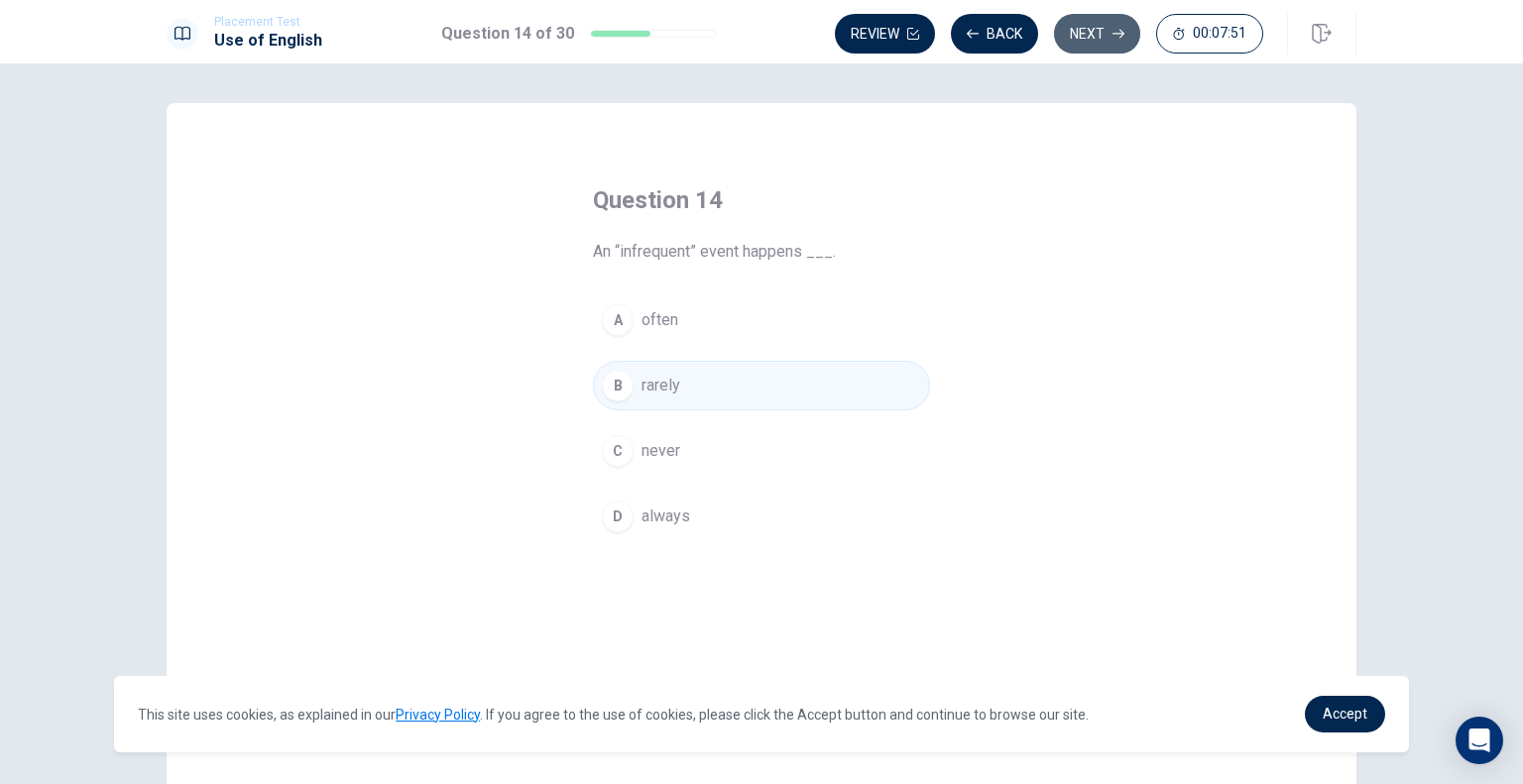 click 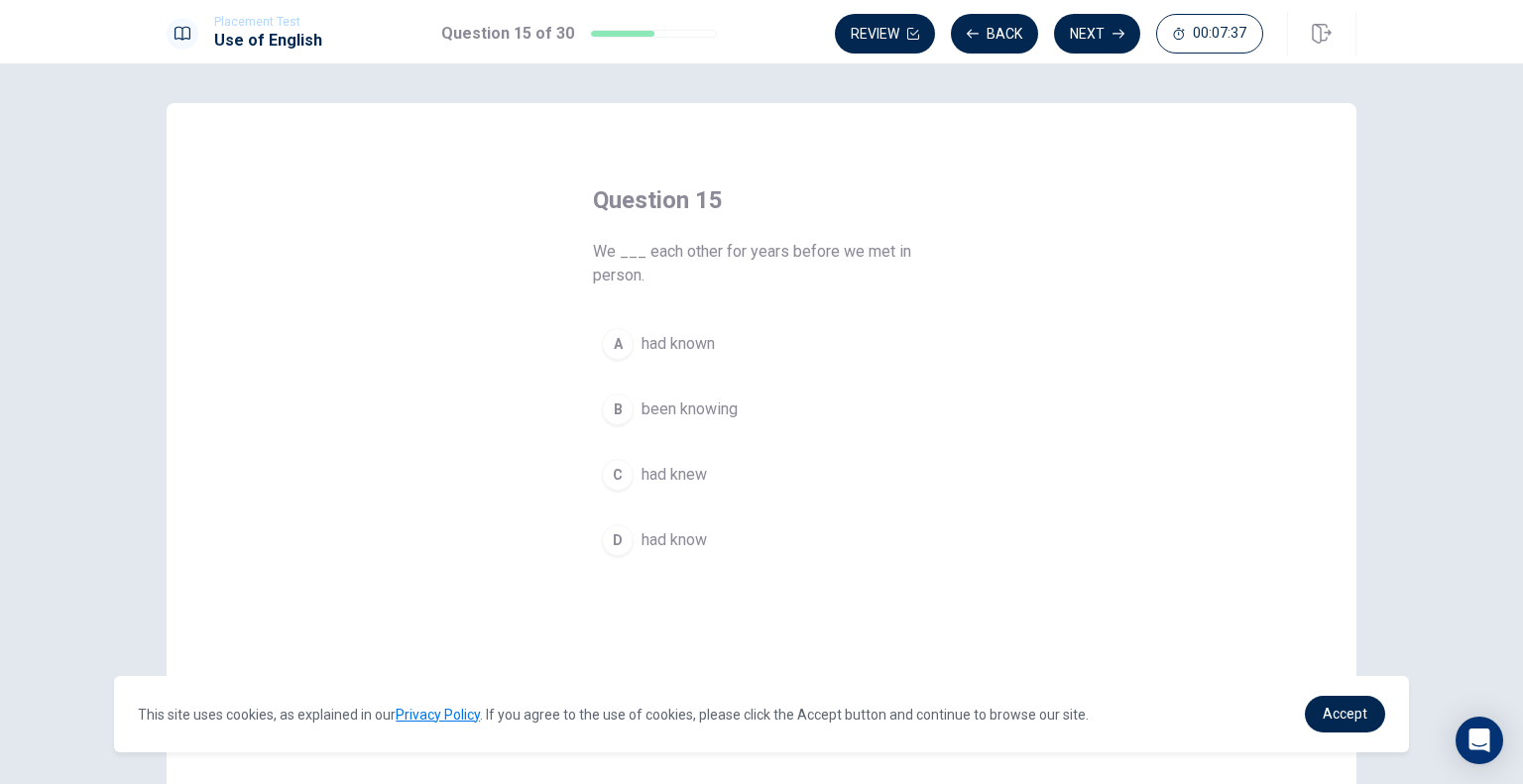 click on "A" at bounding box center [618, 344] 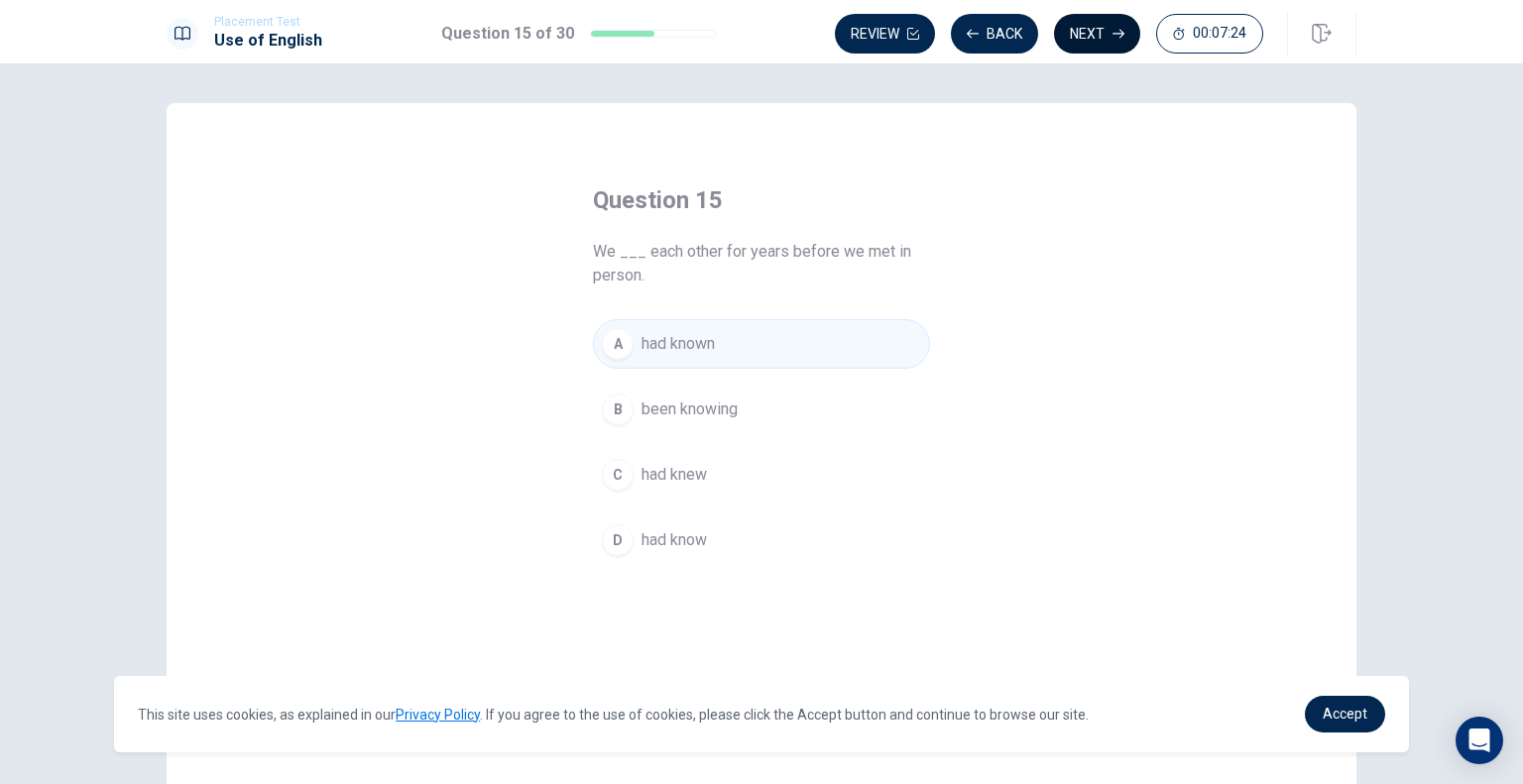 click on "Next" at bounding box center [1097, 34] 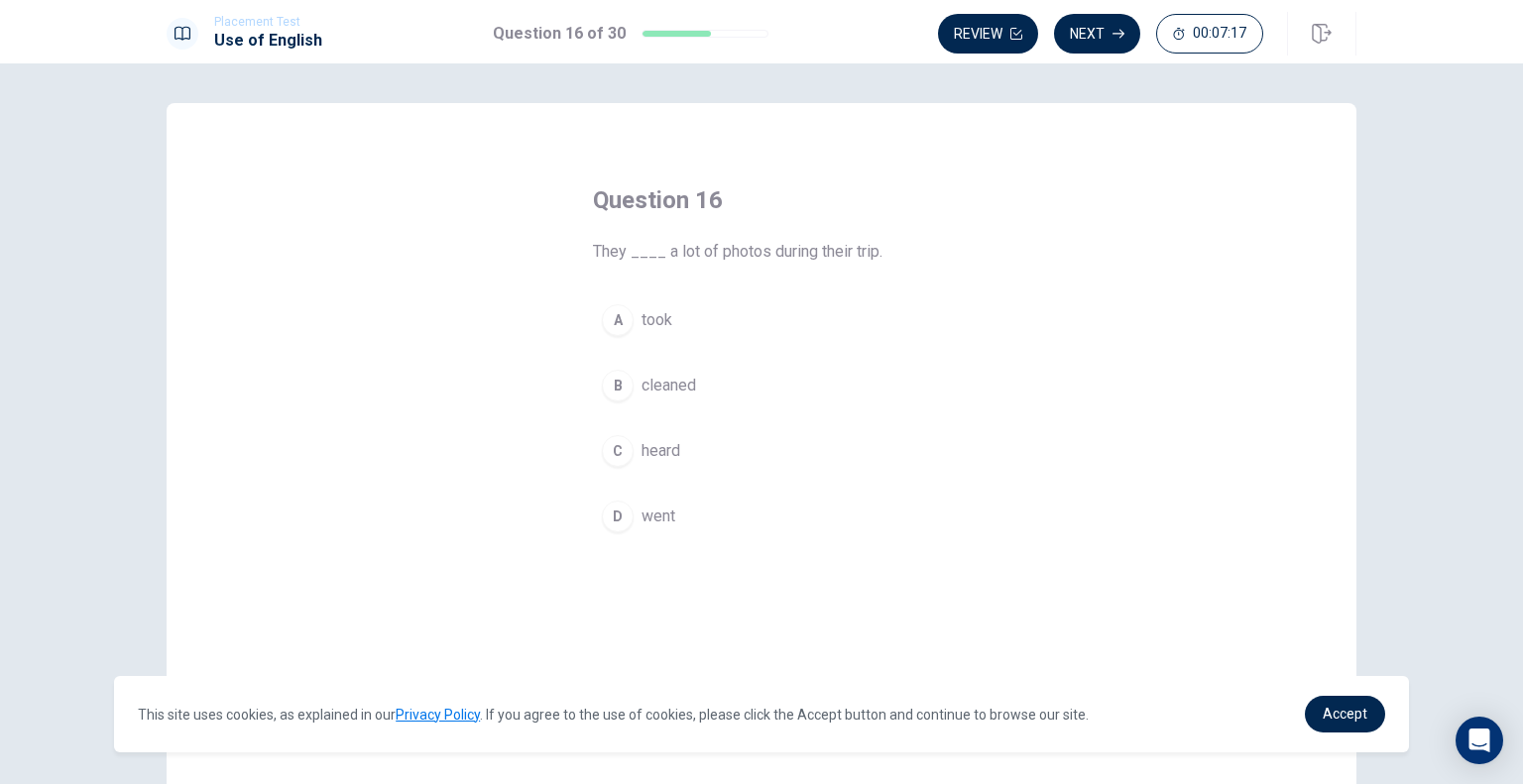 click on "A took" at bounding box center (762, 320) 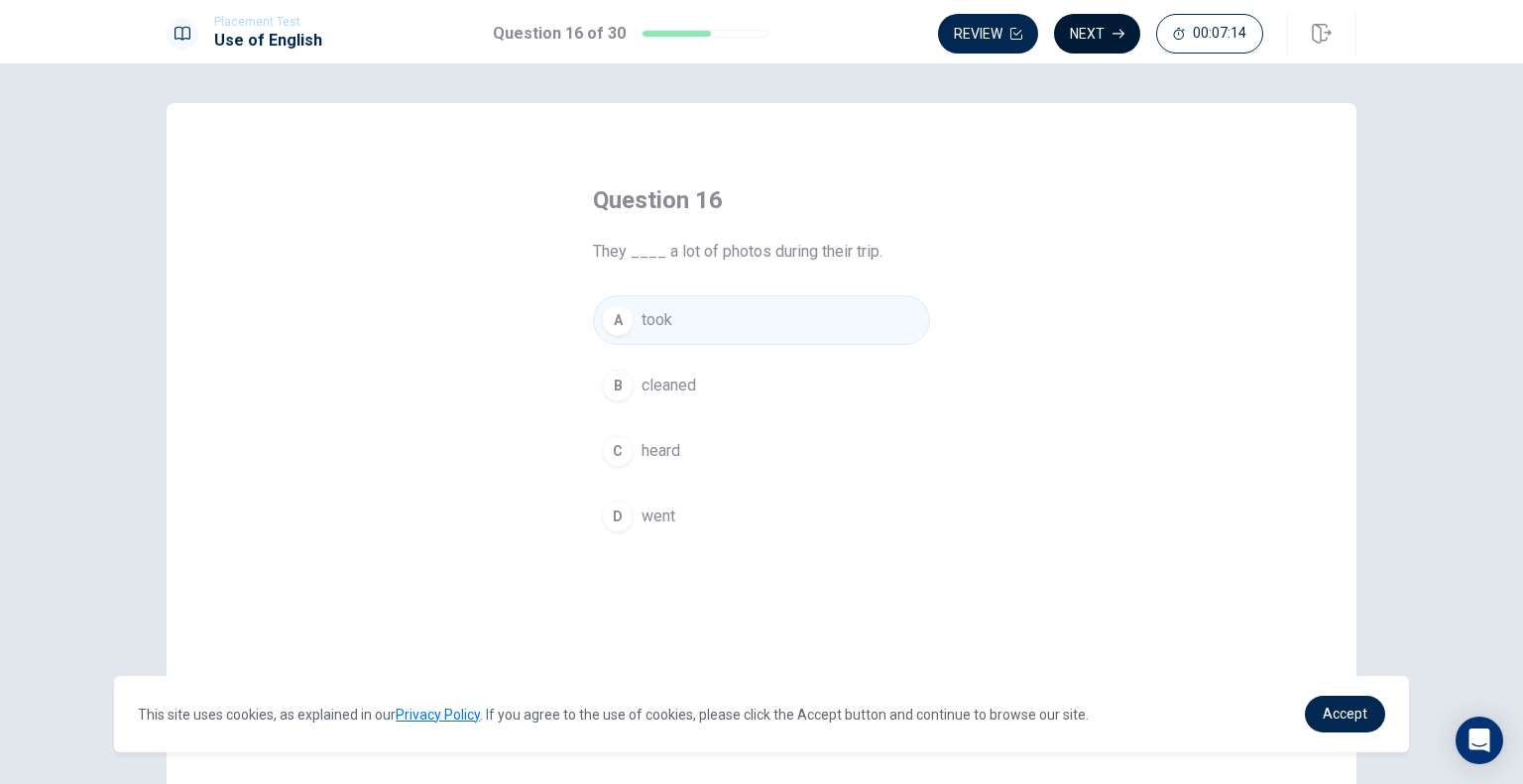 click on "Next" at bounding box center (1097, 34) 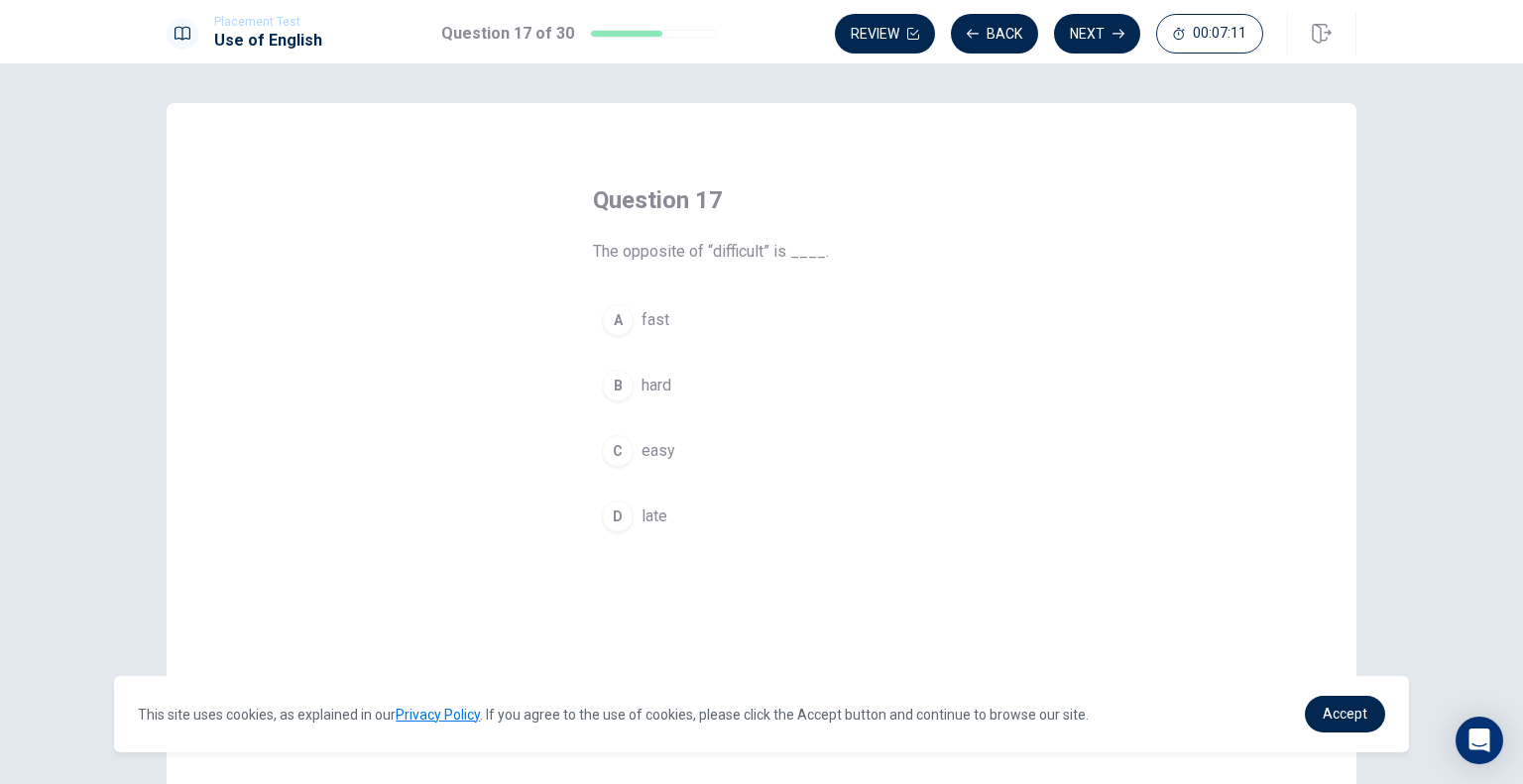 click on "C" at bounding box center [618, 451] 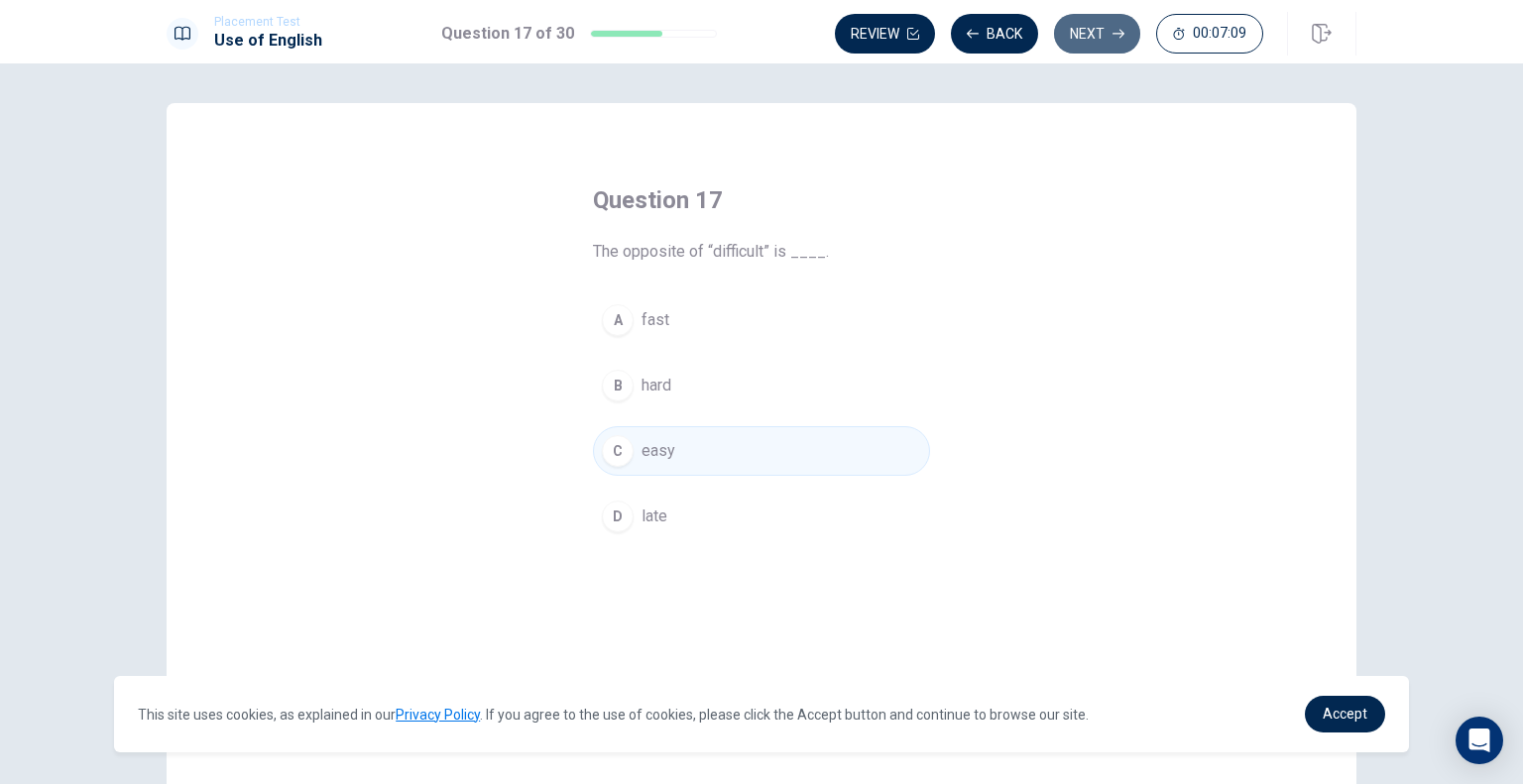 click on "Next" at bounding box center (1097, 34) 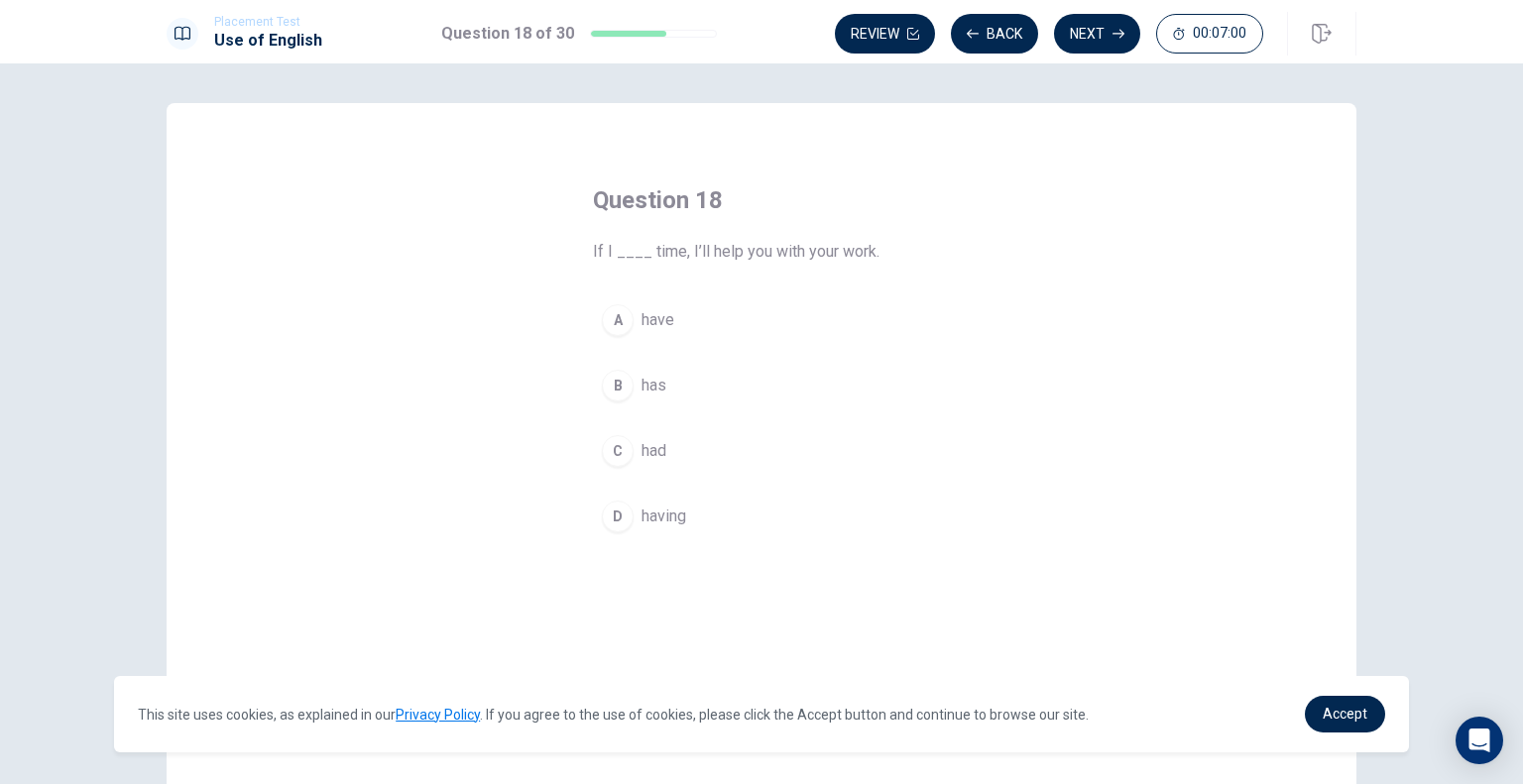 click on "A have" at bounding box center [762, 320] 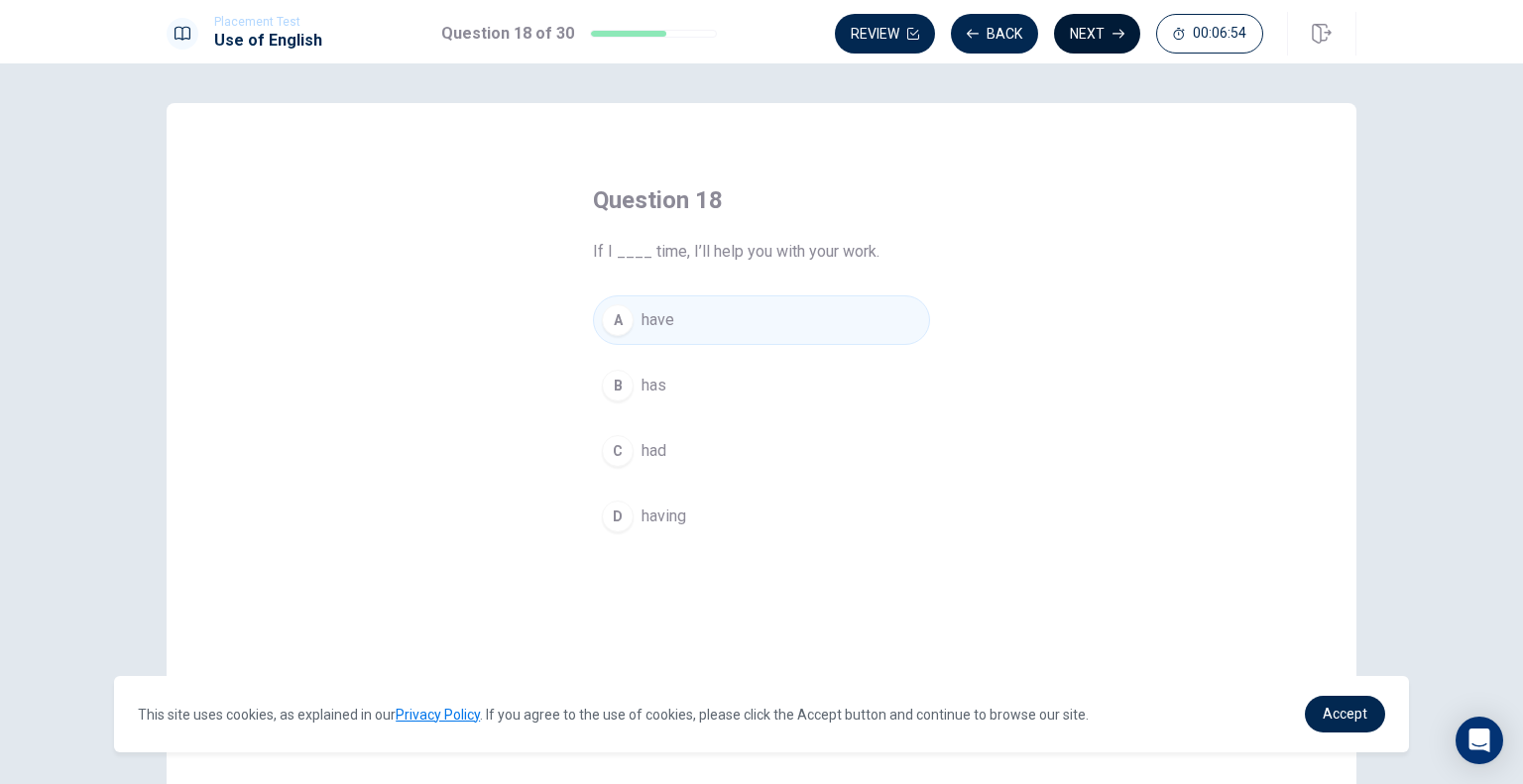click on "Next" at bounding box center (1097, 34) 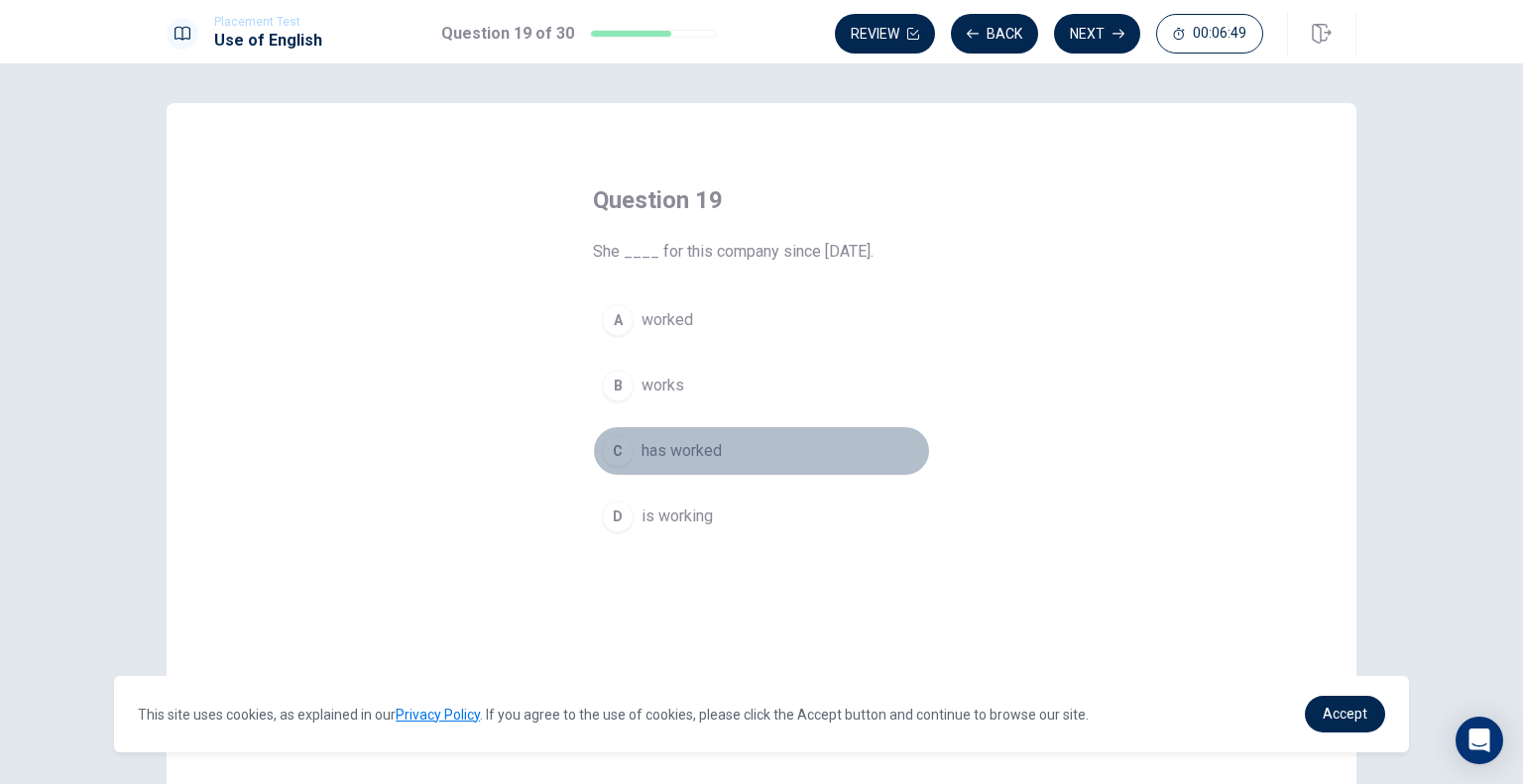 click on "C" at bounding box center [618, 451] 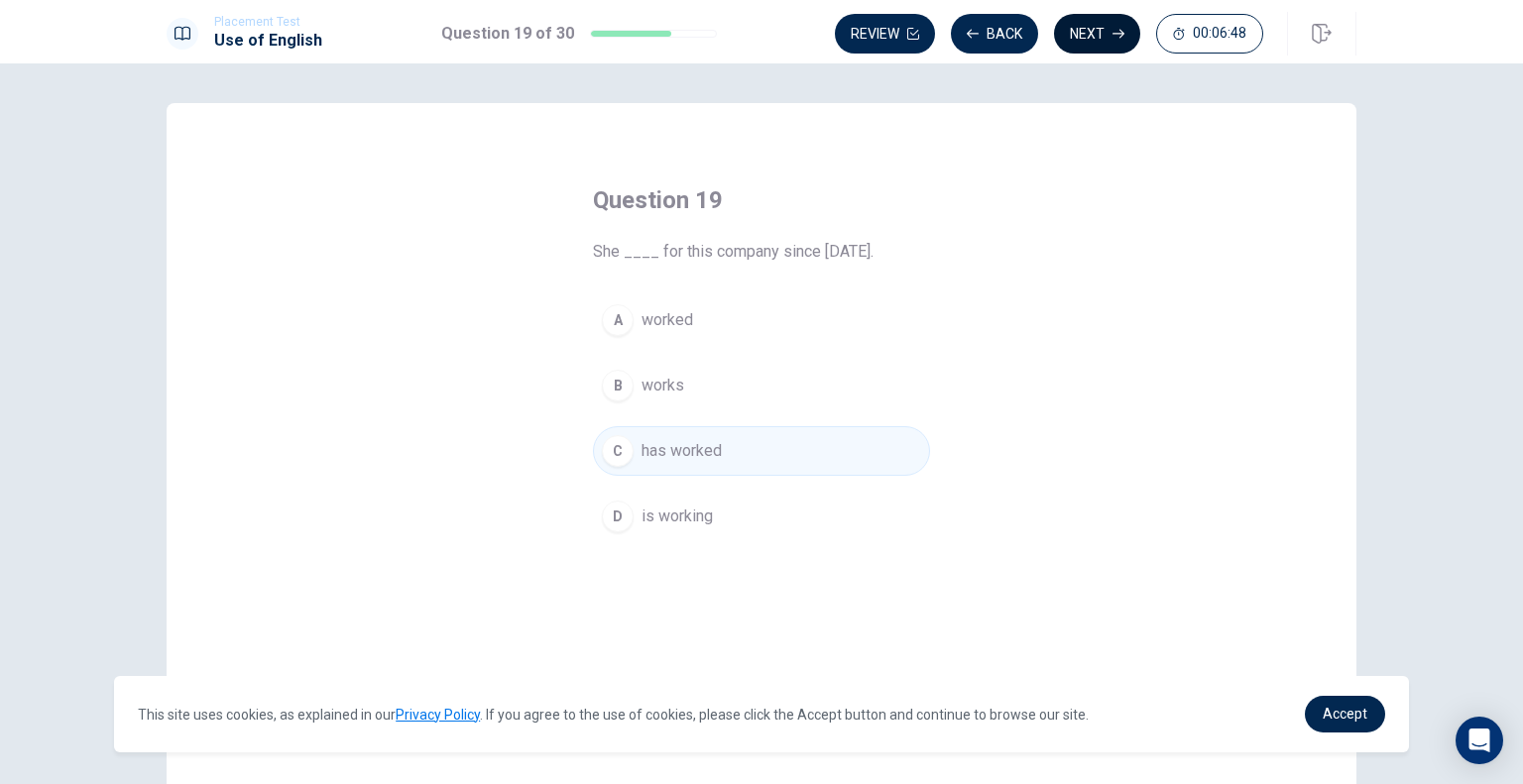 click on "Next" at bounding box center (1097, 34) 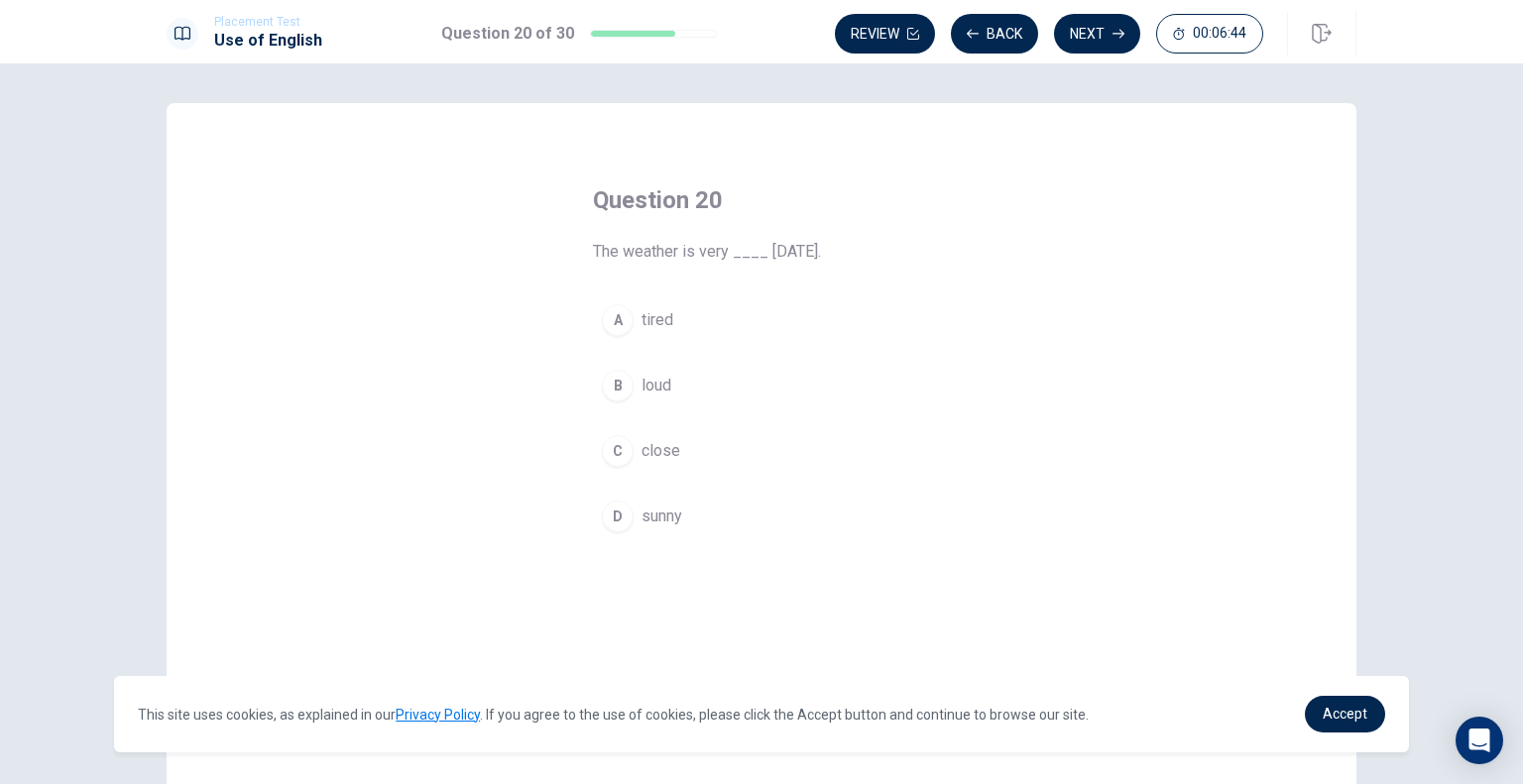 click on "D" at bounding box center (618, 516) 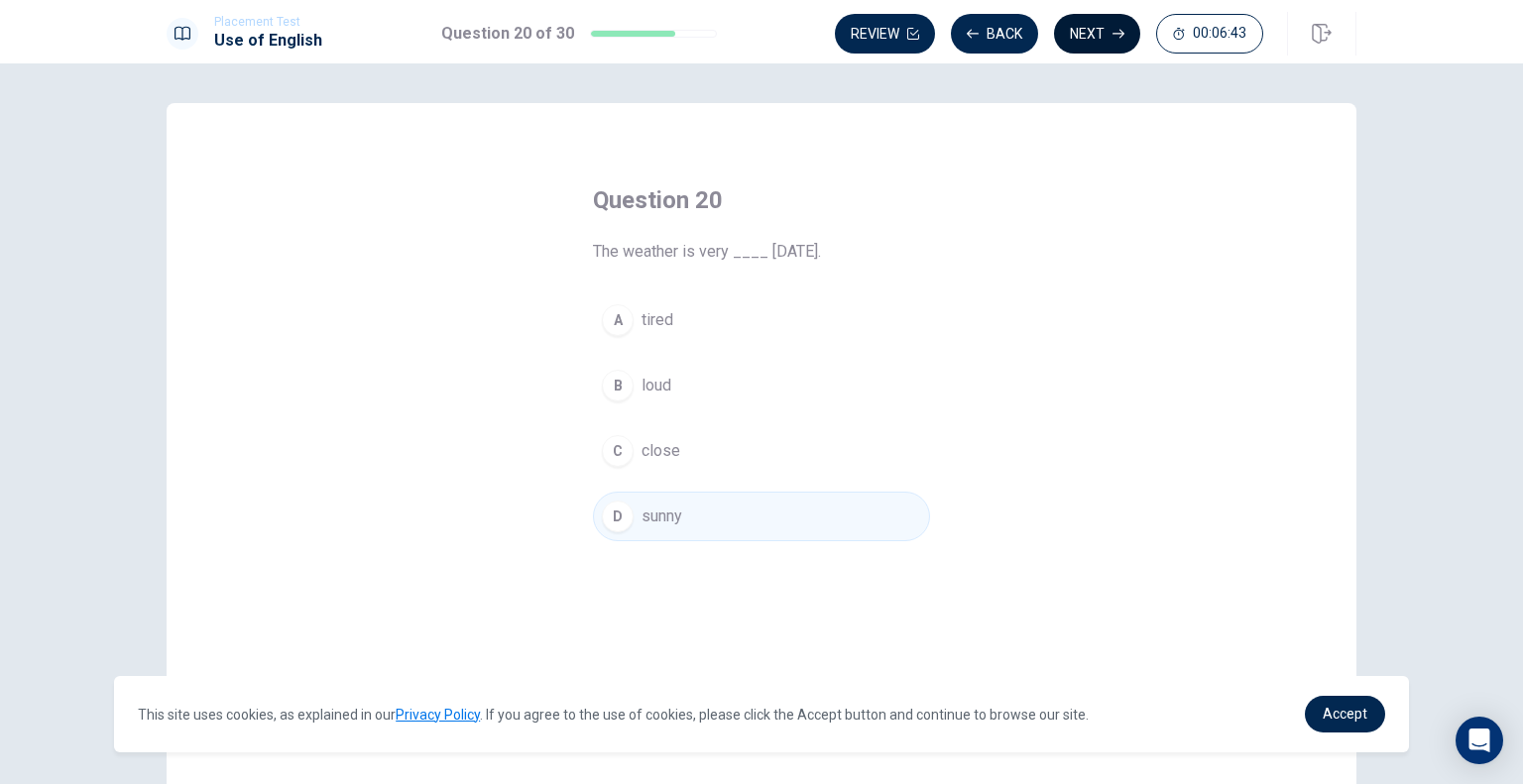 click on "Next" at bounding box center [1097, 34] 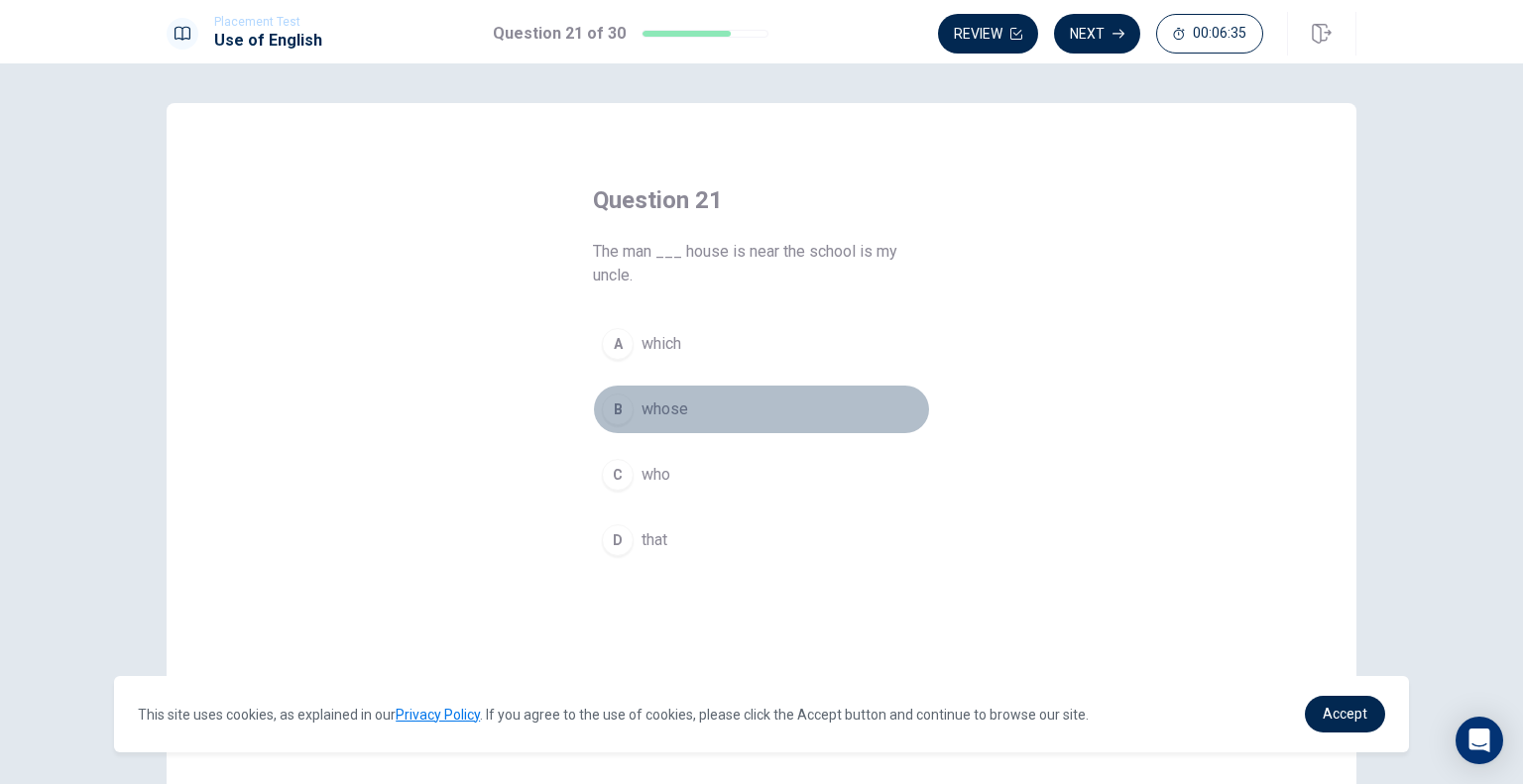 click on "B" at bounding box center (618, 409) 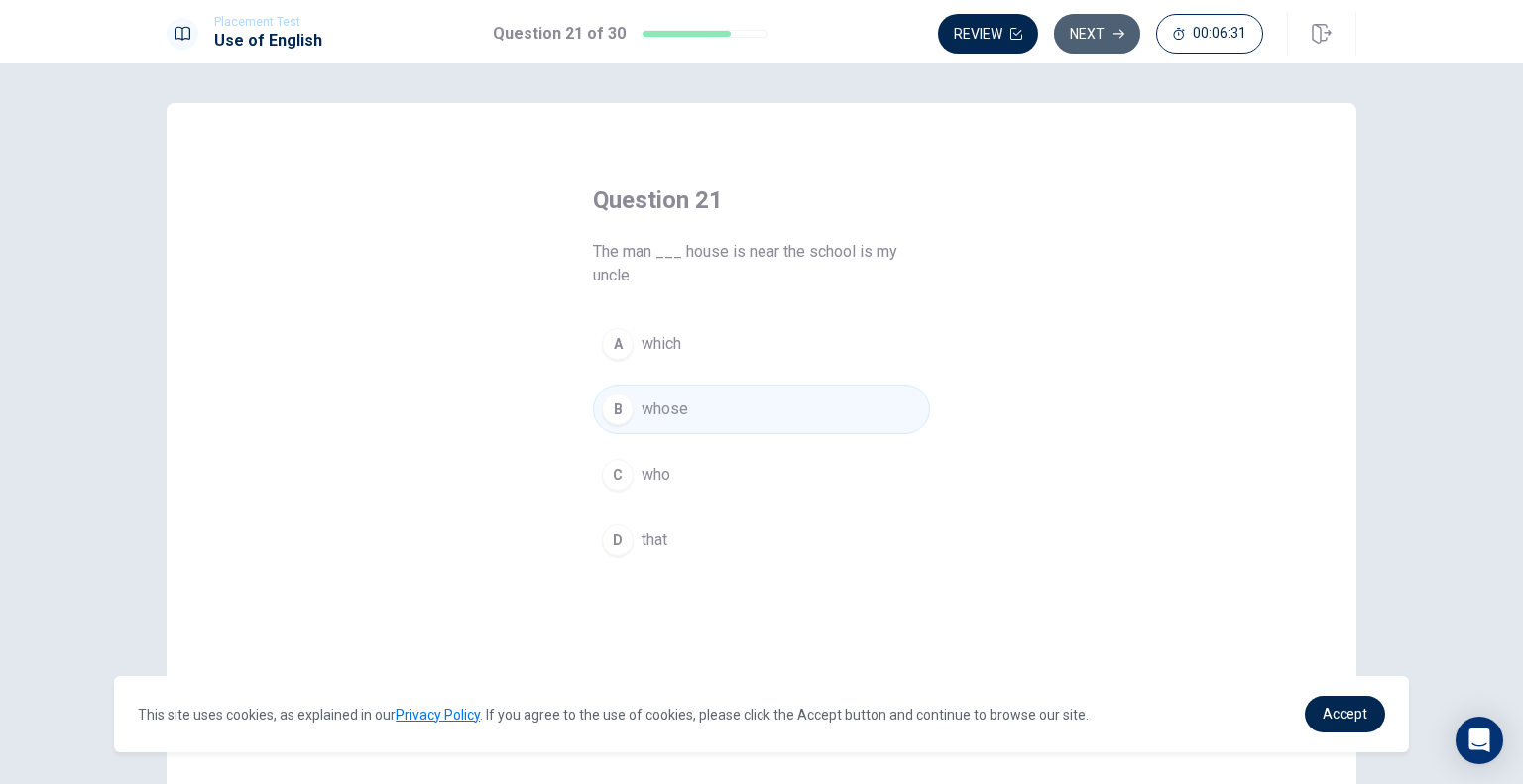 click on "Next" at bounding box center [1097, 34] 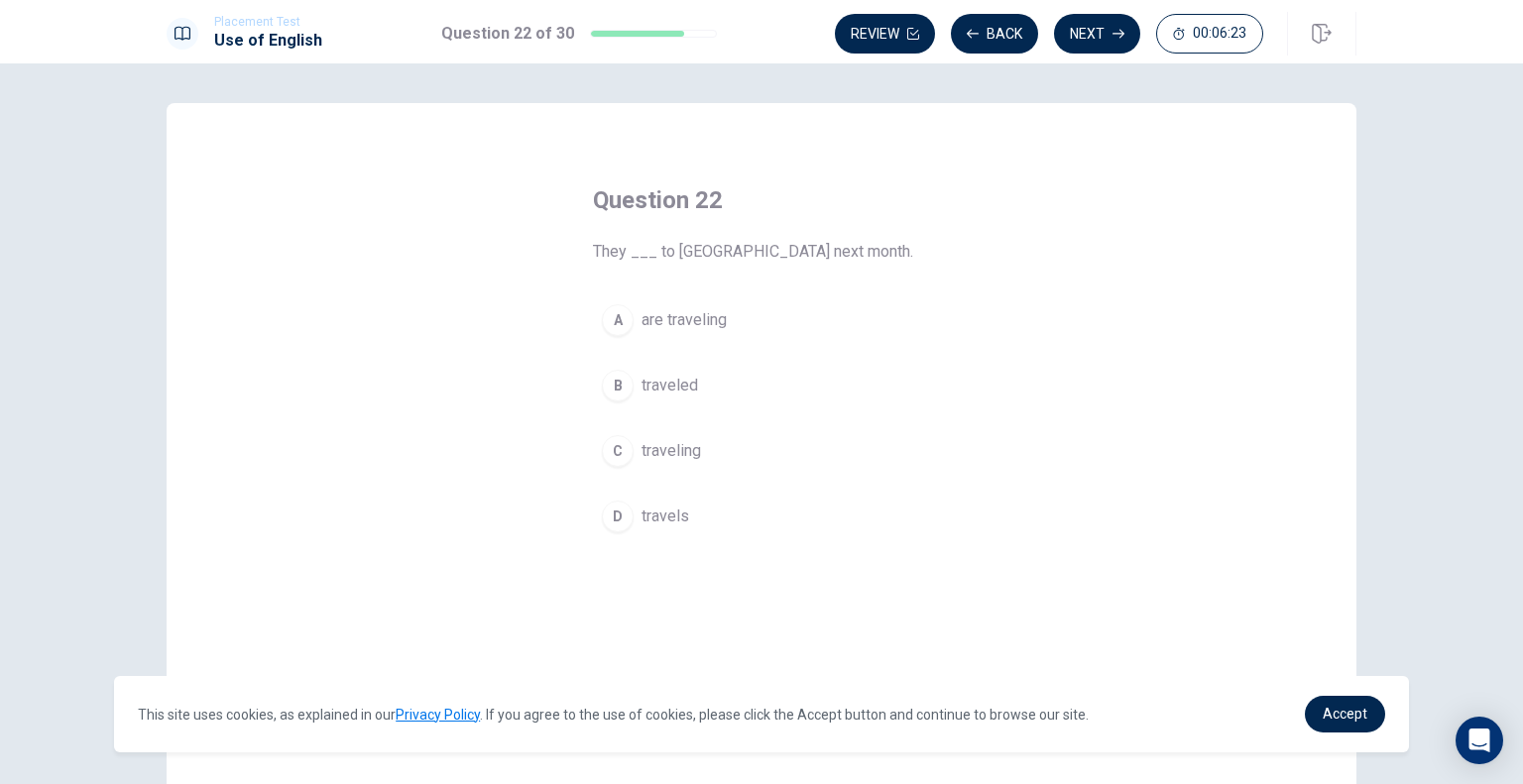 click on "A are traveling" at bounding box center (762, 320) 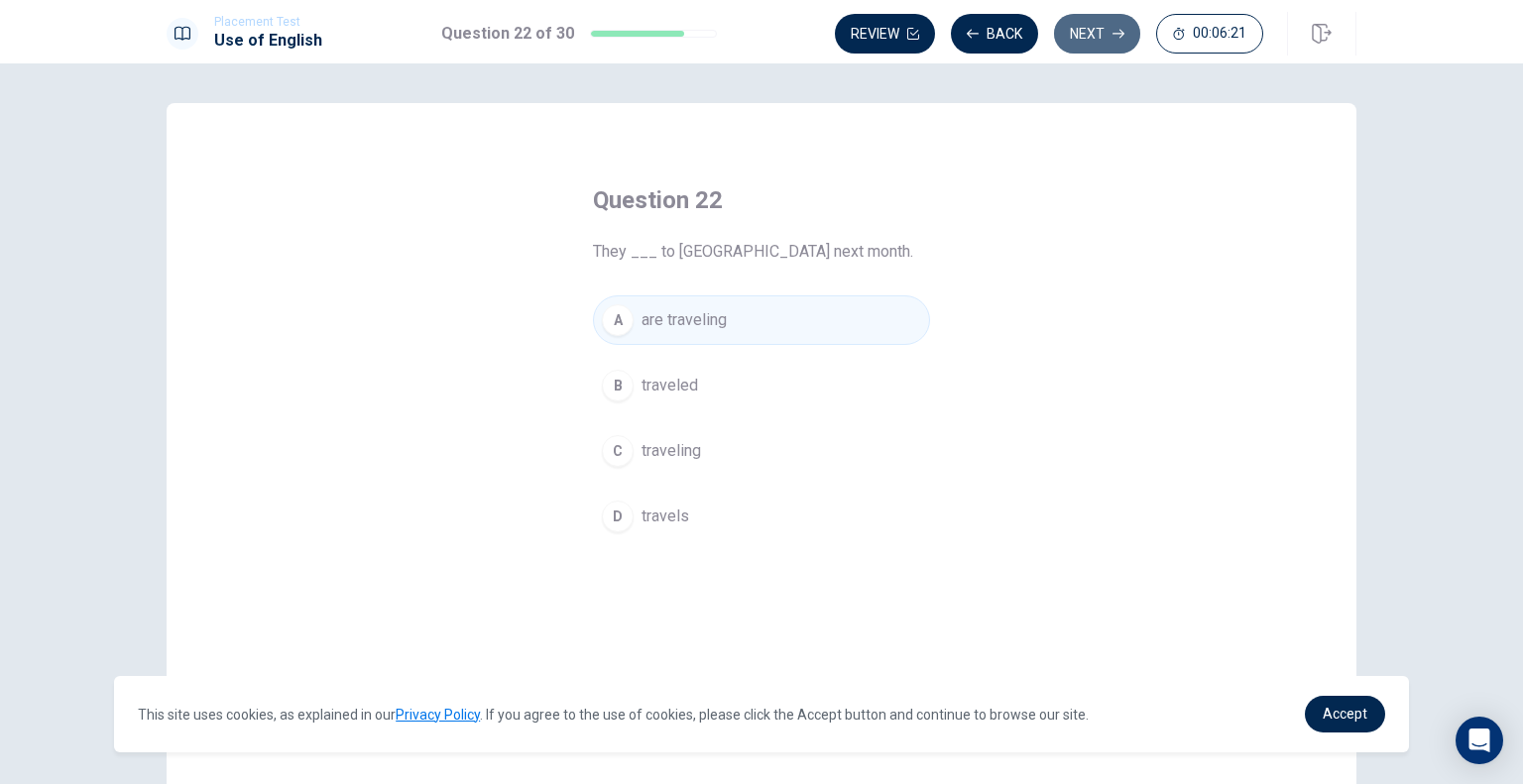 click on "Next" at bounding box center [1097, 34] 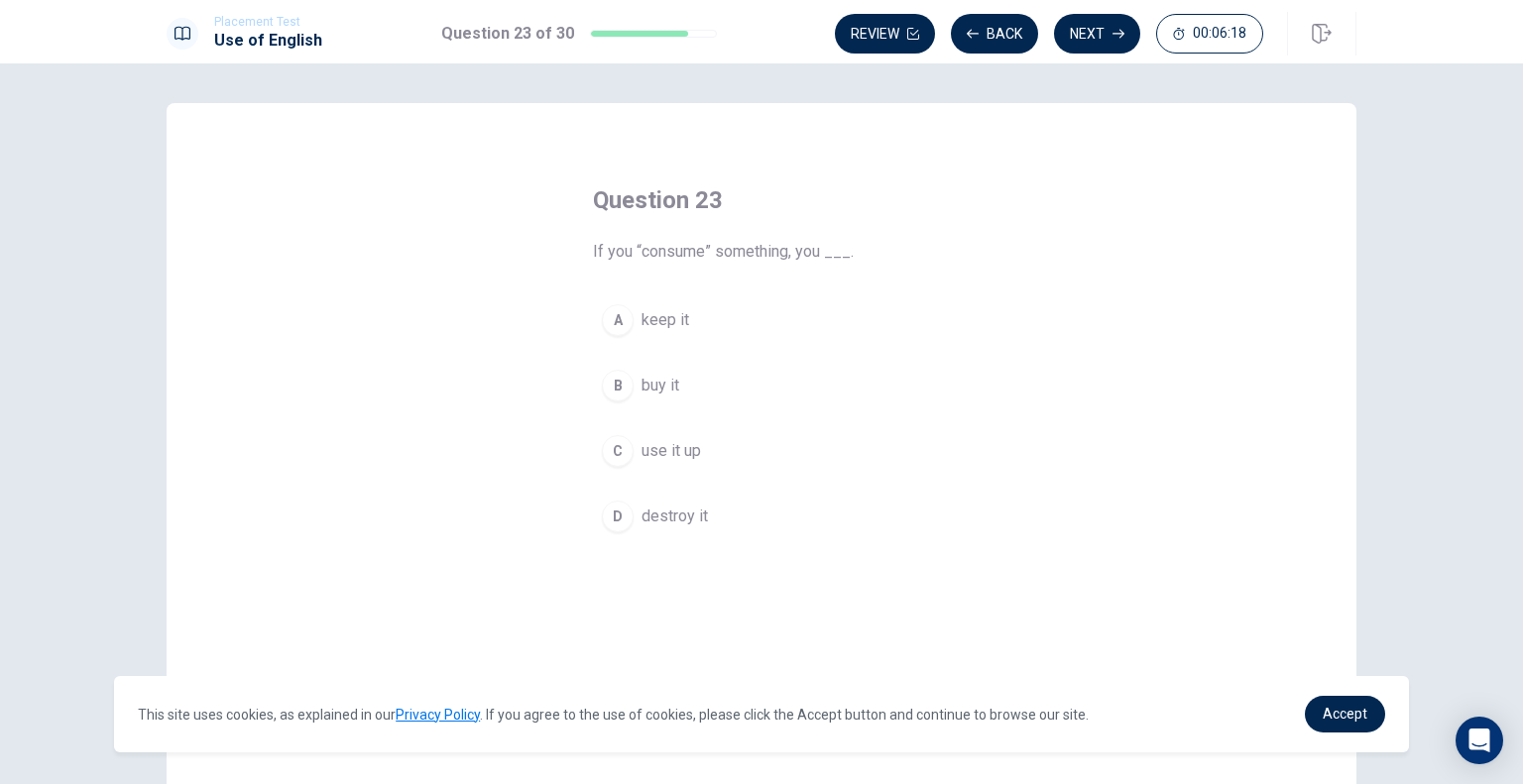 click on "B" at bounding box center [618, 386] 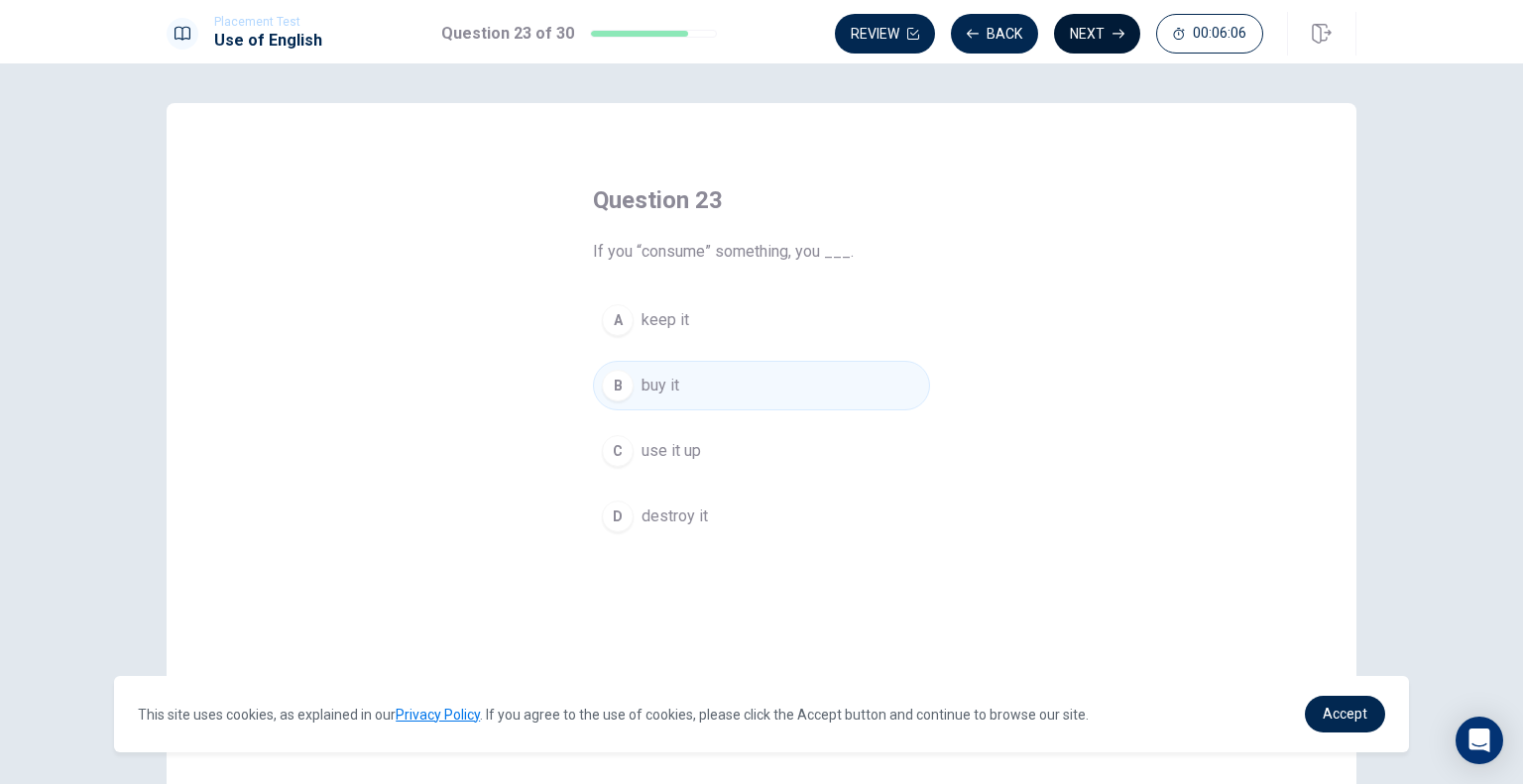 click on "Next" at bounding box center (1097, 34) 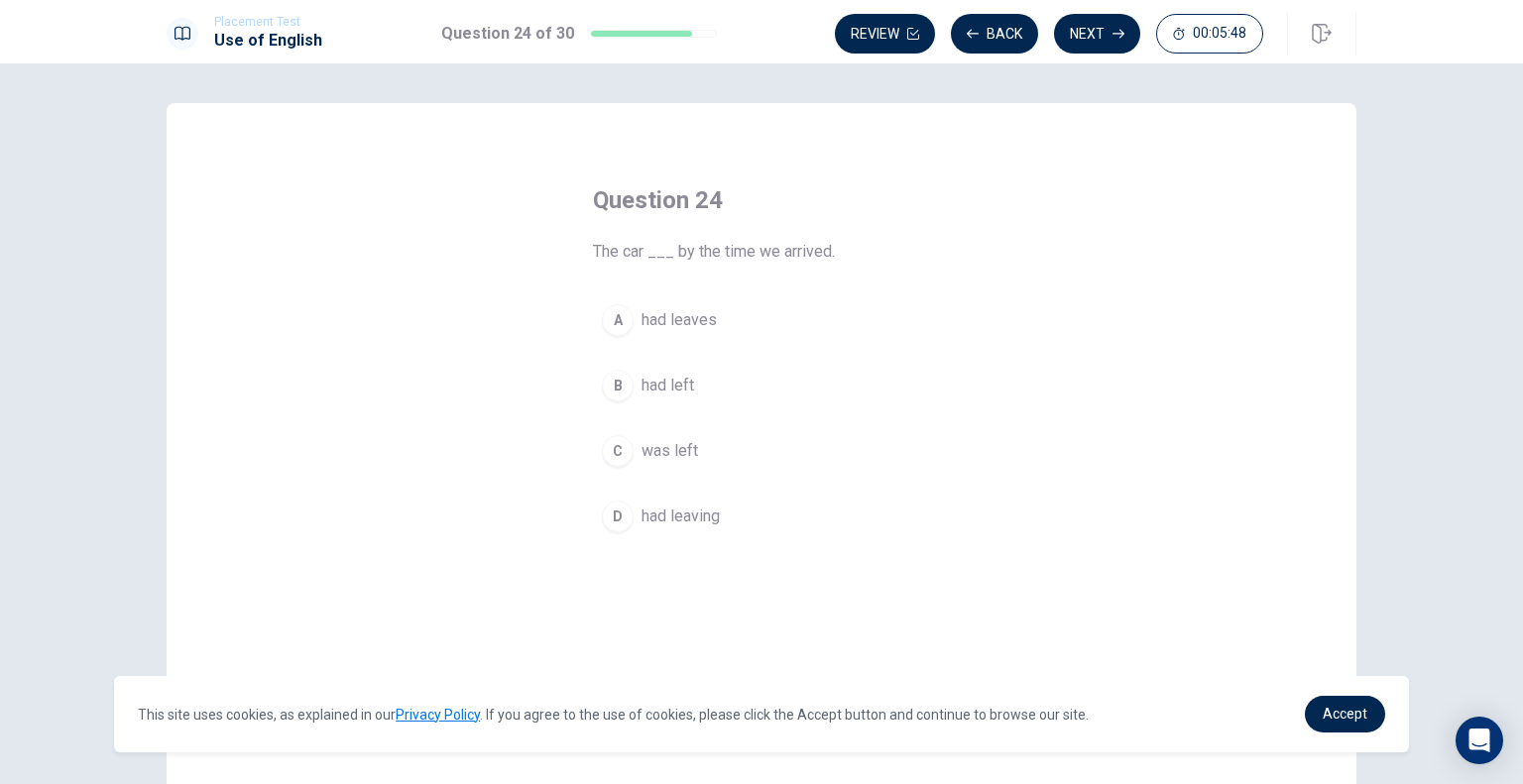 click on "B" at bounding box center (618, 386) 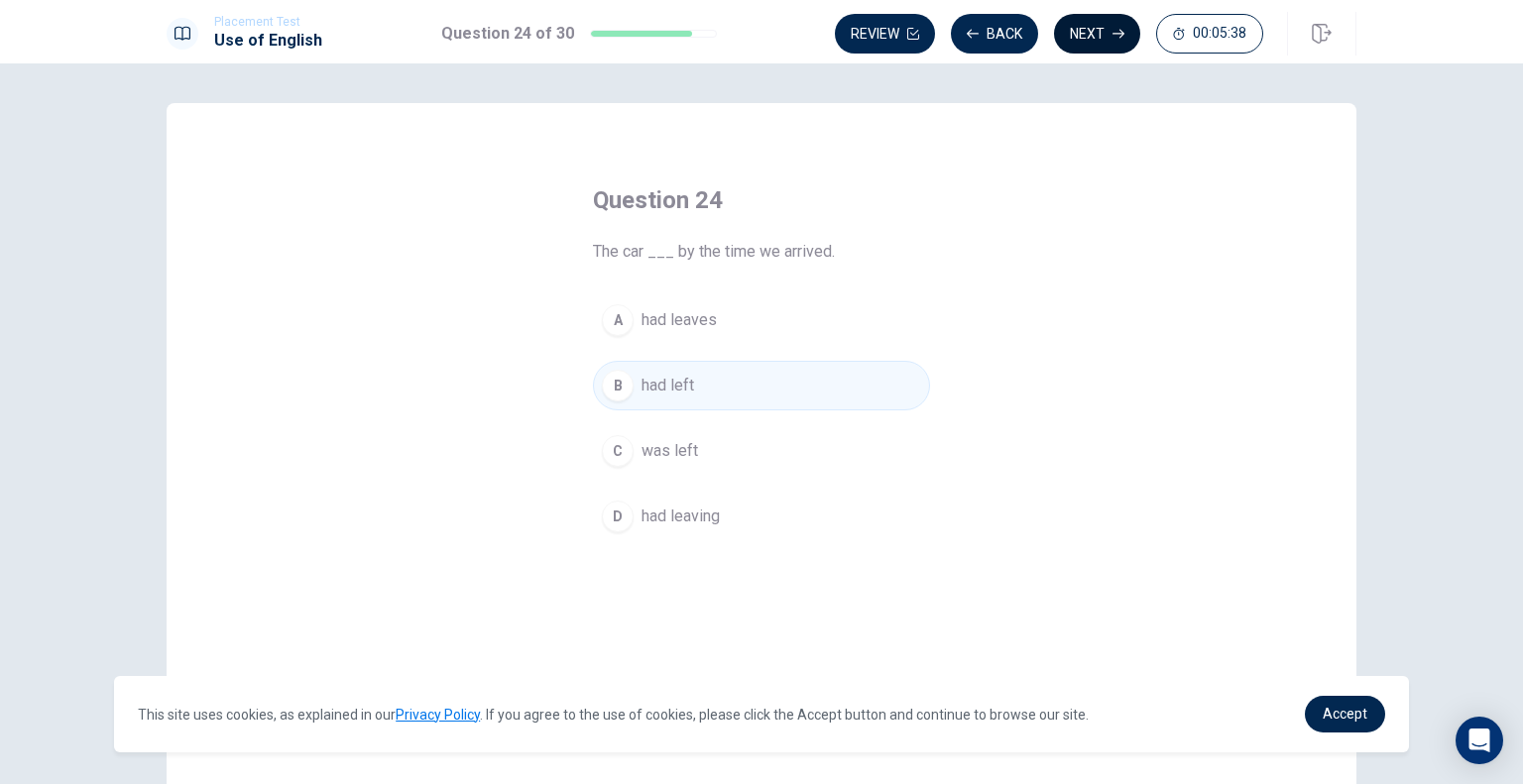 click on "Next" at bounding box center (1097, 34) 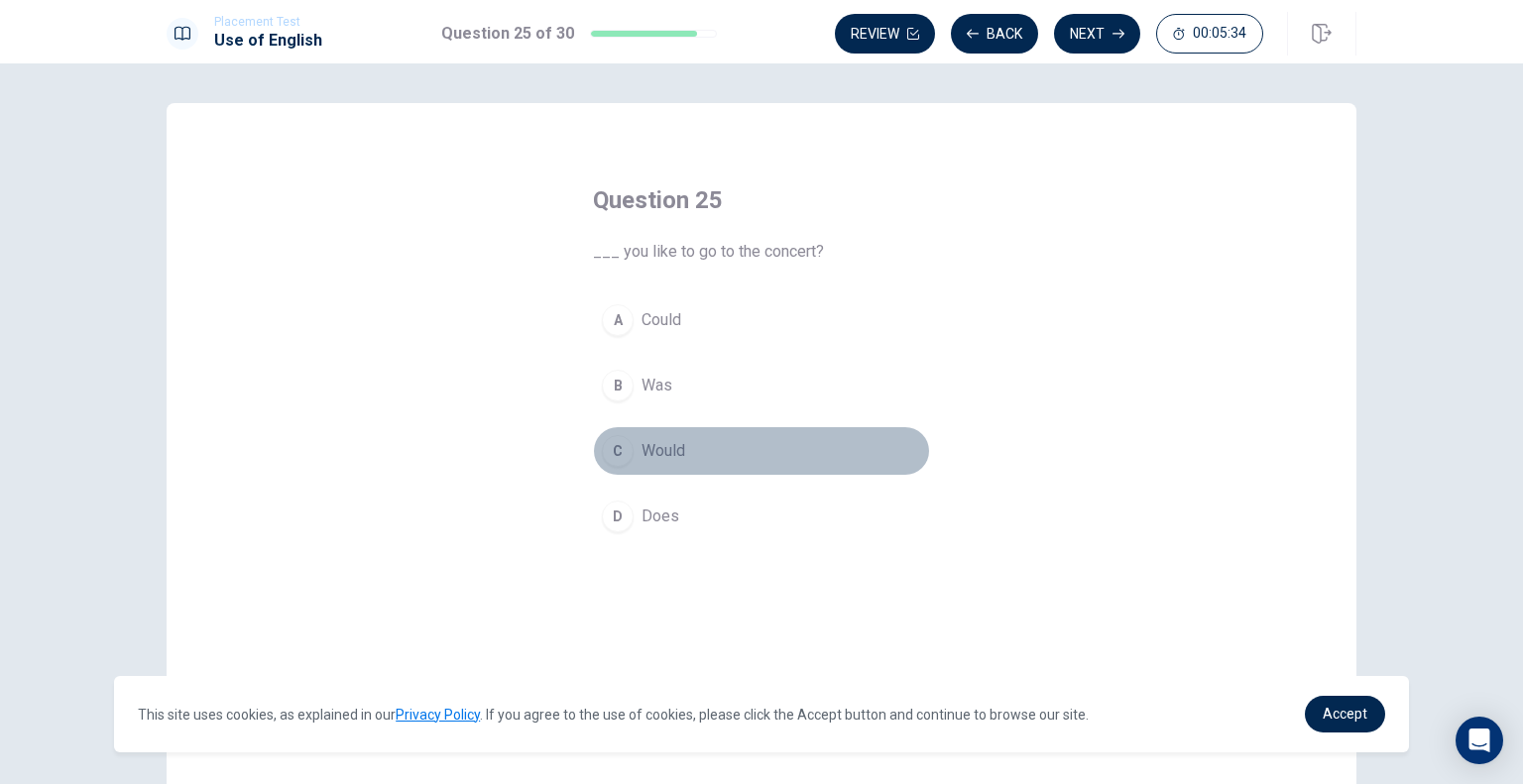click on "C" at bounding box center [618, 451] 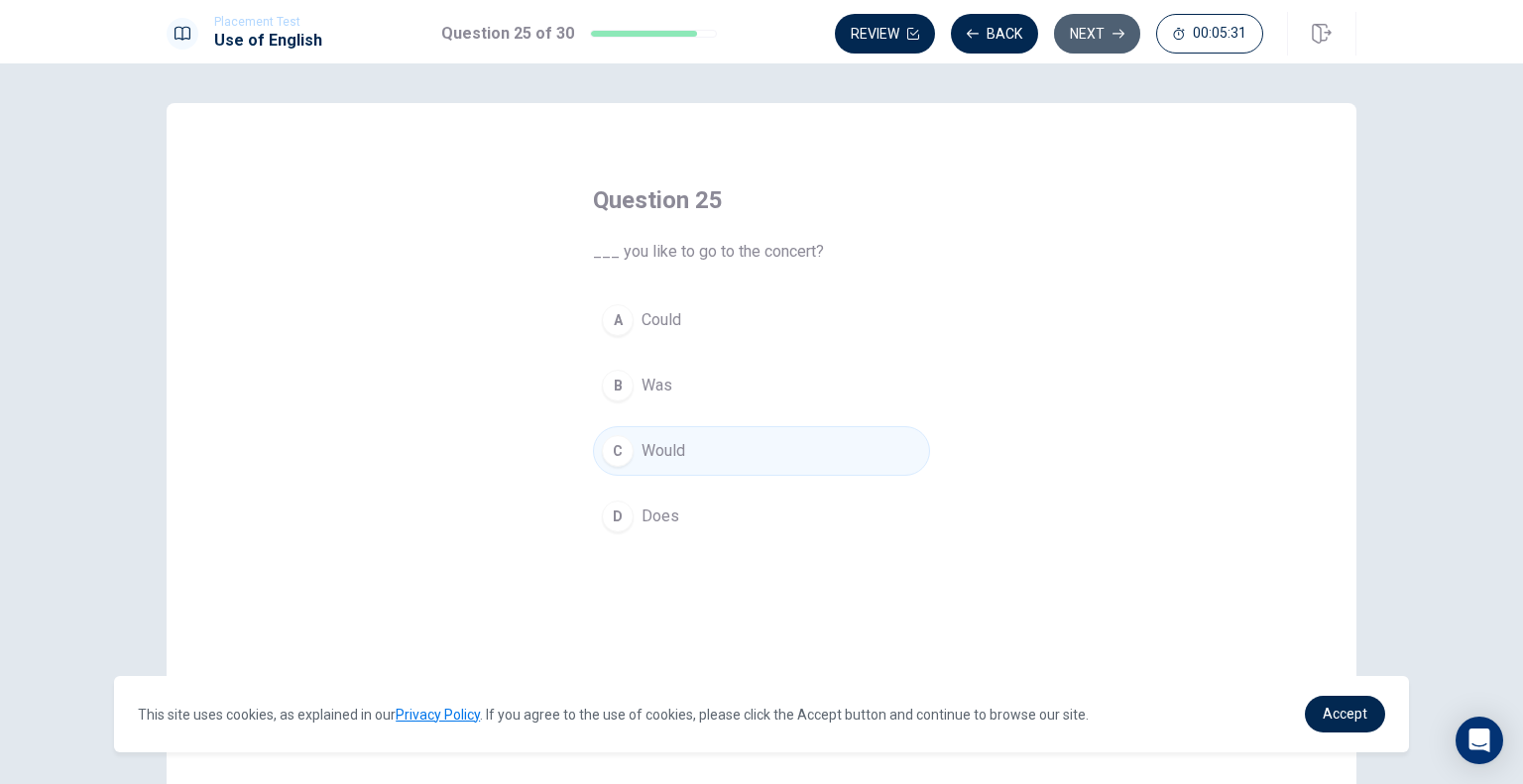 click on "Next" at bounding box center (1097, 34) 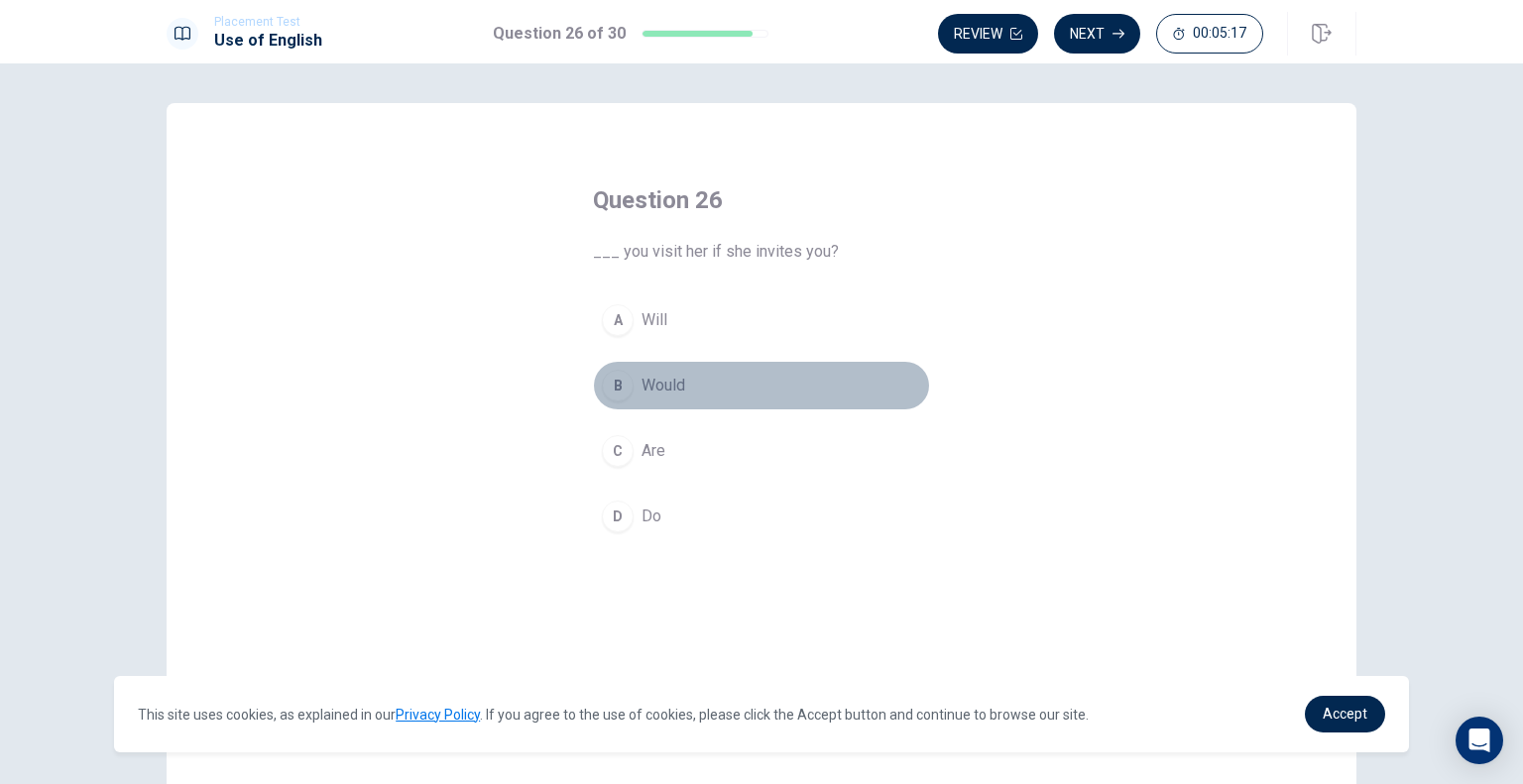 click on "B" at bounding box center (618, 386) 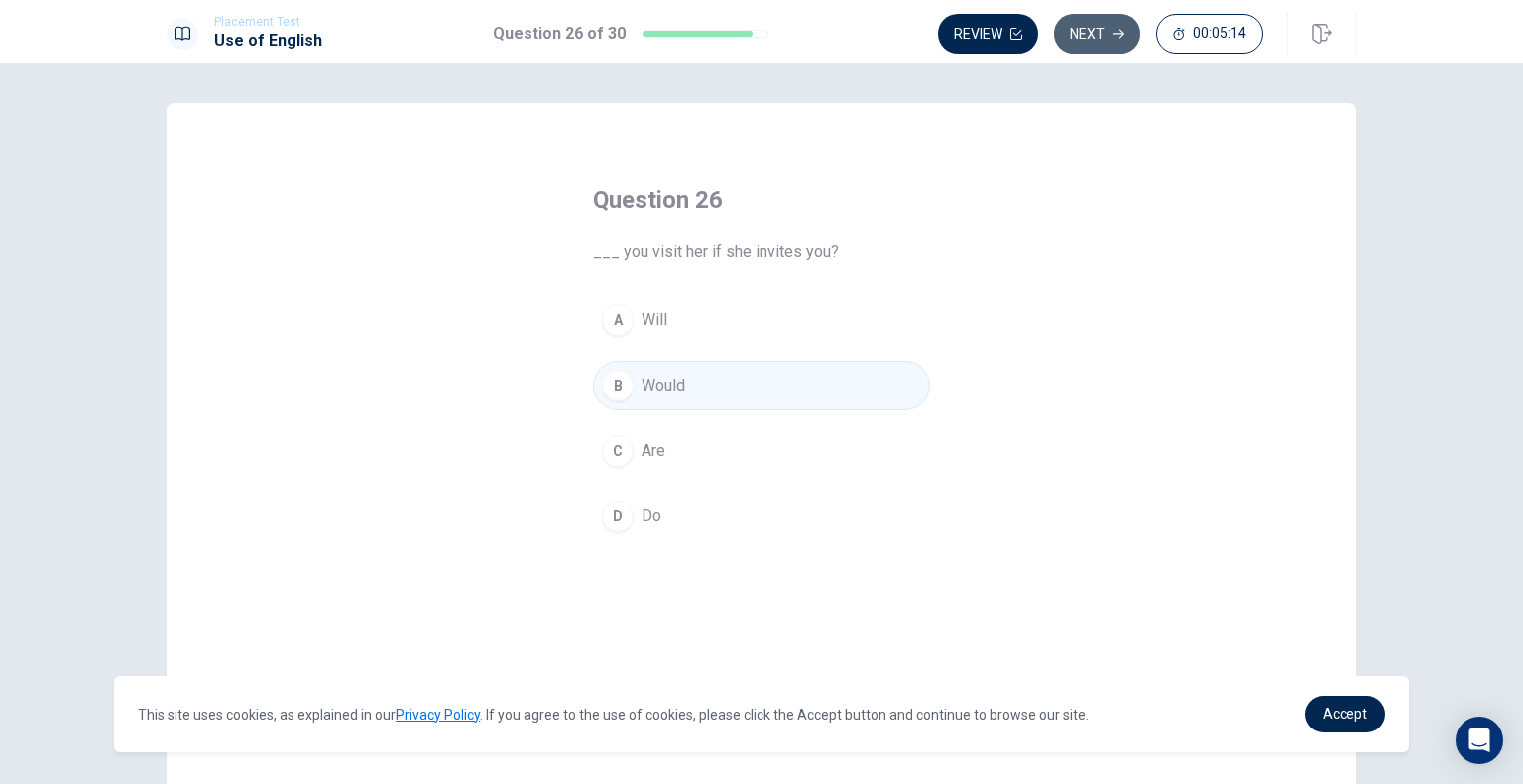 click on "Next" at bounding box center [1097, 34] 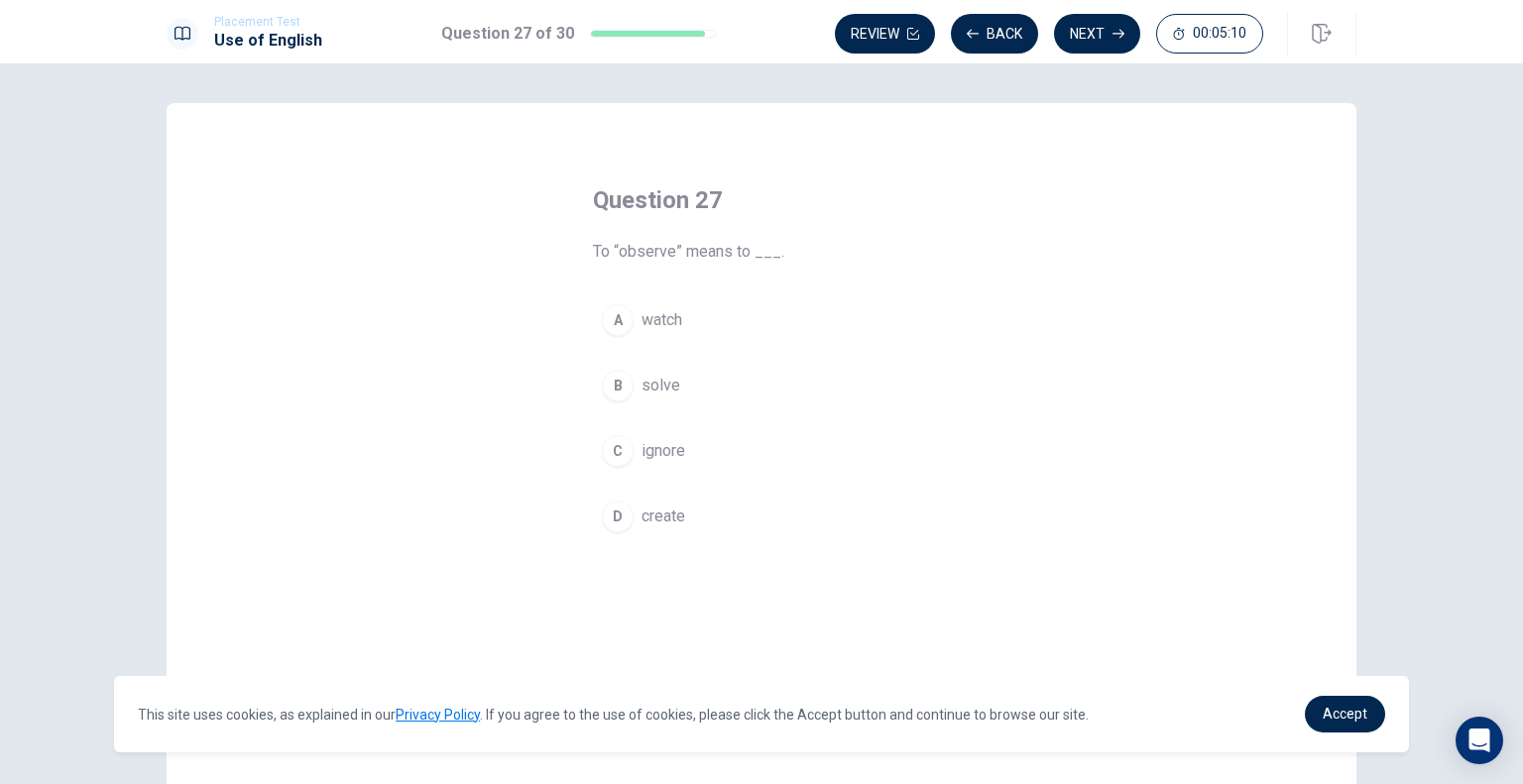 click on "A" at bounding box center [618, 320] 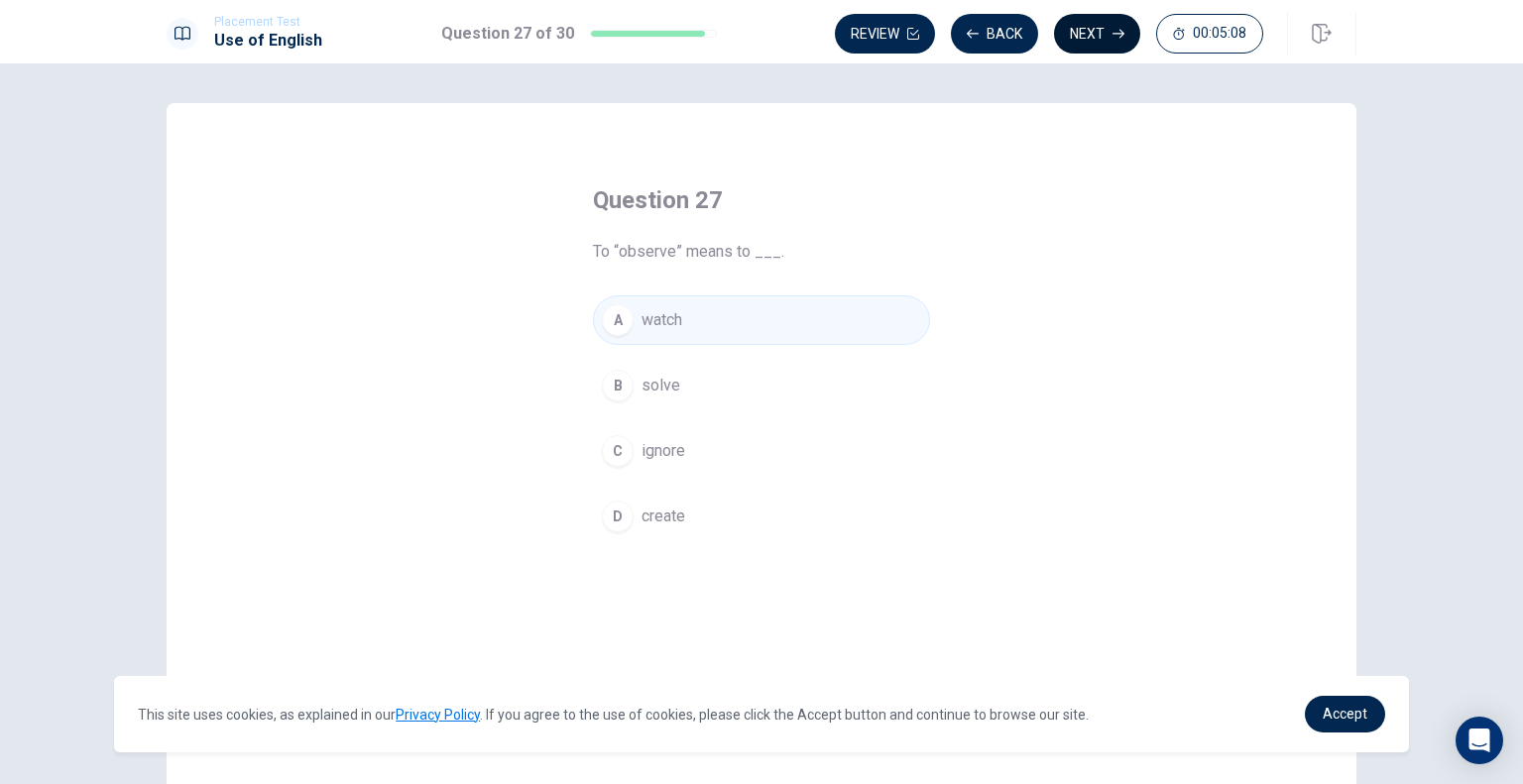 click on "Next" at bounding box center [1097, 34] 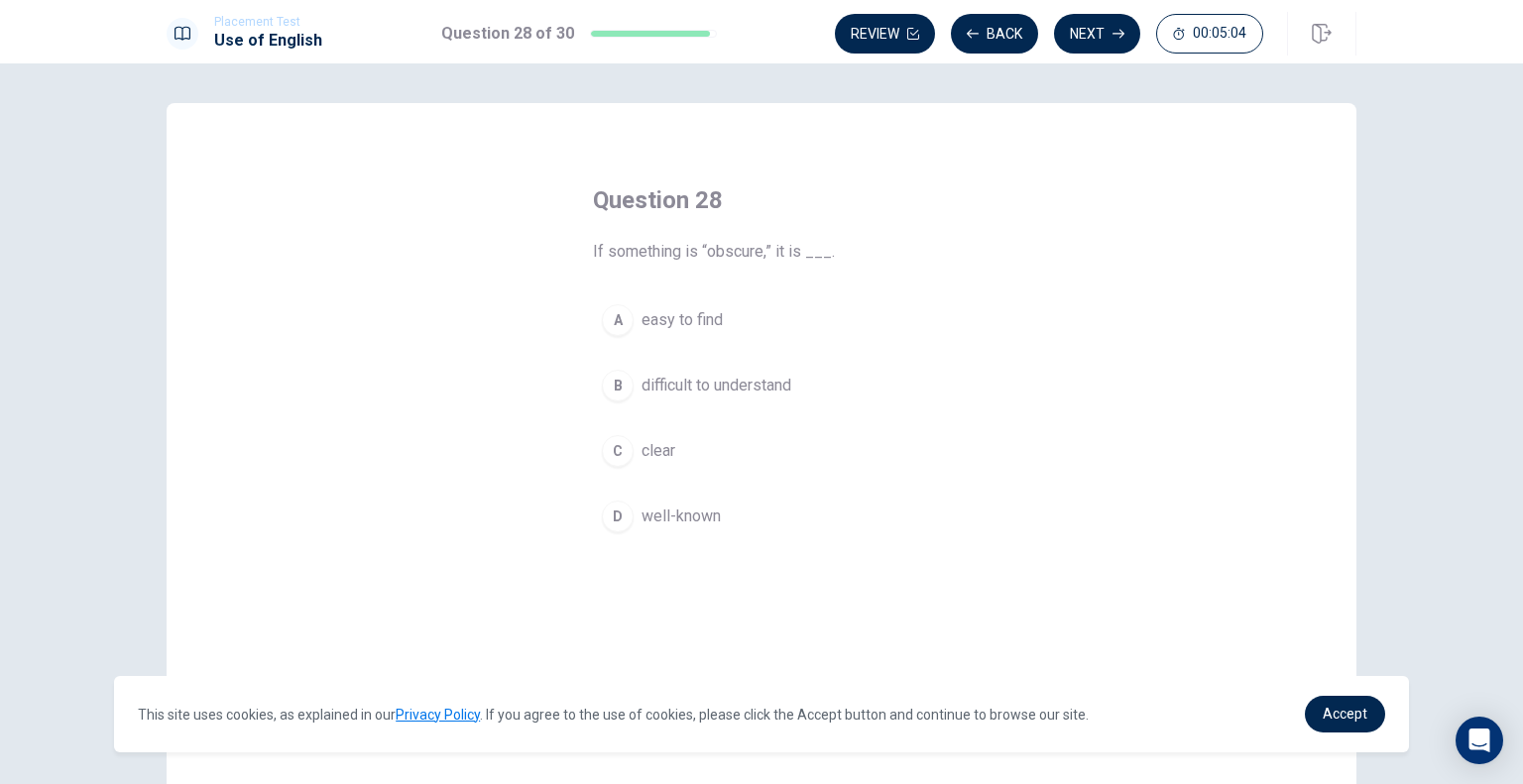 click on "A" at bounding box center (618, 320) 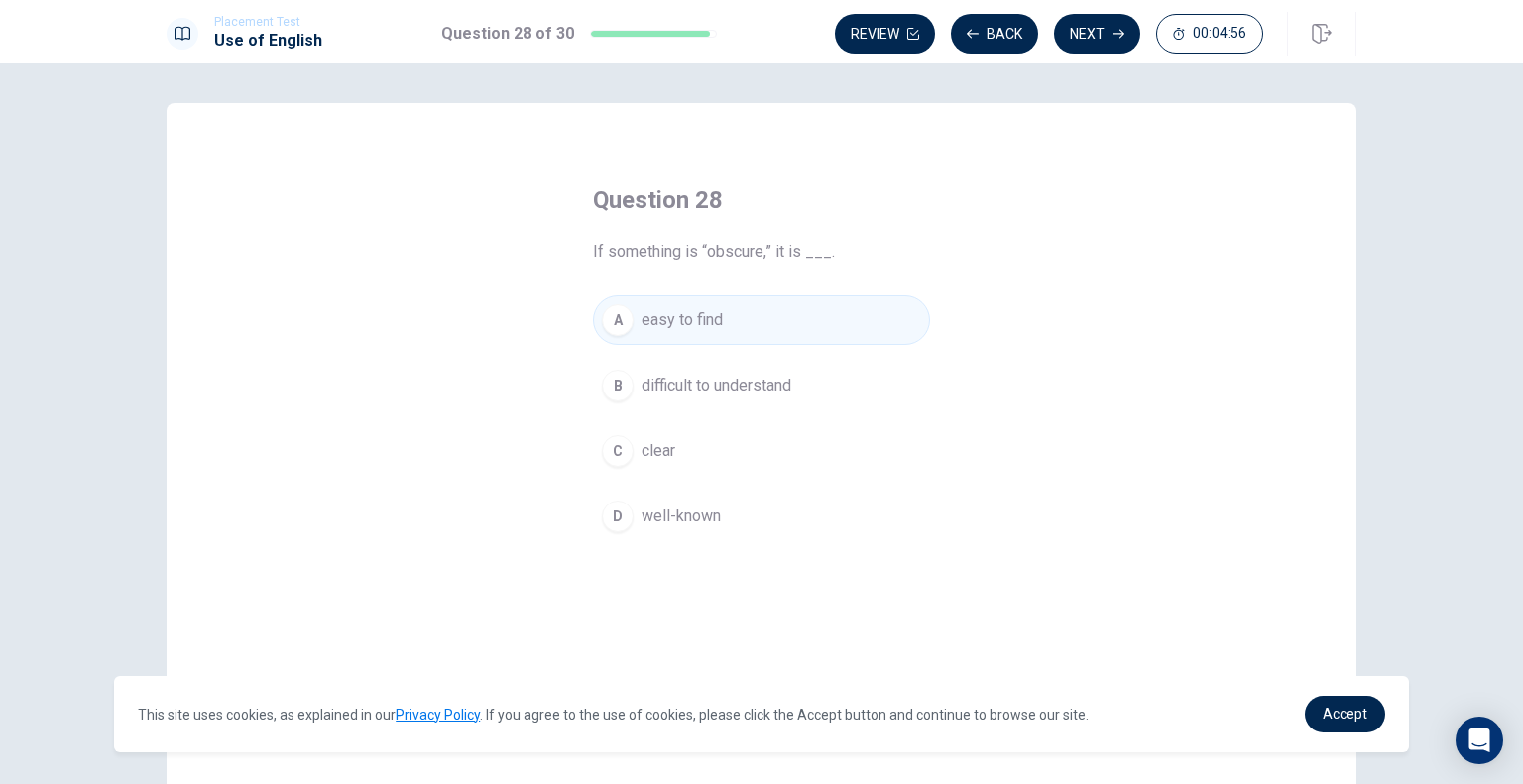 click on "C" at bounding box center (618, 451) 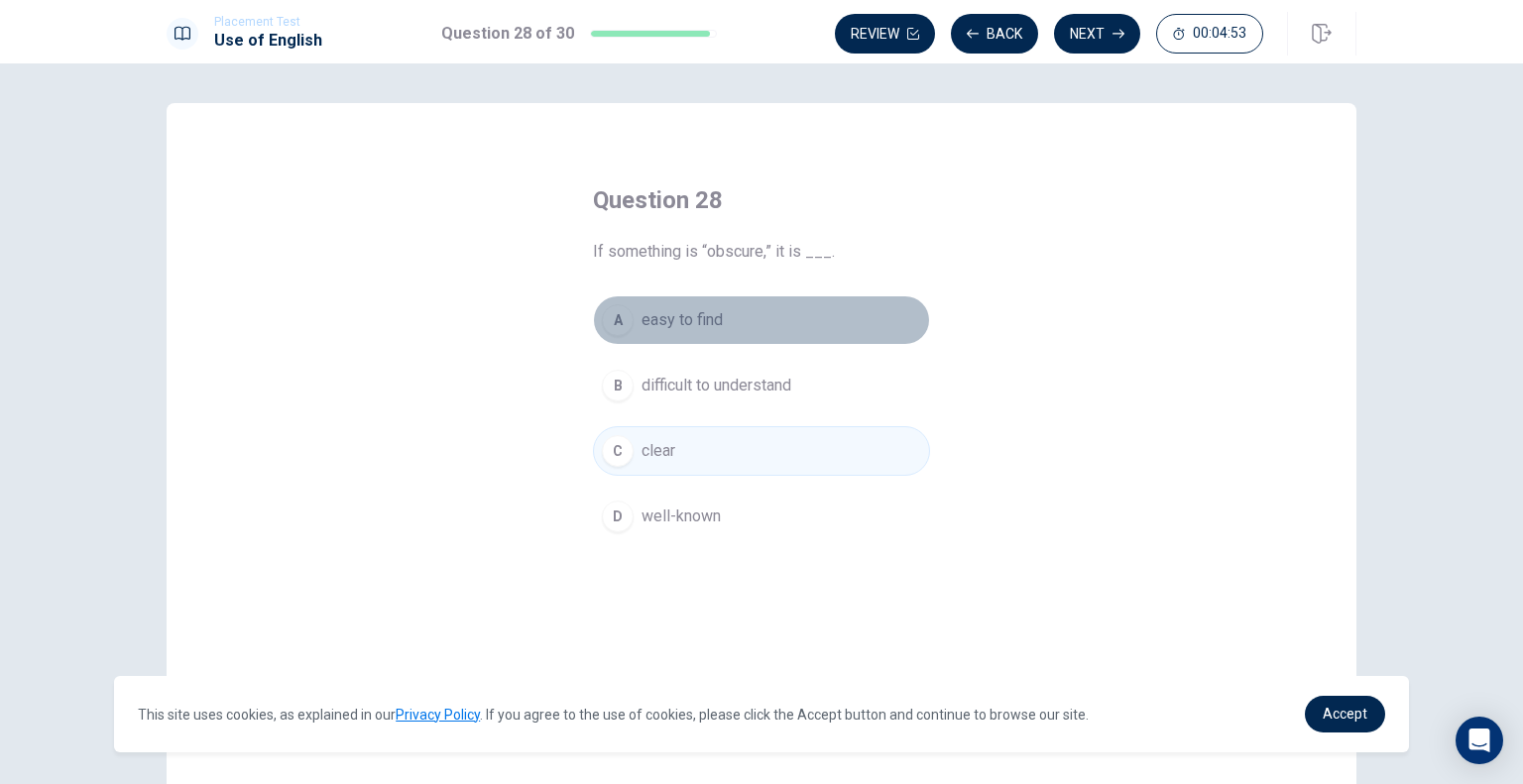click on "A" at bounding box center [618, 320] 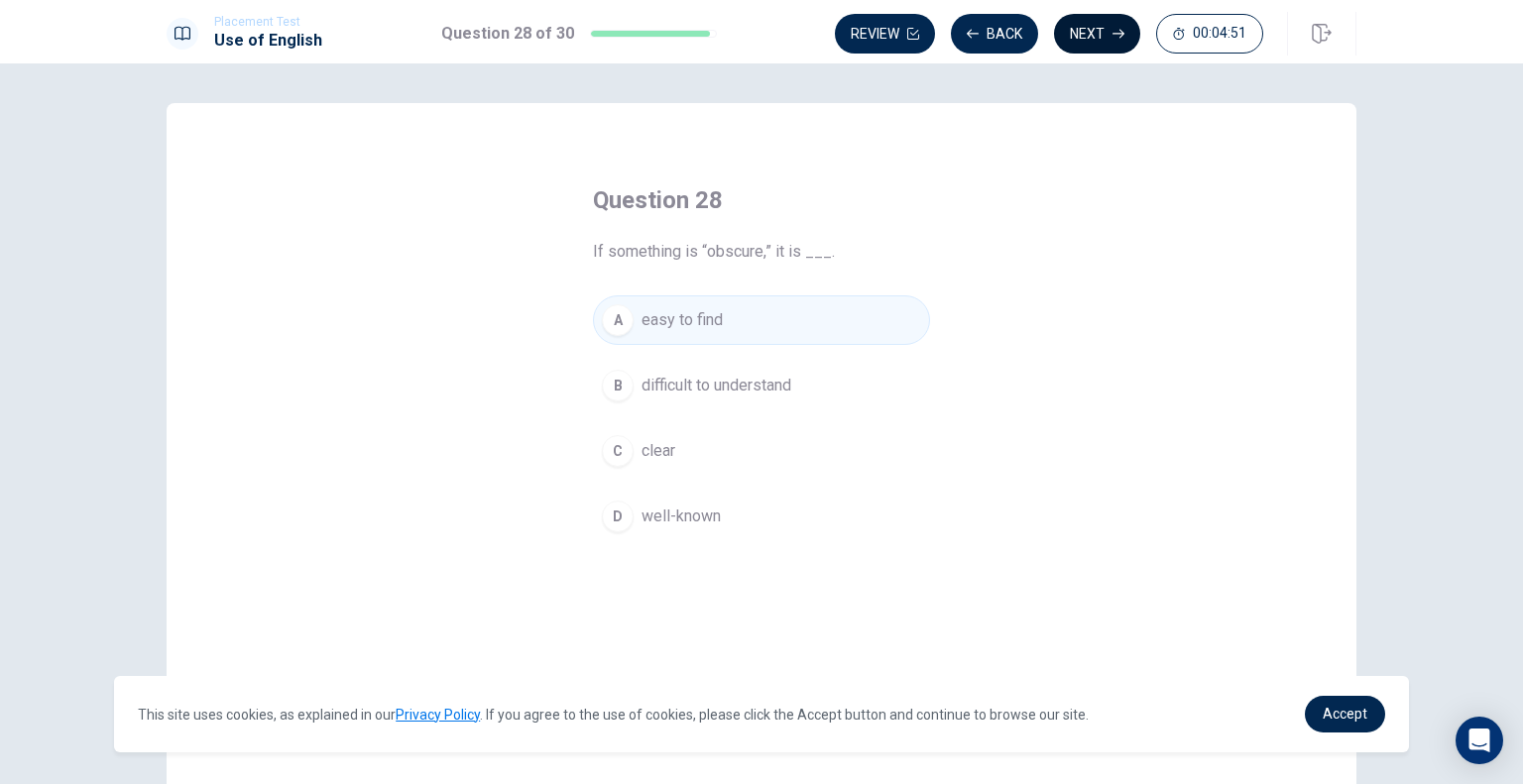 click on "Next" at bounding box center (1097, 34) 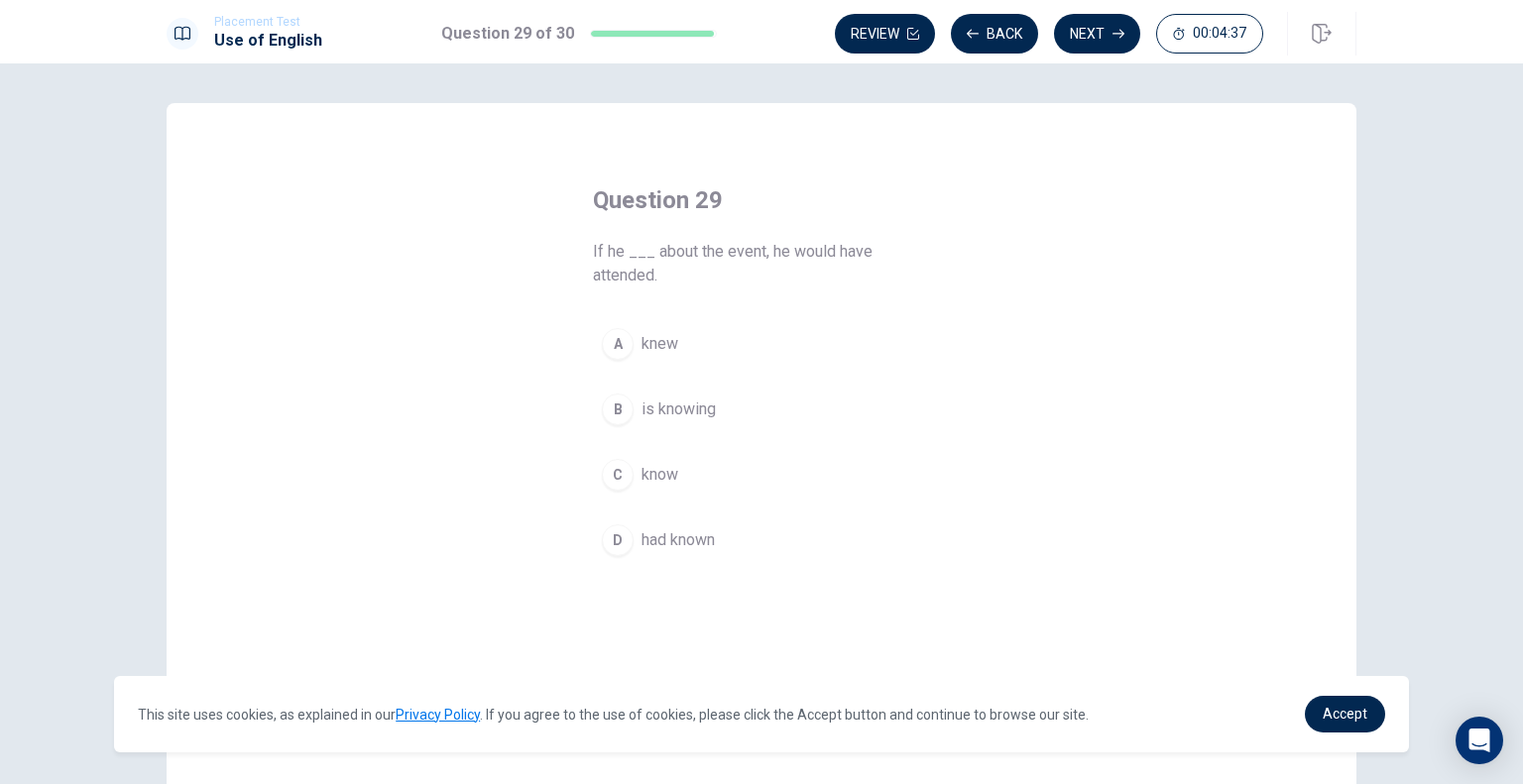 click on "D" at bounding box center (618, 540) 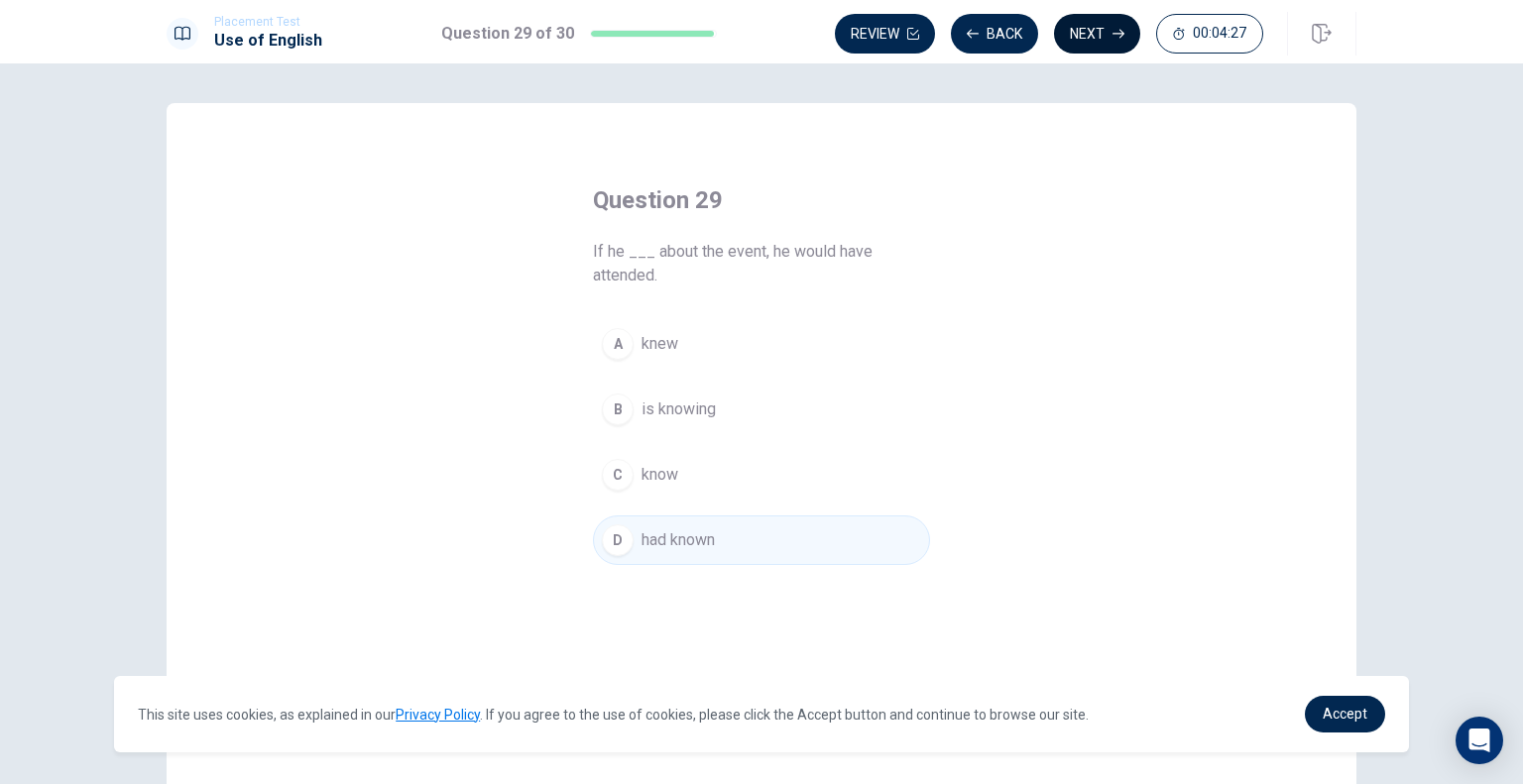 click on "Next" at bounding box center [1097, 34] 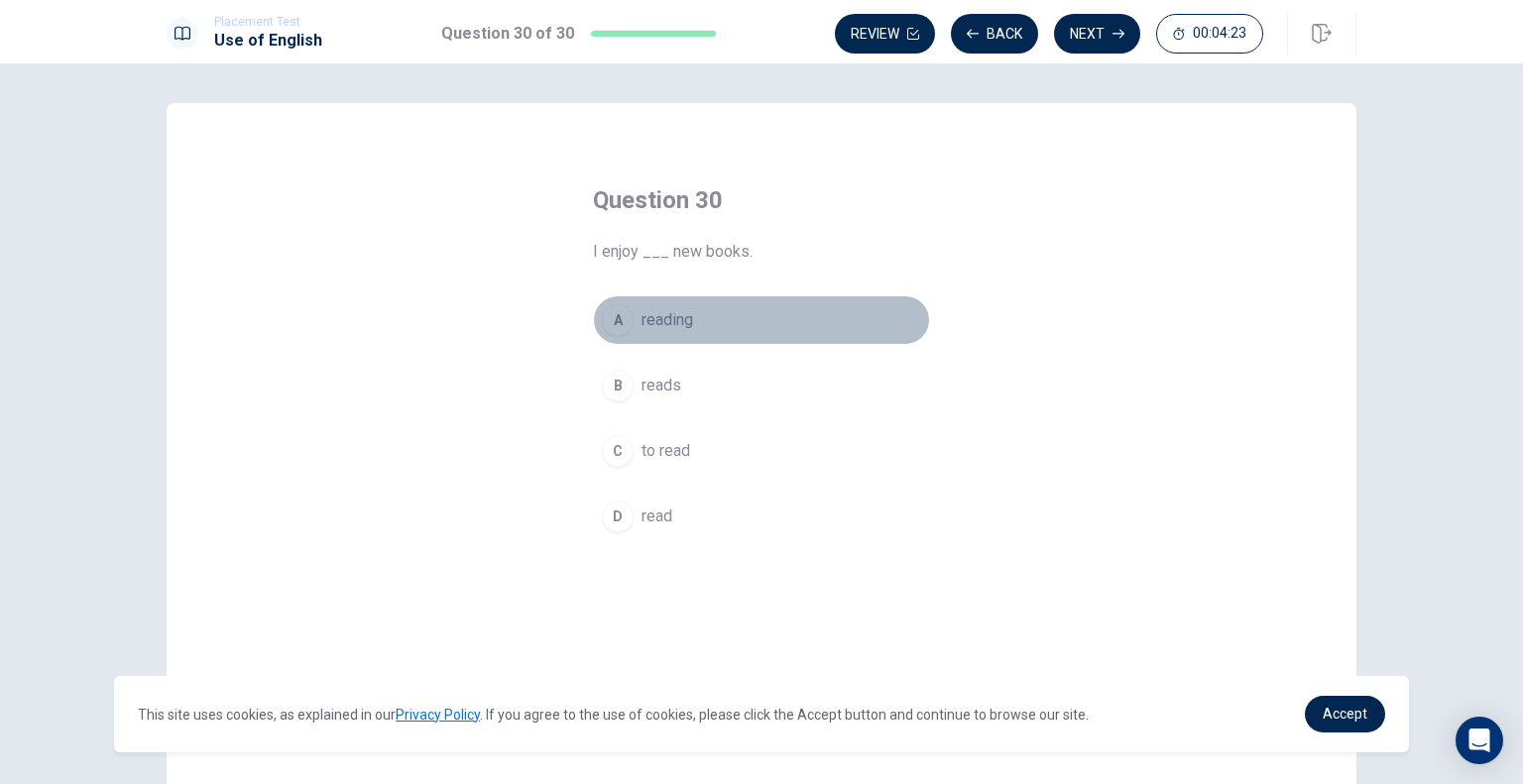 click on "A" at bounding box center [618, 320] 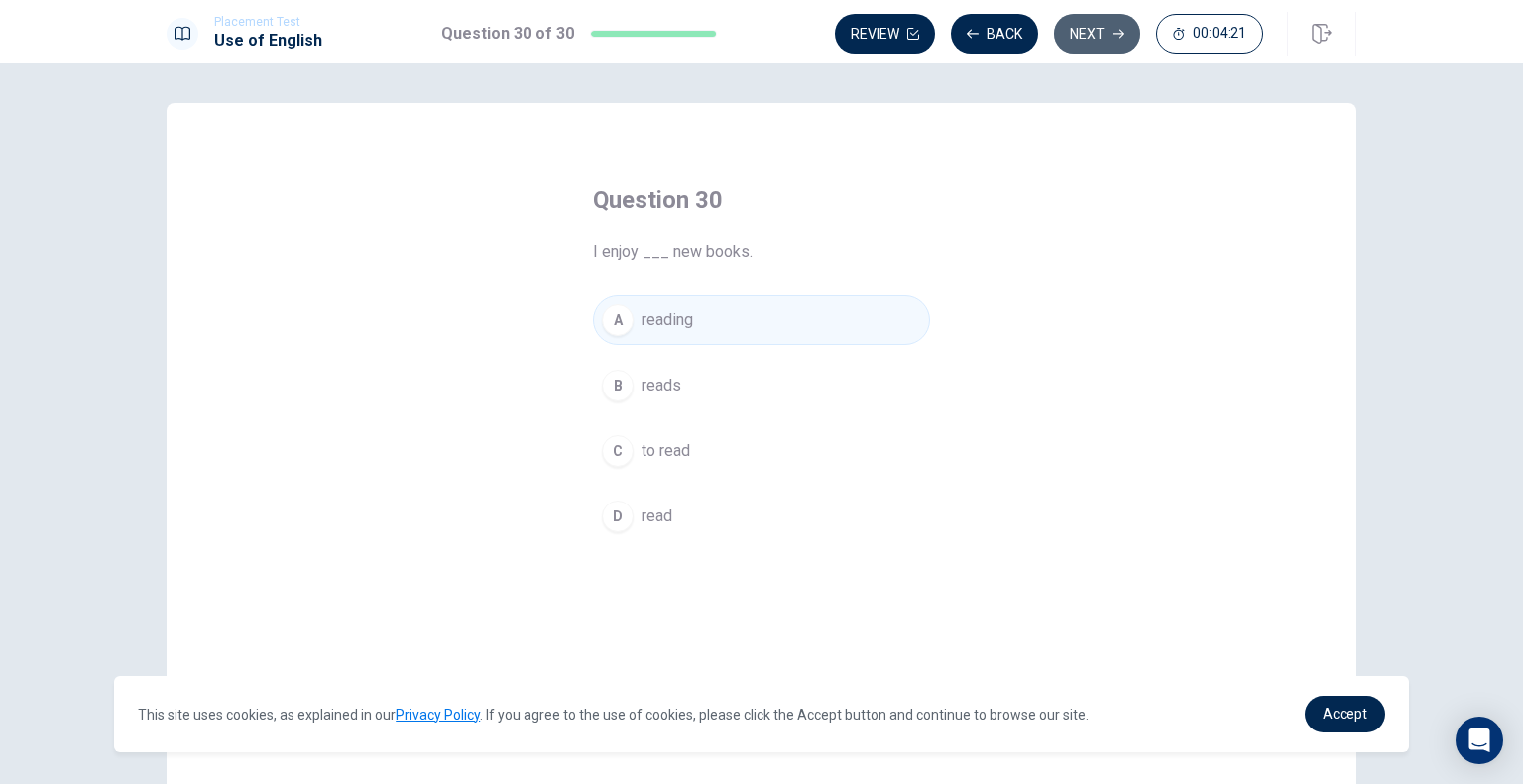 click on "Next" at bounding box center (1097, 34) 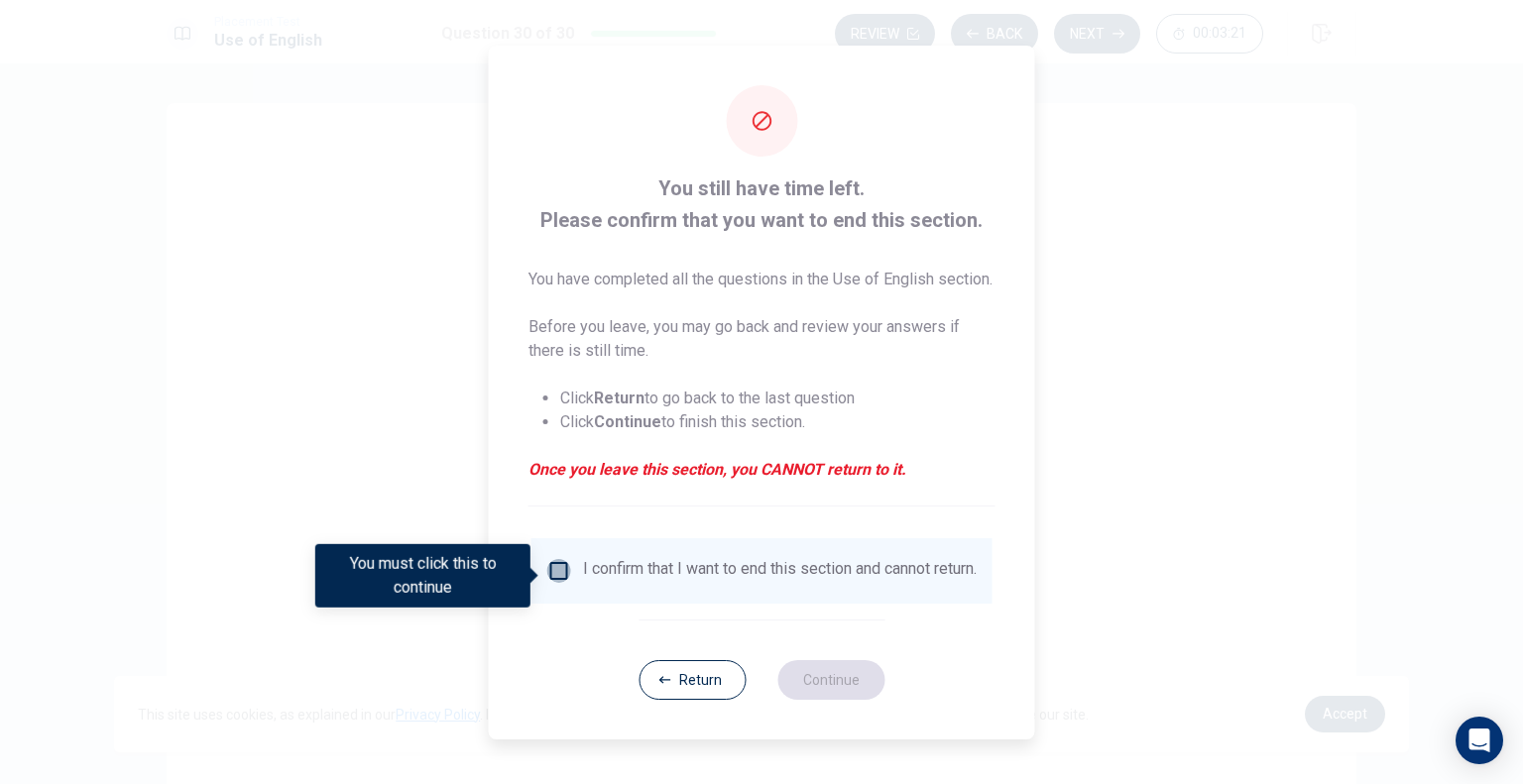 click at bounding box center (559, 571) 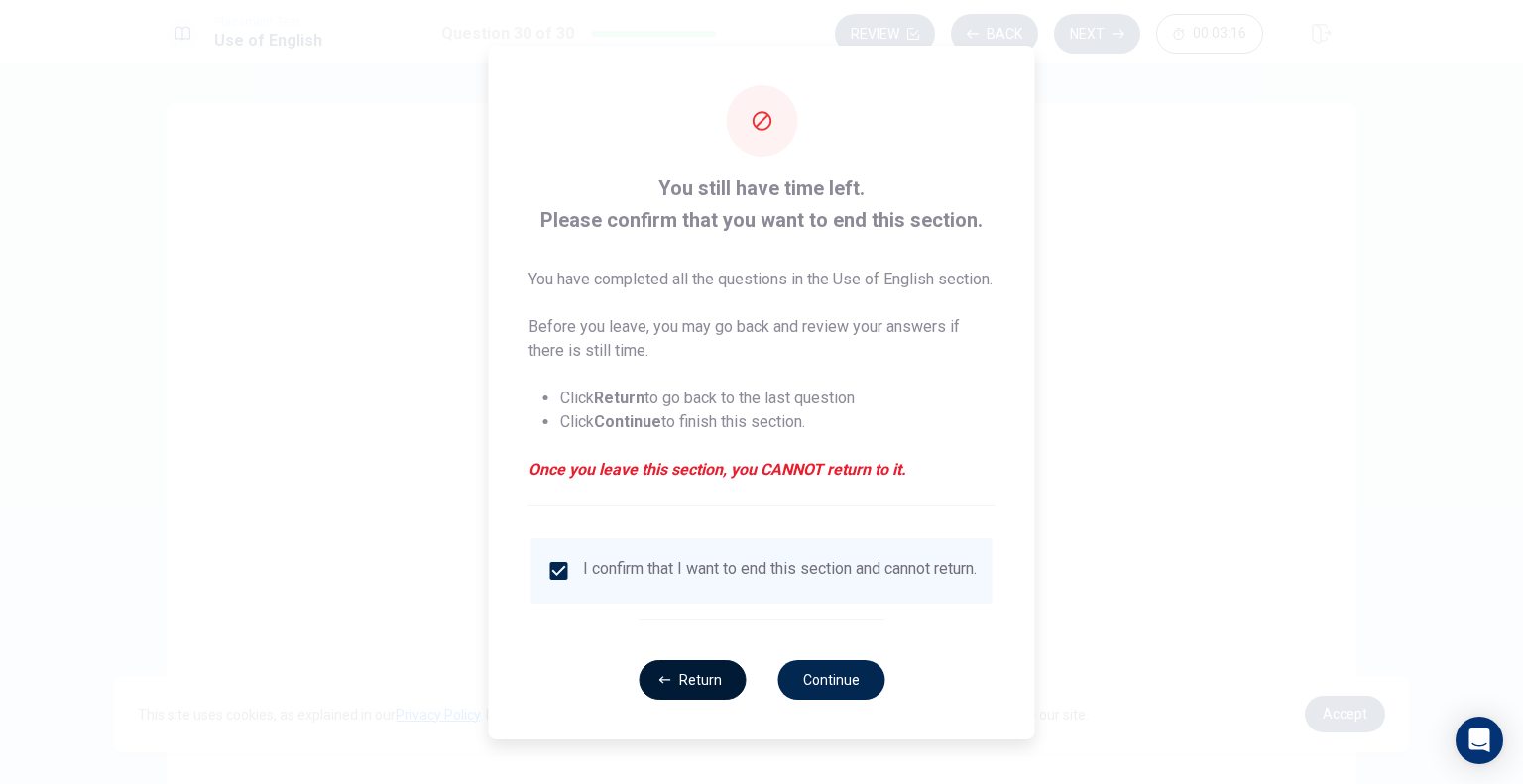 click on "Return" at bounding box center (692, 680) 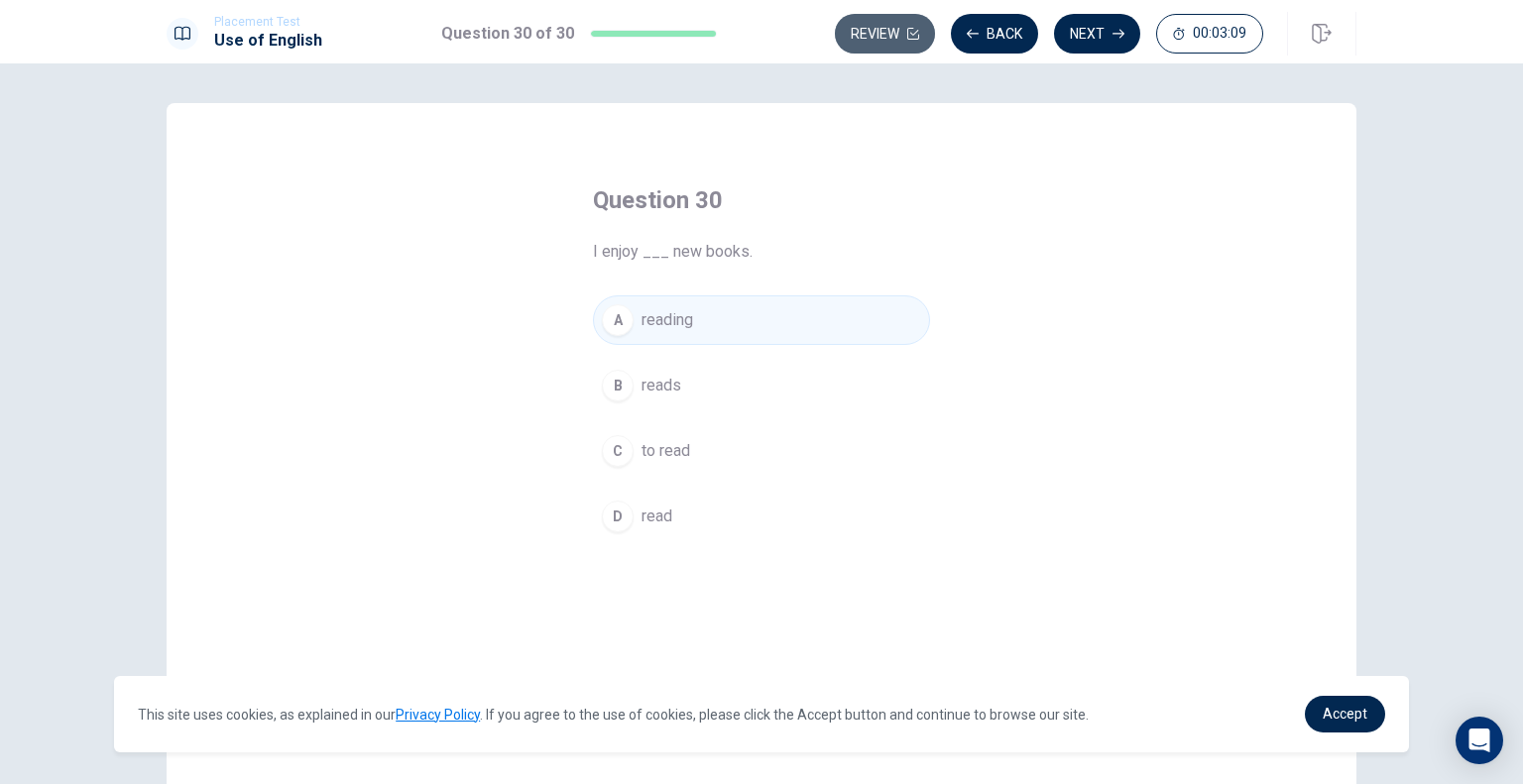 click on "Review" at bounding box center (884, 34) 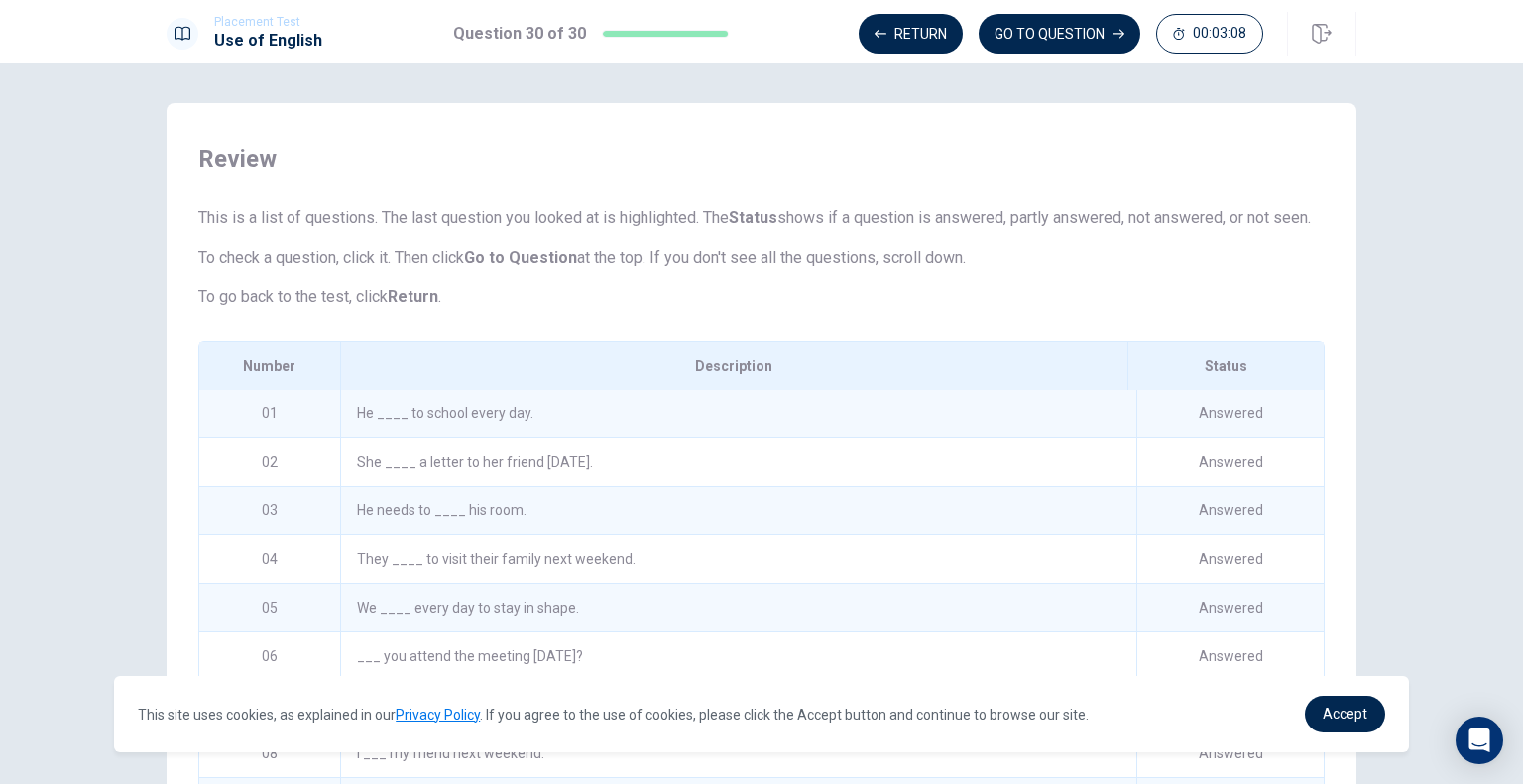 scroll, scrollTop: 213, scrollLeft: 0, axis: vertical 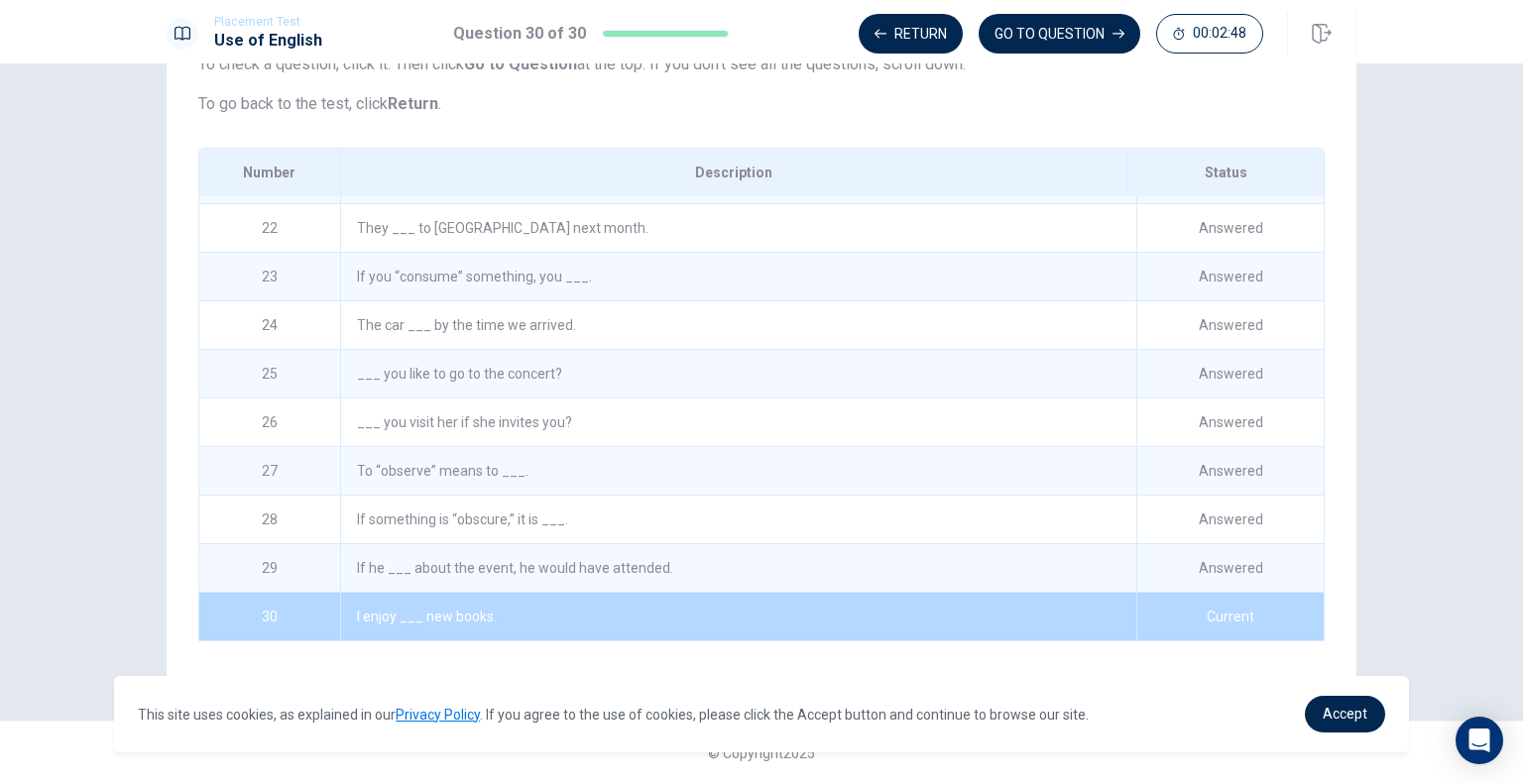 click on "If he ___ about the event, he would have attended." at bounding box center [738, 568] 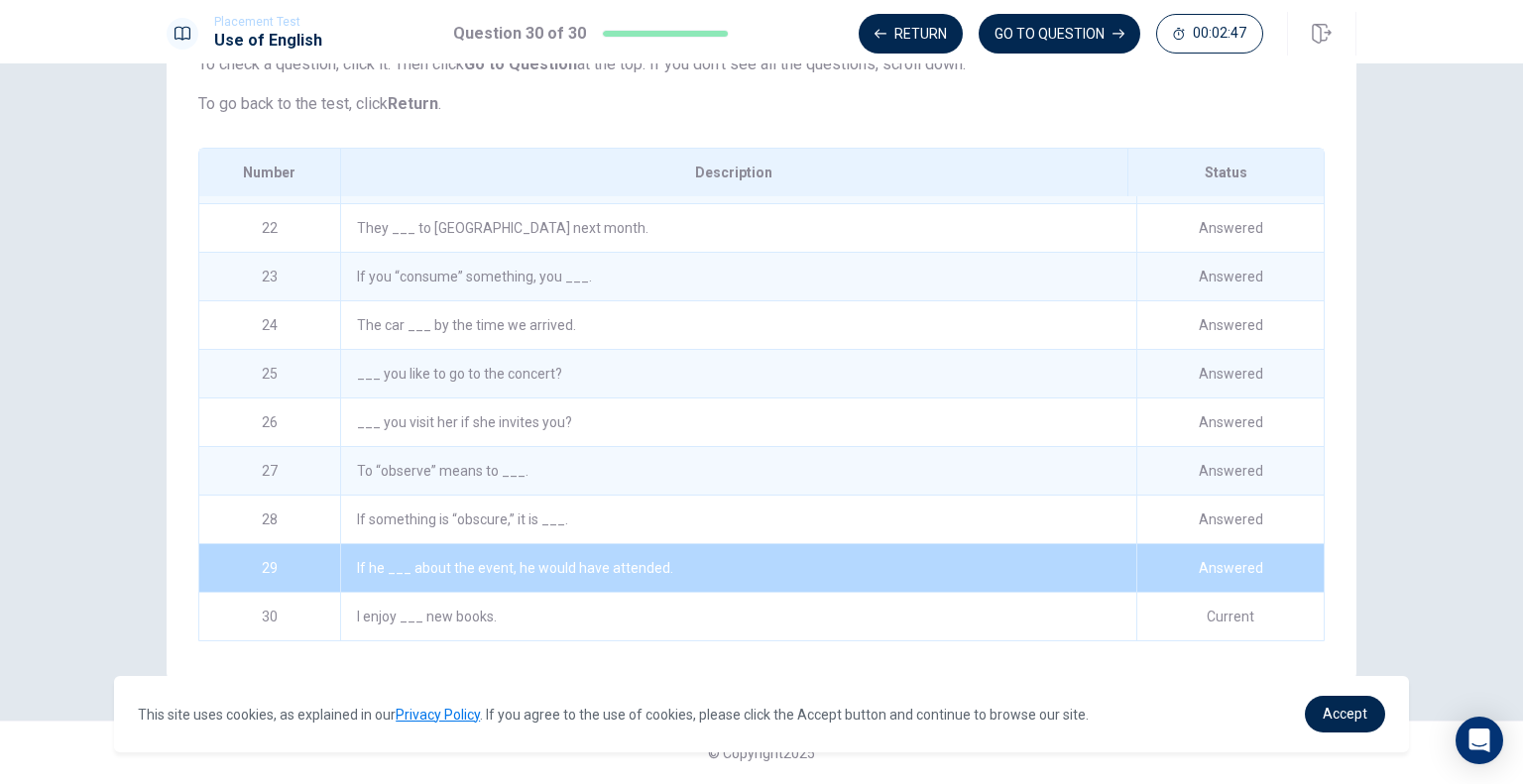 click on "If he ___ about the event, he would have attended." at bounding box center [738, 568] 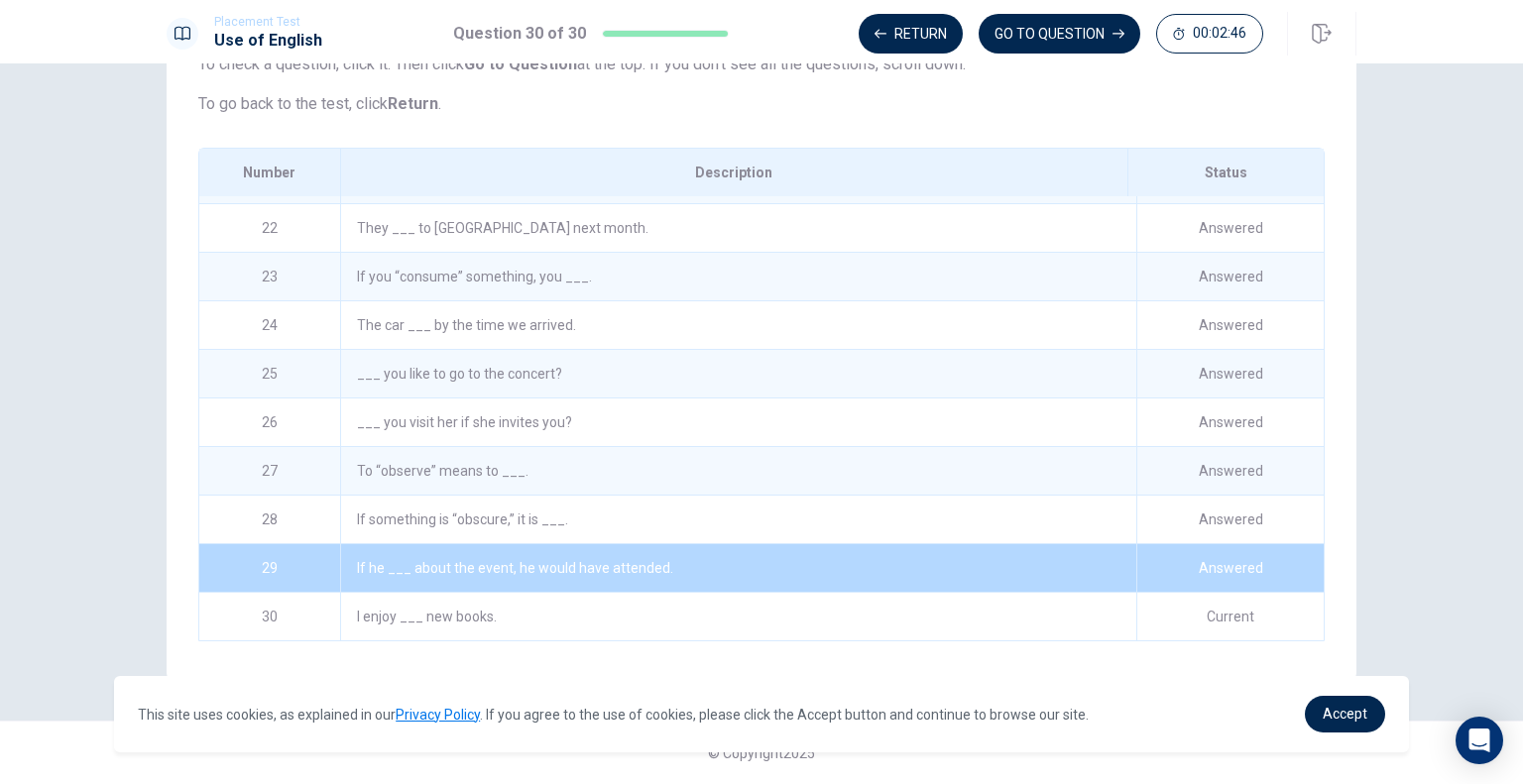 click on "If he ___ about the event, he would have attended." at bounding box center (738, 568) 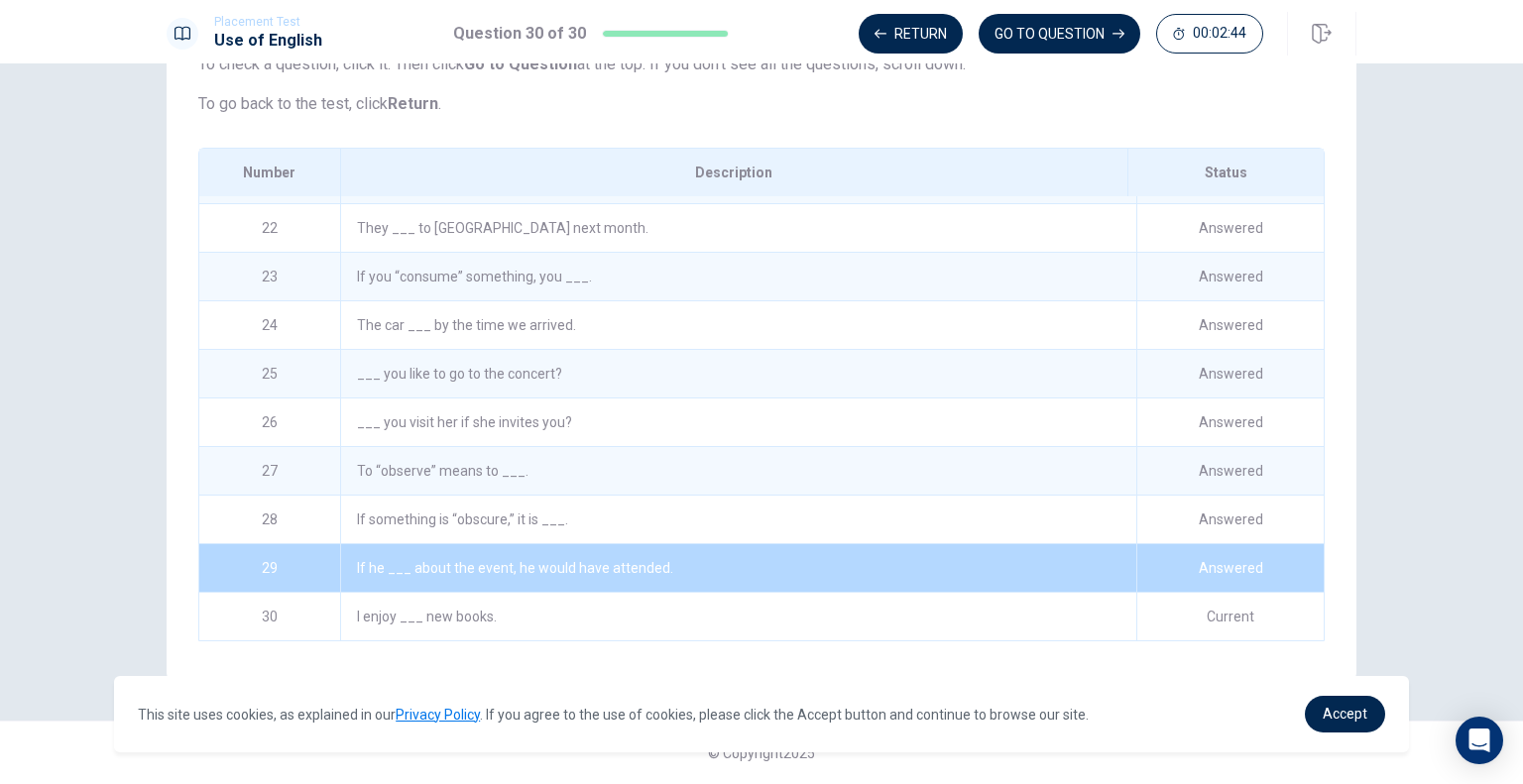 click on "Answered" at bounding box center [1230, 568] 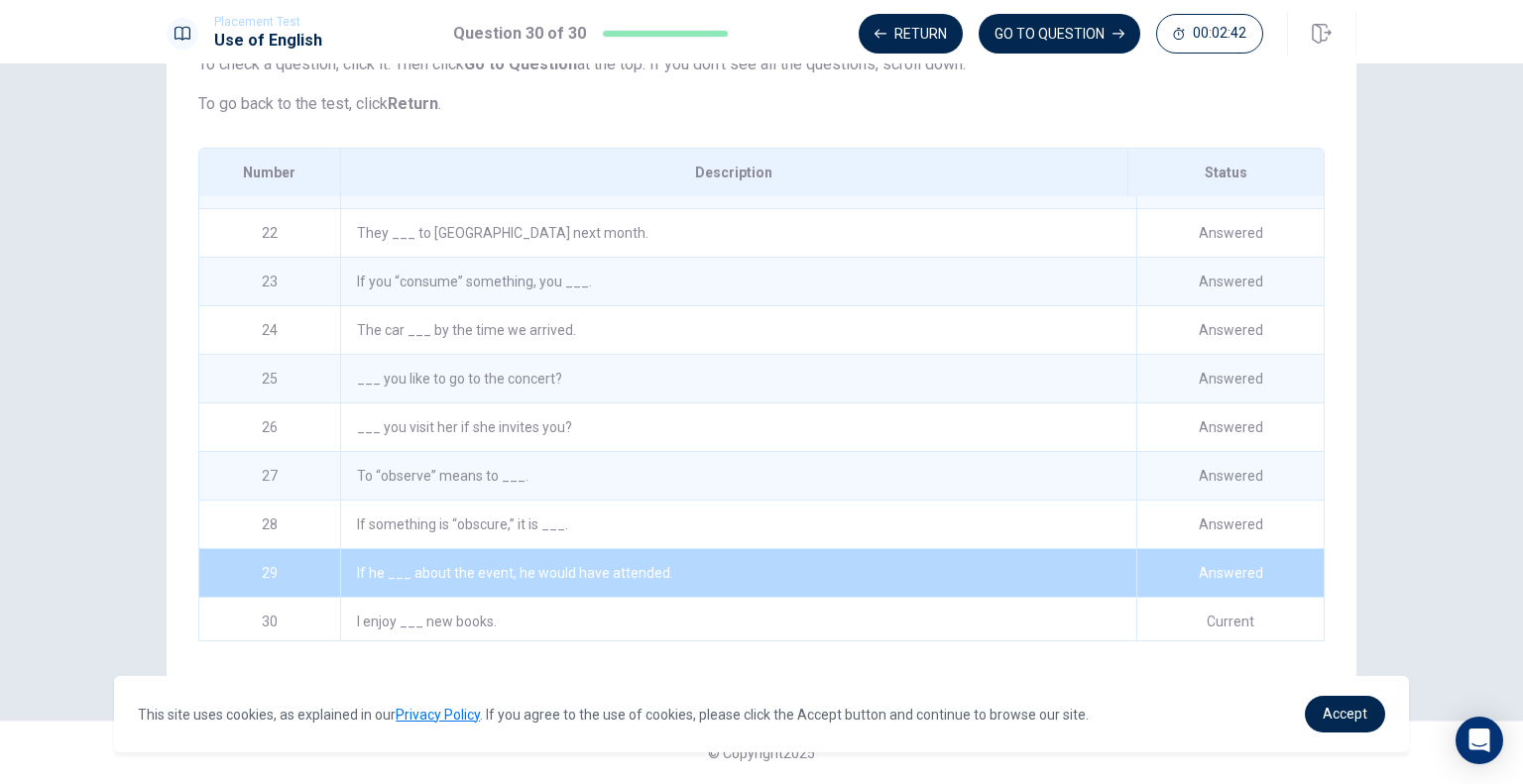 scroll, scrollTop: 1016, scrollLeft: 0, axis: vertical 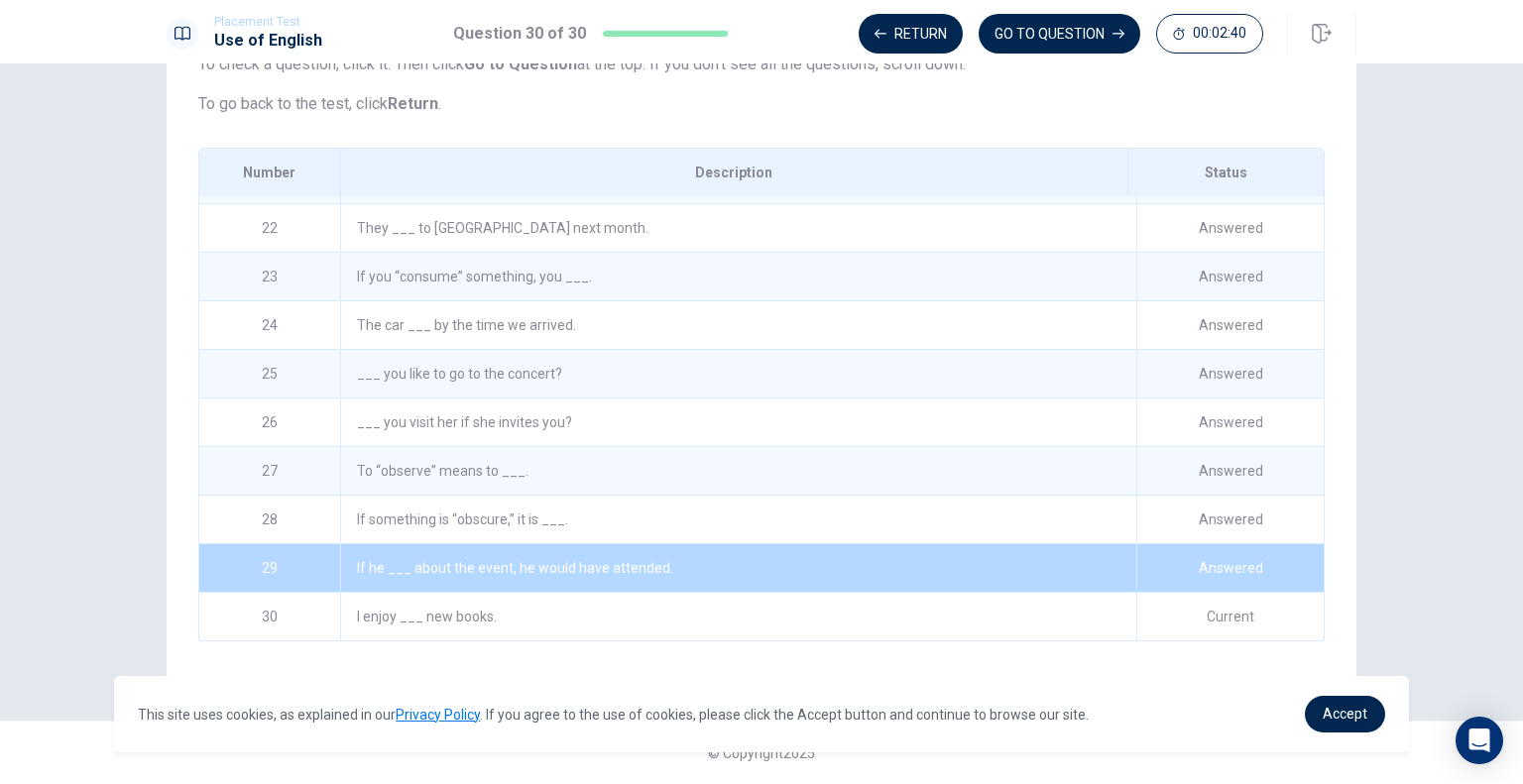 click on "If he ___ about the event, he would have attended." at bounding box center [738, 568] 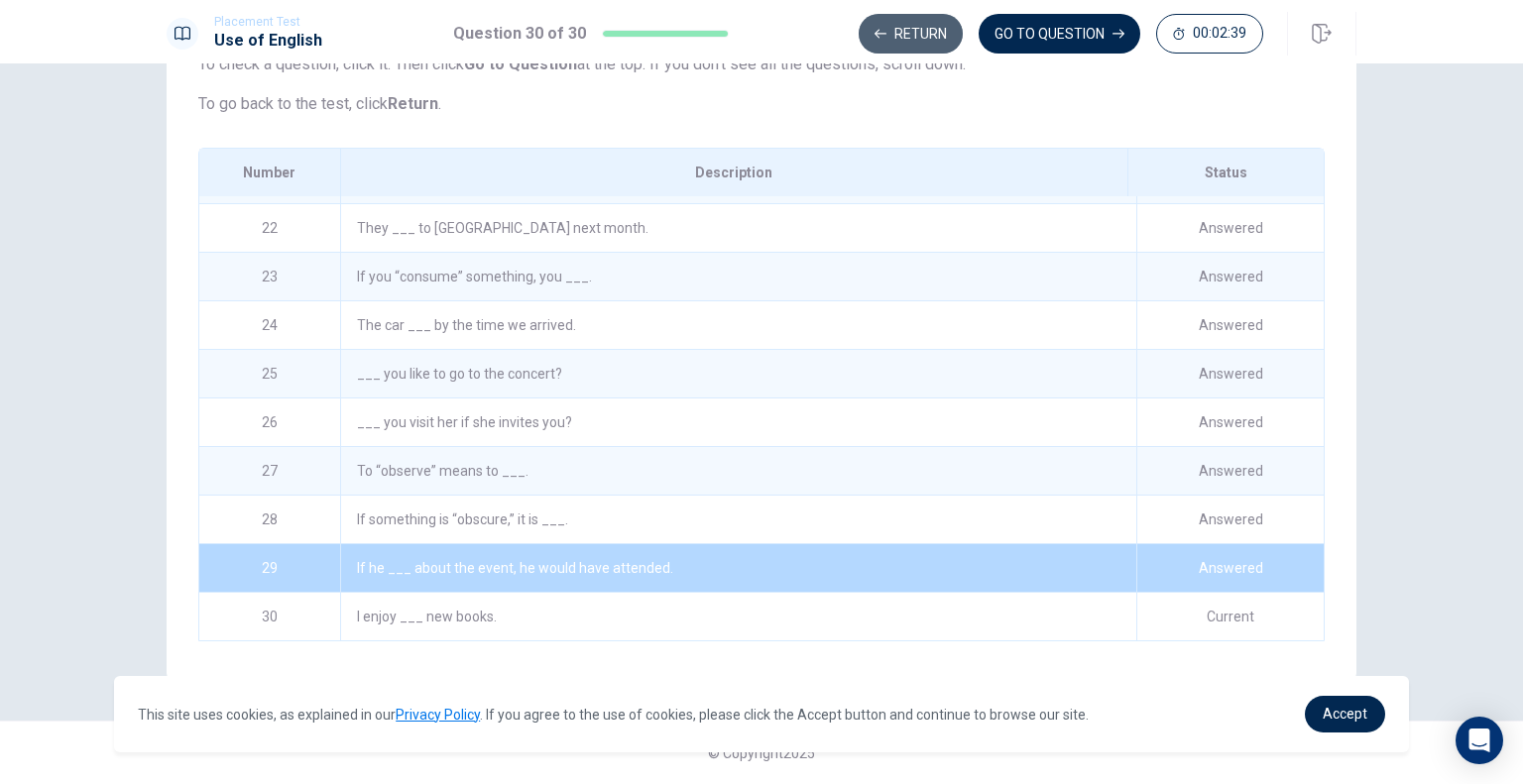 click on "Return" at bounding box center (910, 34) 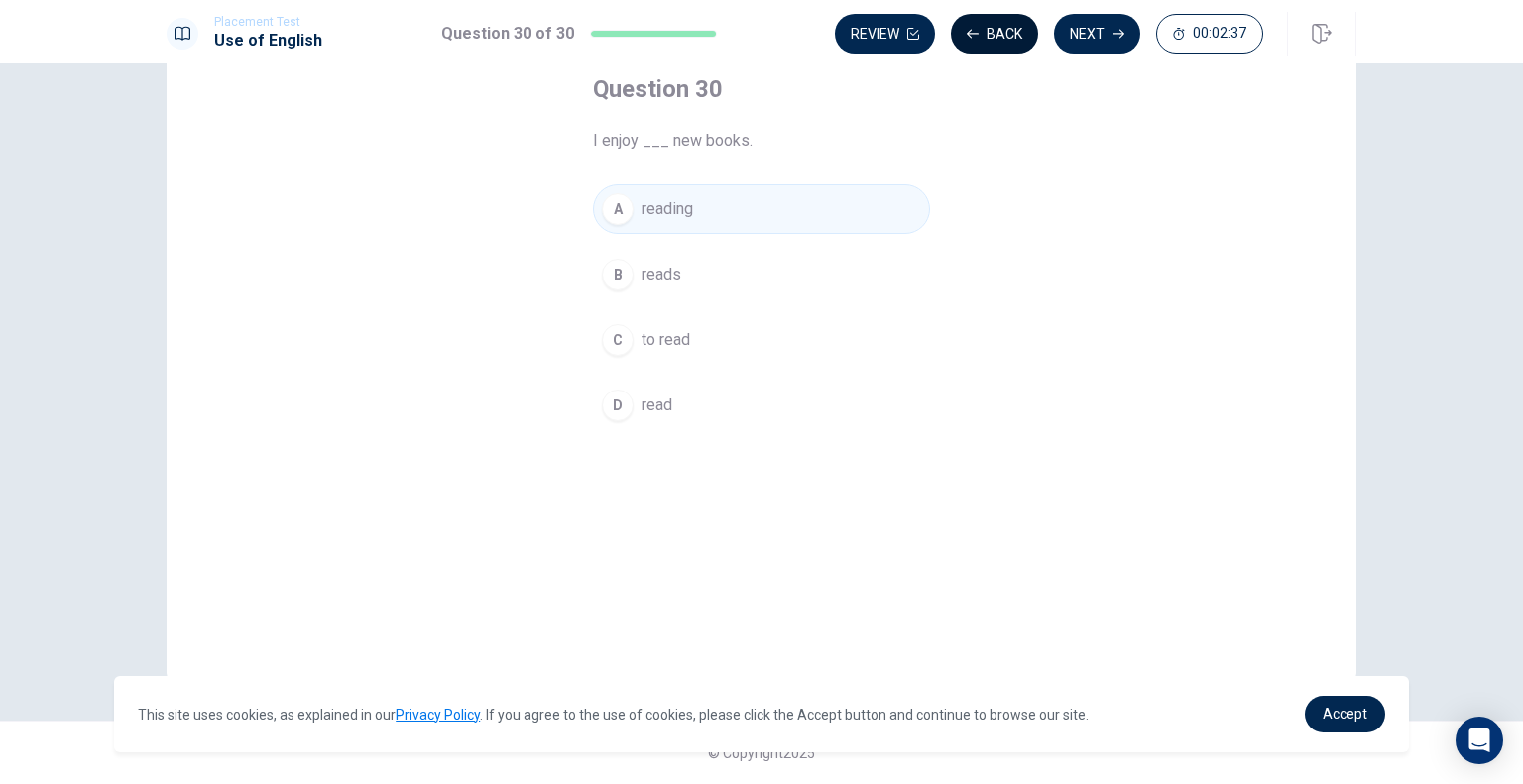 click on "Back" at bounding box center (995, 34) 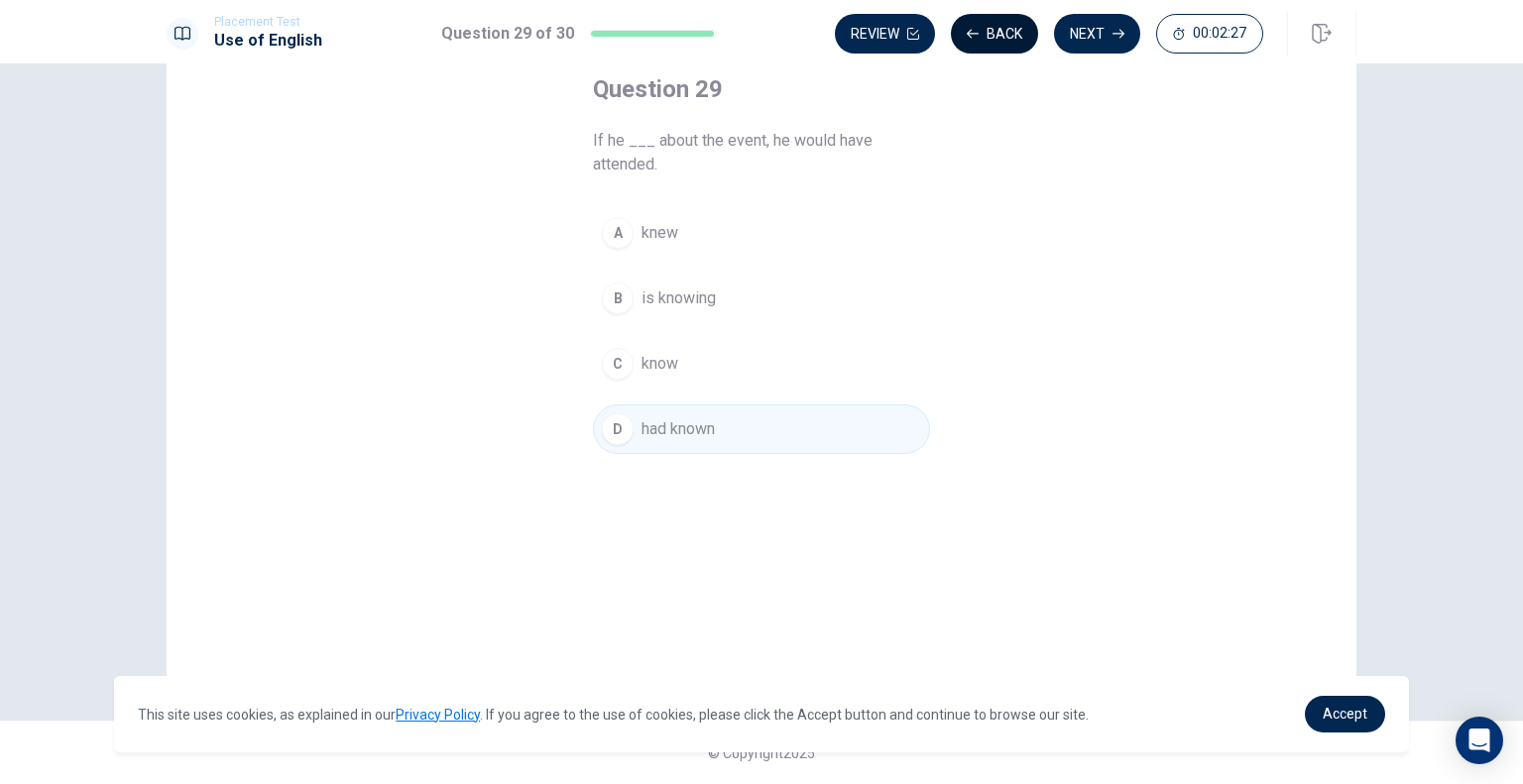 click on "Back" at bounding box center [995, 34] 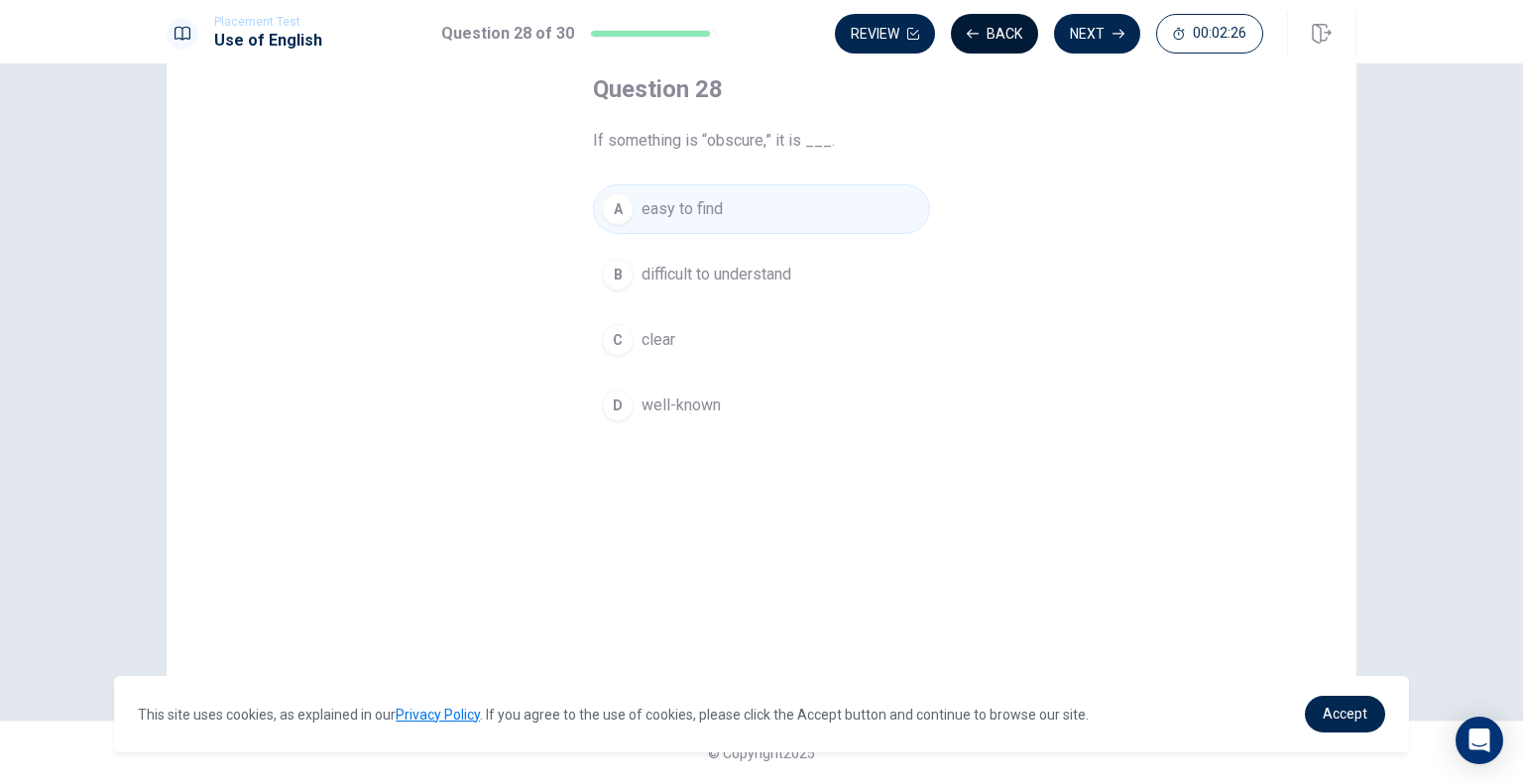 click on "Back" at bounding box center [995, 34] 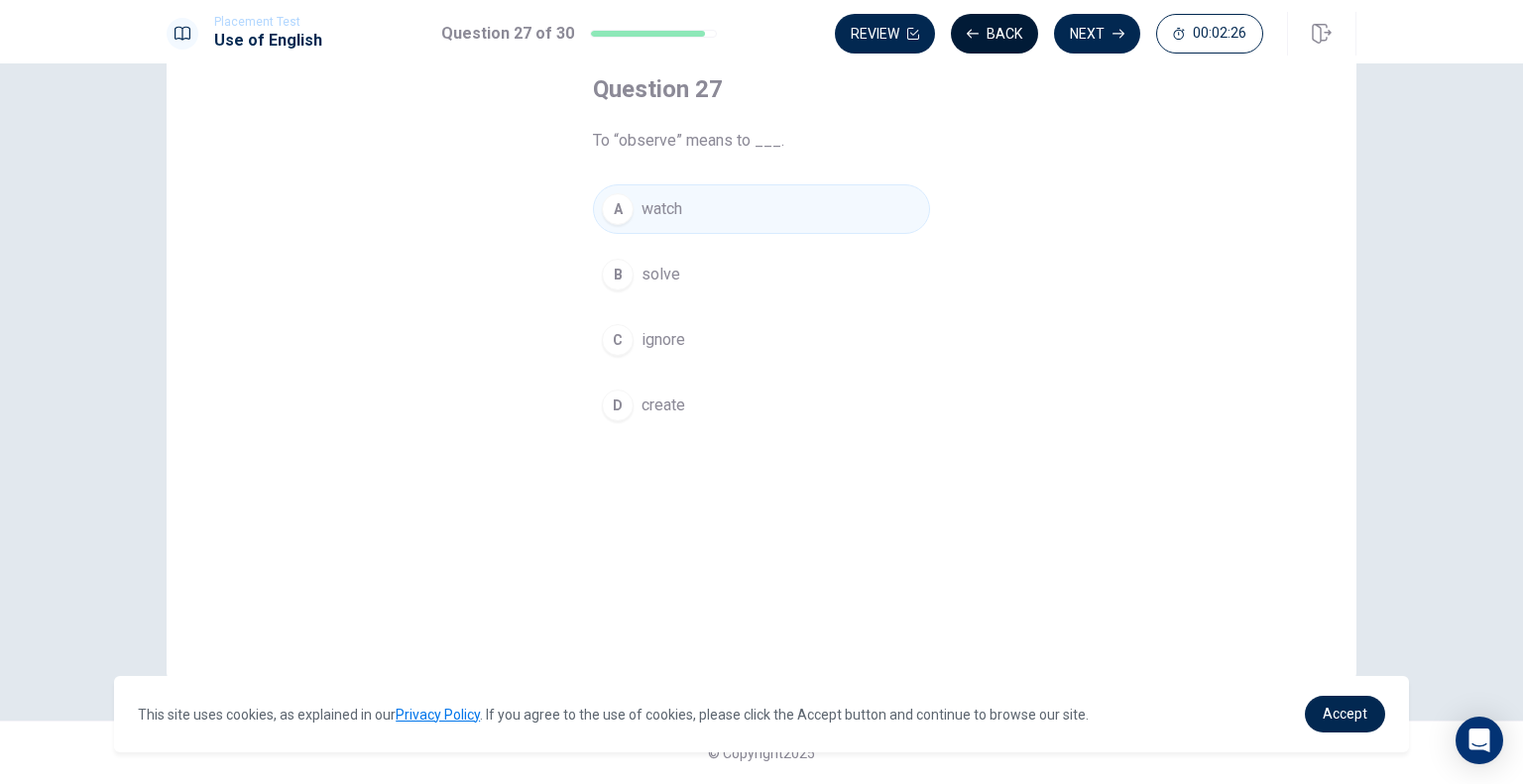 click on "Back" at bounding box center (995, 34) 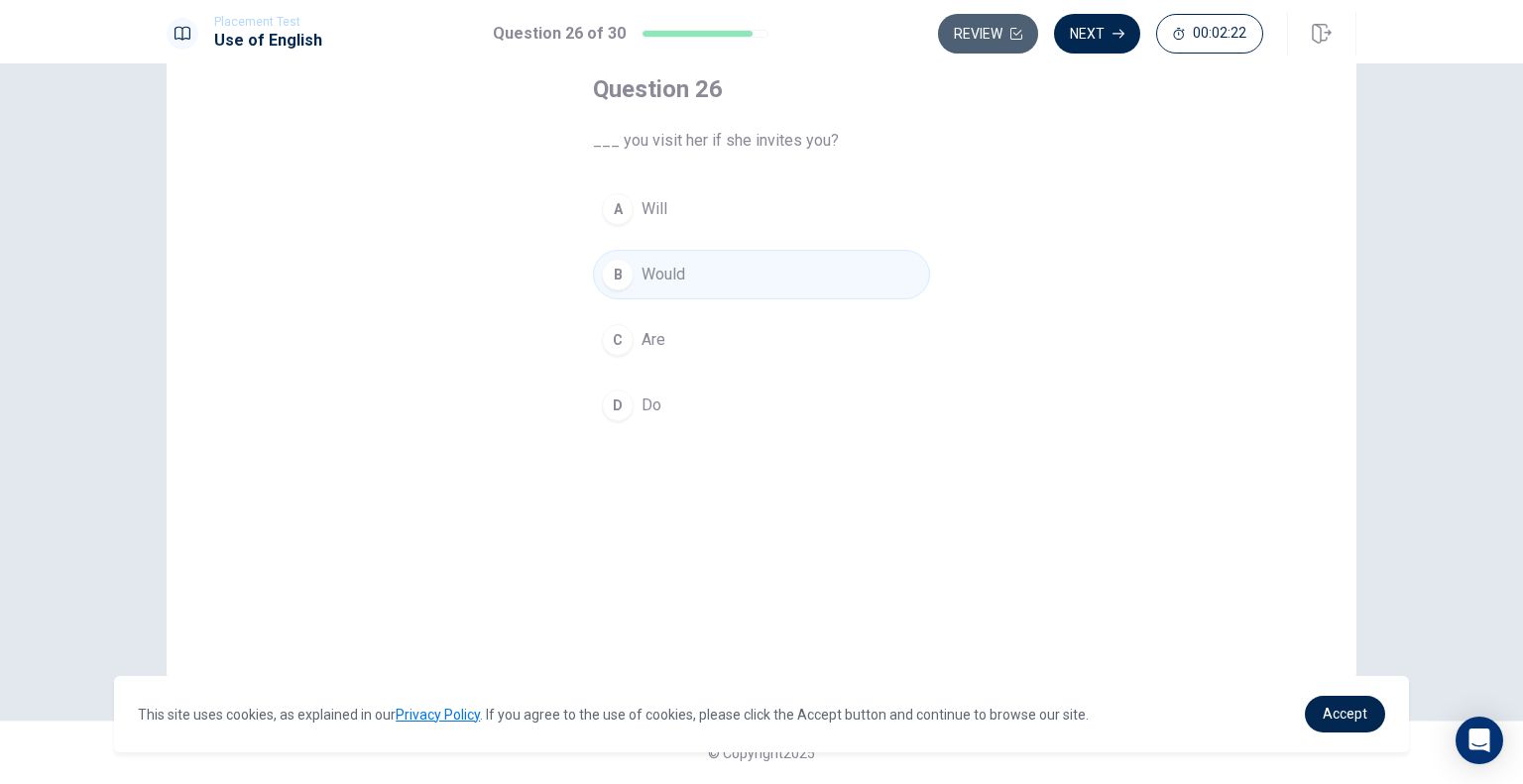 click on "Review" at bounding box center (988, 34) 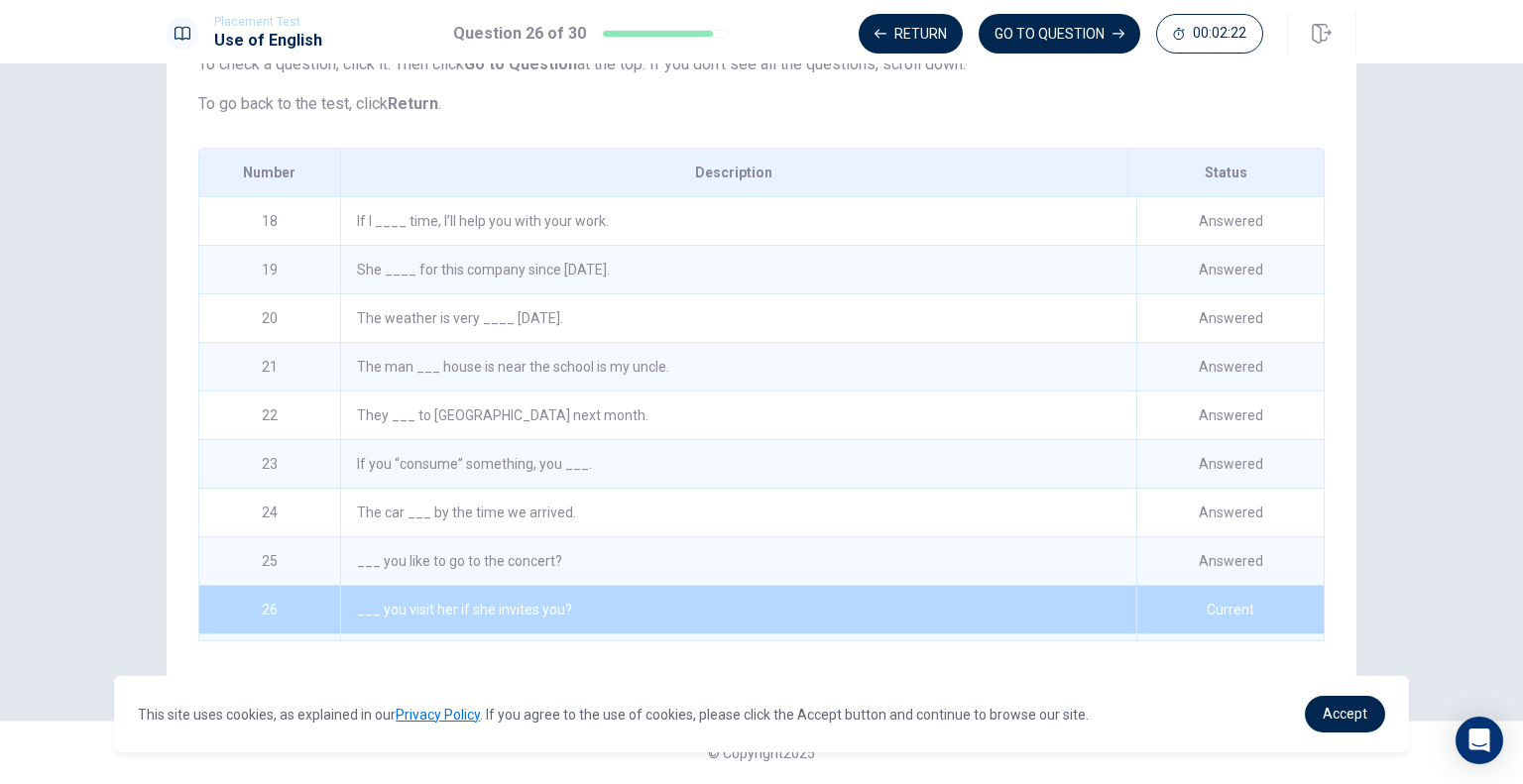 scroll, scrollTop: 1016, scrollLeft: 0, axis: vertical 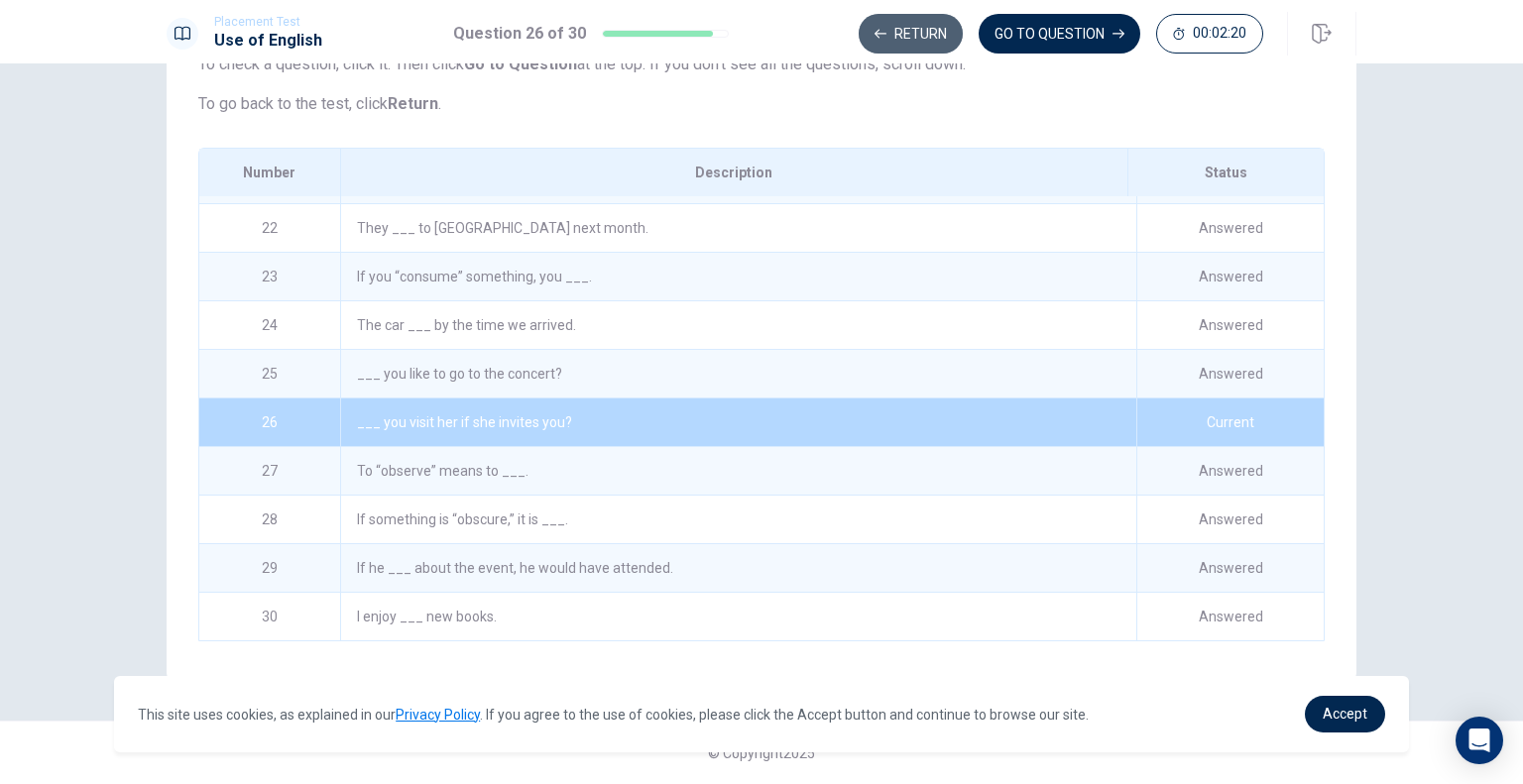 click on "Return" at bounding box center (910, 34) 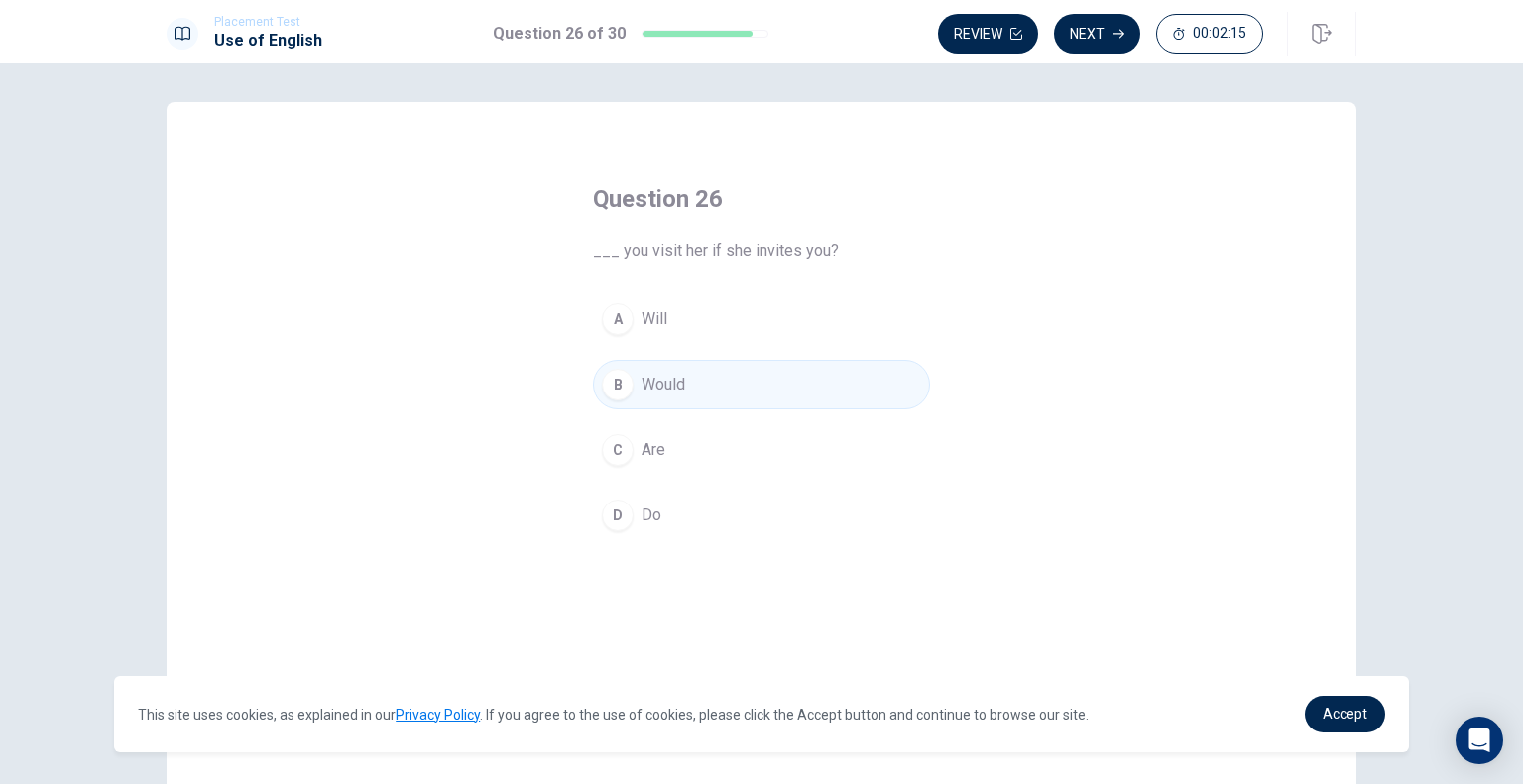 scroll, scrollTop: 0, scrollLeft: 0, axis: both 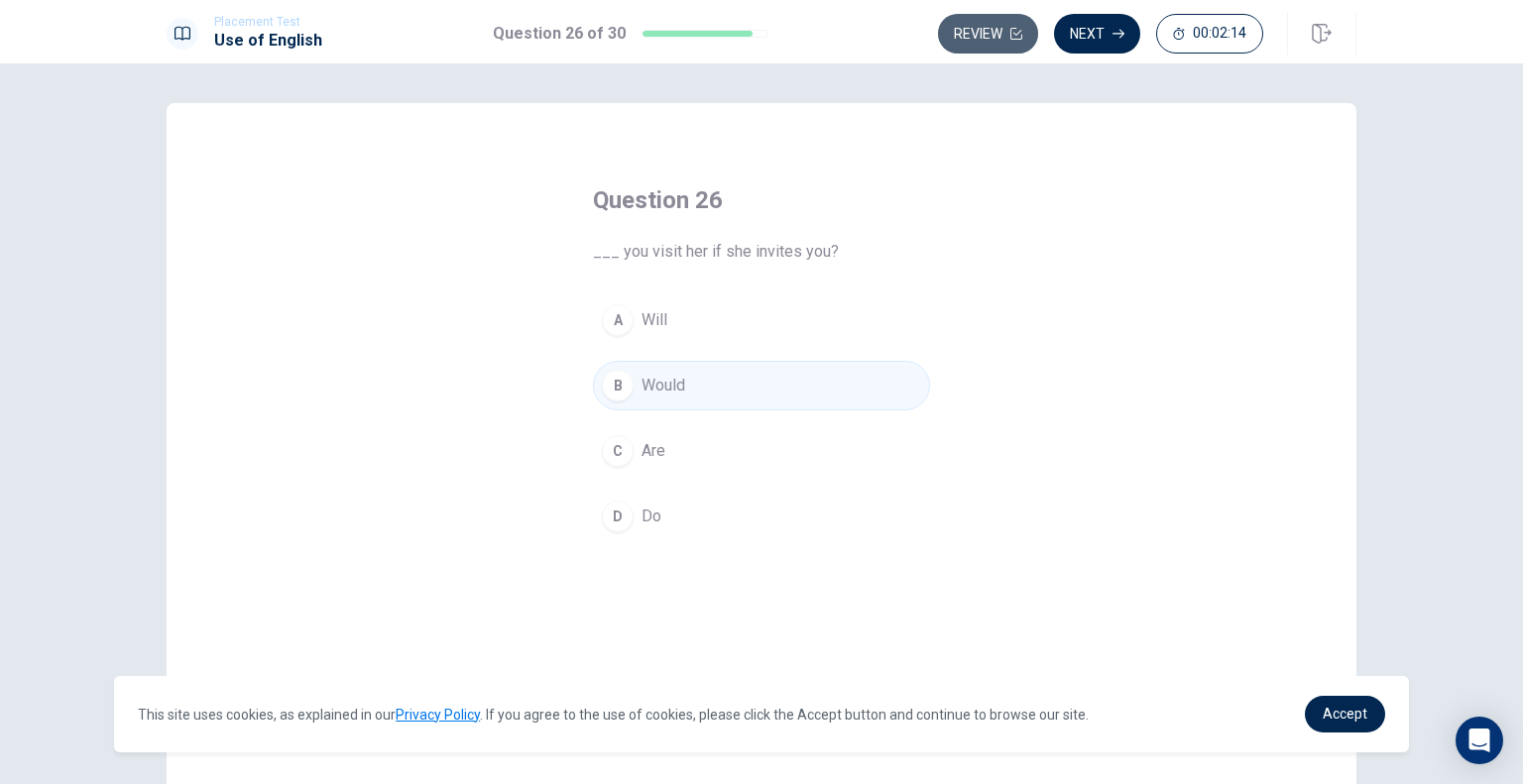 click on "Review" at bounding box center [988, 34] 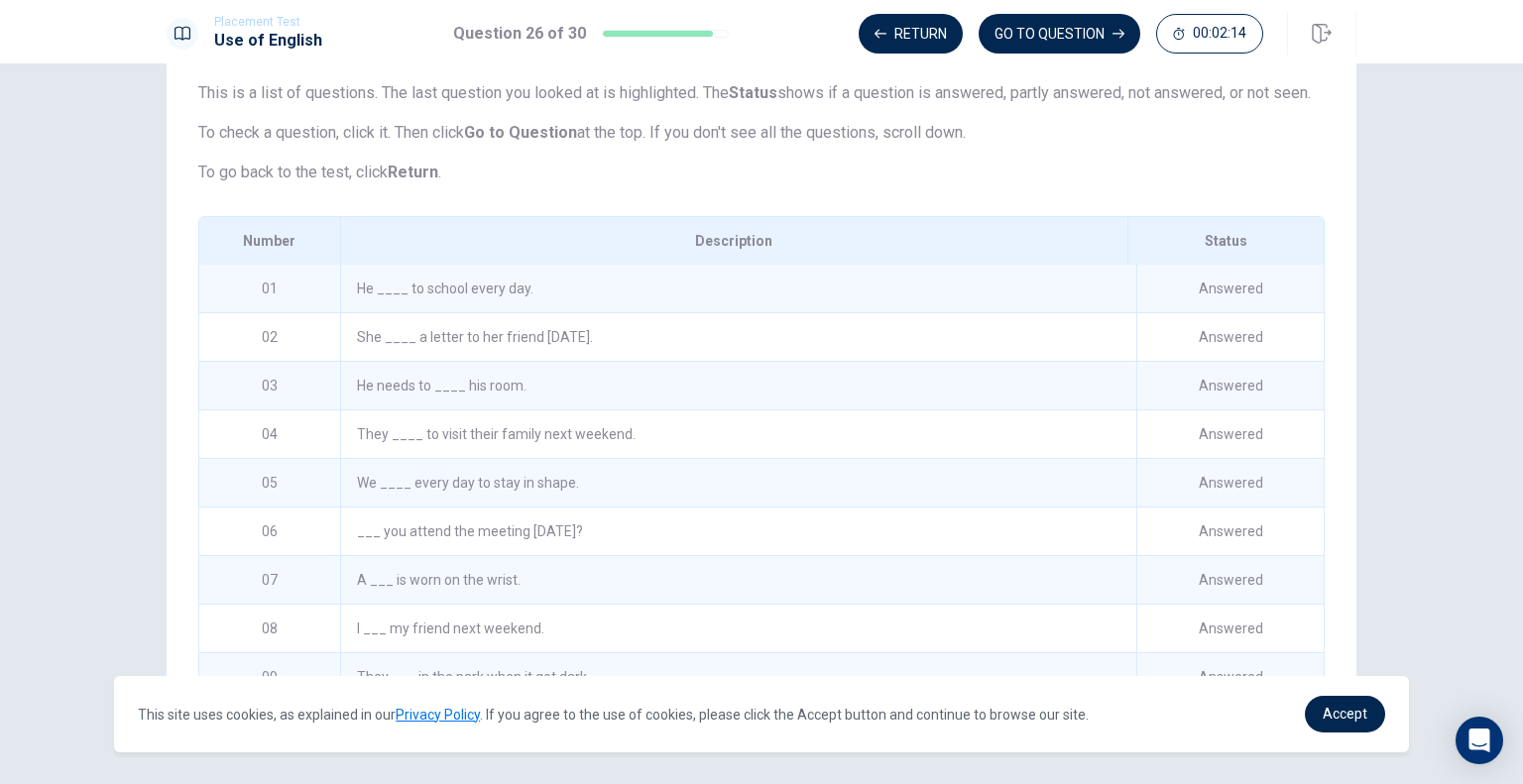 scroll, scrollTop: 216, scrollLeft: 0, axis: vertical 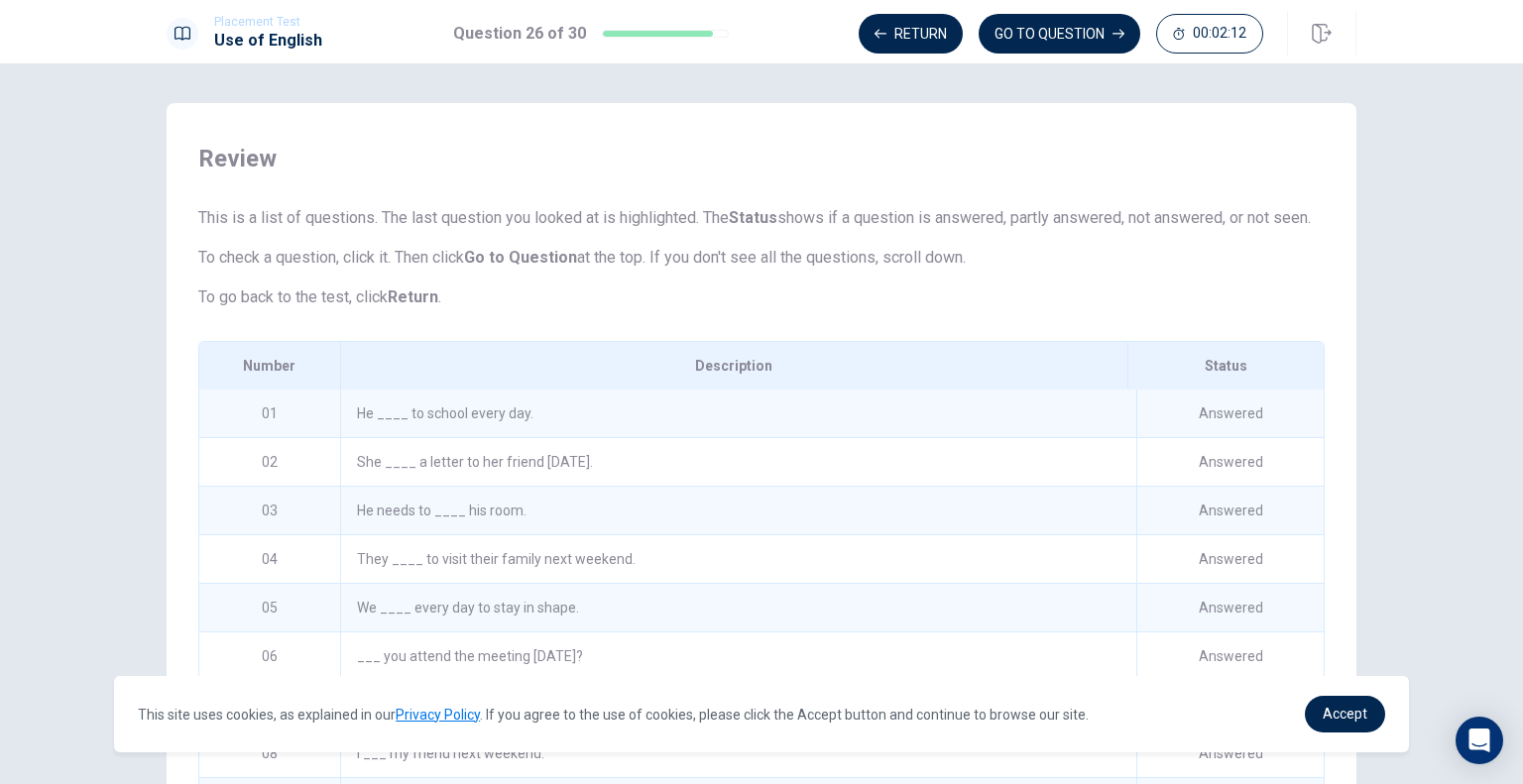 click on "He ____ to school every day." at bounding box center (738, 413) 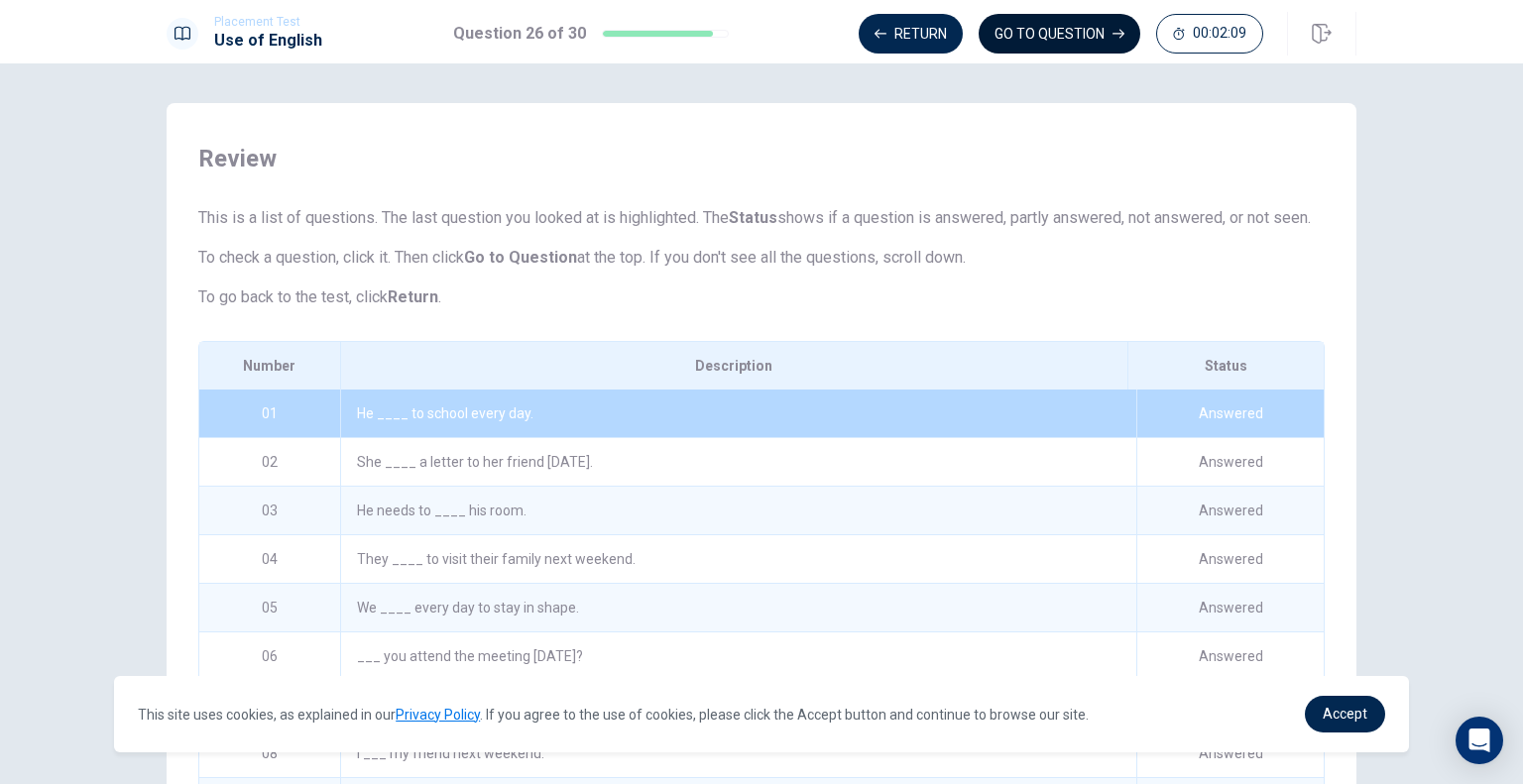 click on "GO TO QUESTION" at bounding box center (1059, 34) 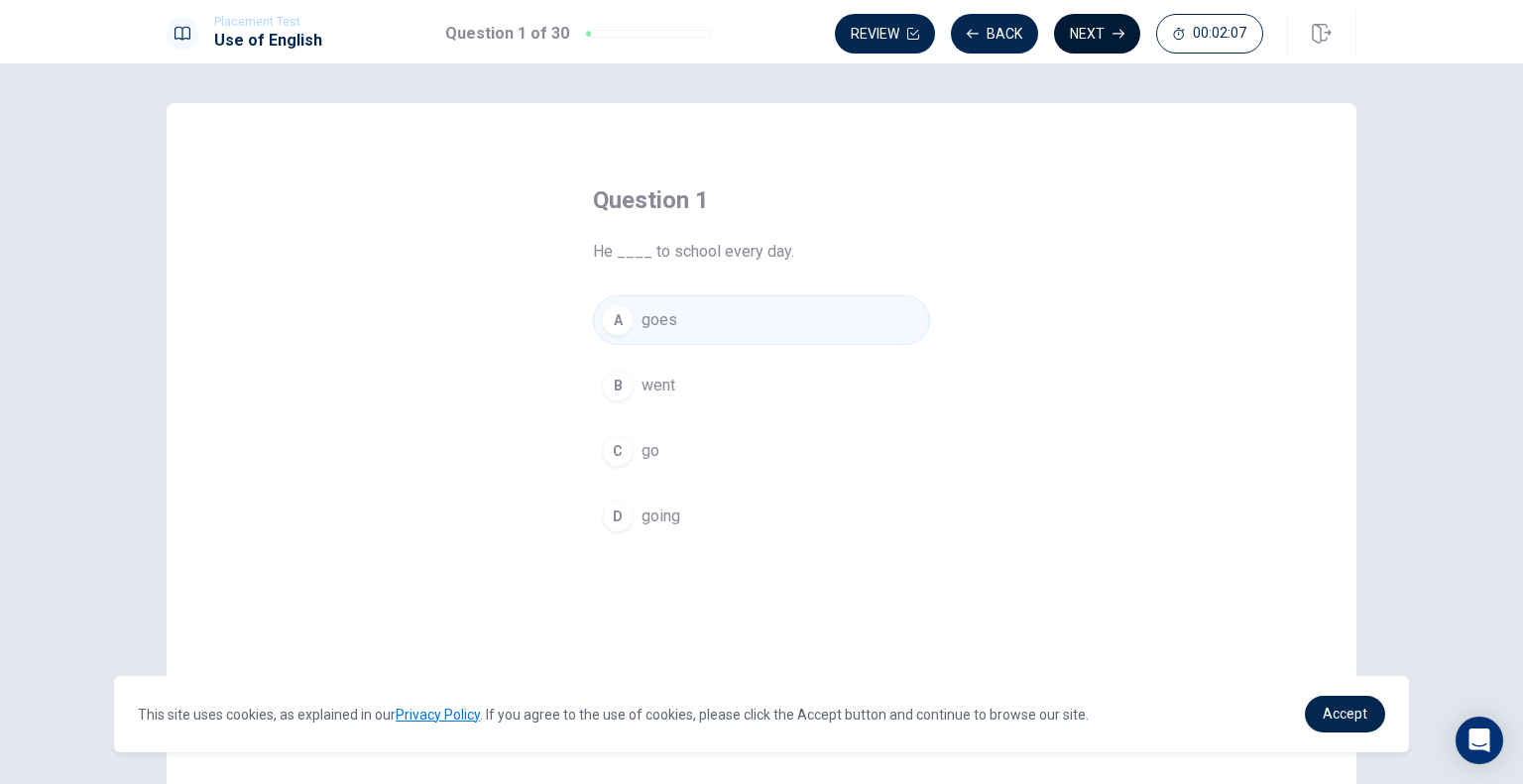 click on "Next" at bounding box center [1097, 34] 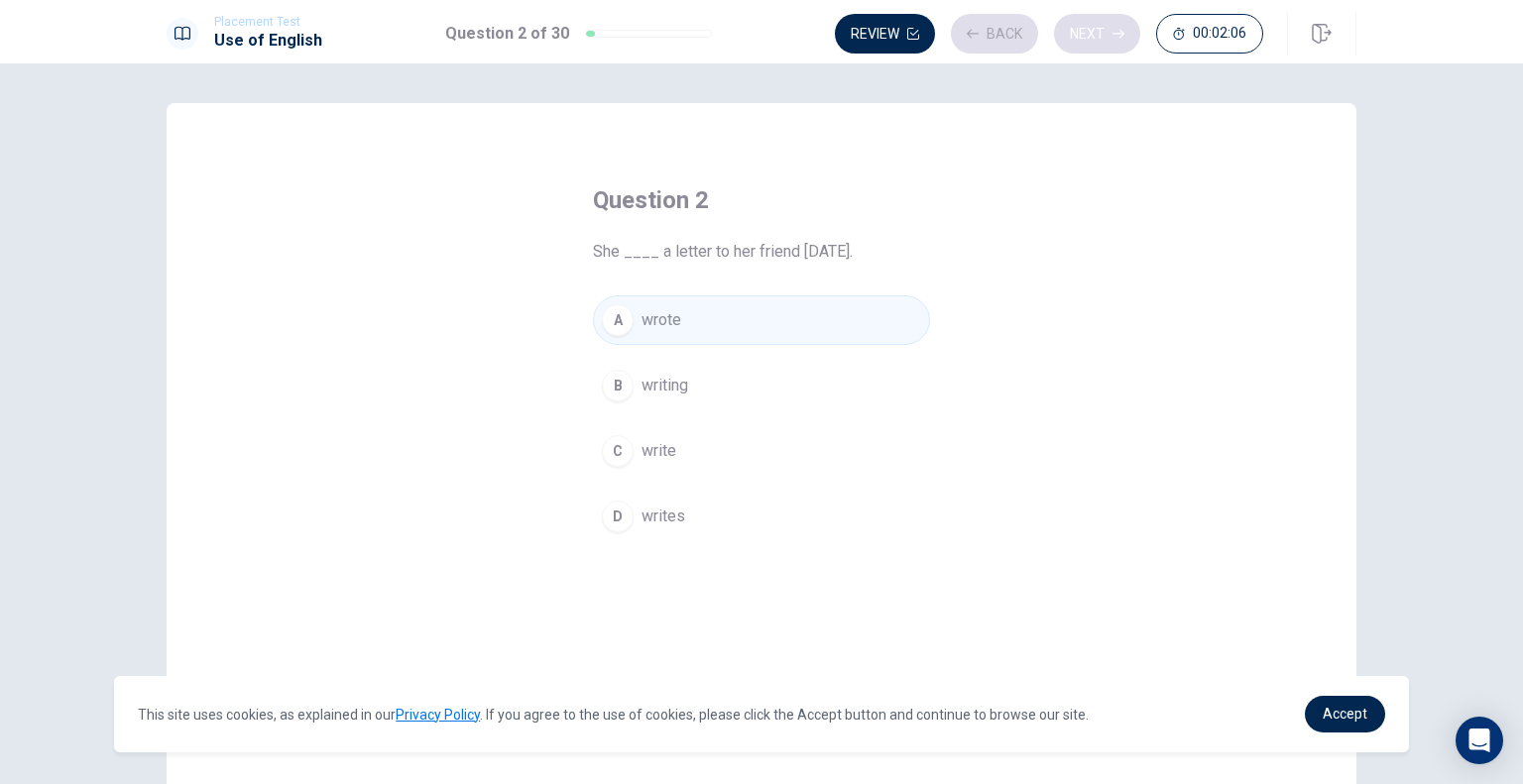 click on "Review Back Next 00:02:06" at bounding box center (1049, 34) 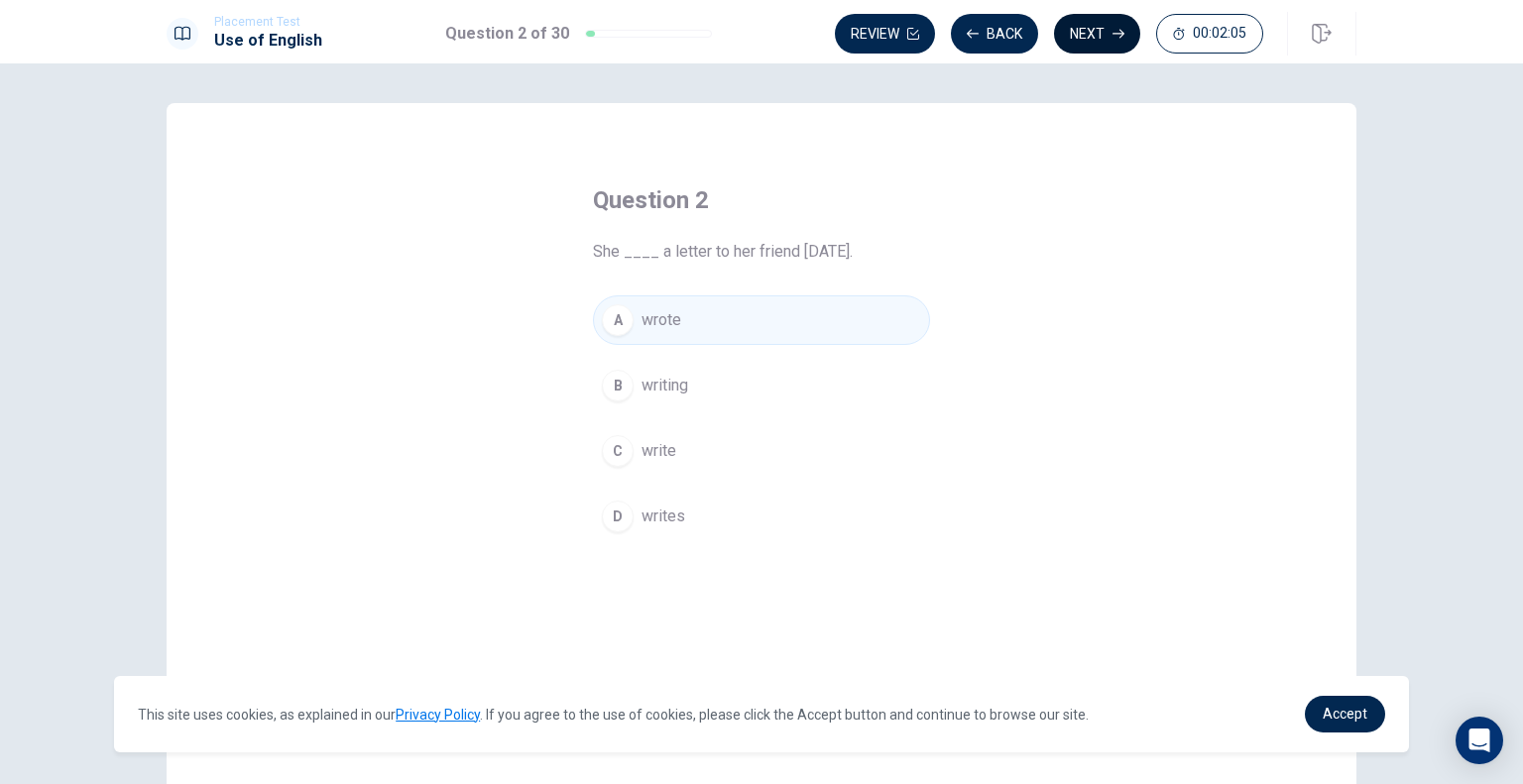click on "Next" at bounding box center (1097, 34) 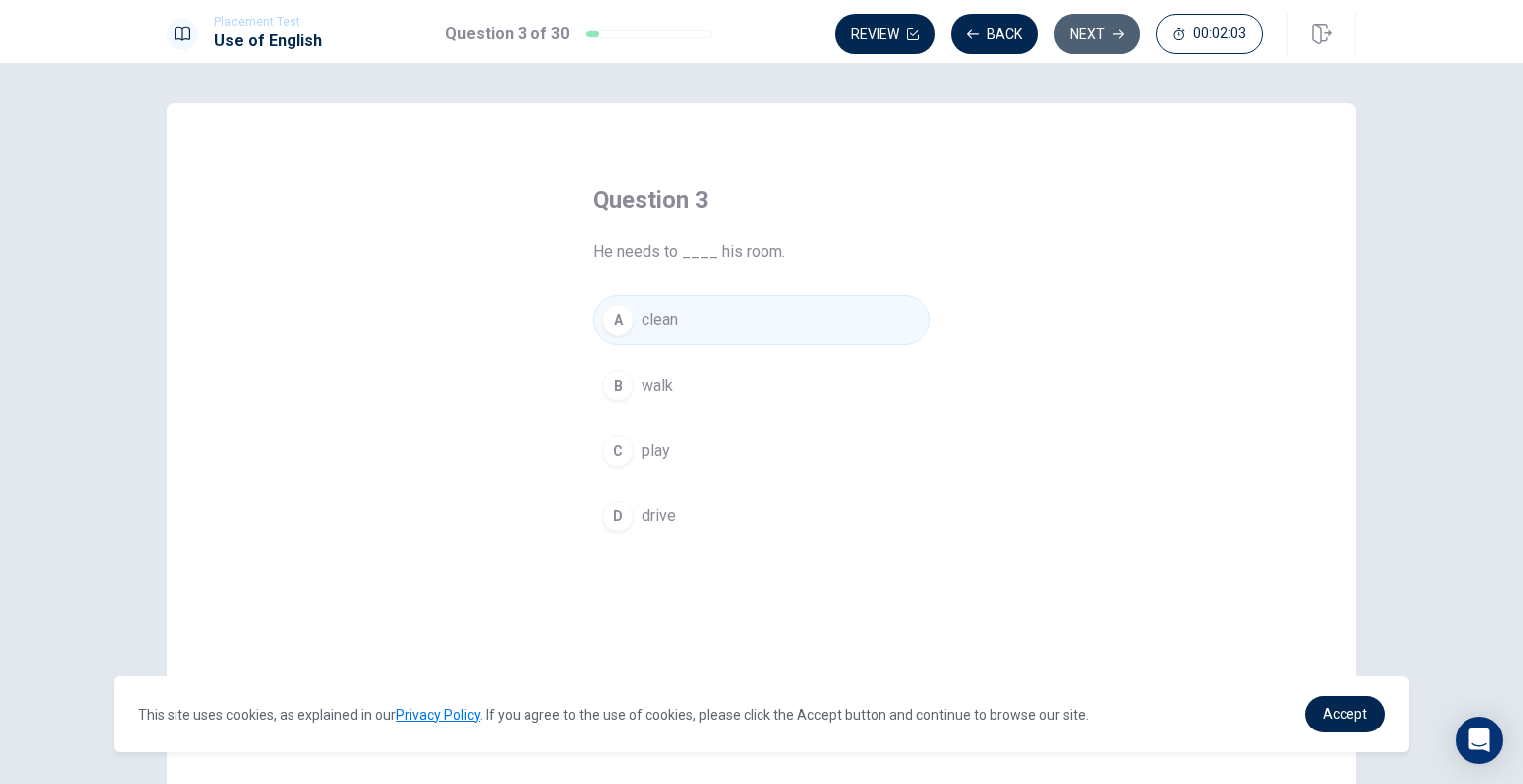 click on "Next" at bounding box center [1097, 34] 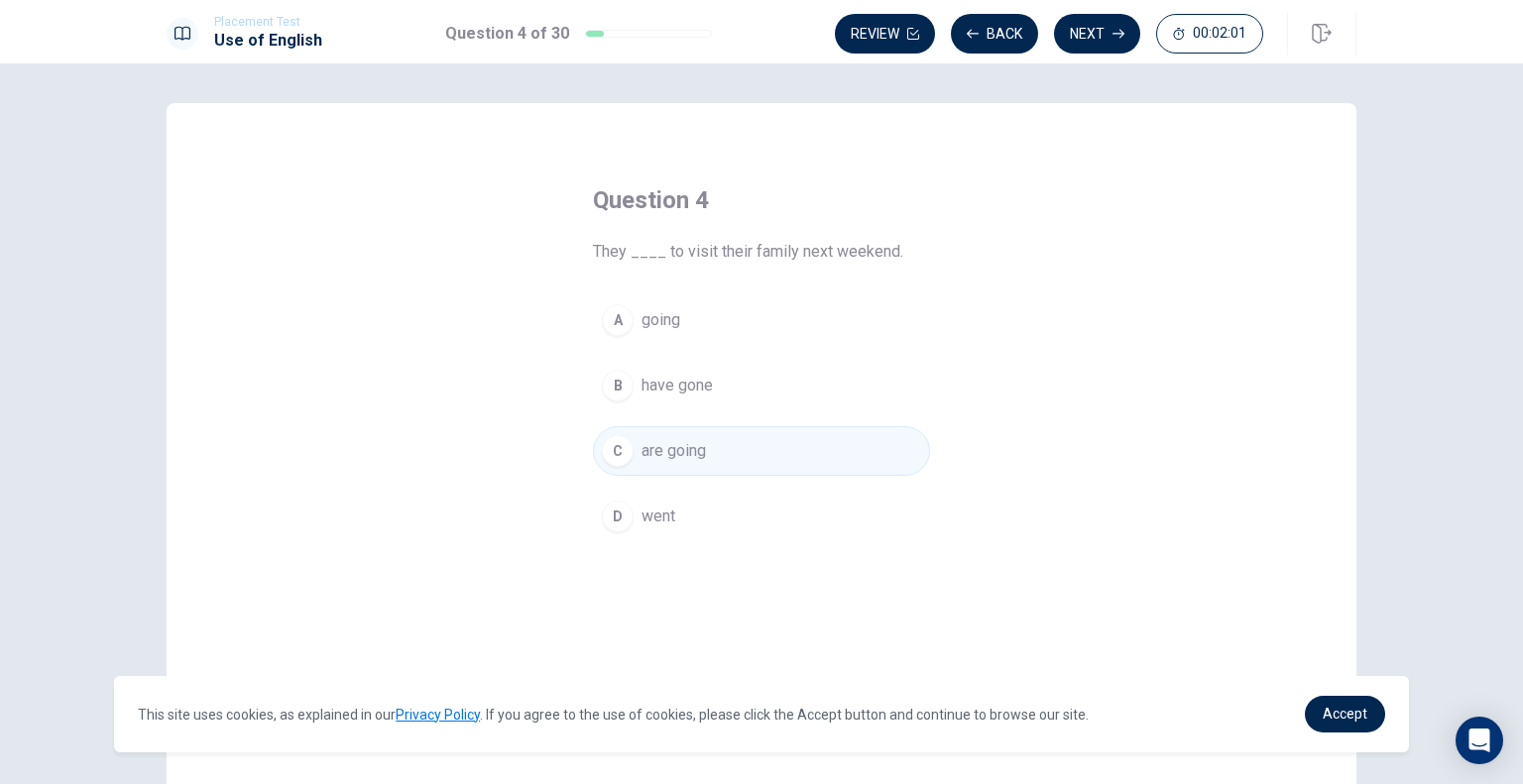click on "Next" at bounding box center [1097, 34] 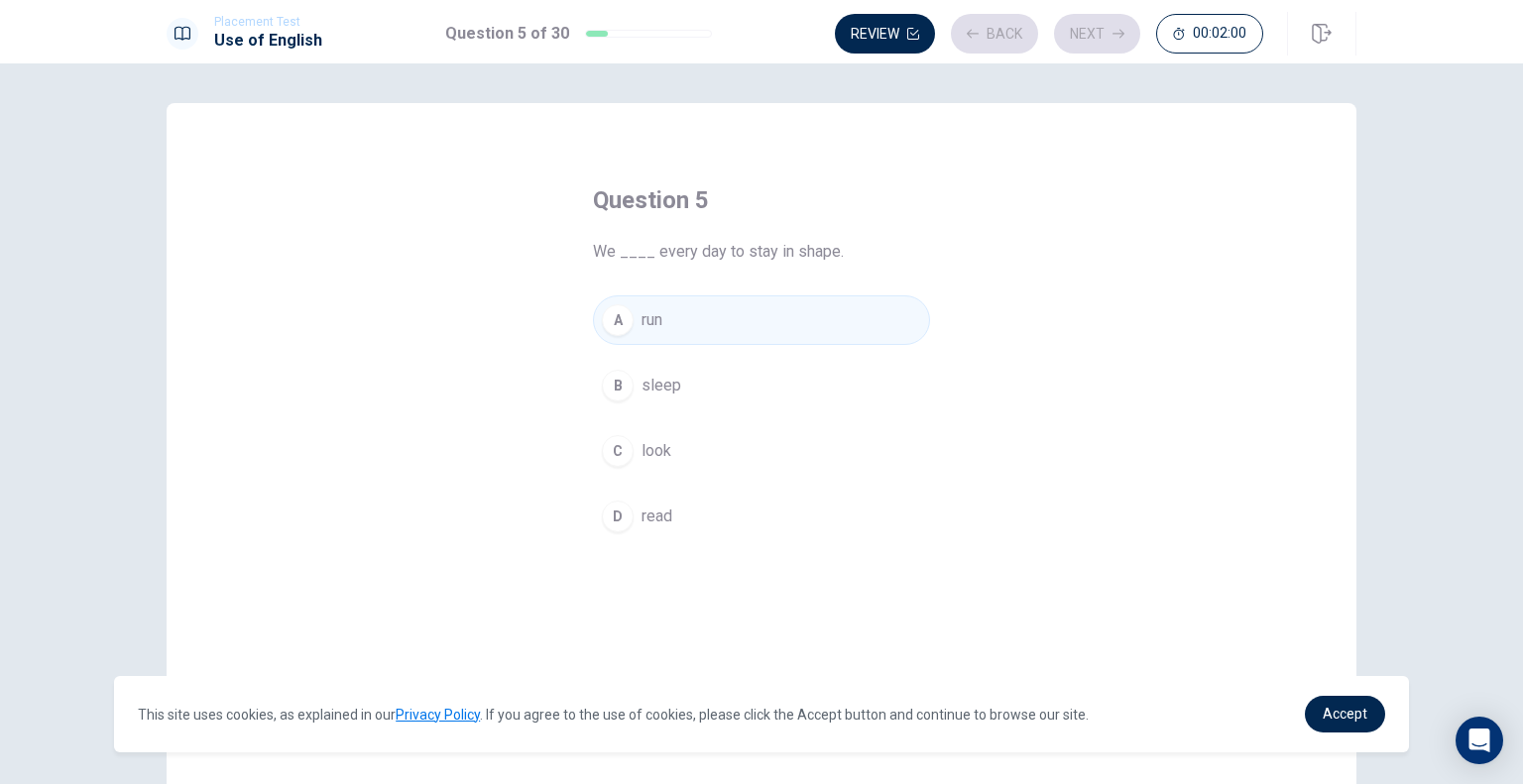 click on "Review Back Next 00:02:00" at bounding box center (1049, 34) 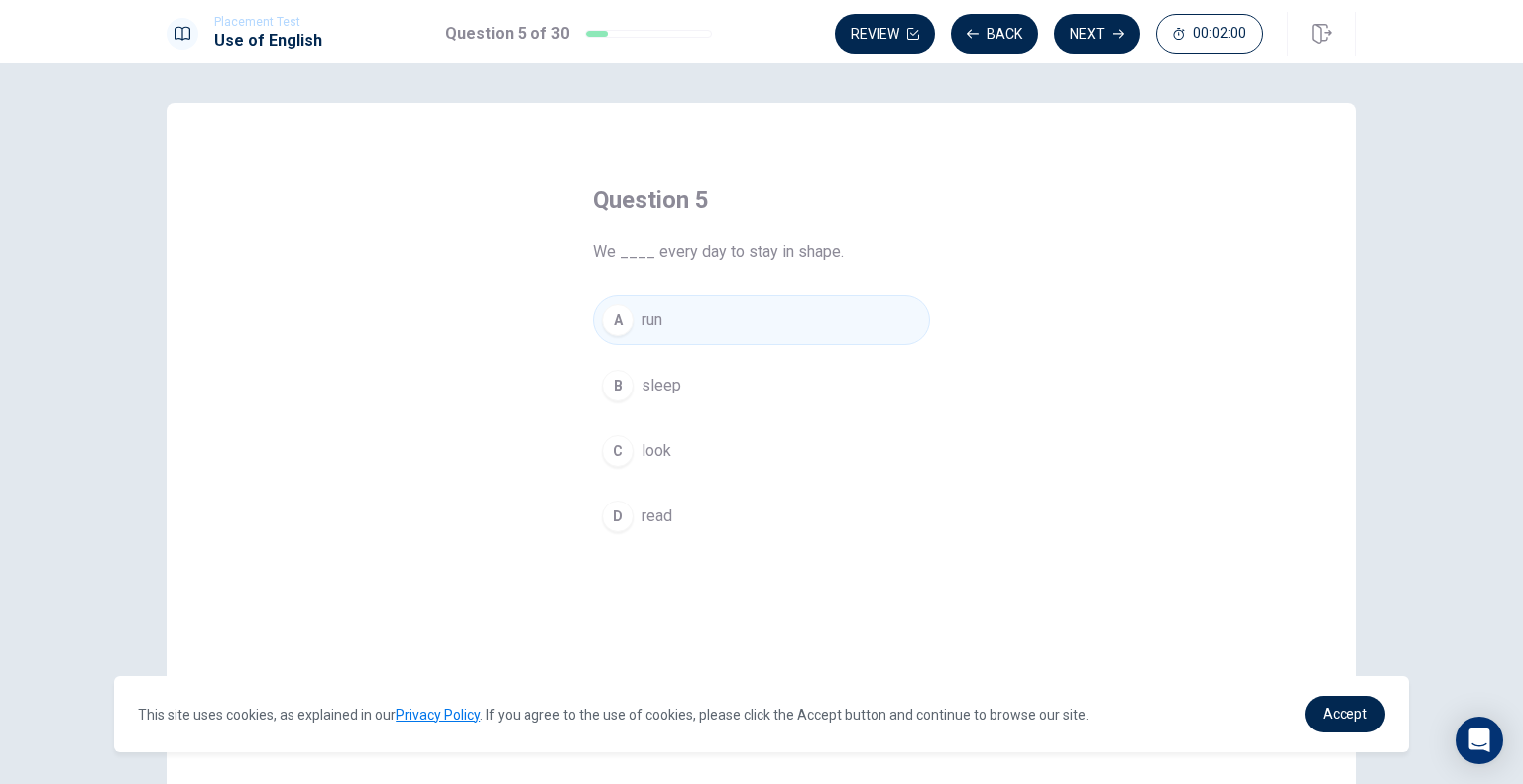 click on "Next" at bounding box center [1097, 34] 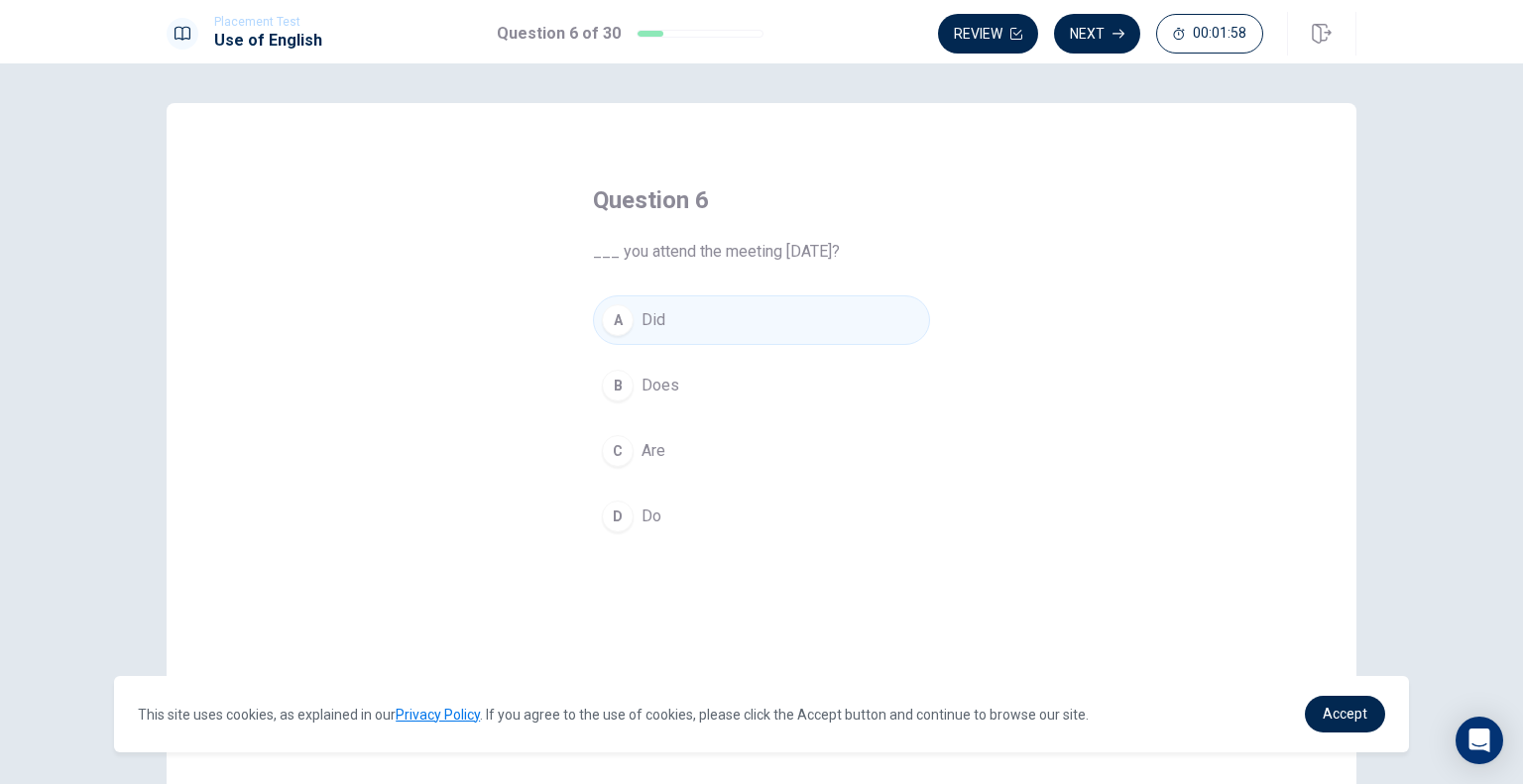 click on "Next" at bounding box center [1097, 34] 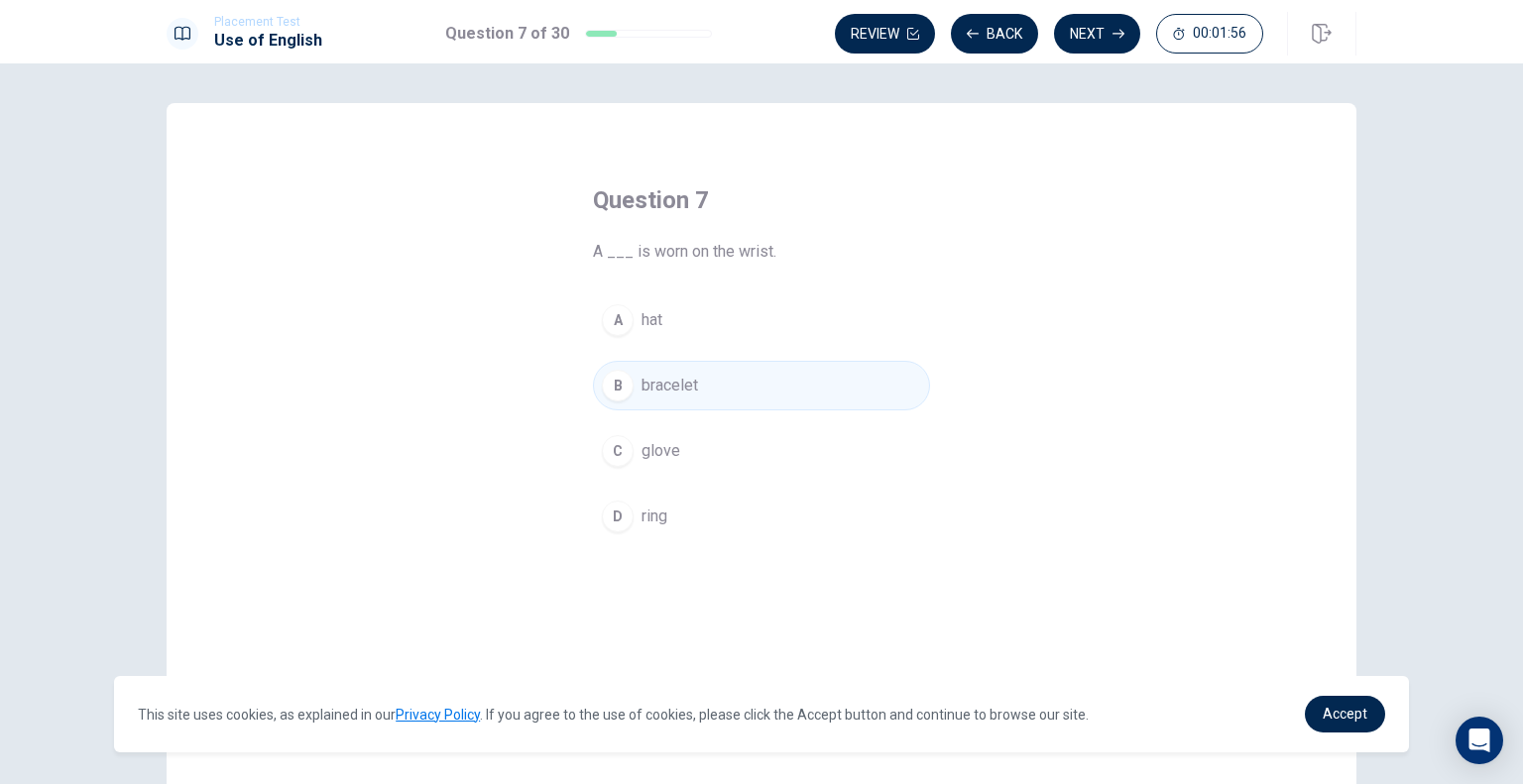 click on "Next" at bounding box center (1097, 34) 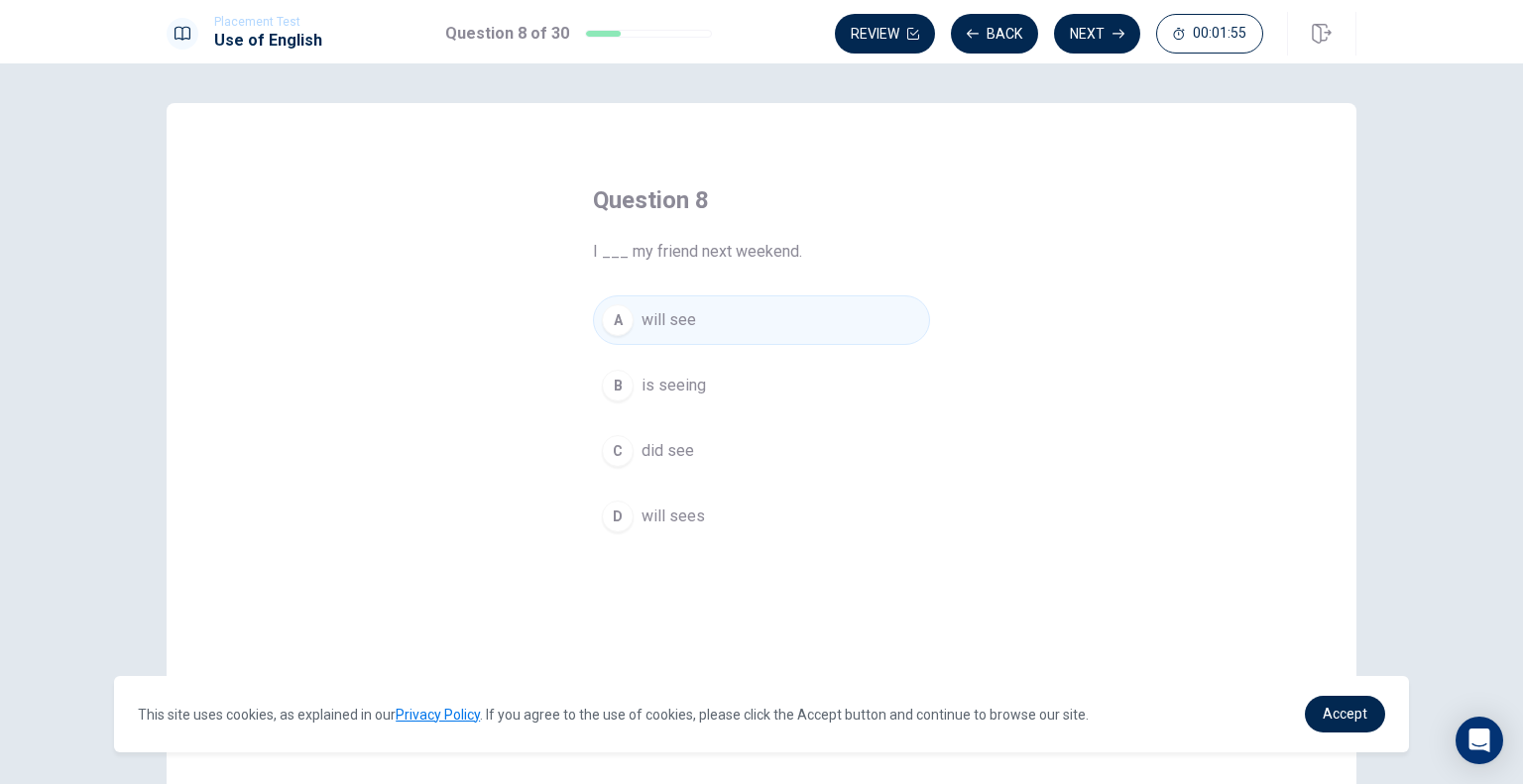 click on "Next" at bounding box center (1097, 34) 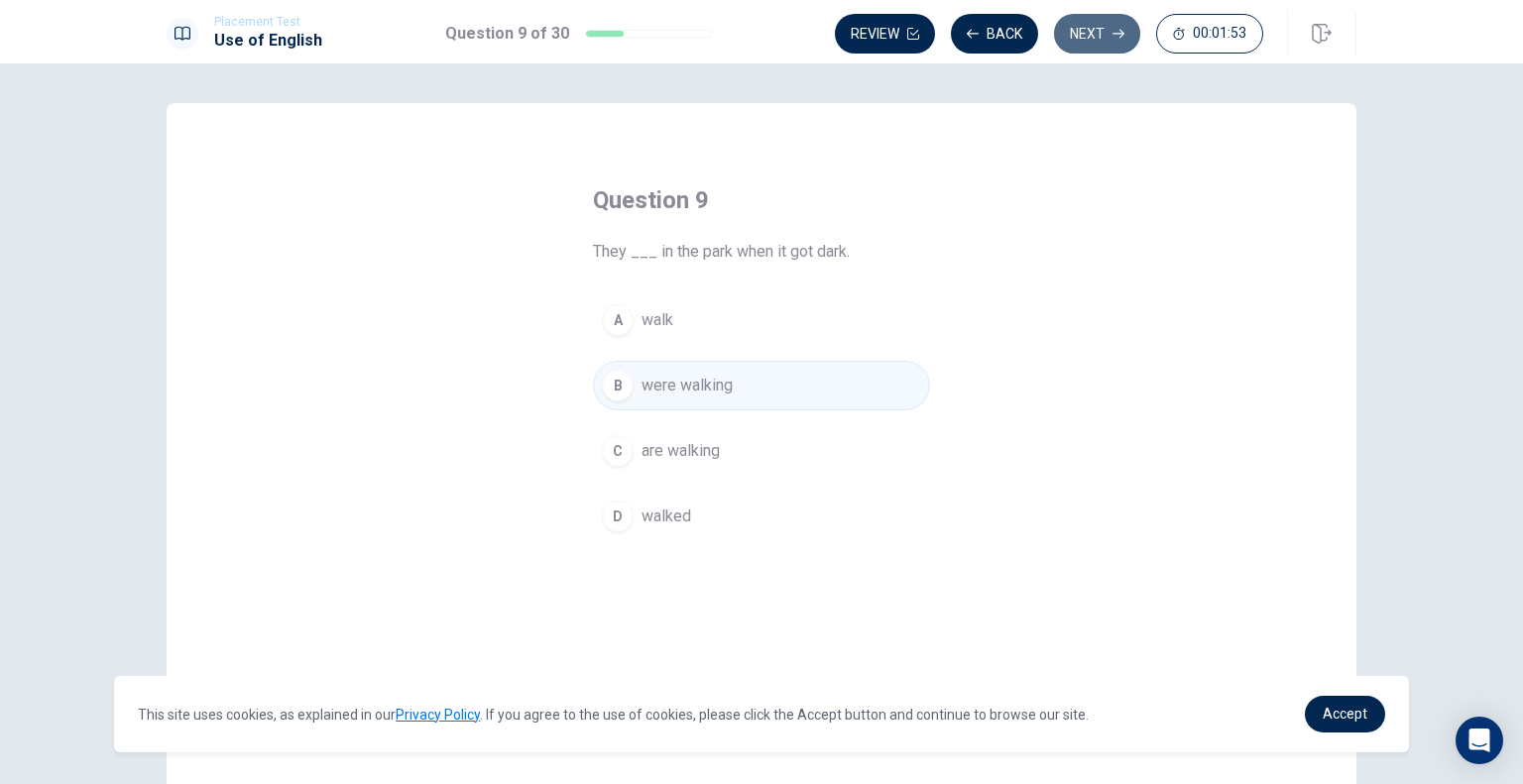 click on "Next" at bounding box center [1097, 34] 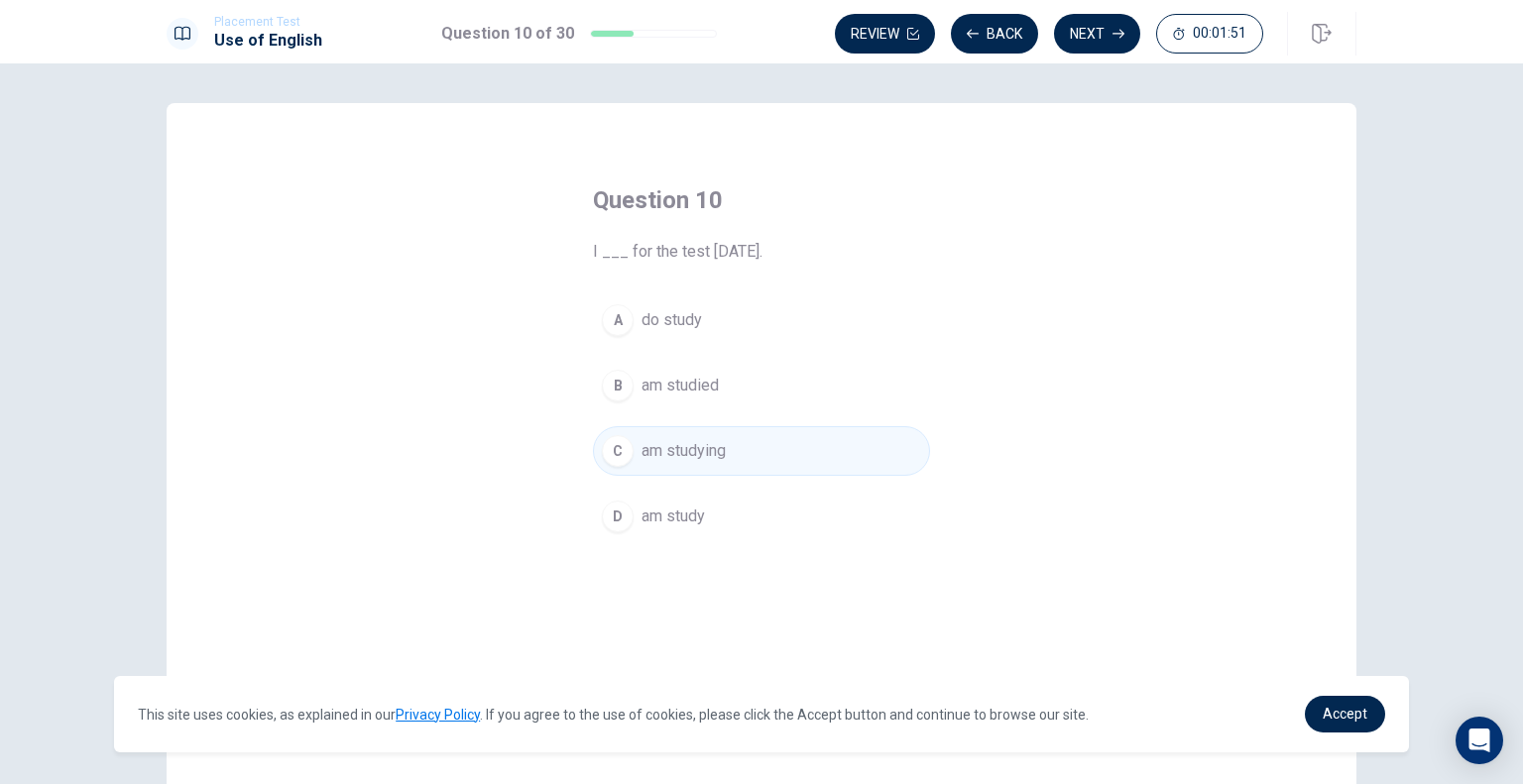 click on "Next" at bounding box center (1097, 34) 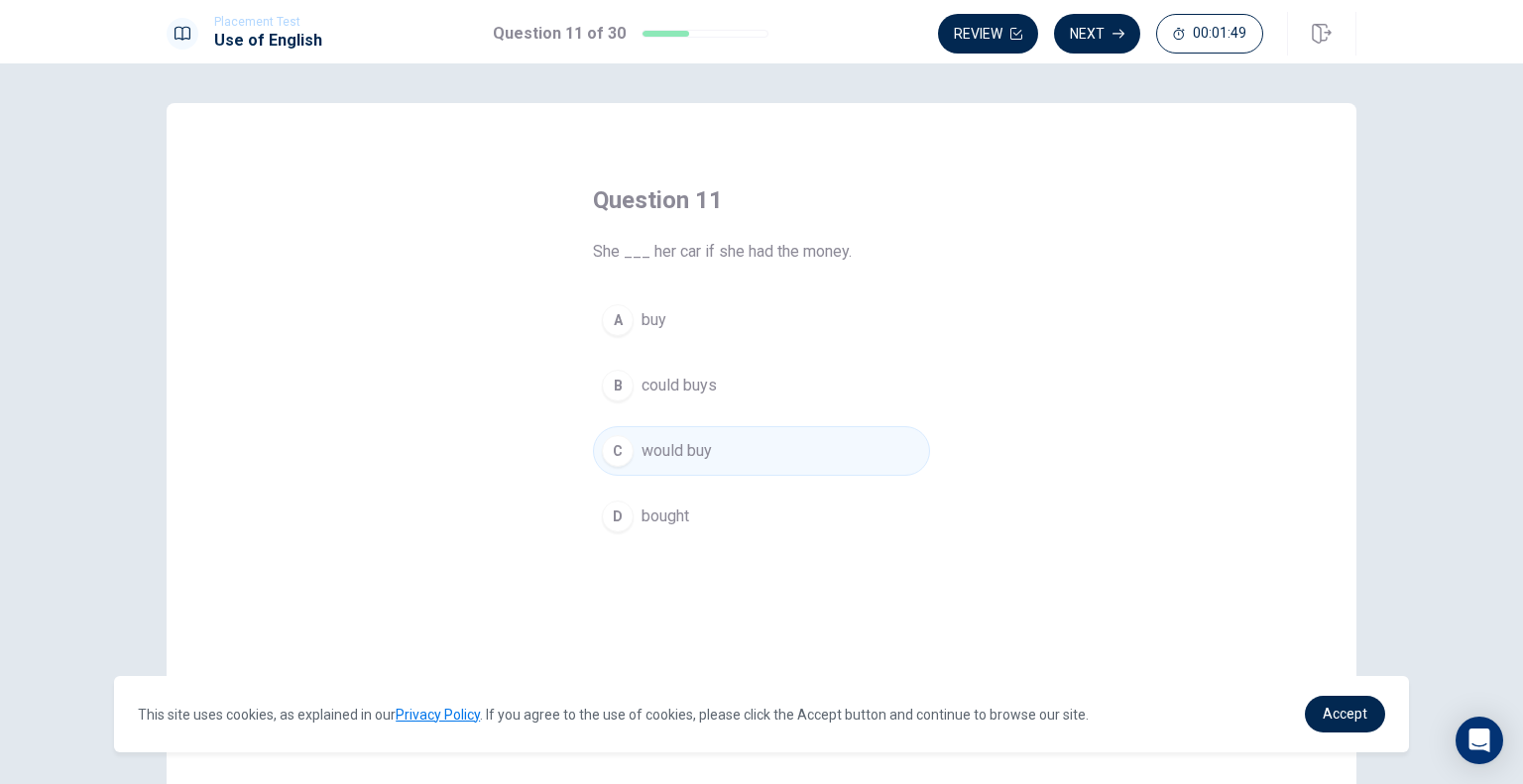 click on "Next" at bounding box center [1097, 34] 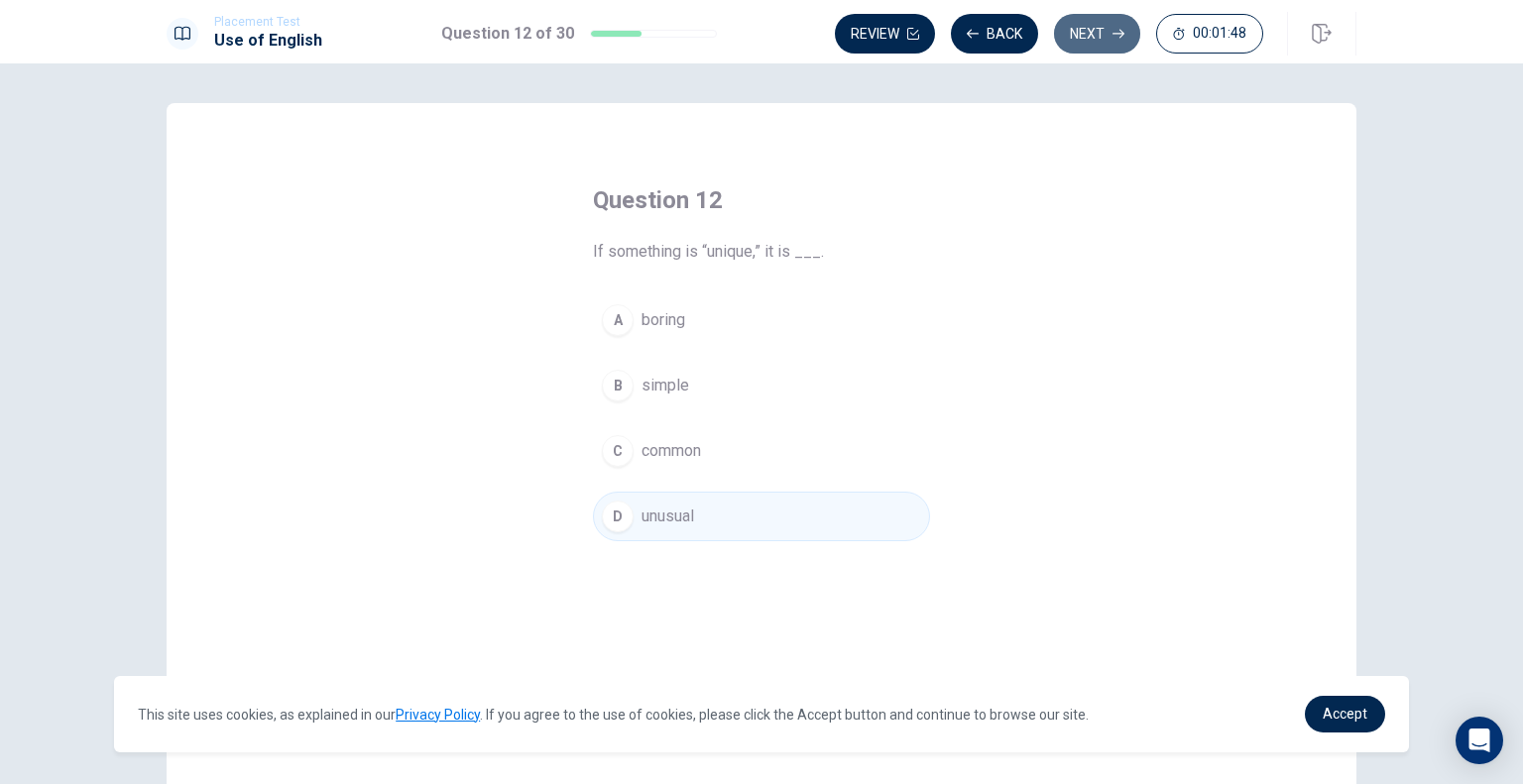 click on "Next" at bounding box center [1097, 34] 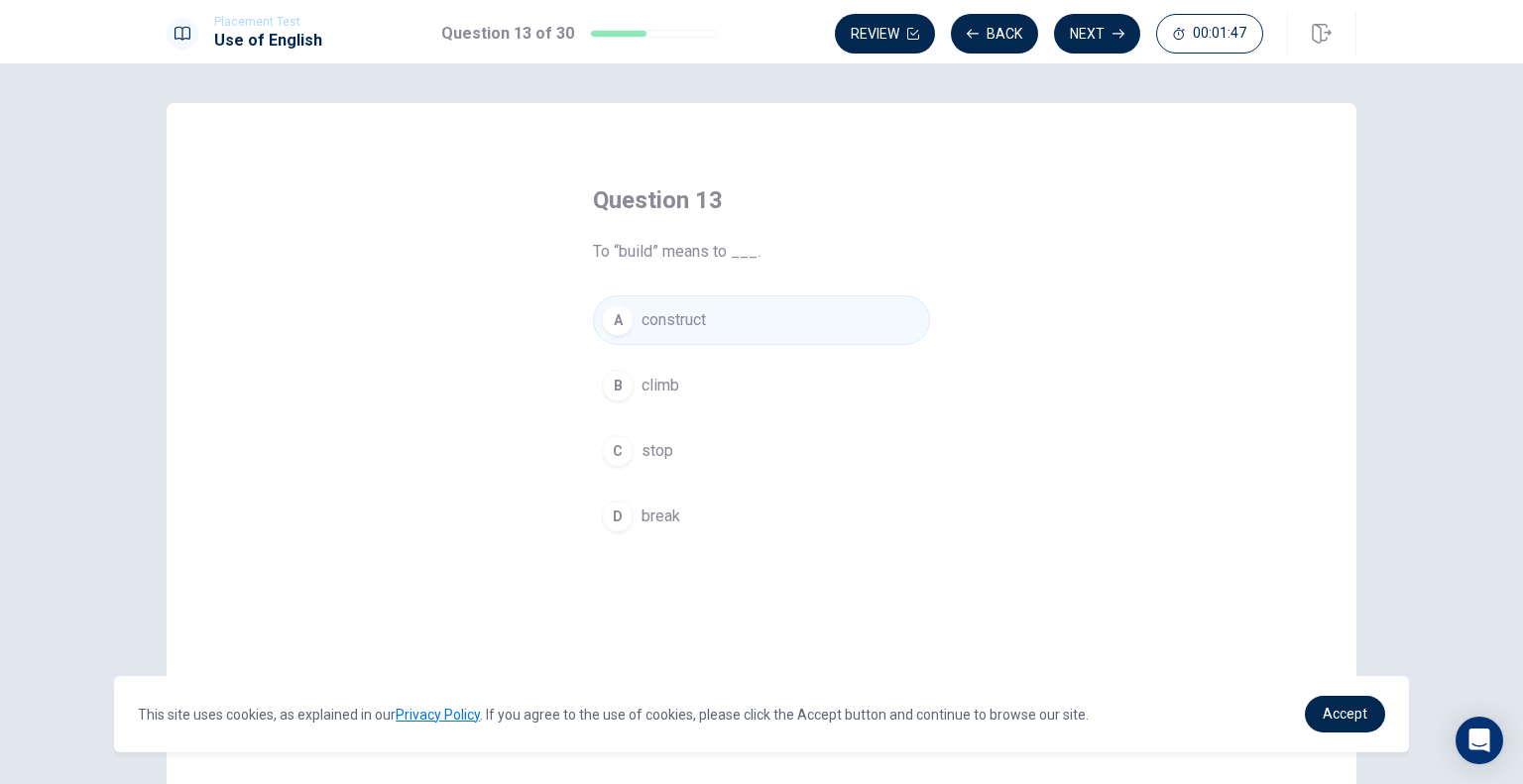 click on "Next" at bounding box center (1097, 34) 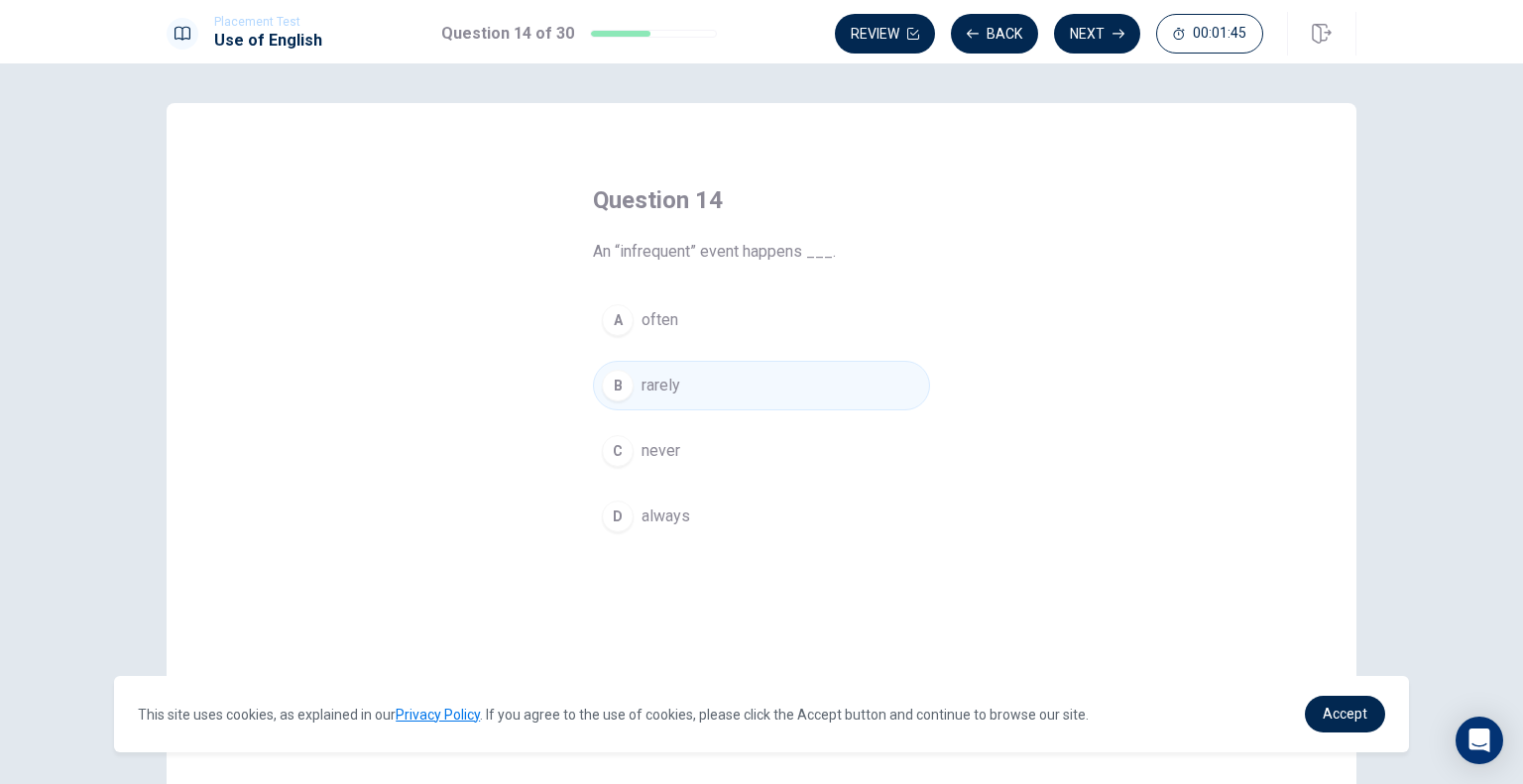 click on "Next" at bounding box center [1097, 34] 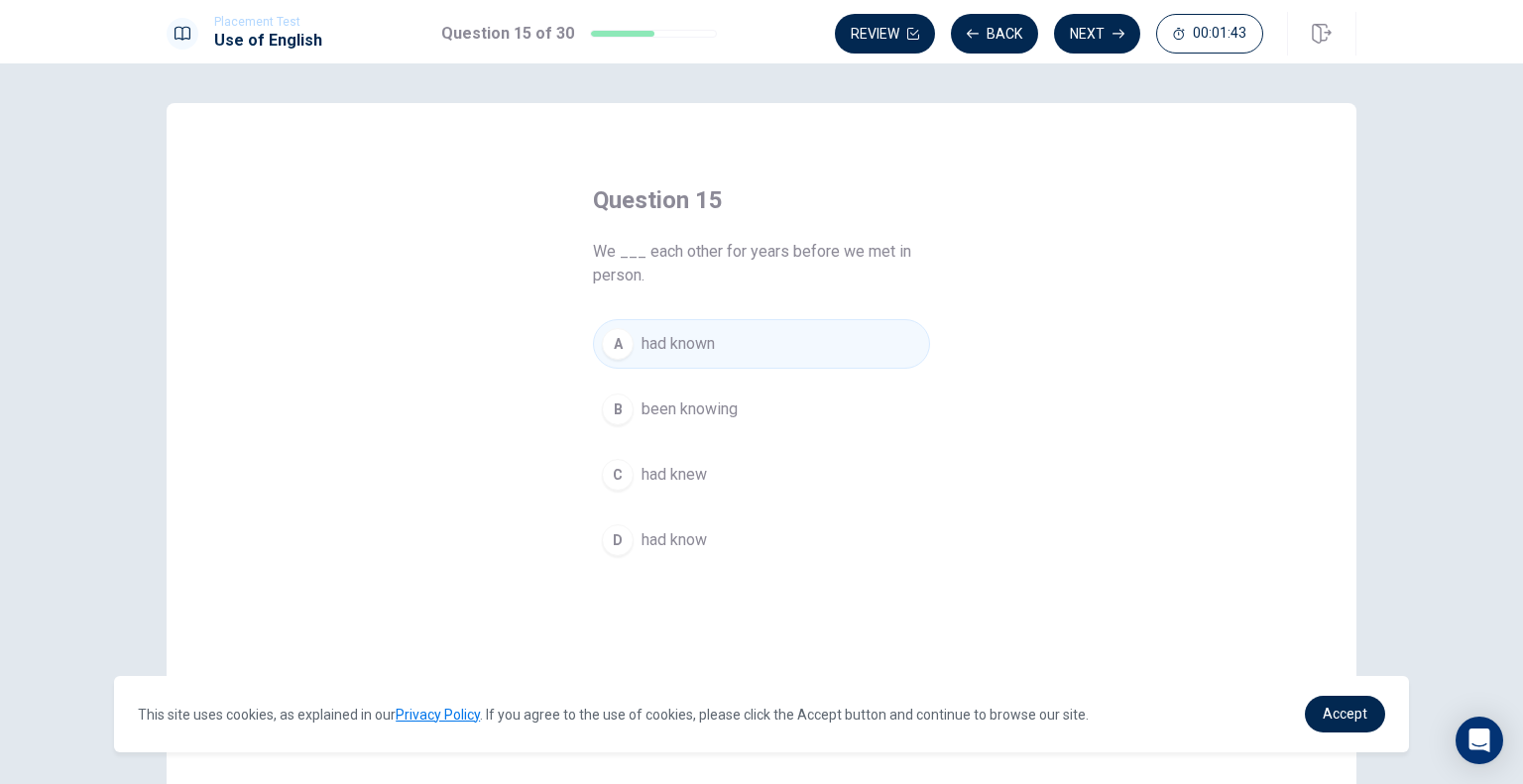 click on "Next" at bounding box center [1097, 34] 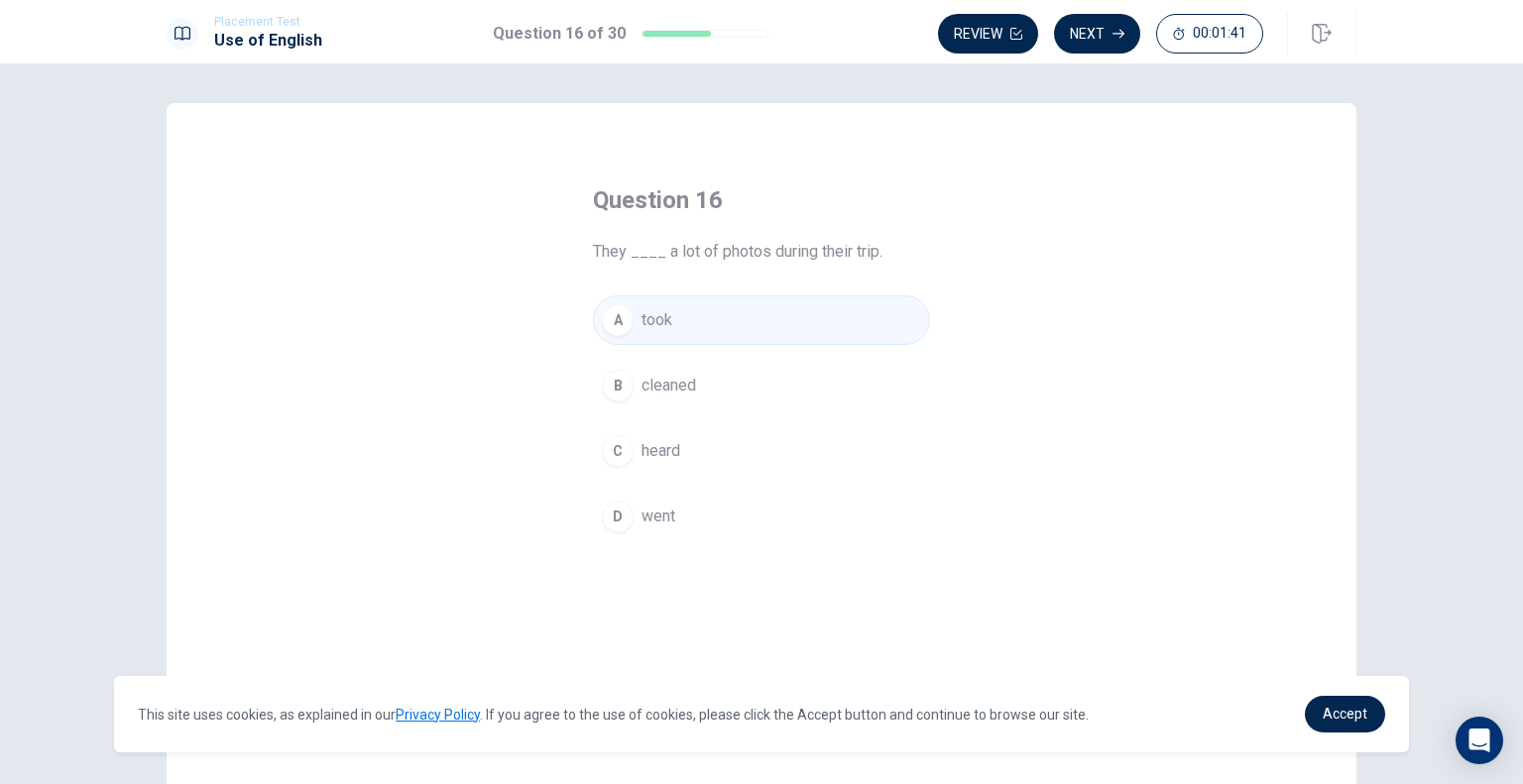 click on "Next" at bounding box center [1097, 34] 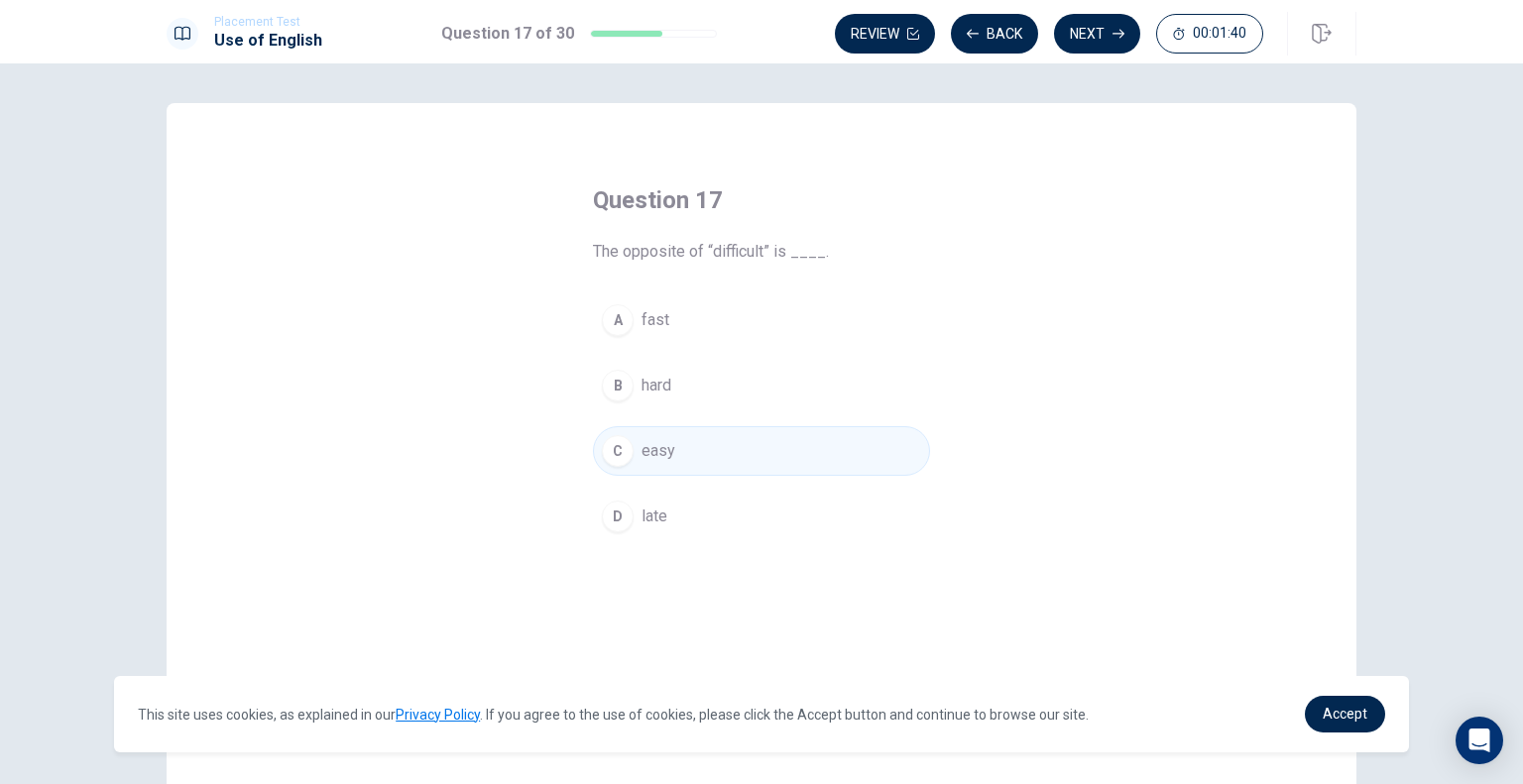 click on "Next" at bounding box center [1097, 34] 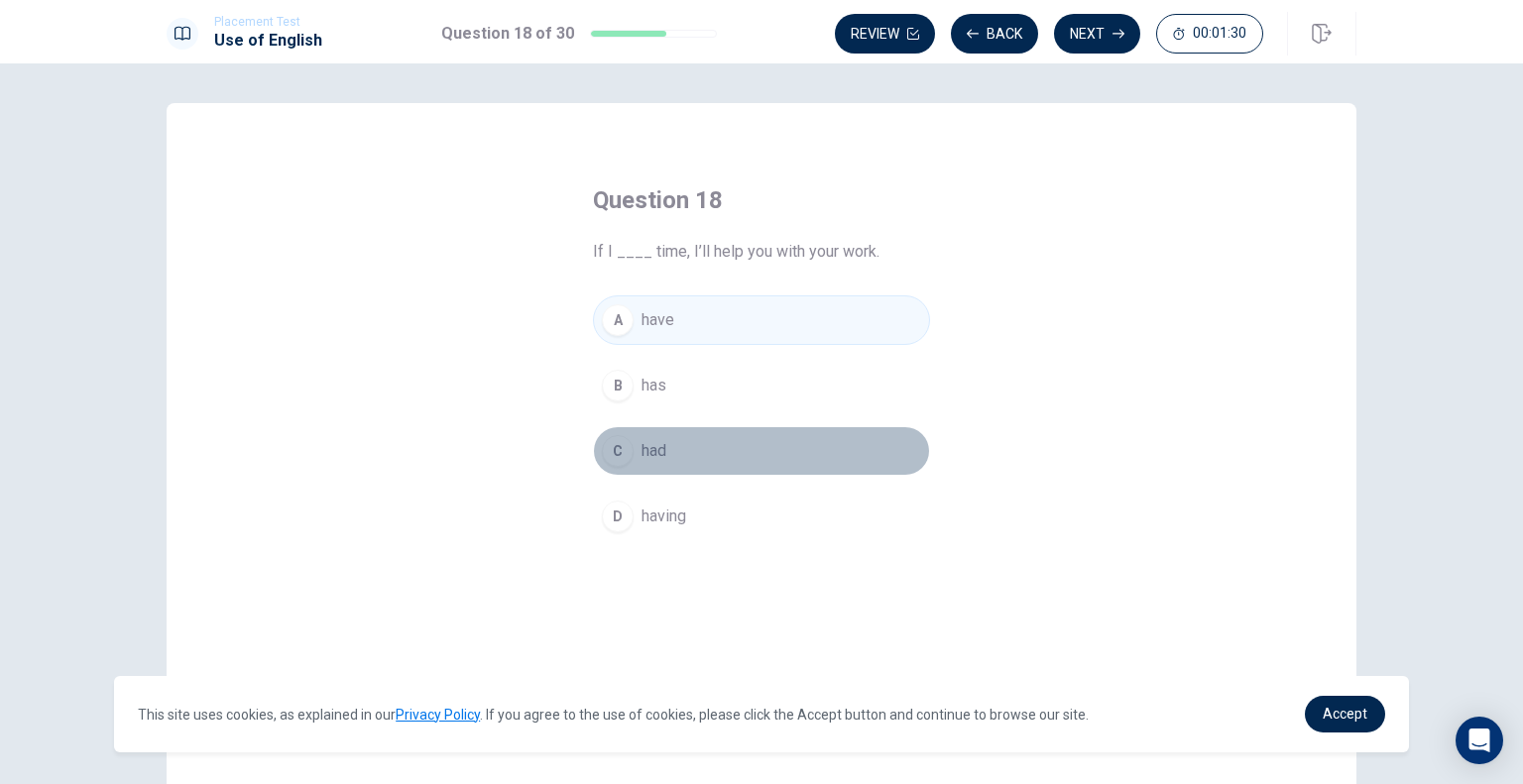 click on "C" at bounding box center (618, 451) 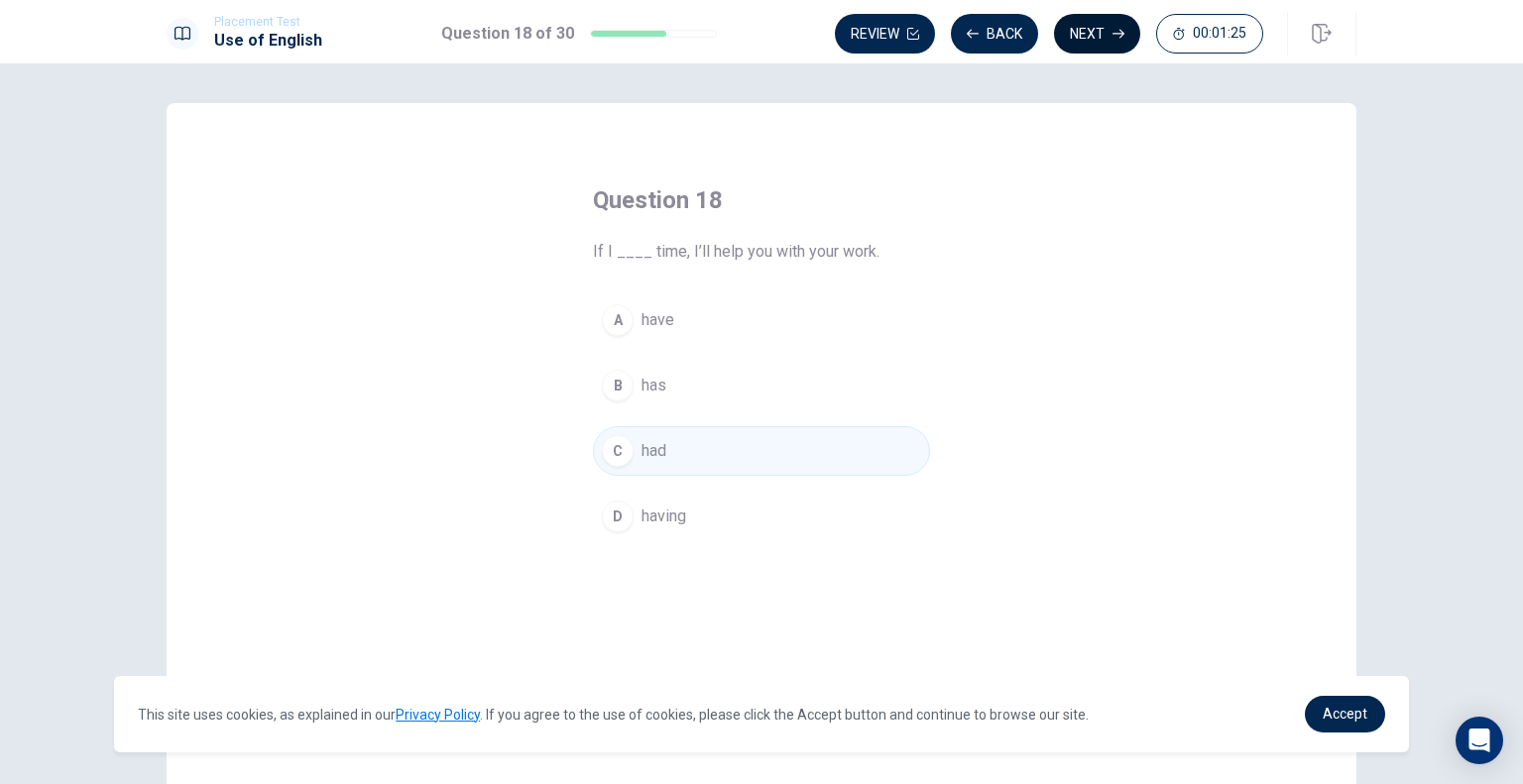 click on "Next" at bounding box center [1097, 34] 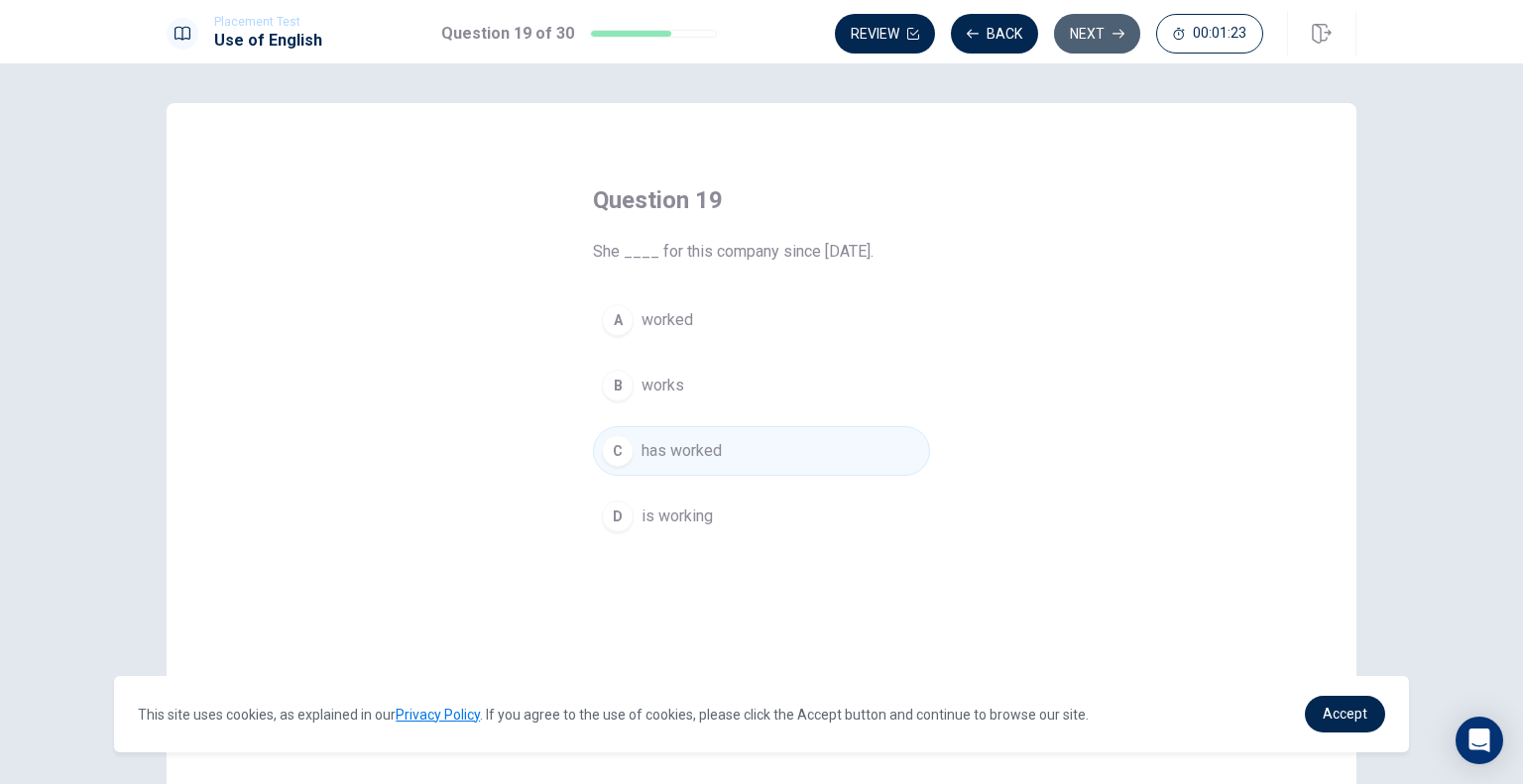 click on "Next" at bounding box center (1097, 34) 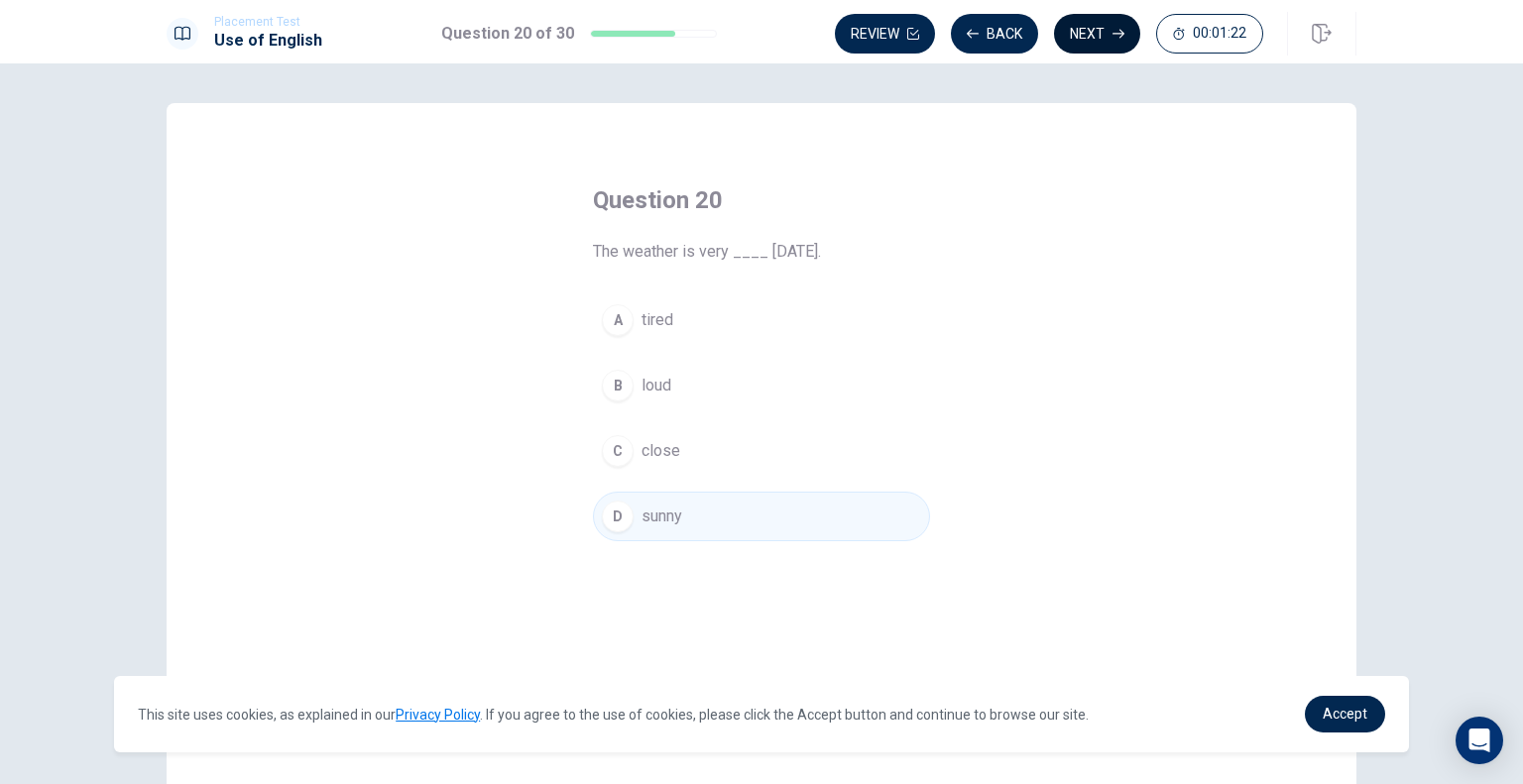 click on "Next" at bounding box center [1097, 34] 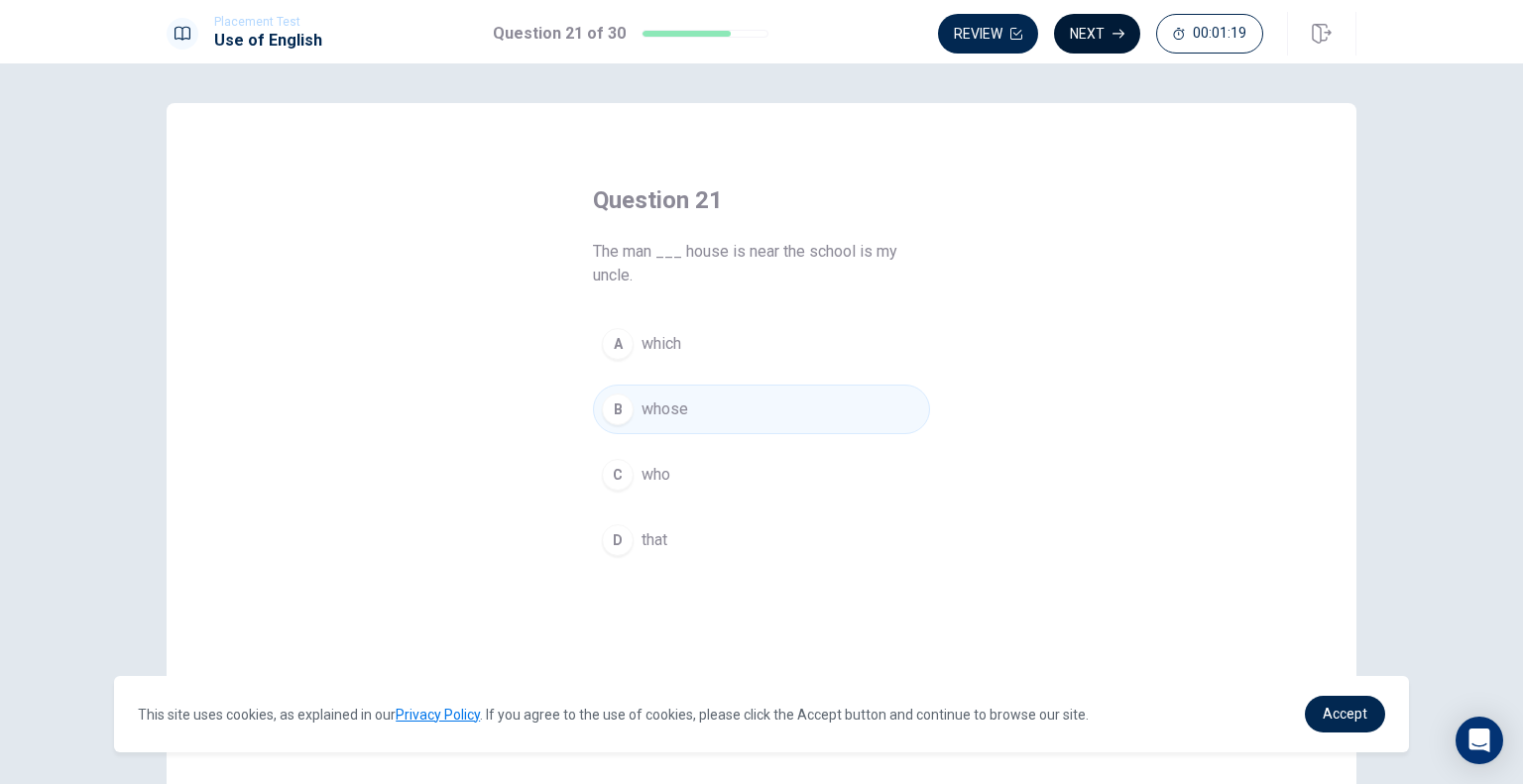 click on "Next" at bounding box center [1097, 34] 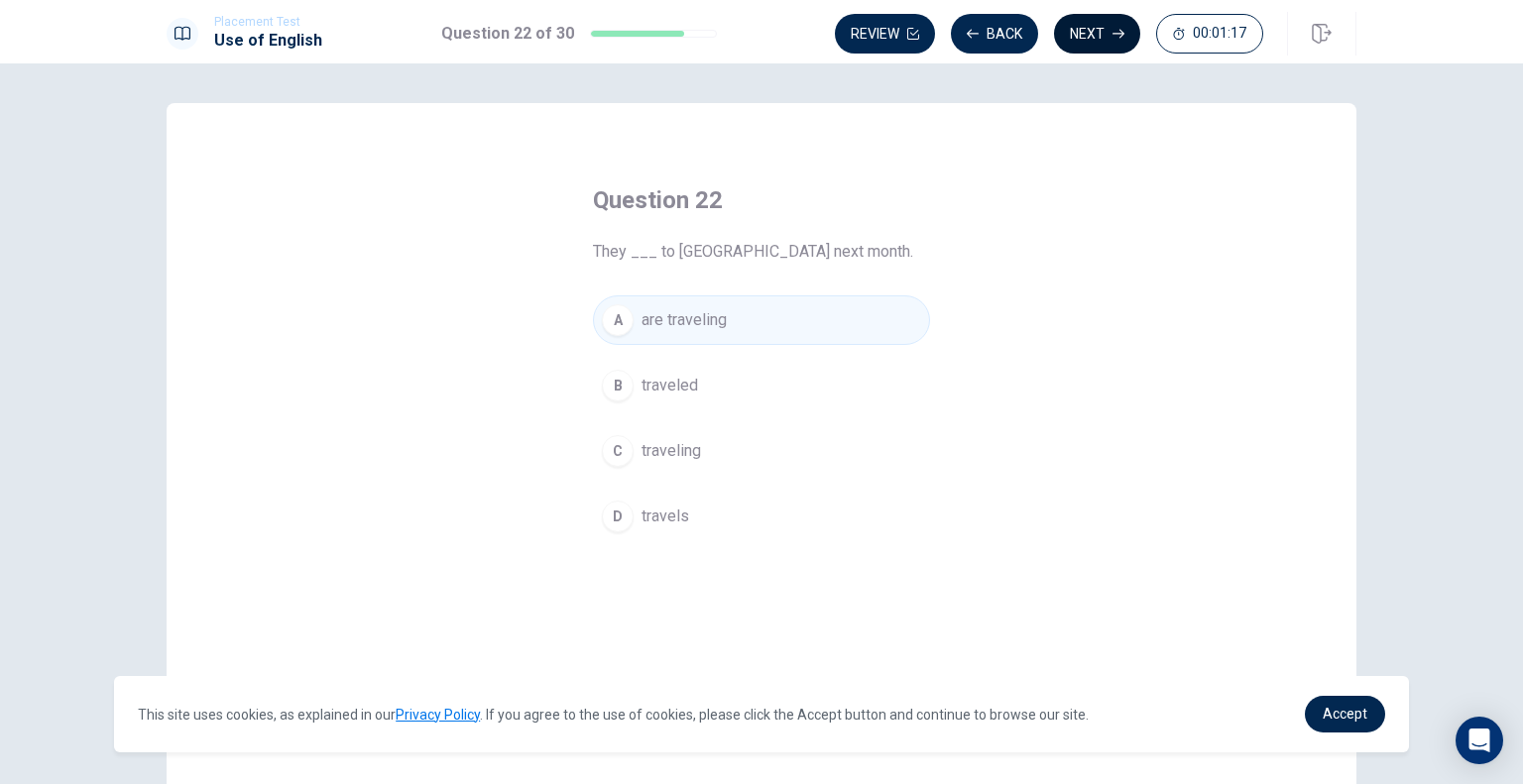 click on "Next" at bounding box center [1097, 34] 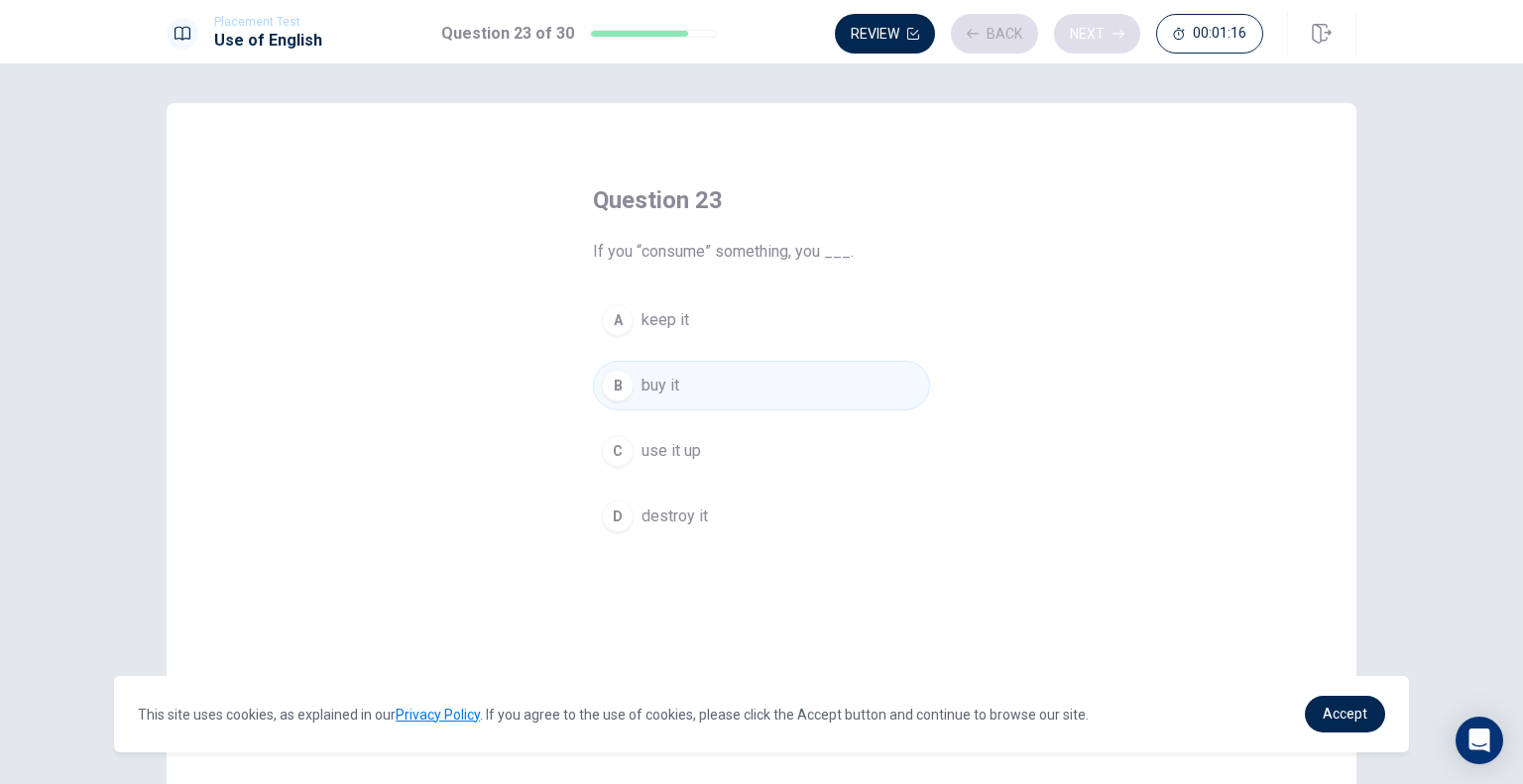 click on "Review Back Next 00:01:16" at bounding box center [1049, 34] 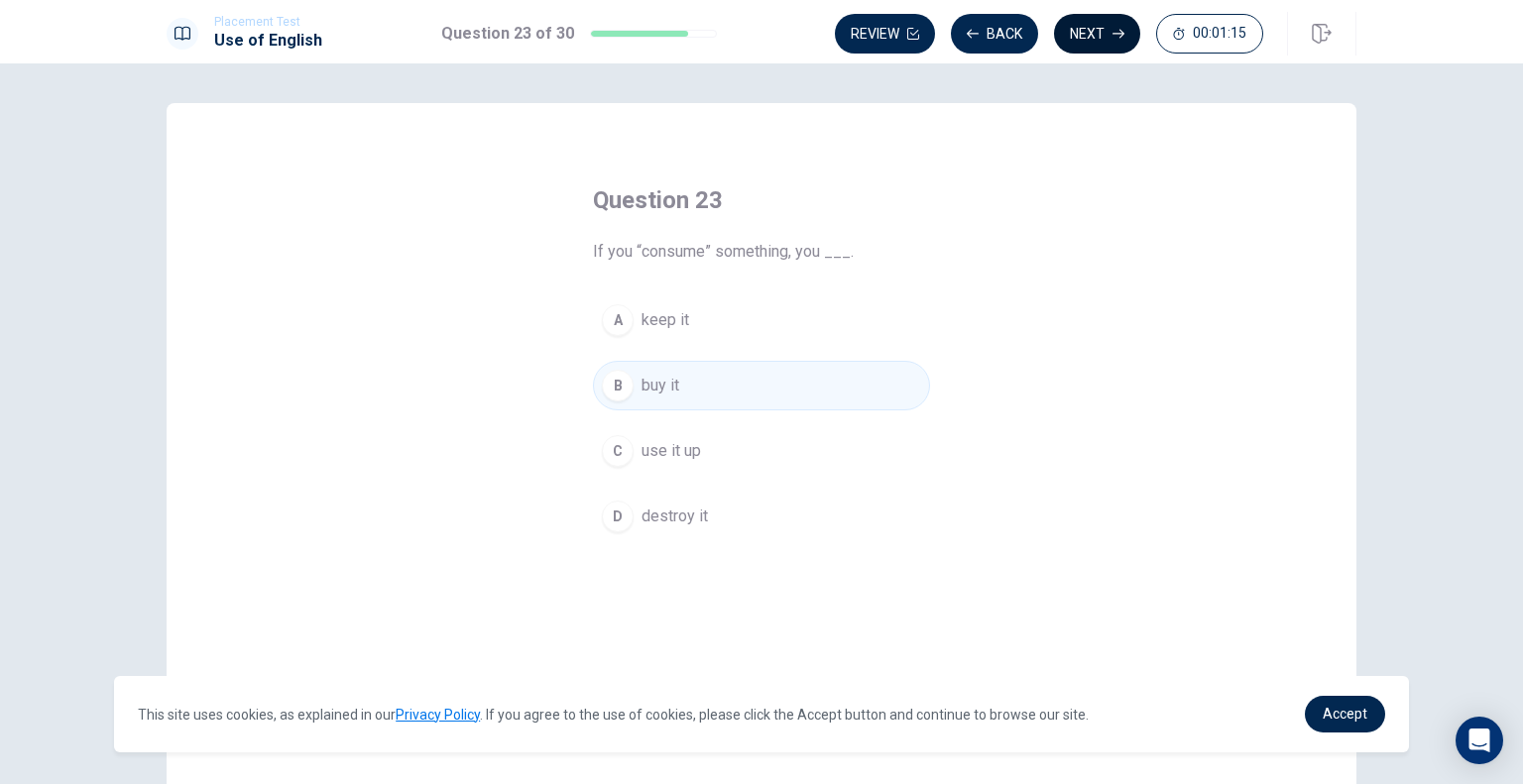 click on "Next" at bounding box center (1097, 34) 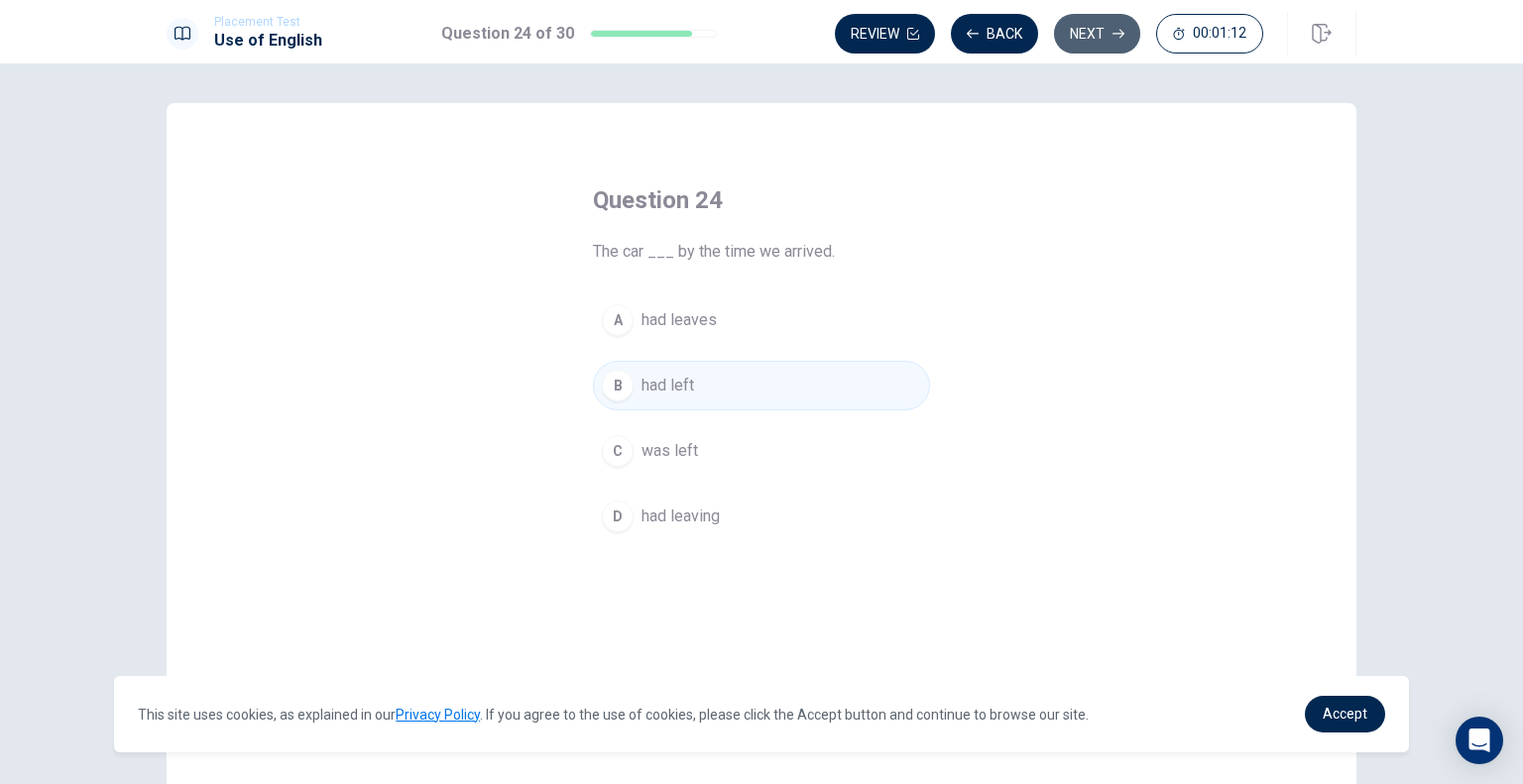click on "Next" at bounding box center [1097, 34] 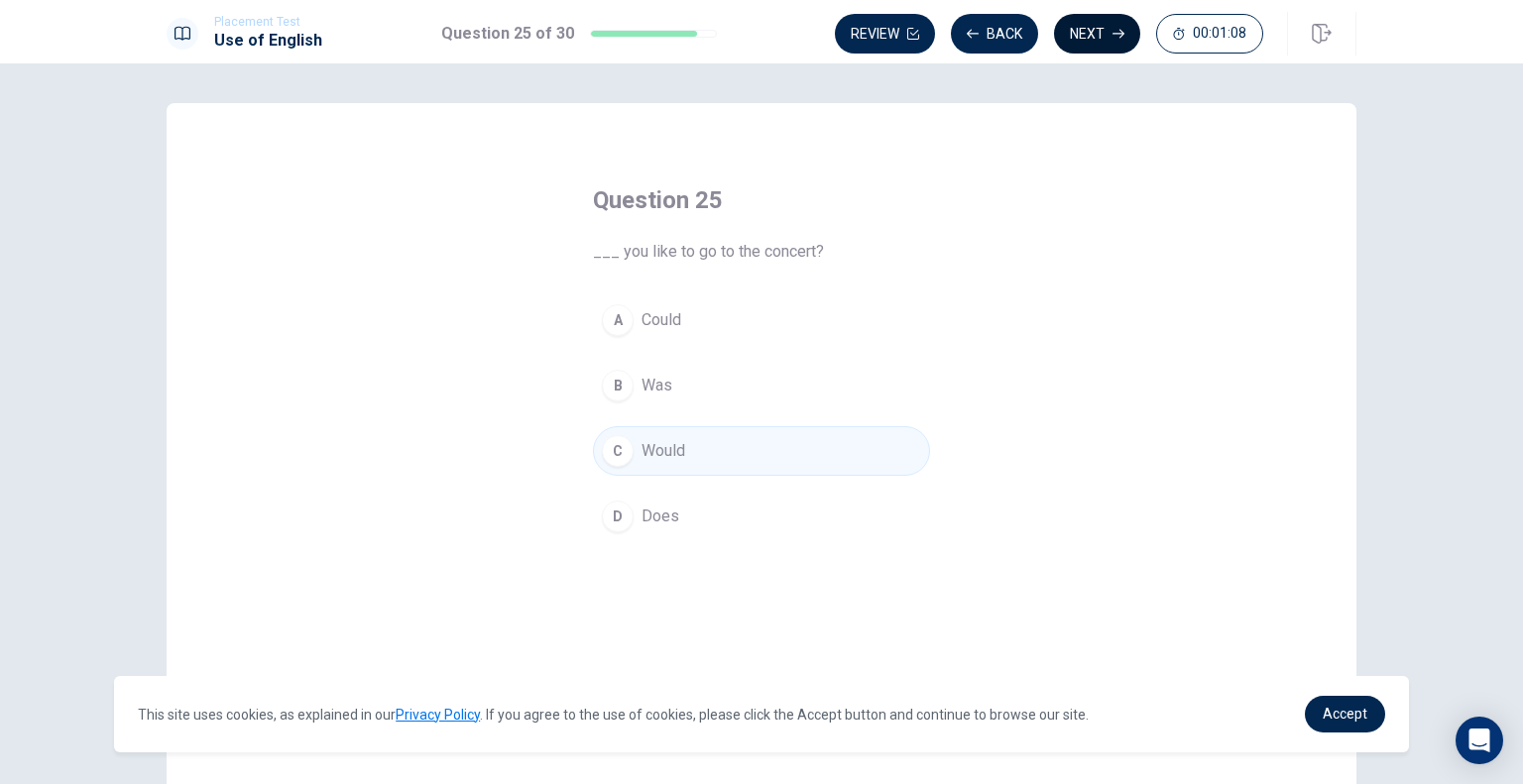 click on "Next" at bounding box center [1097, 34] 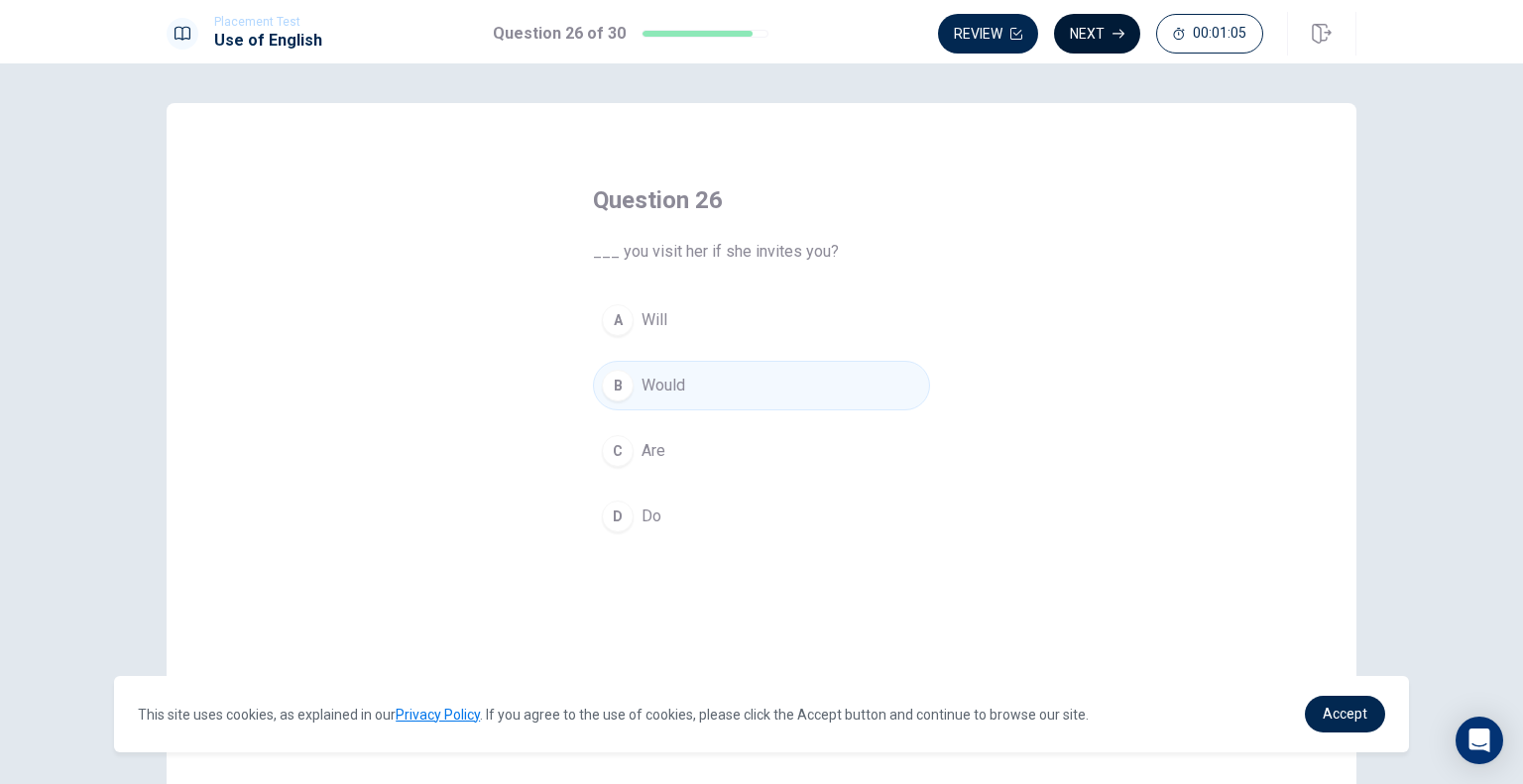 click on "Next" at bounding box center (1097, 34) 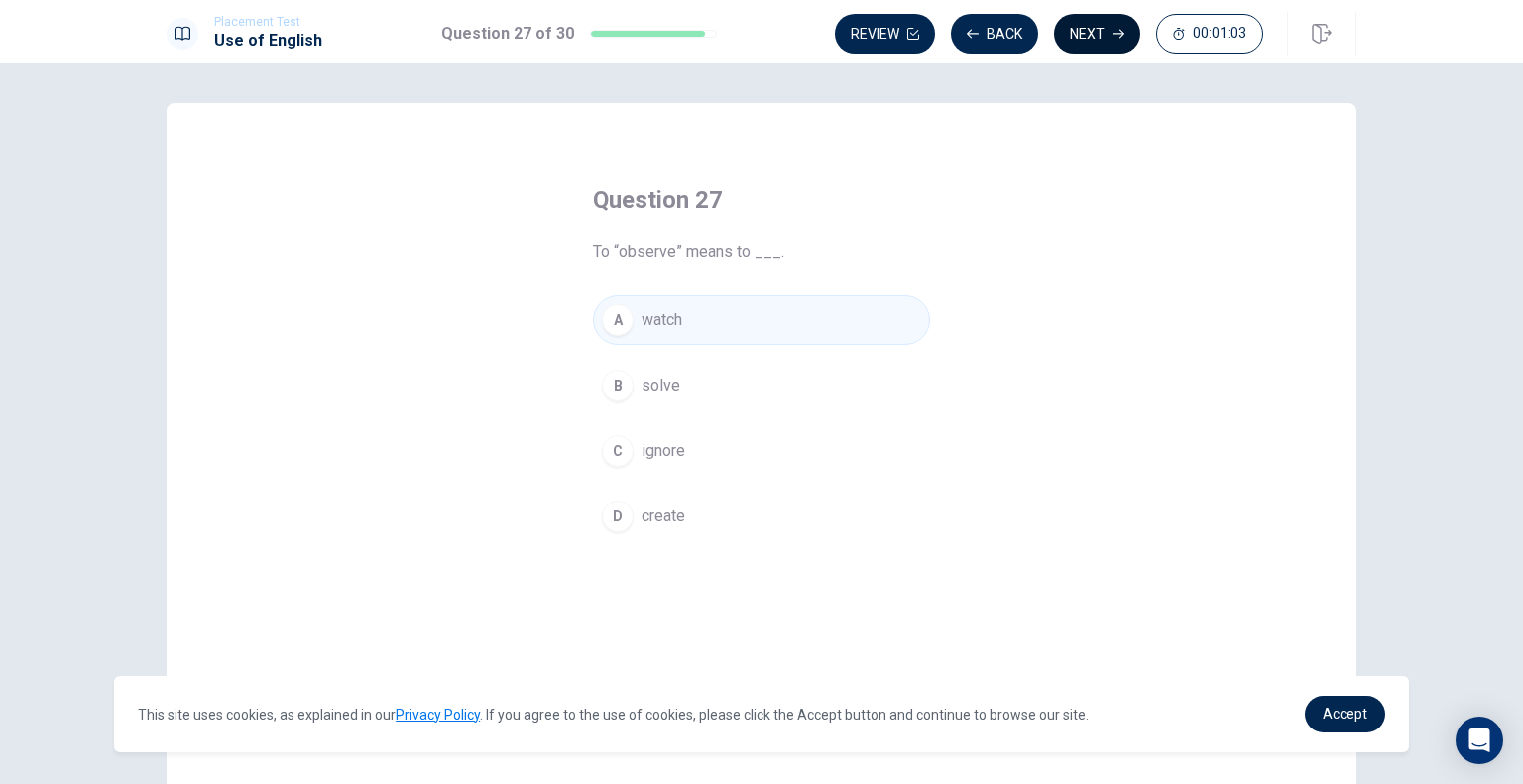click on "Next" at bounding box center [1097, 34] 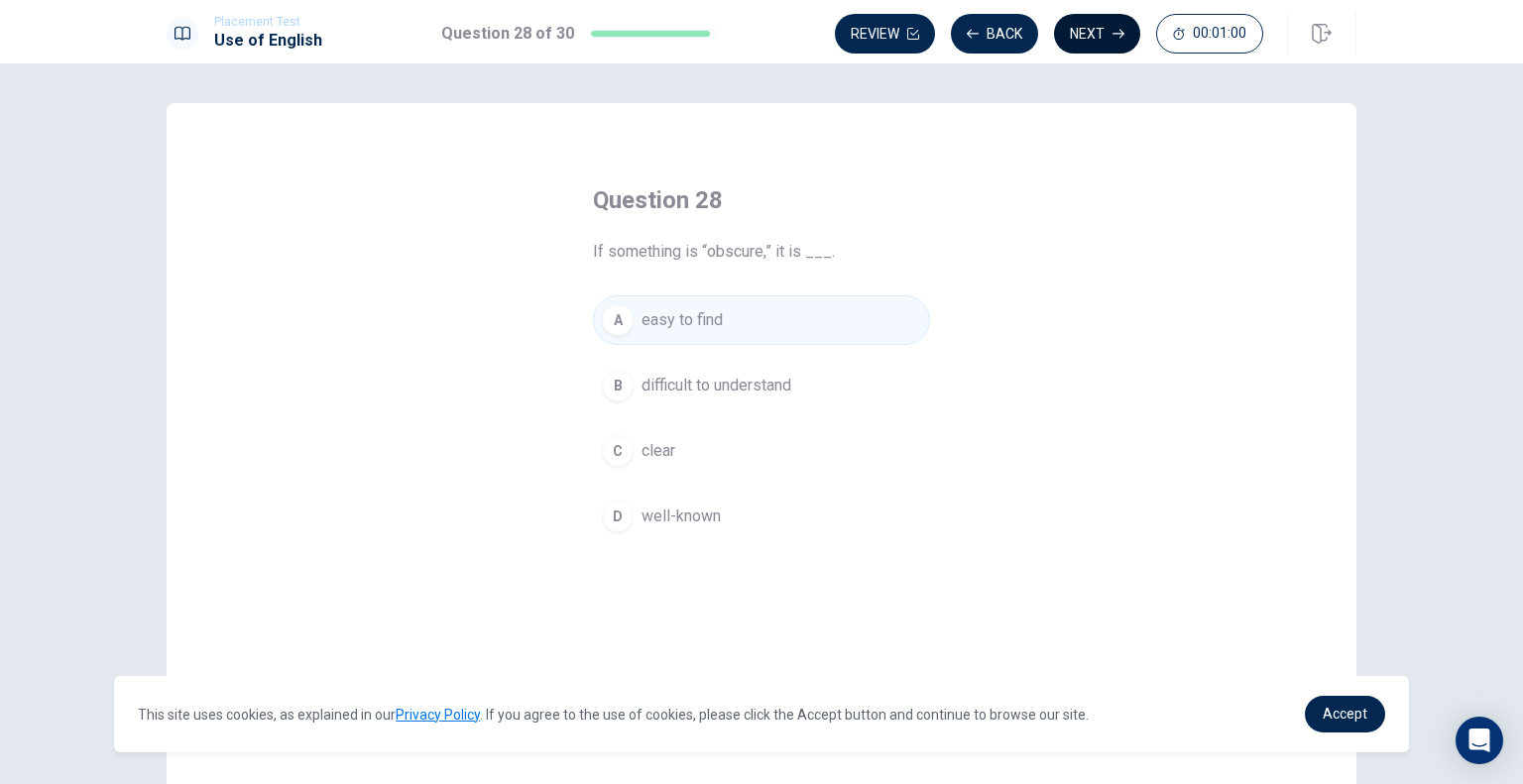 click on "Next" at bounding box center [1097, 34] 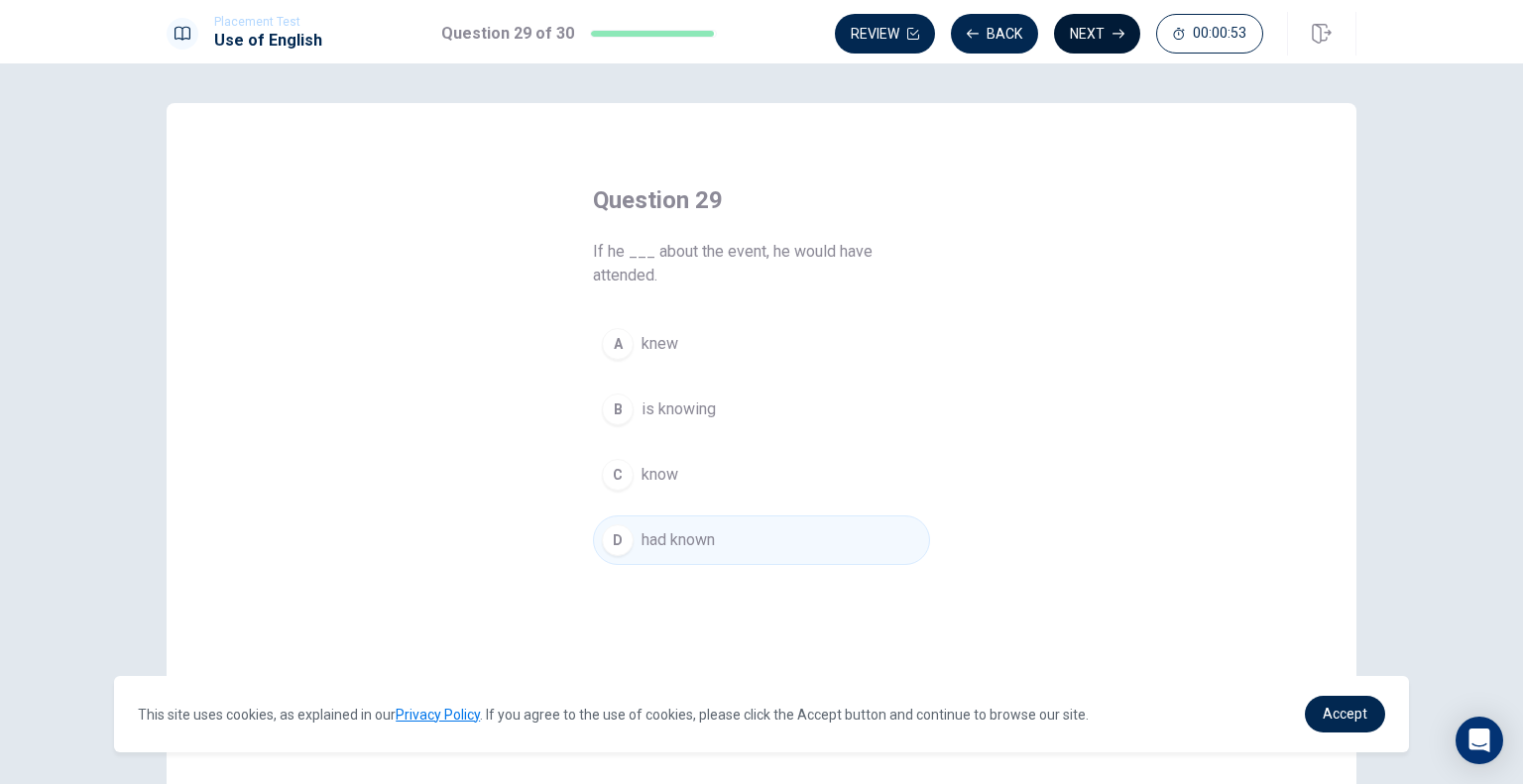 click on "Next" at bounding box center (1097, 34) 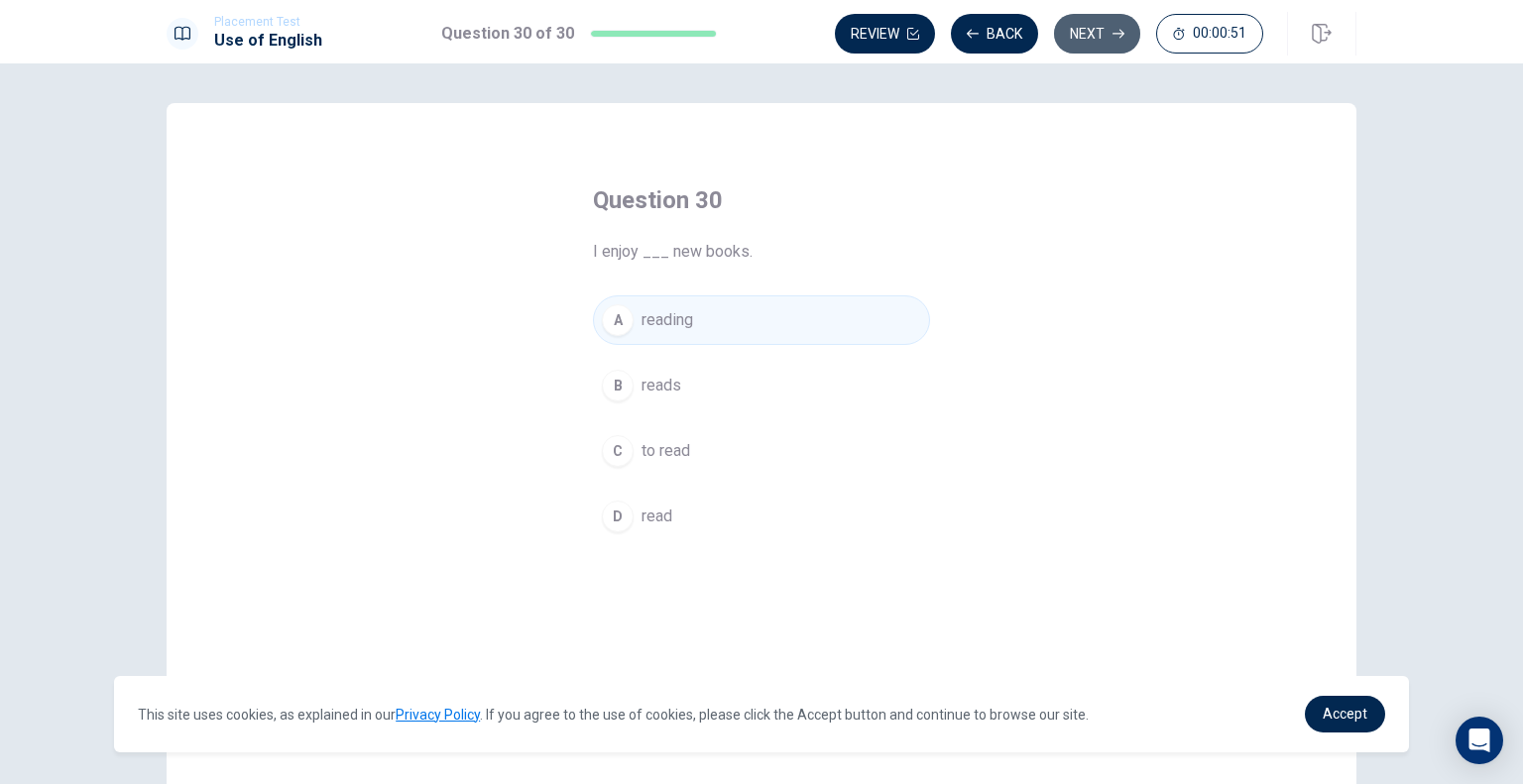 click on "Next" at bounding box center (1097, 34) 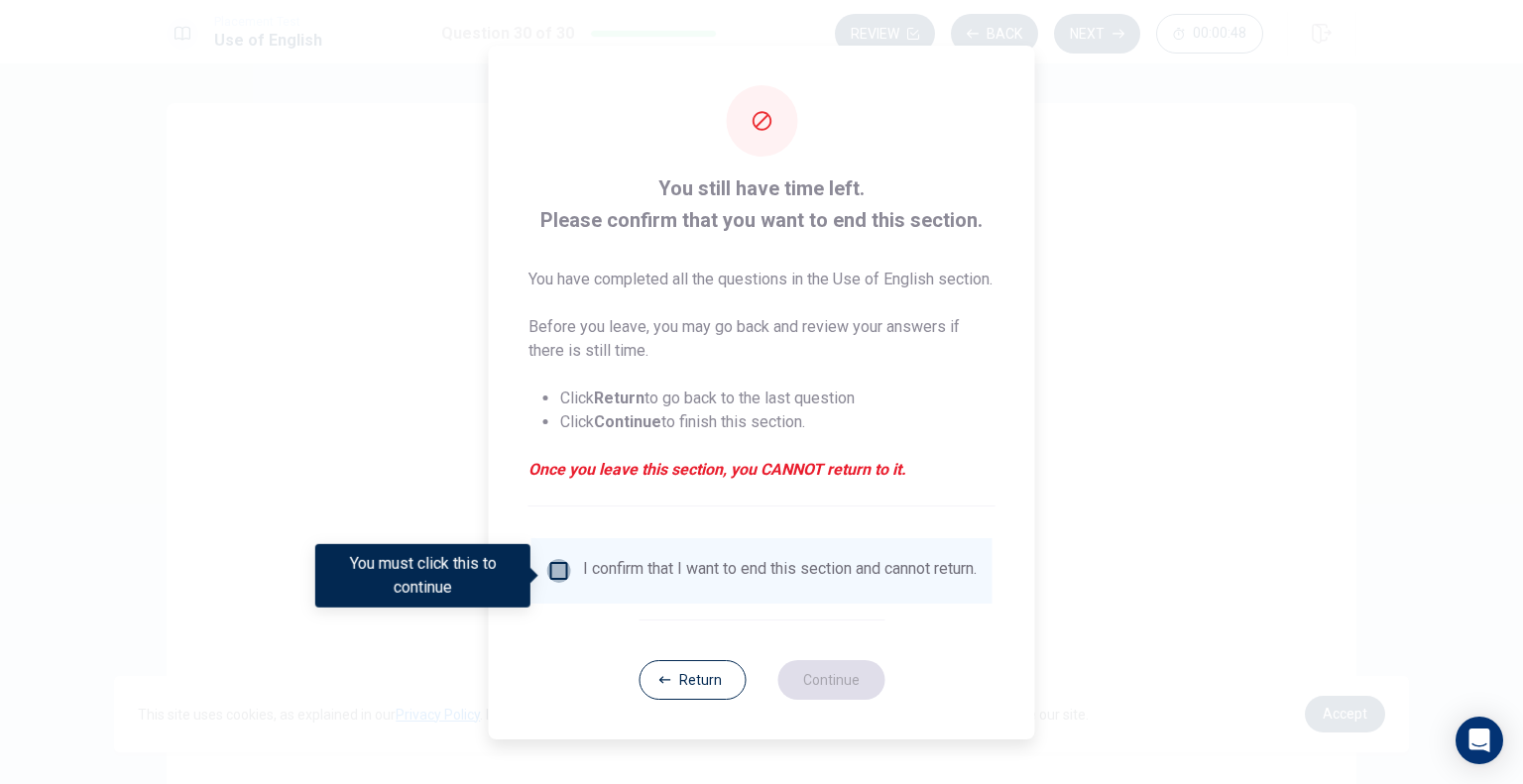 click at bounding box center [559, 571] 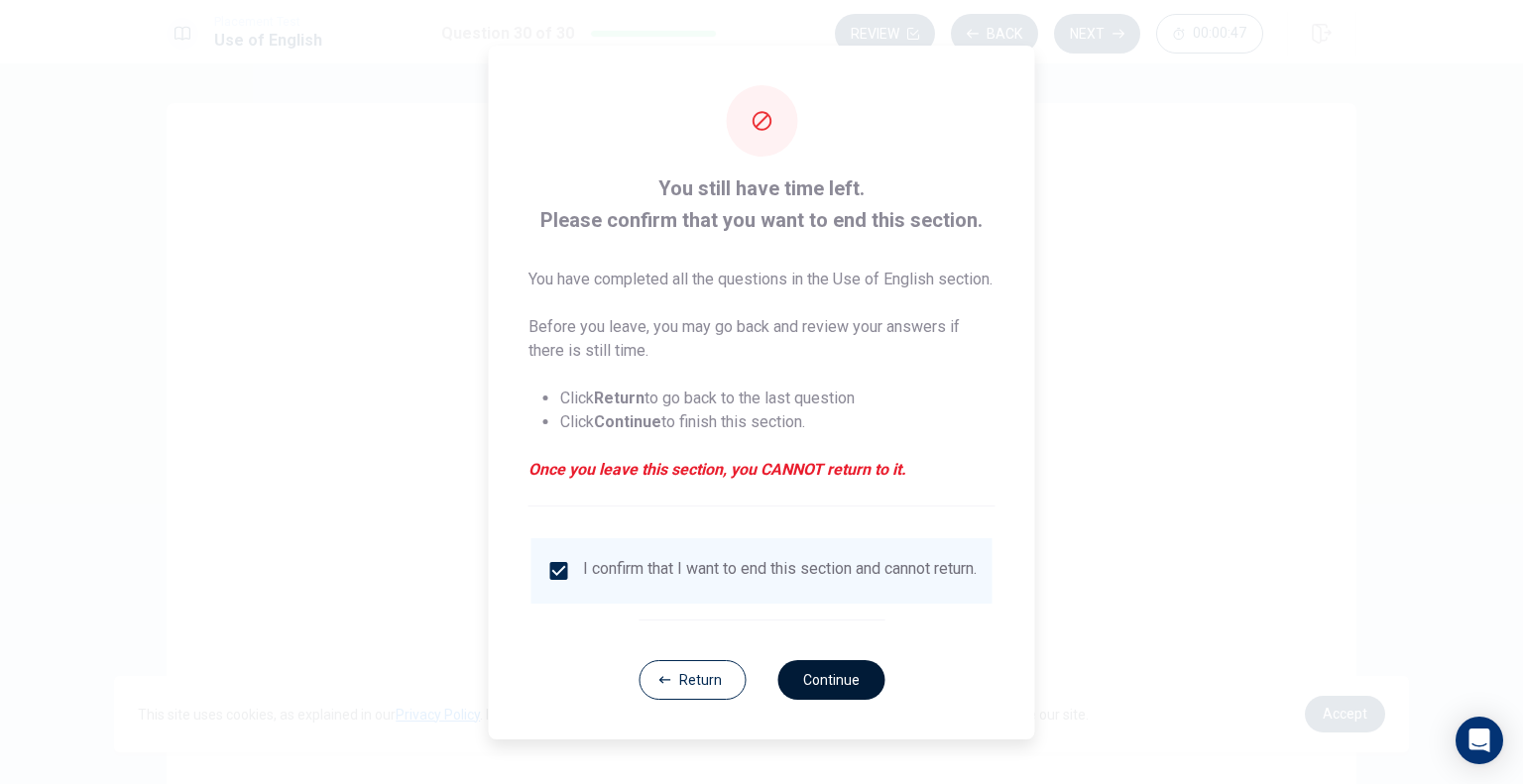 click on "Continue" at bounding box center [831, 680] 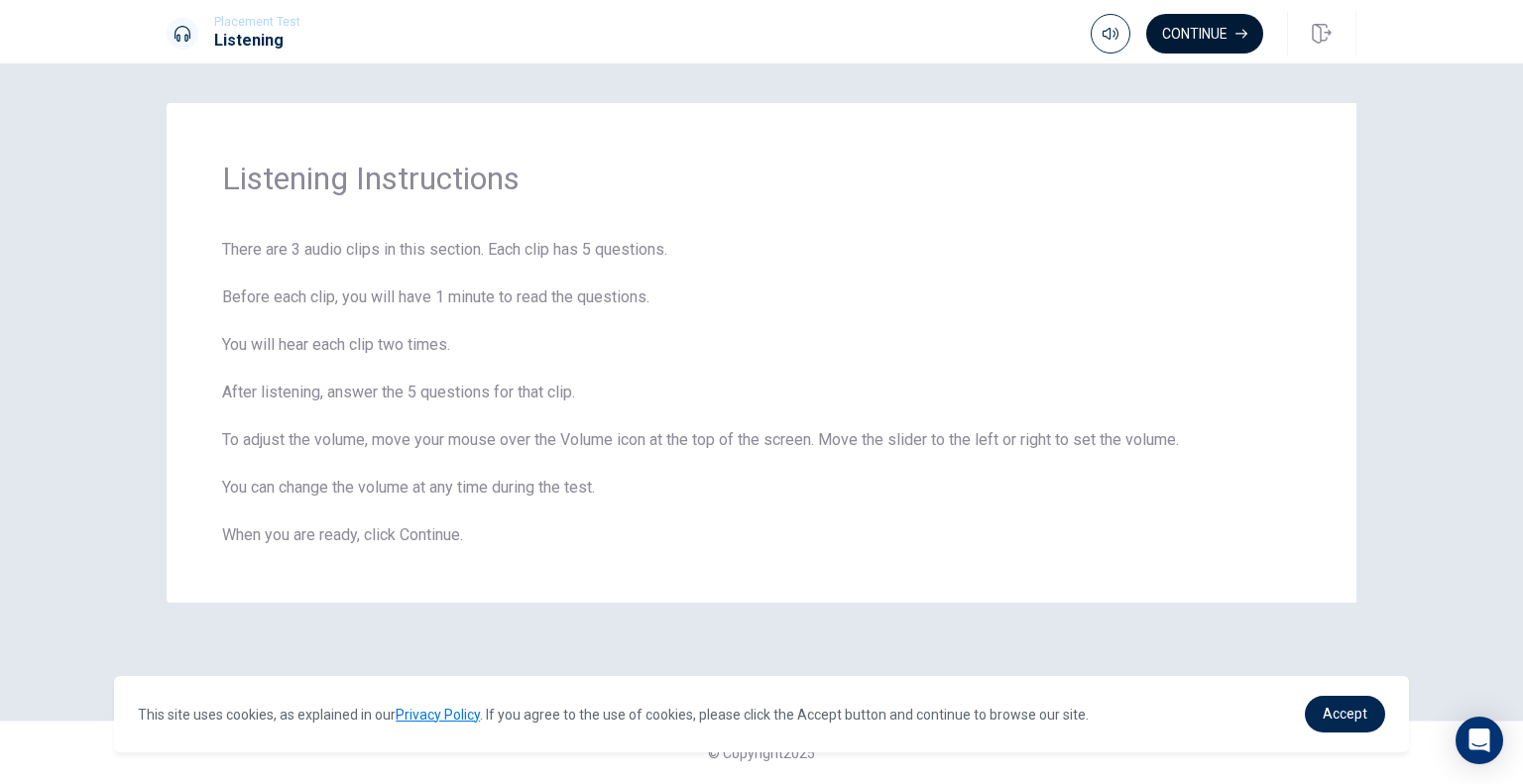 click on "Continue" at bounding box center (1205, 34) 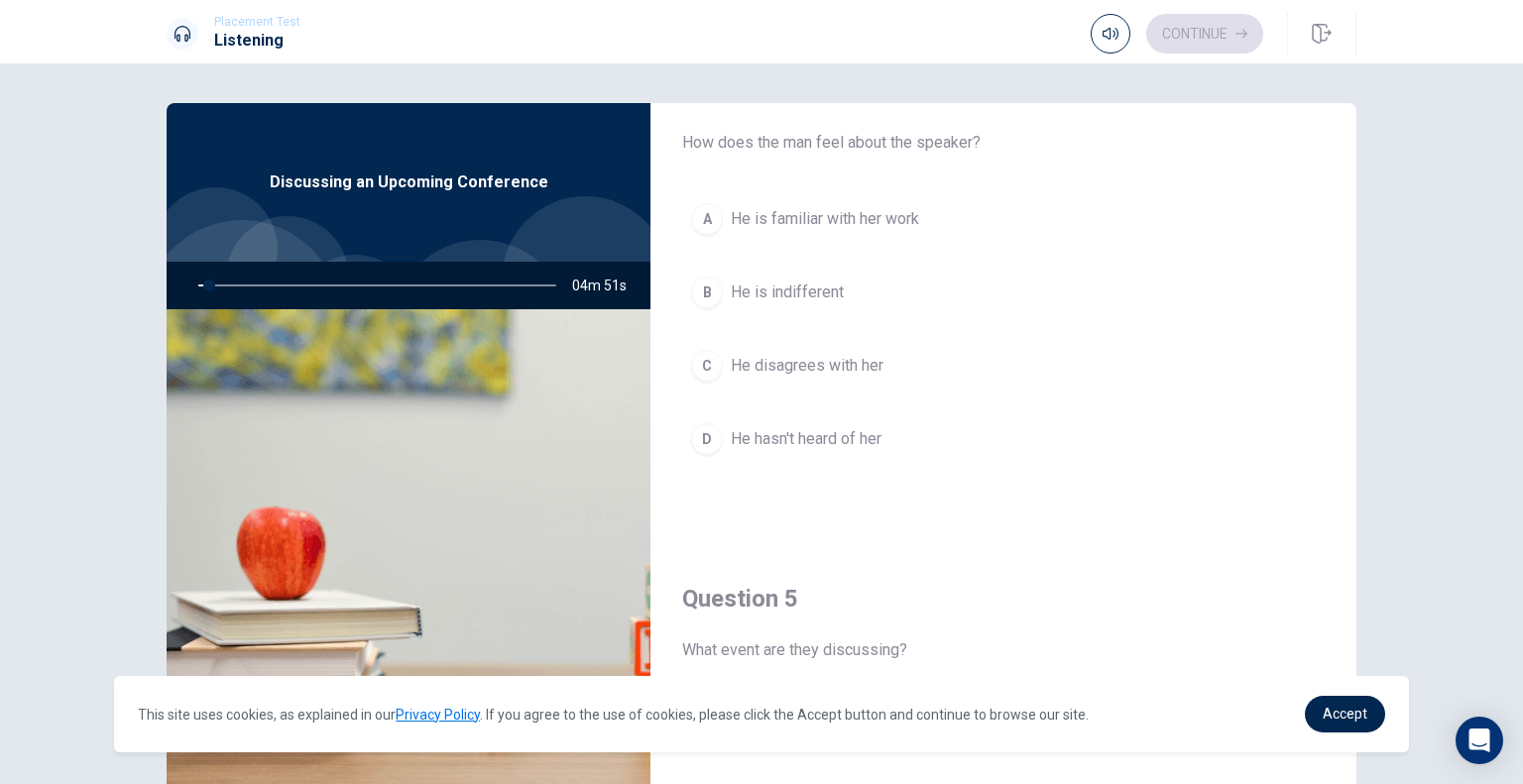 scroll, scrollTop: 1840, scrollLeft: 0, axis: vertical 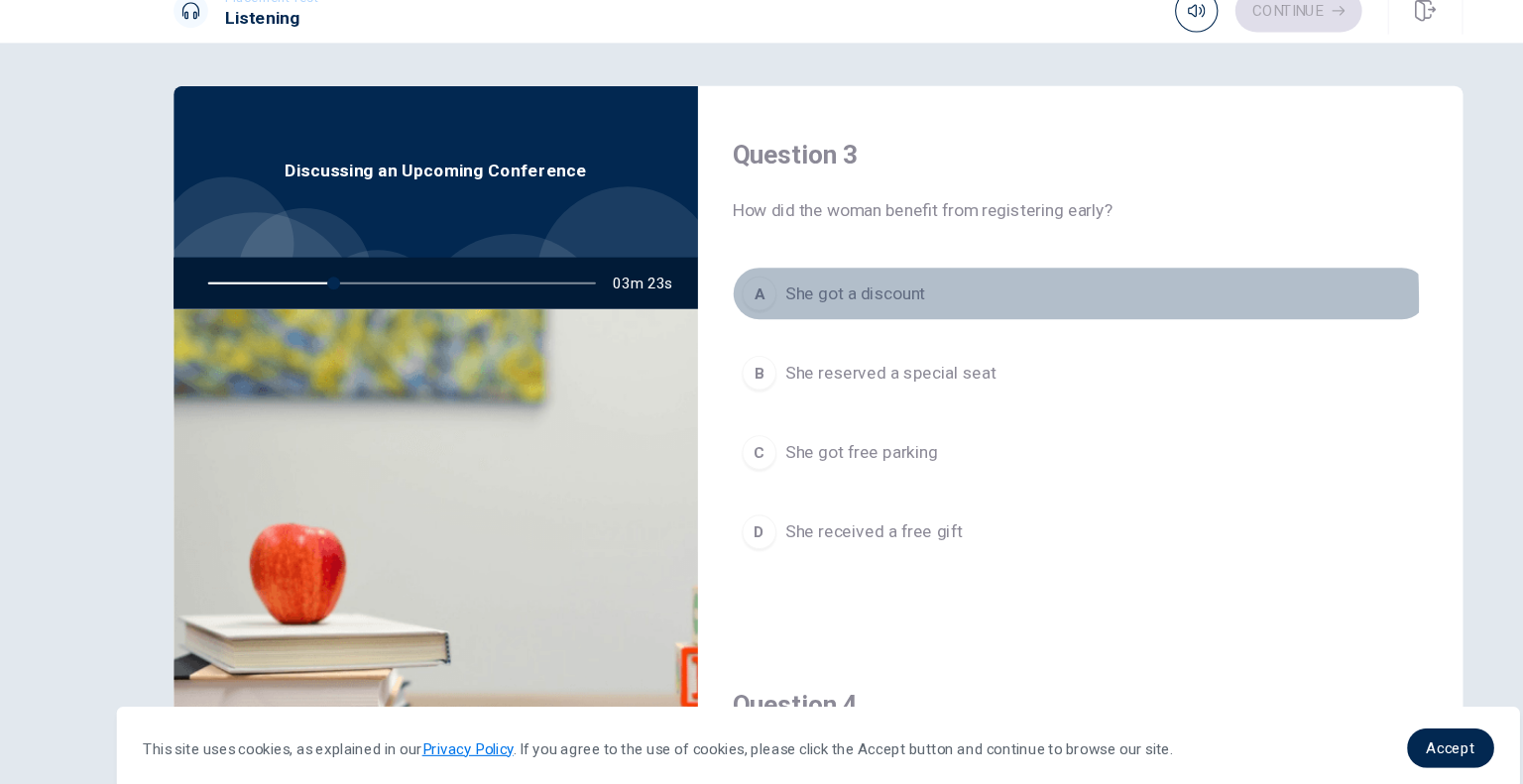 click on "A" at bounding box center (707, 295) 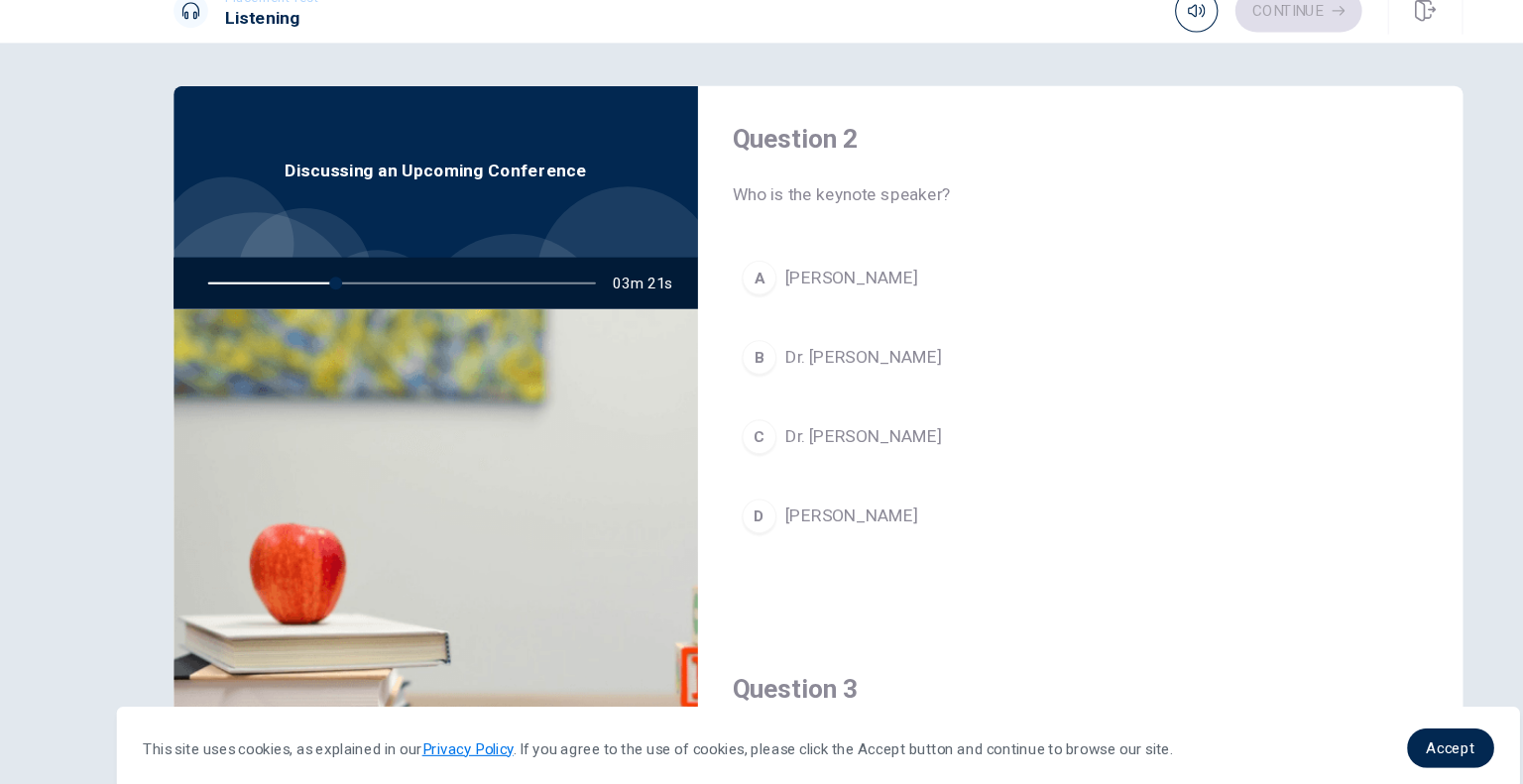 scroll, scrollTop: 514, scrollLeft: 0, axis: vertical 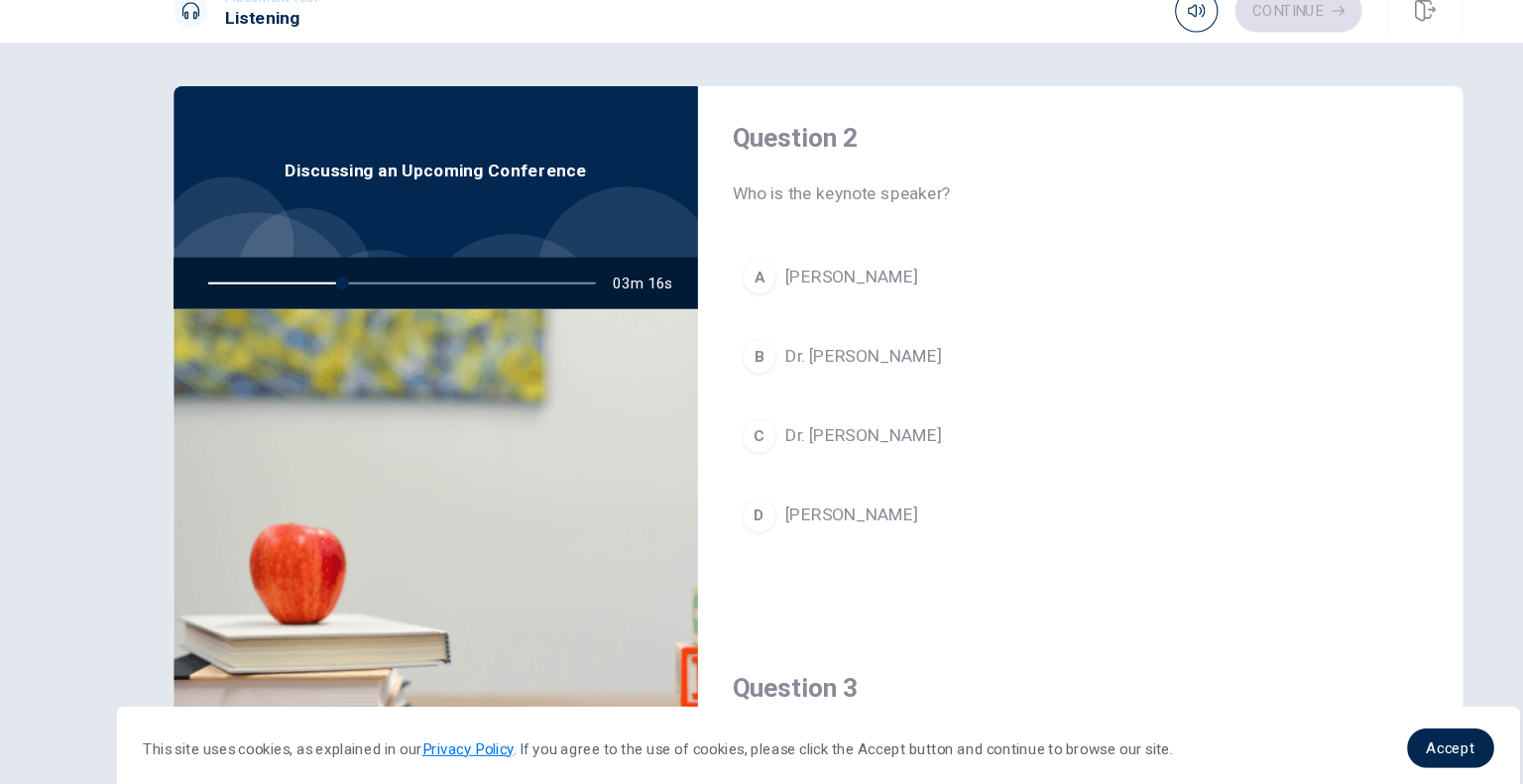 click on "D" at bounding box center [707, 500] 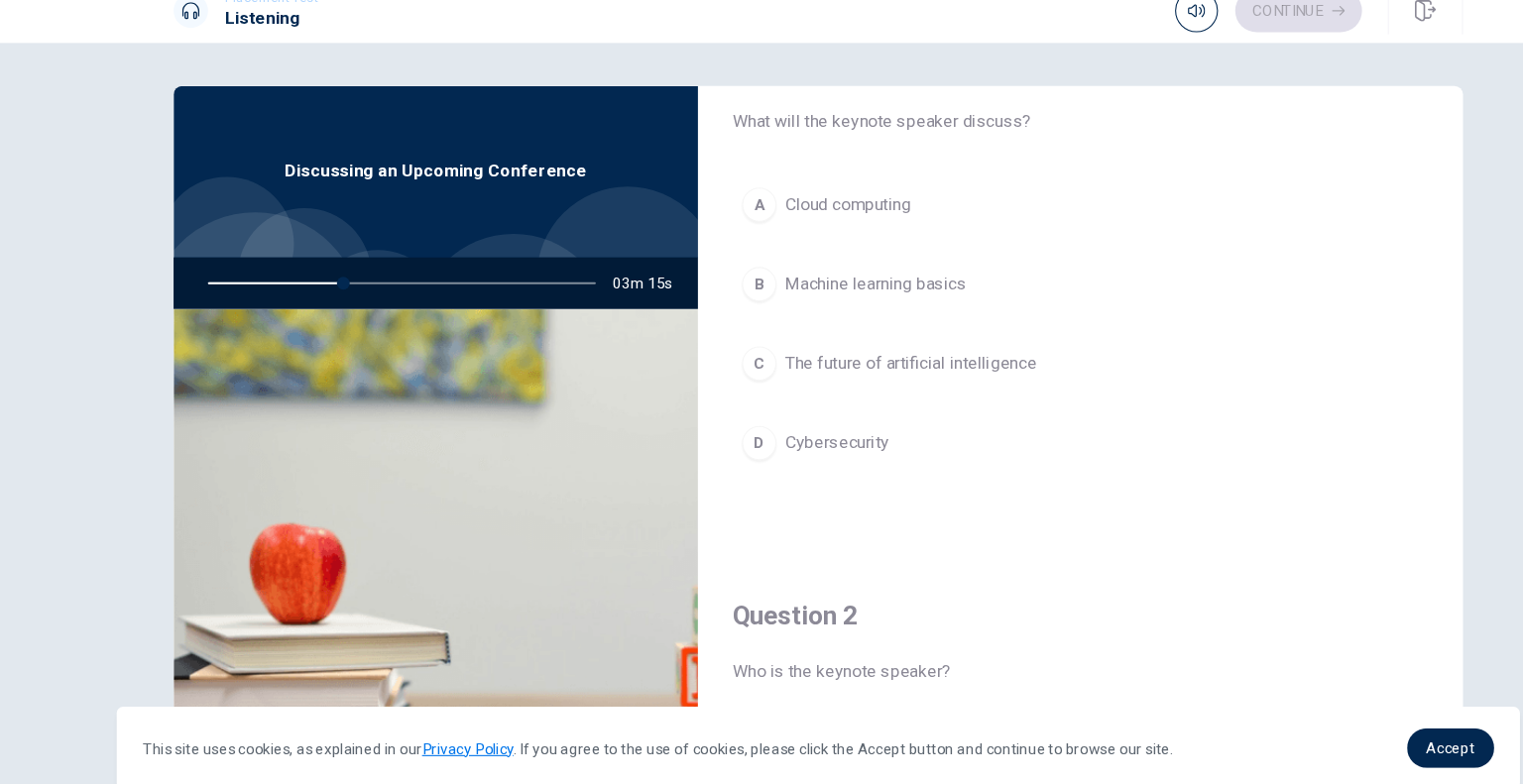 scroll, scrollTop: 31, scrollLeft: 0, axis: vertical 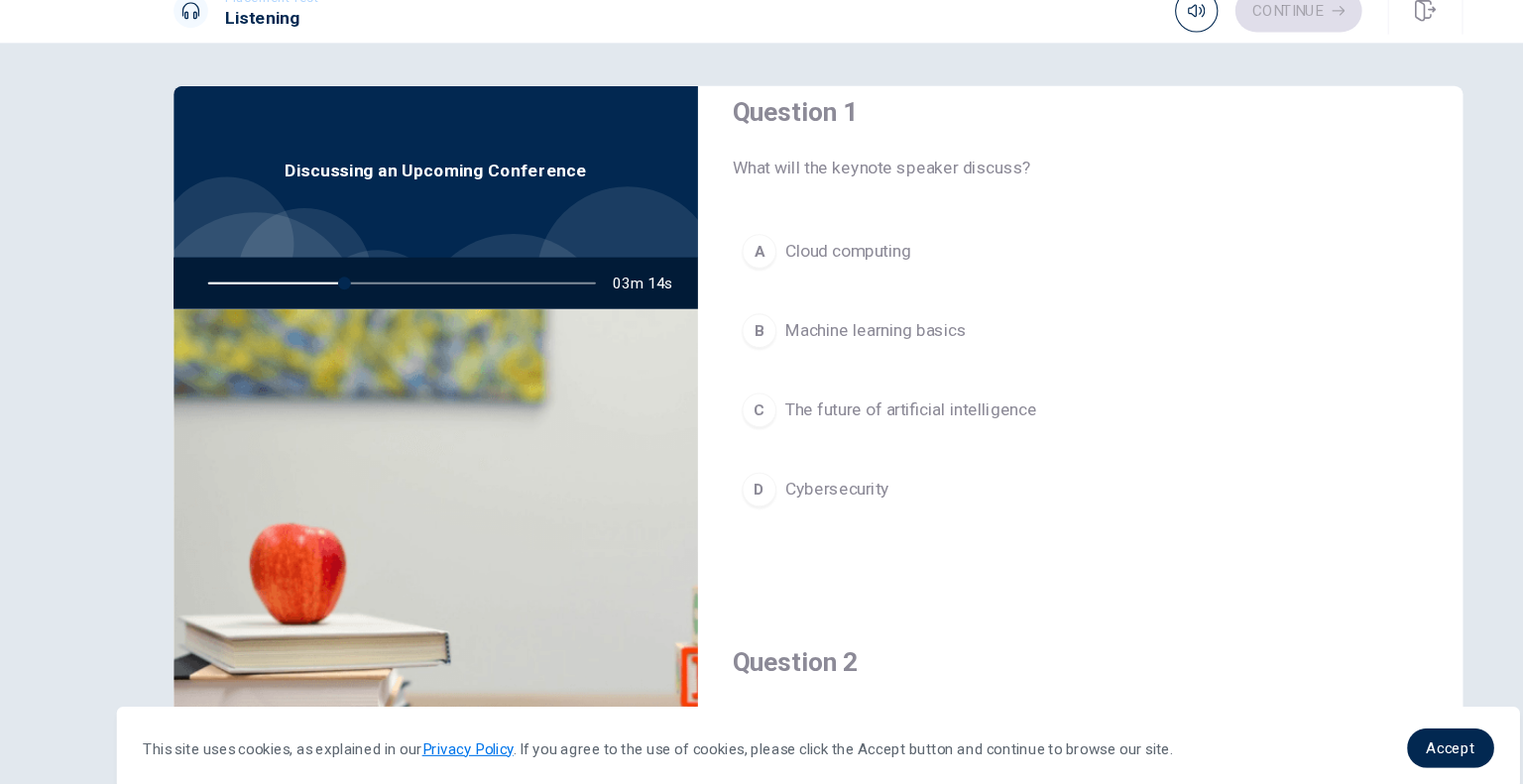 click on "C" at bounding box center (707, 402) 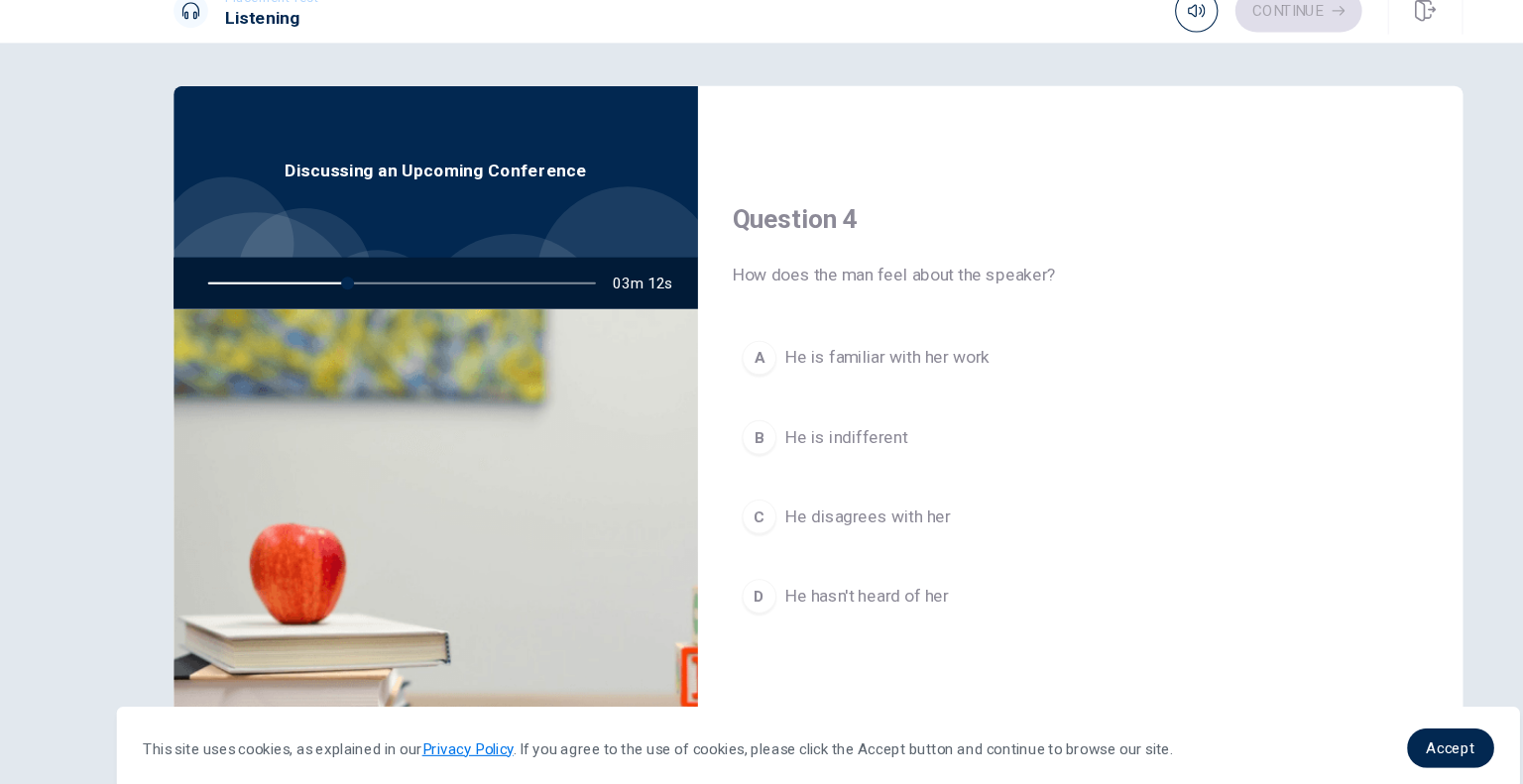 scroll, scrollTop: 1455, scrollLeft: 0, axis: vertical 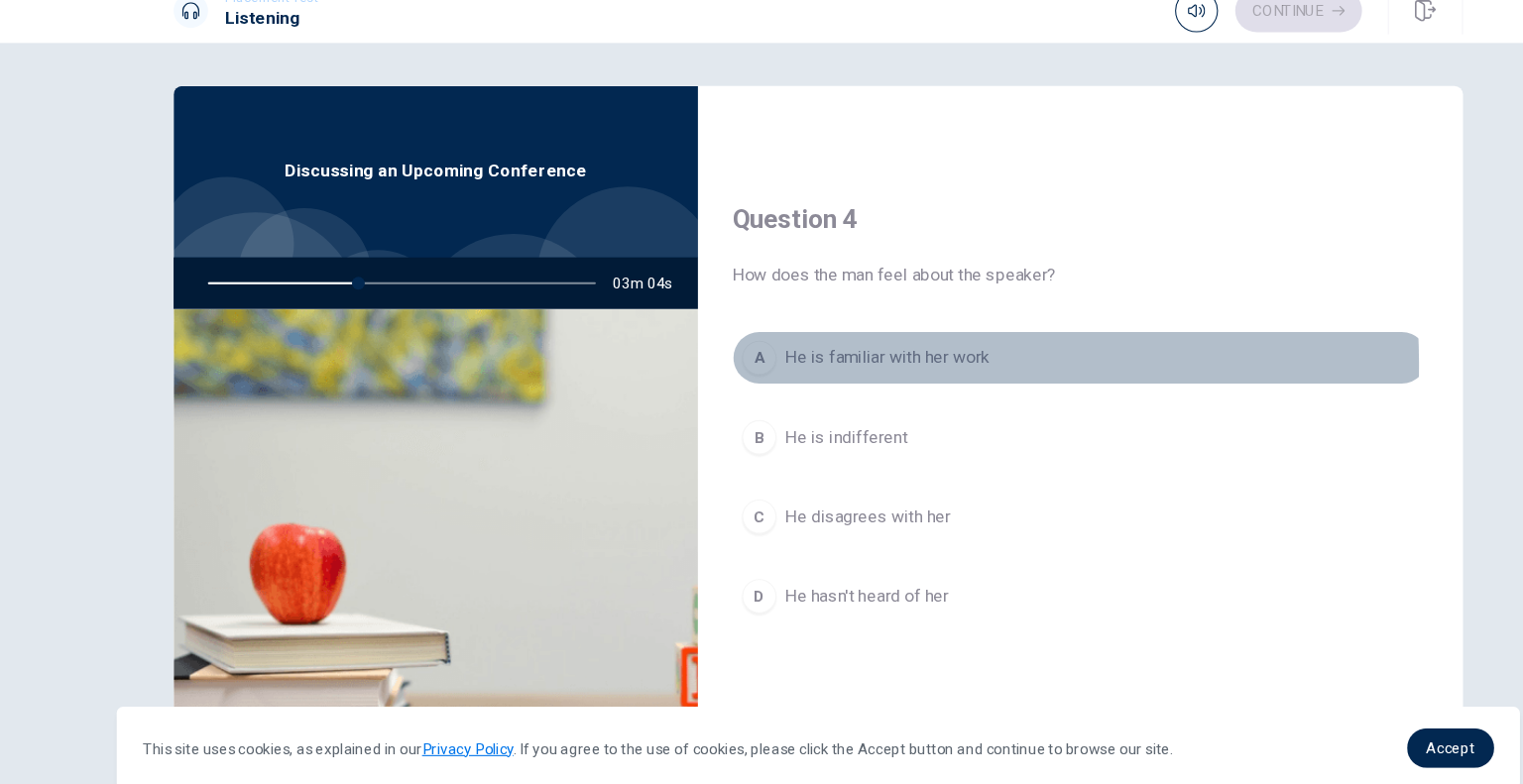 click on "A" at bounding box center (707, 354) 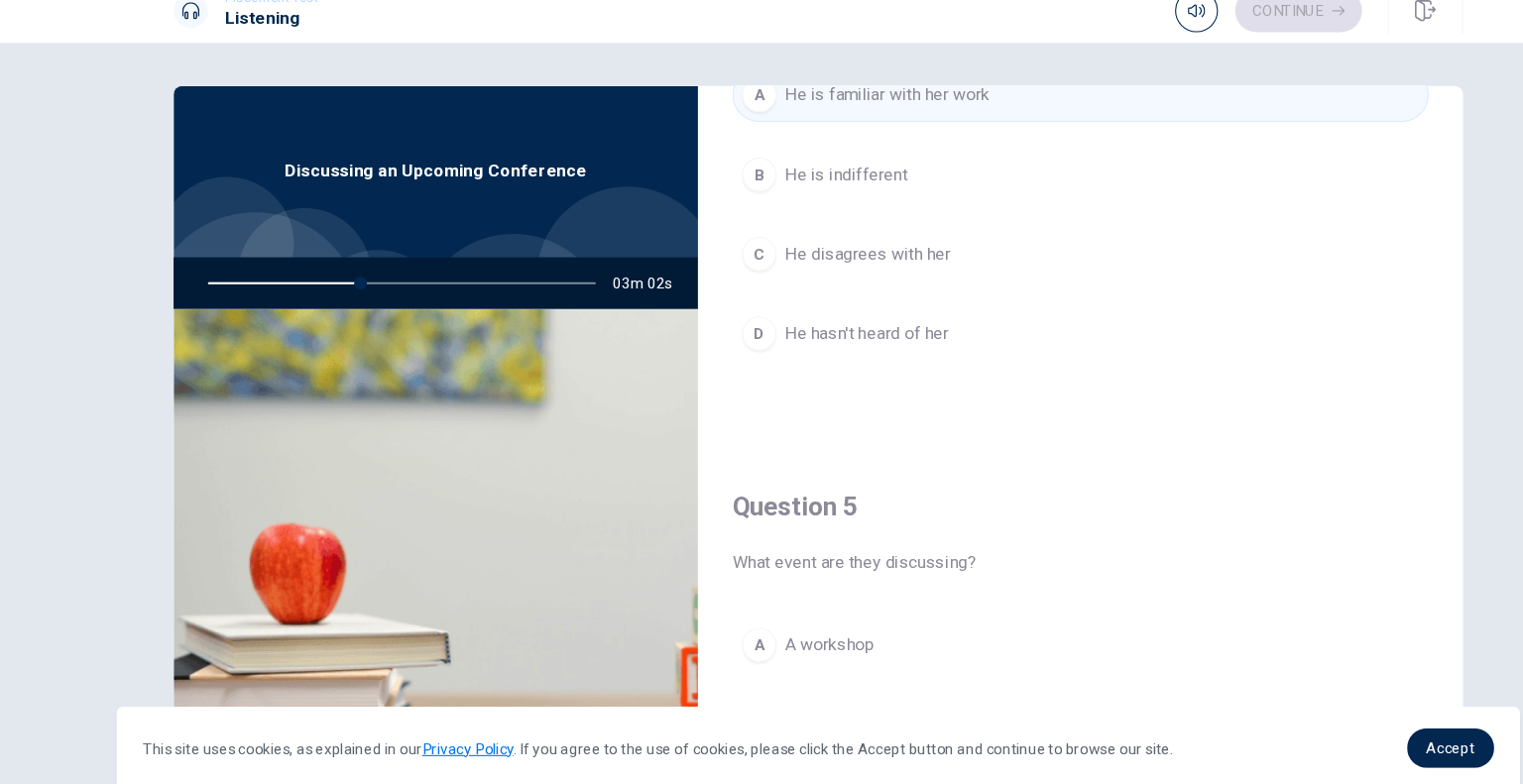 scroll, scrollTop: 1840, scrollLeft: 0, axis: vertical 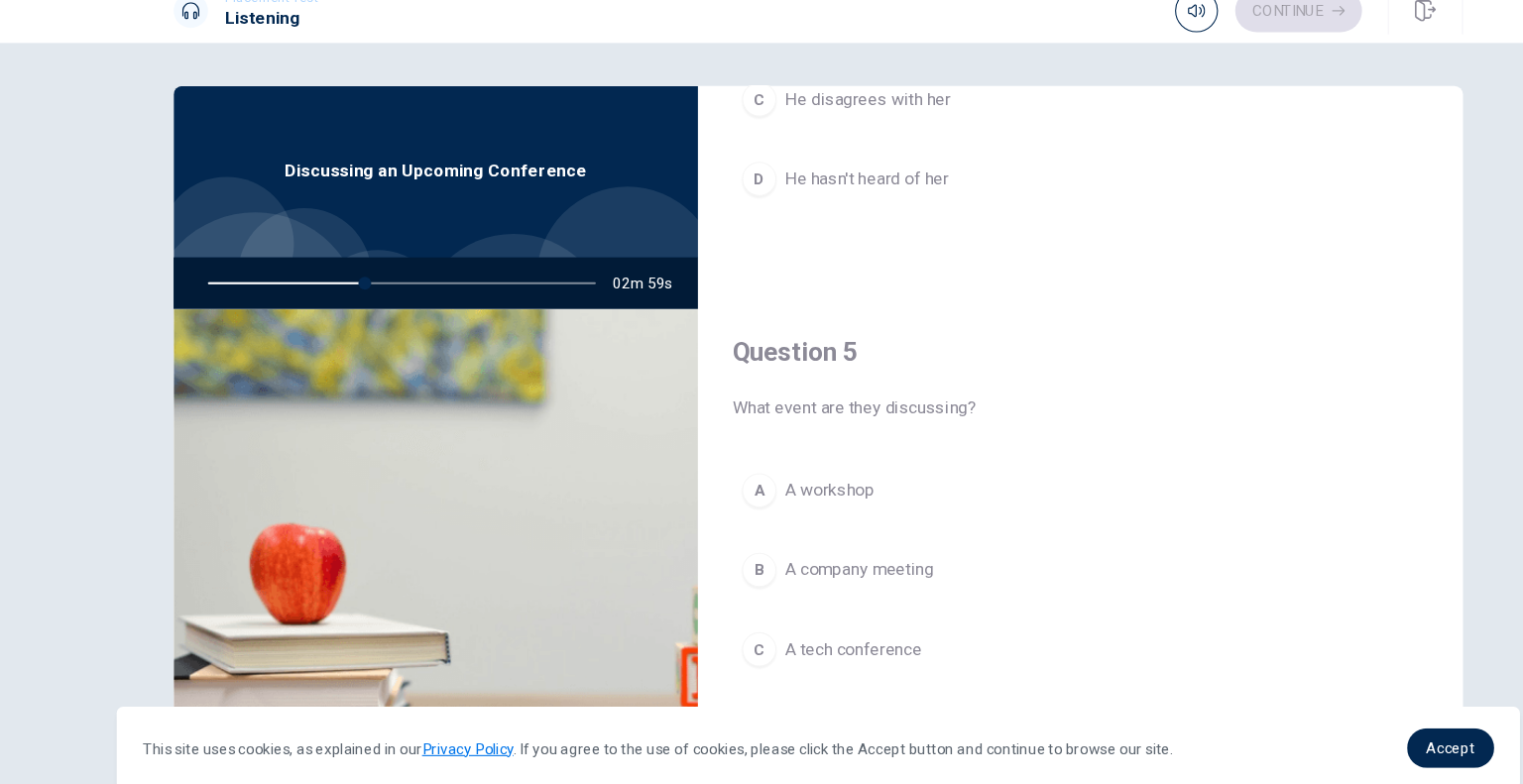 click on "A tech conference" at bounding box center (793, 623) 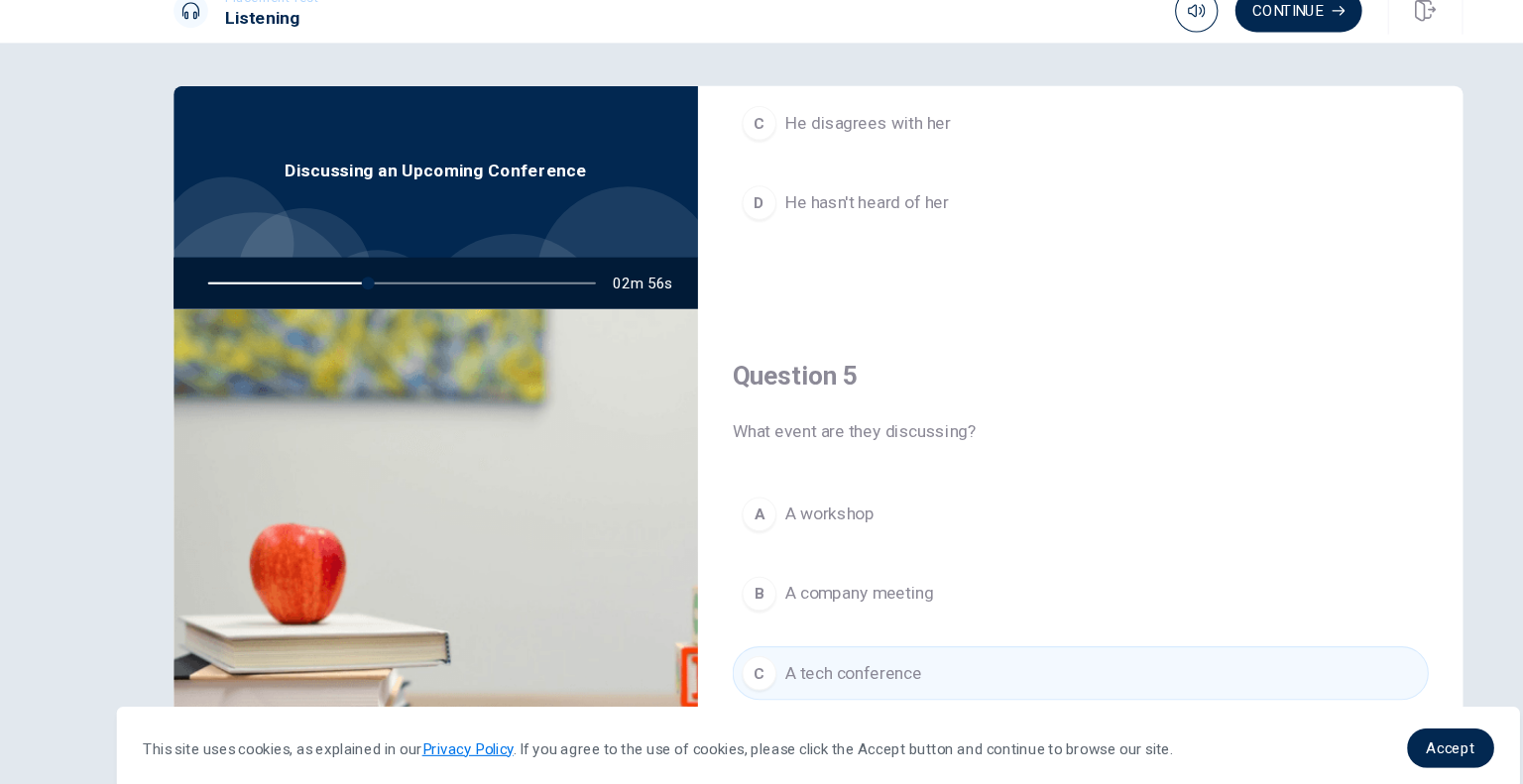 scroll, scrollTop: 1840, scrollLeft: 0, axis: vertical 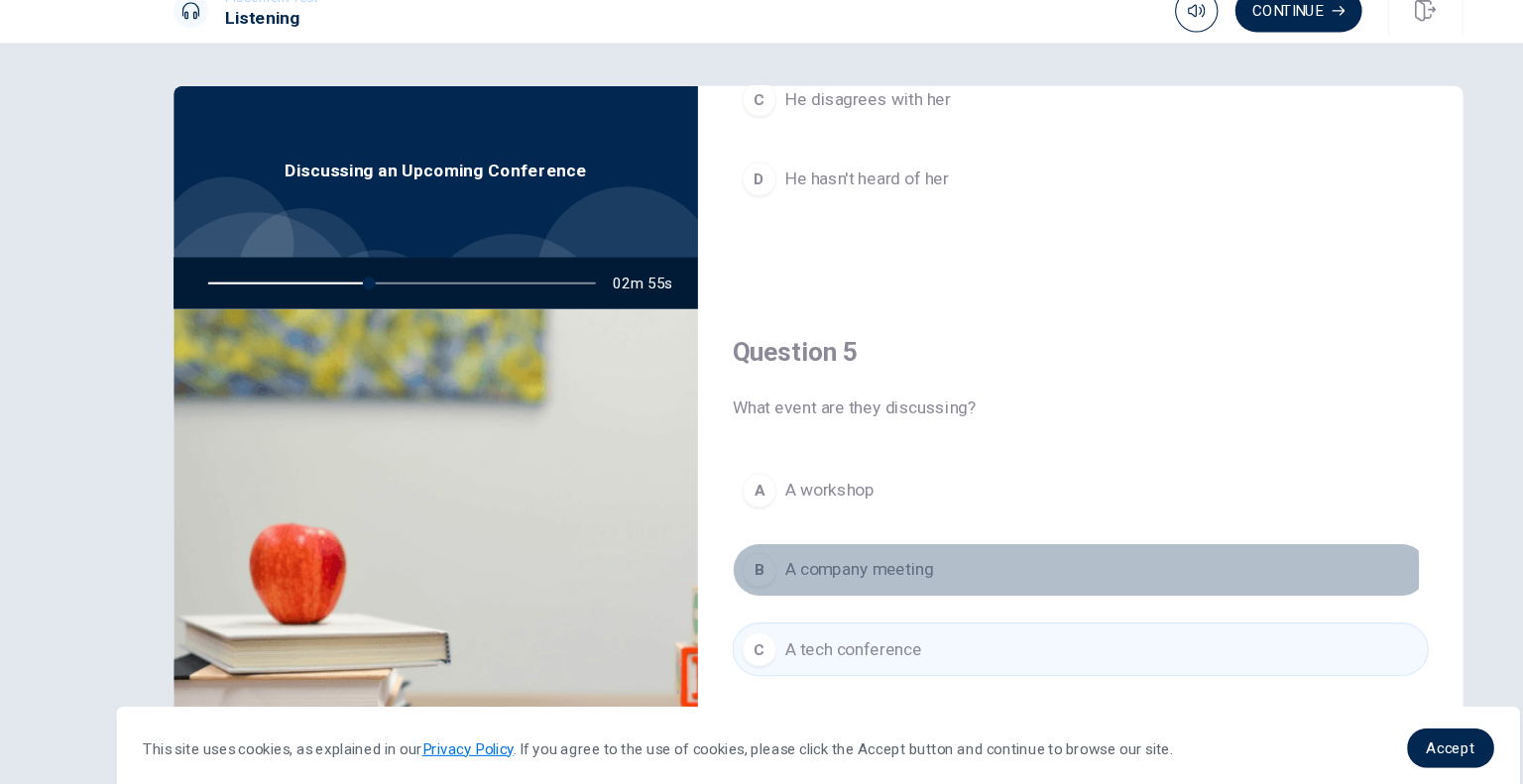 click on "A company meeting" at bounding box center [799, 550] 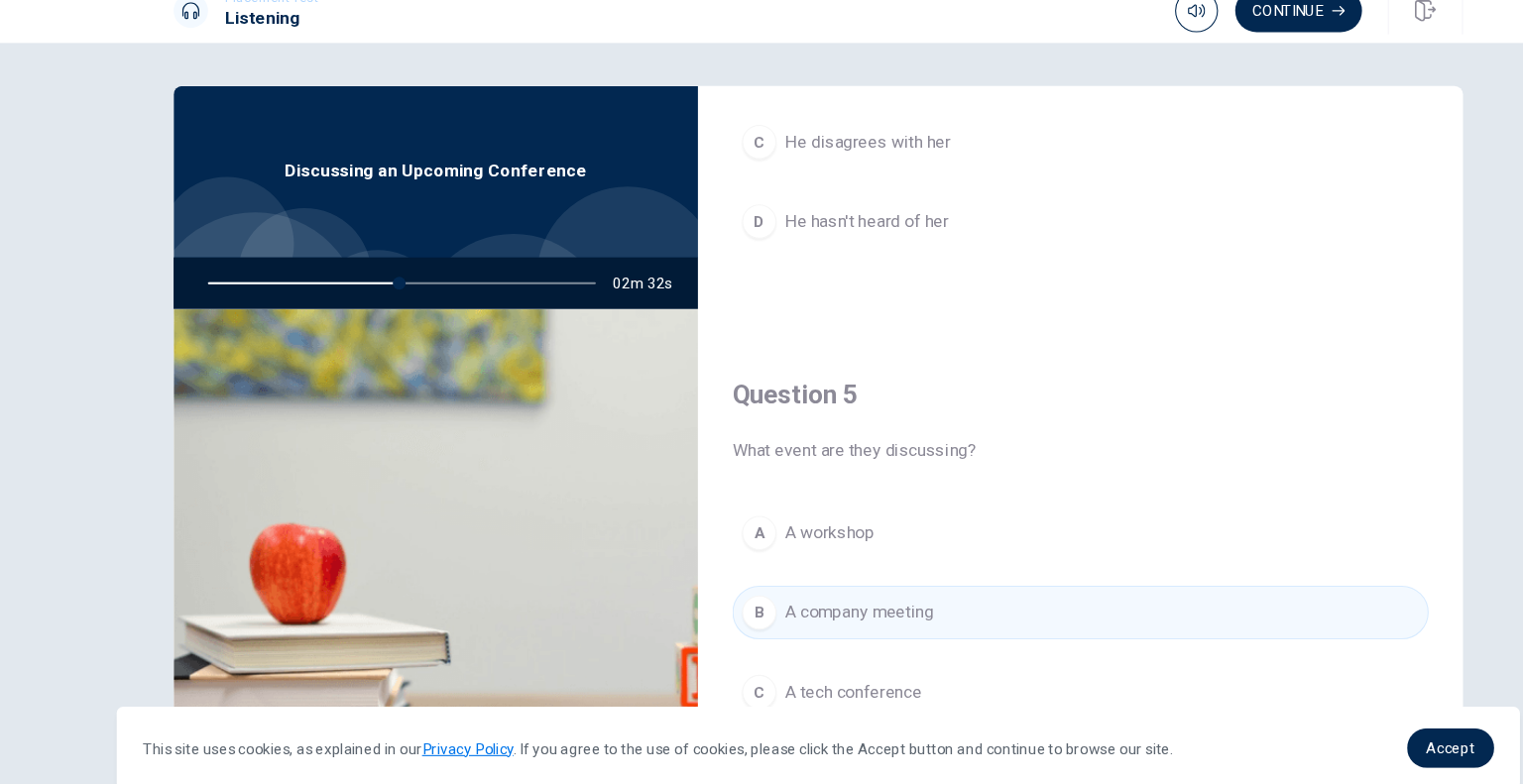 scroll, scrollTop: 1823, scrollLeft: 0, axis: vertical 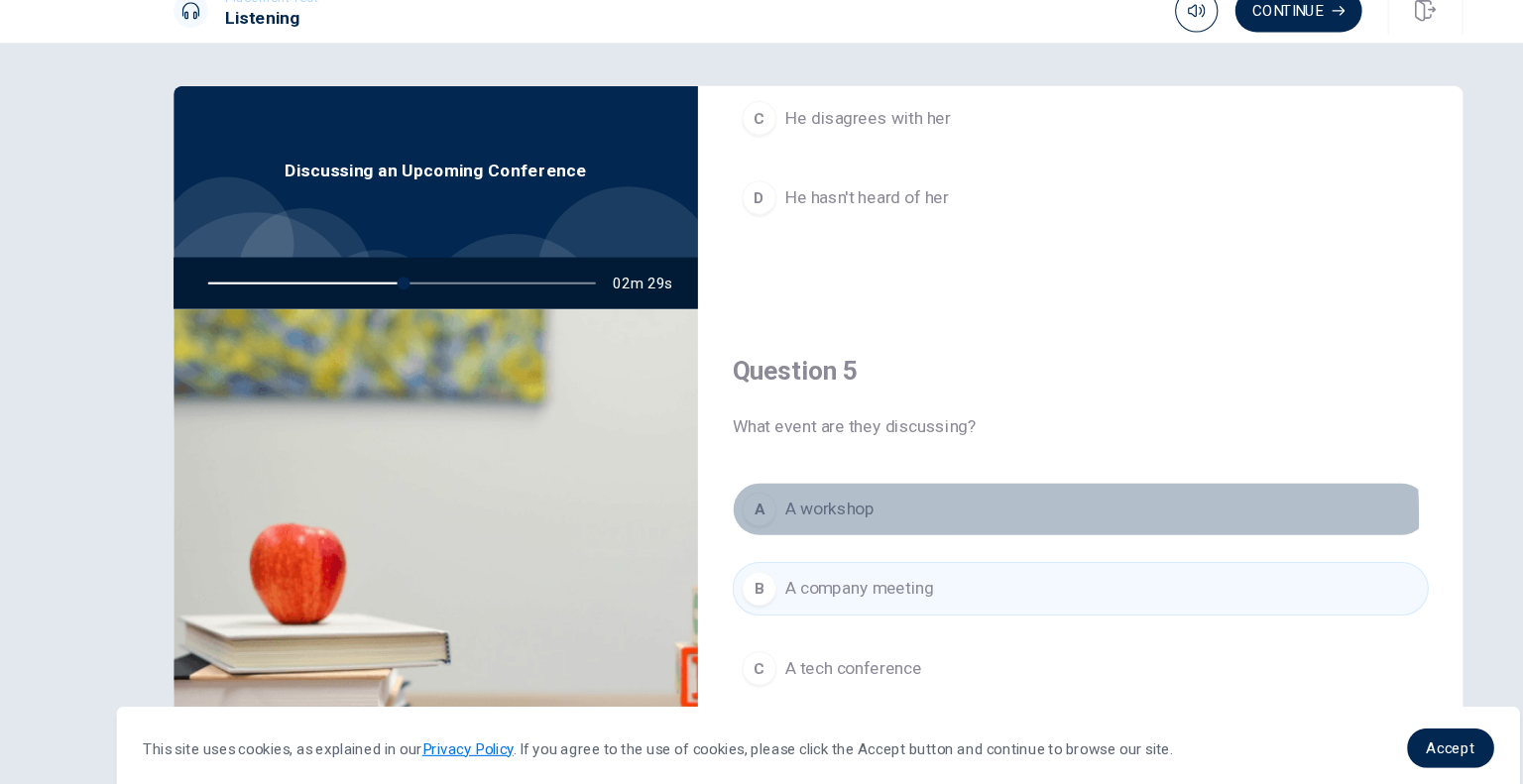 click on "A workshop" at bounding box center (771, 494) 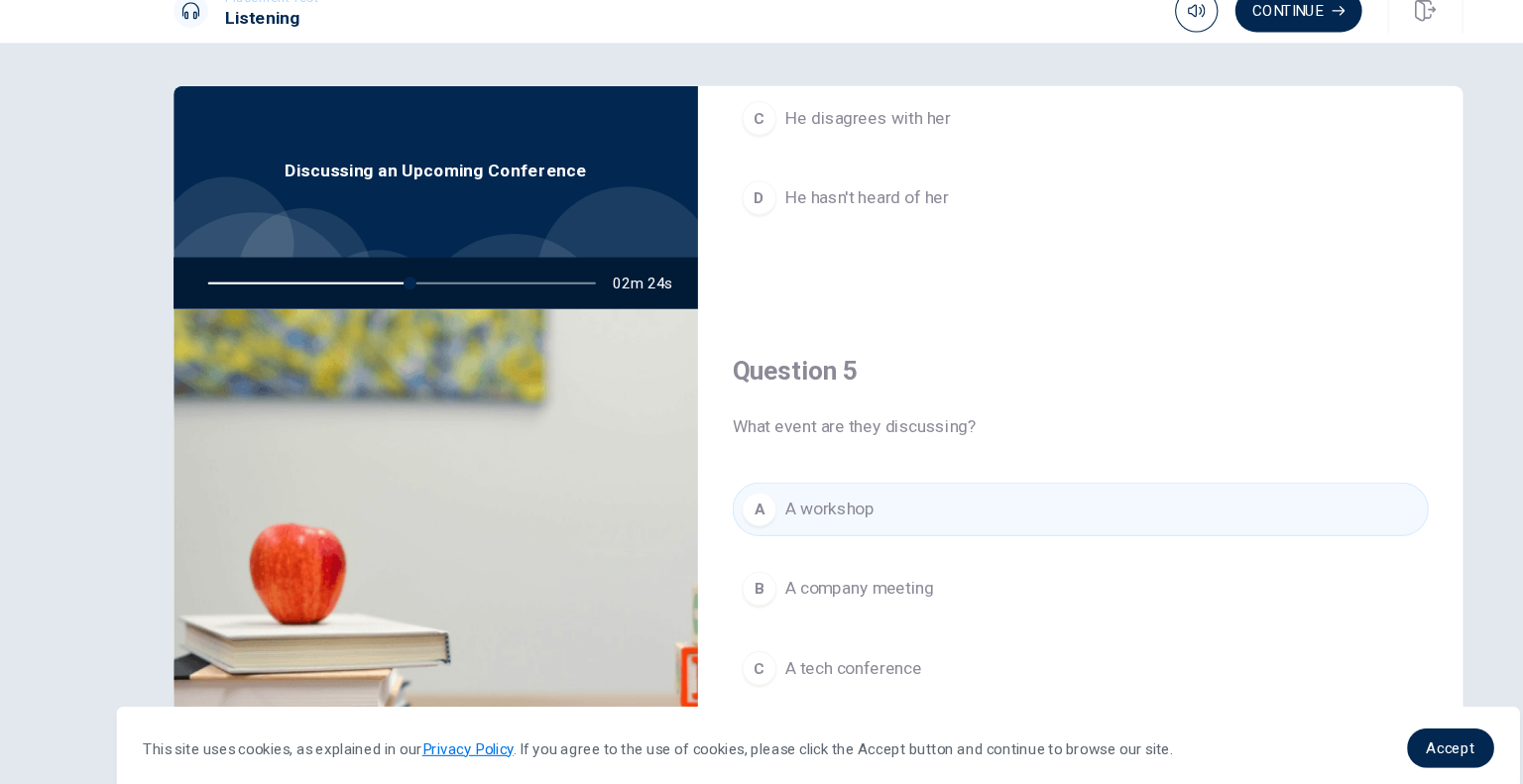 scroll, scrollTop: 1840, scrollLeft: 0, axis: vertical 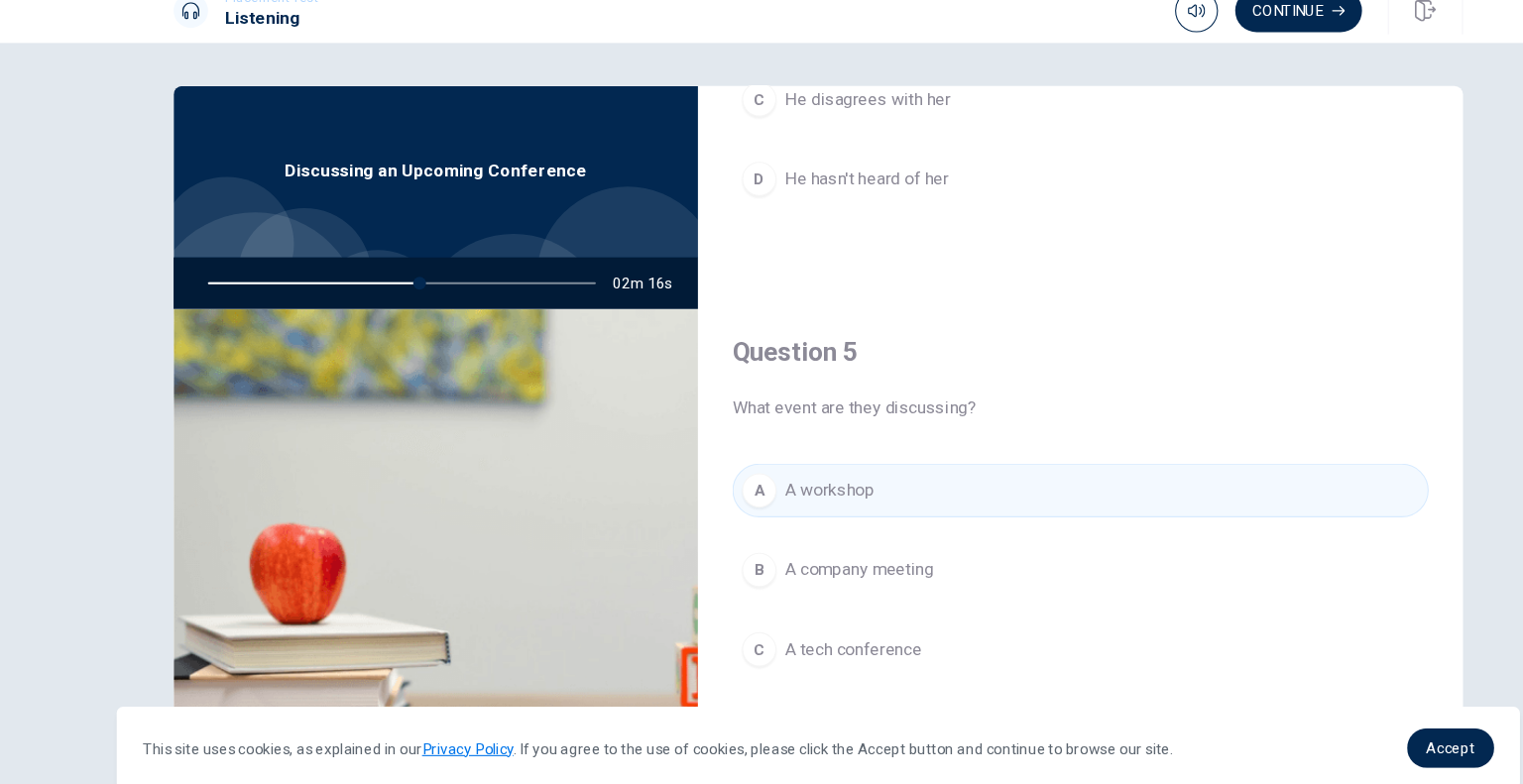 drag, startPoint x: 393, startPoint y: 285, endPoint x: 420, endPoint y: 277, distance: 28.160256 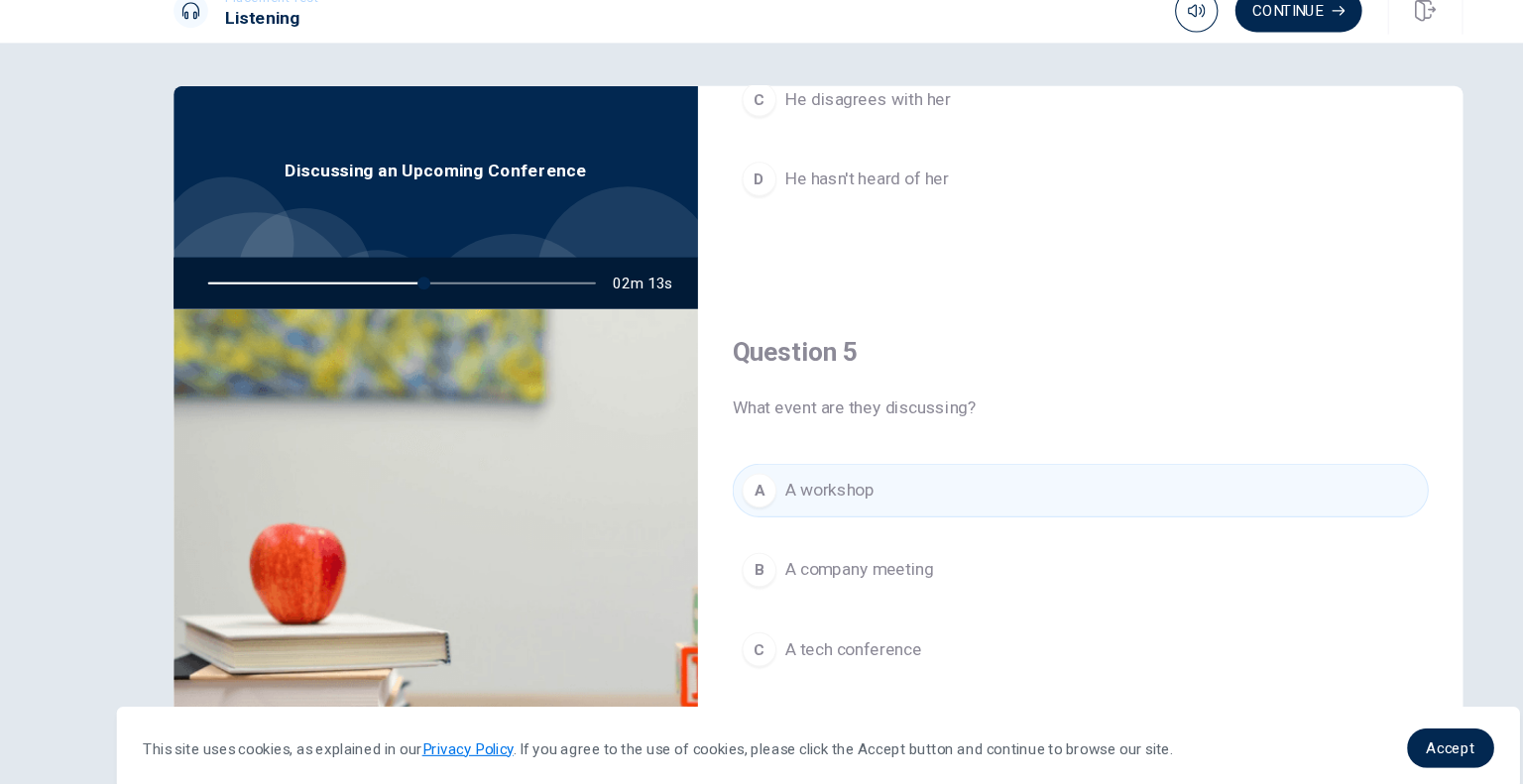 drag, startPoint x: 389, startPoint y: 282, endPoint x: 489, endPoint y: 276, distance: 100.17984 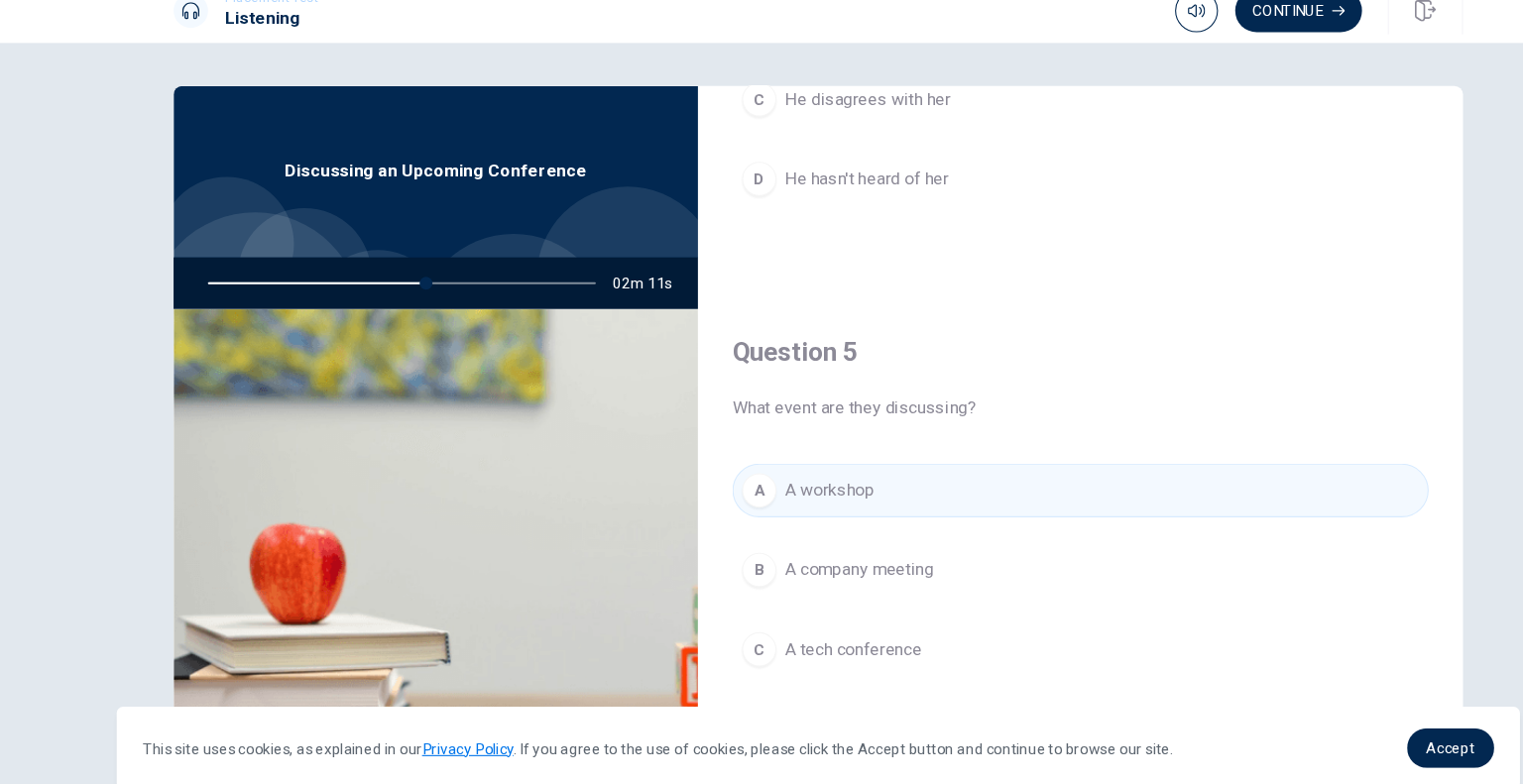 drag, startPoint x: 396, startPoint y: 285, endPoint x: 555, endPoint y: 299, distance: 159.61516 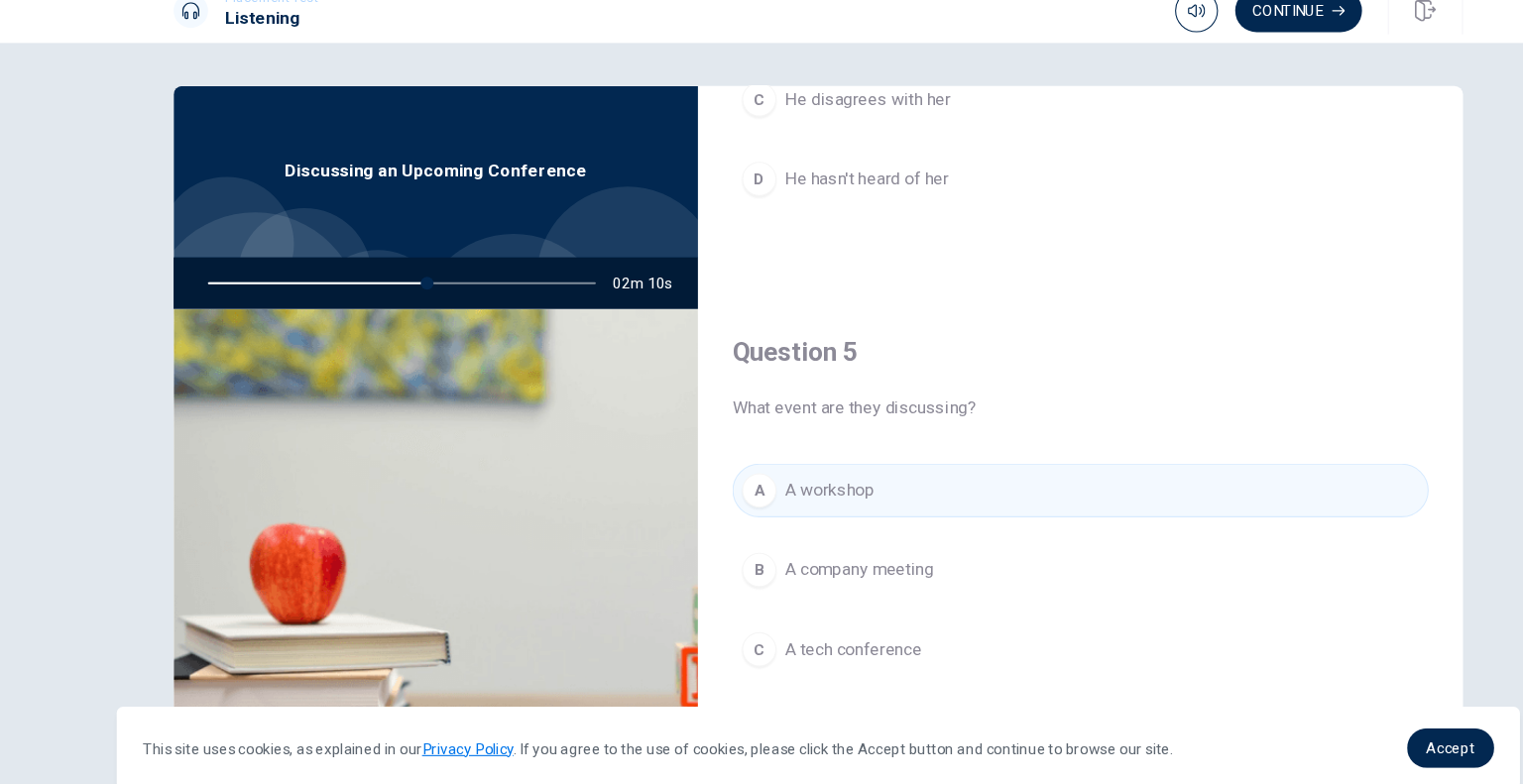click at bounding box center [373, 285] 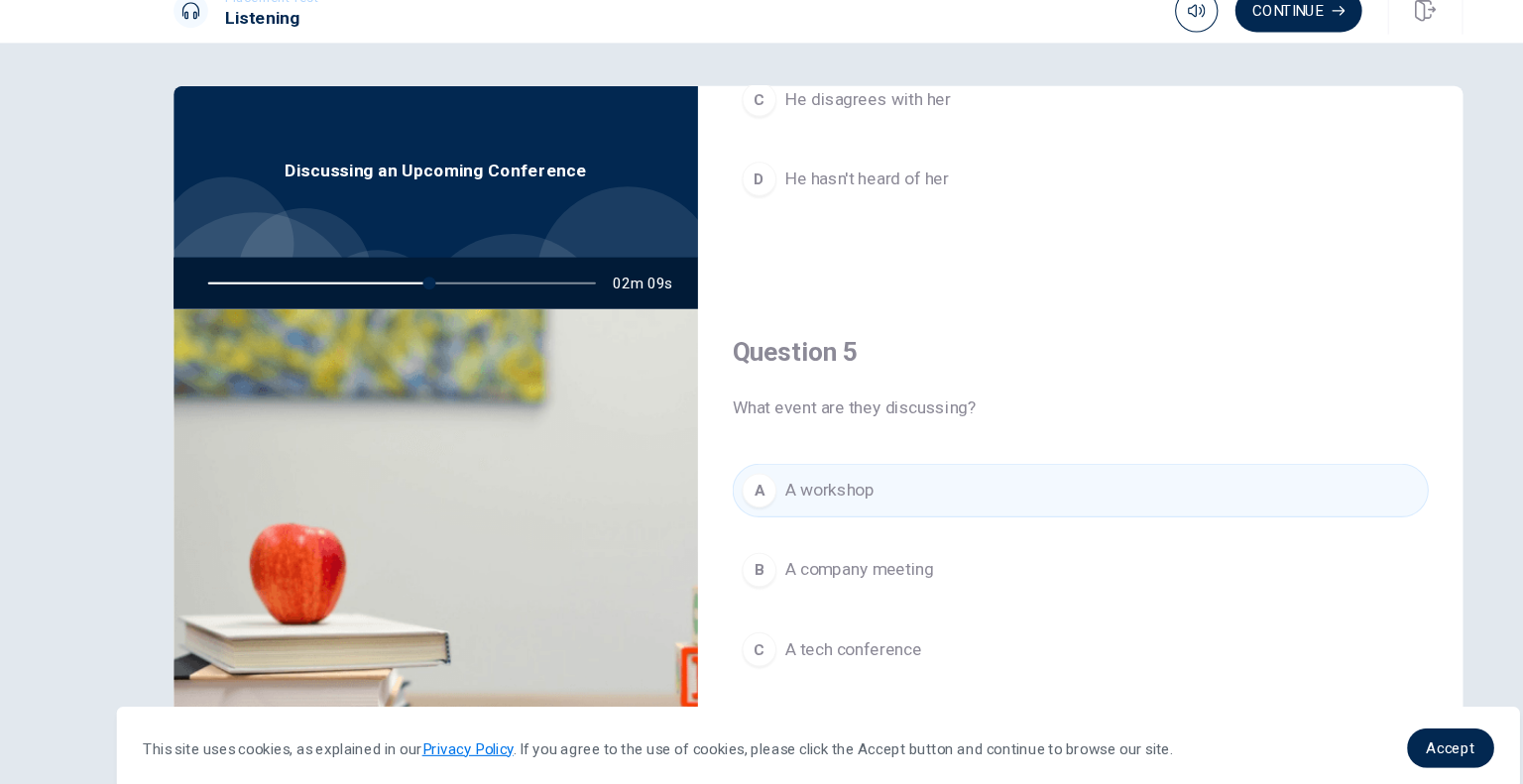 click at bounding box center [373, 285] 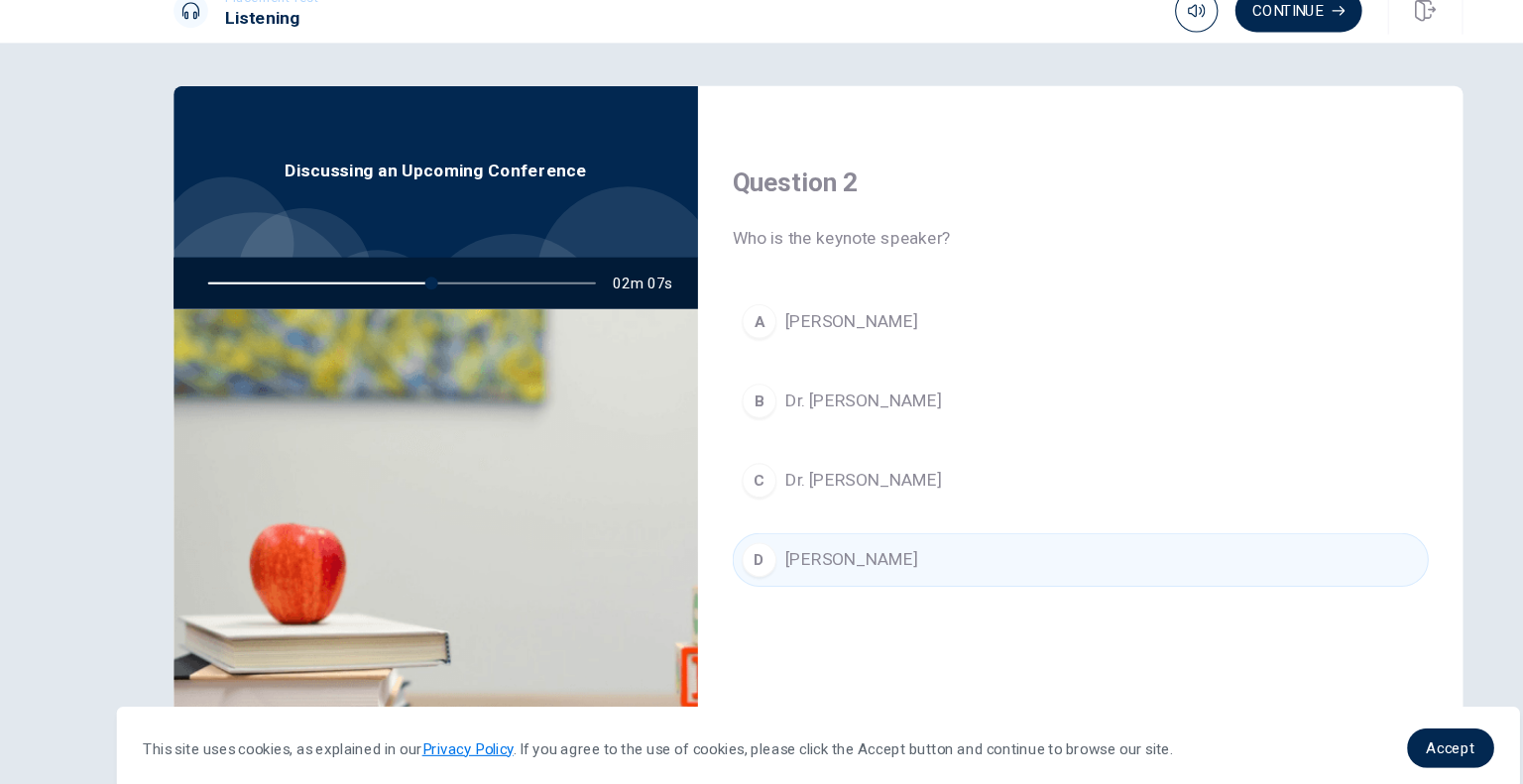 scroll, scrollTop: 275, scrollLeft: 0, axis: vertical 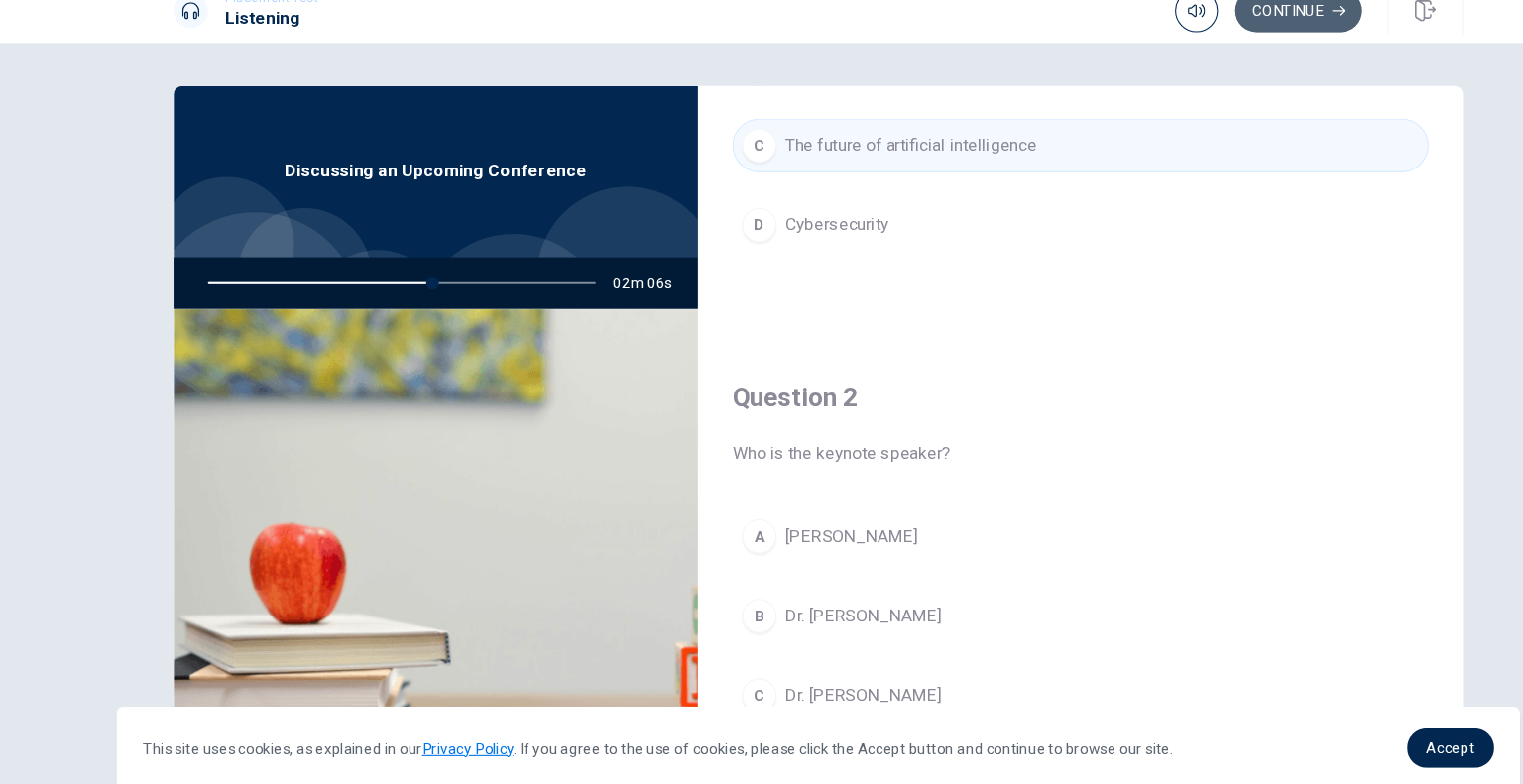 click on "Continue" at bounding box center (1205, 34) 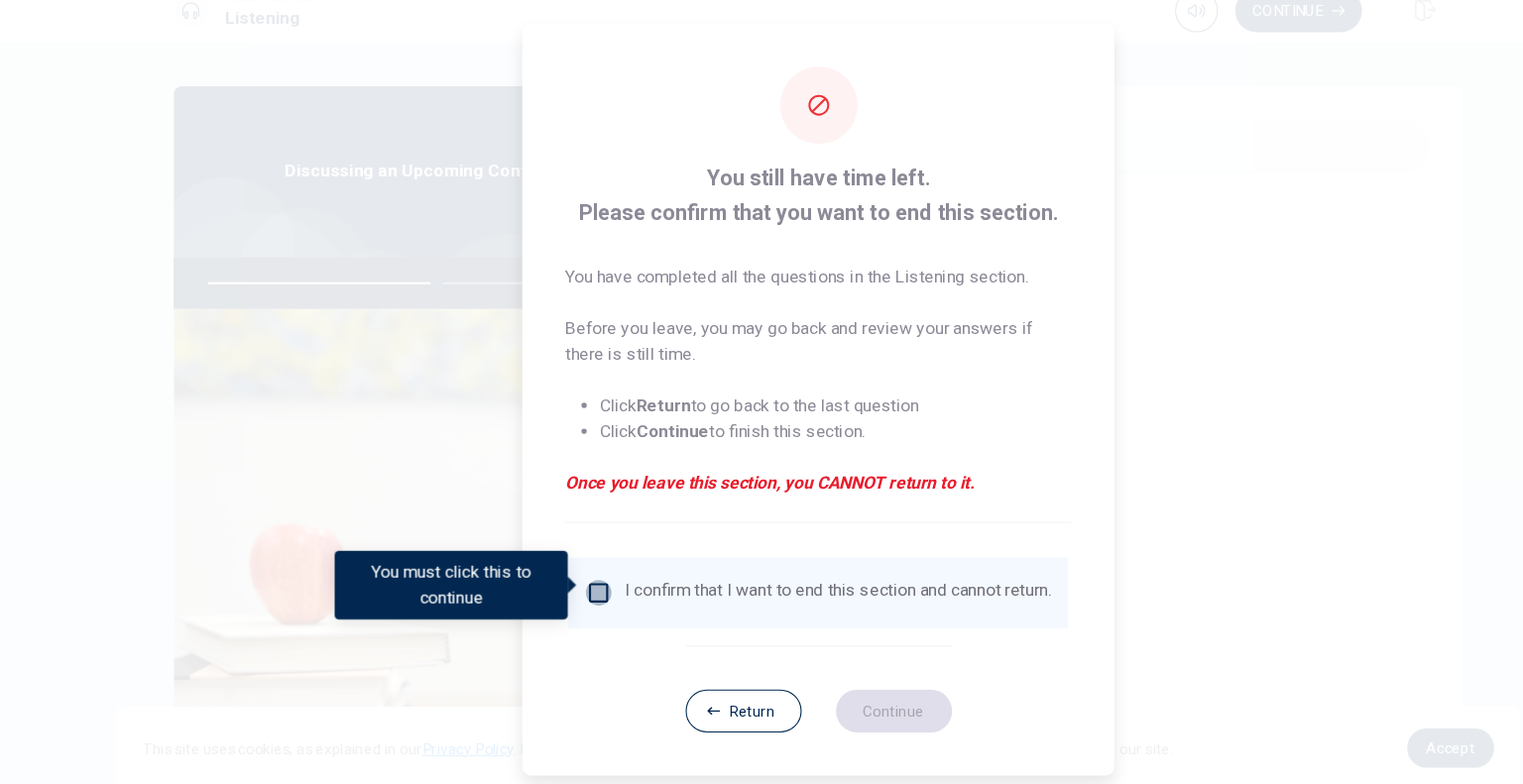 click at bounding box center (559, 571) 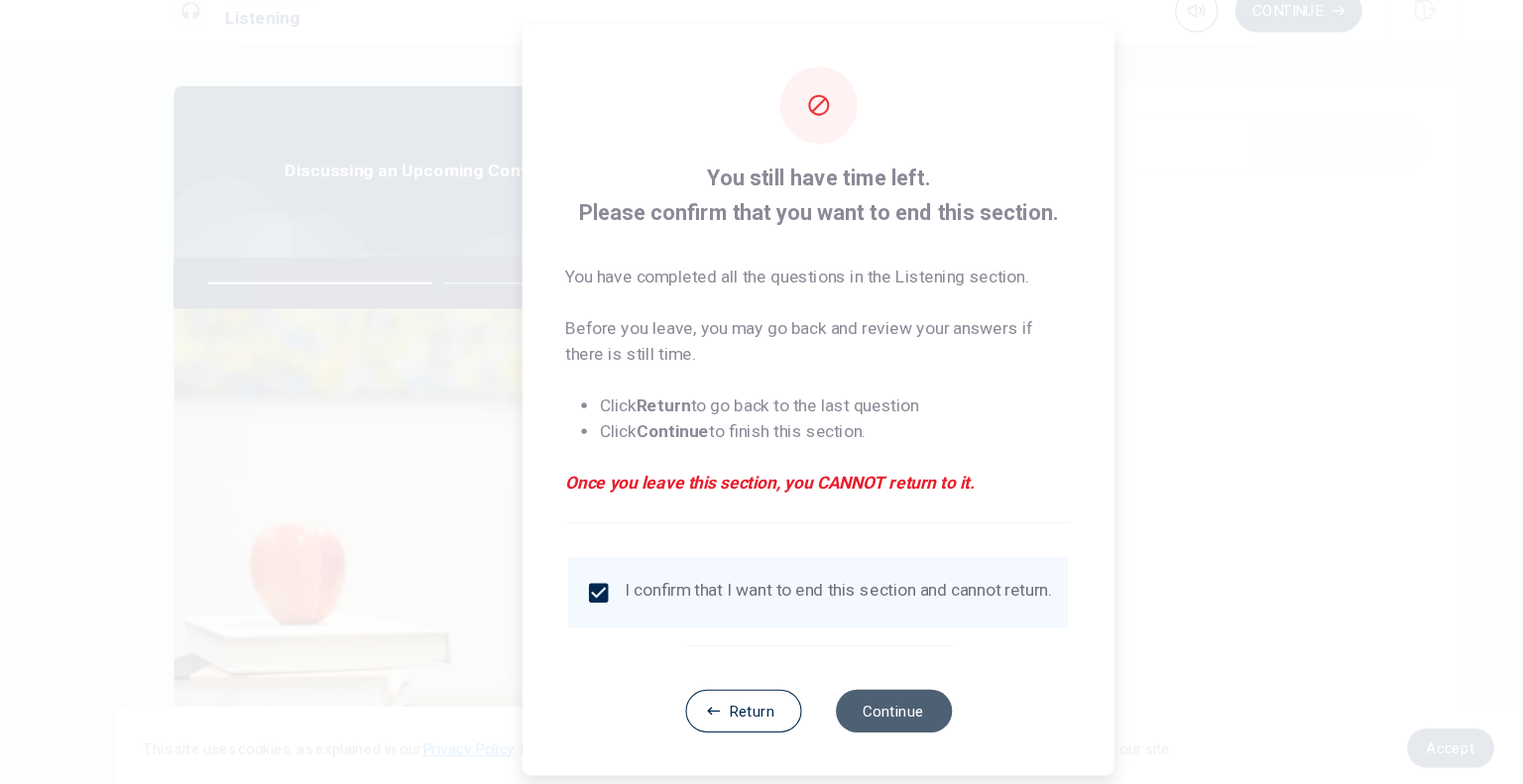 click on "Continue" at bounding box center (831, 680) 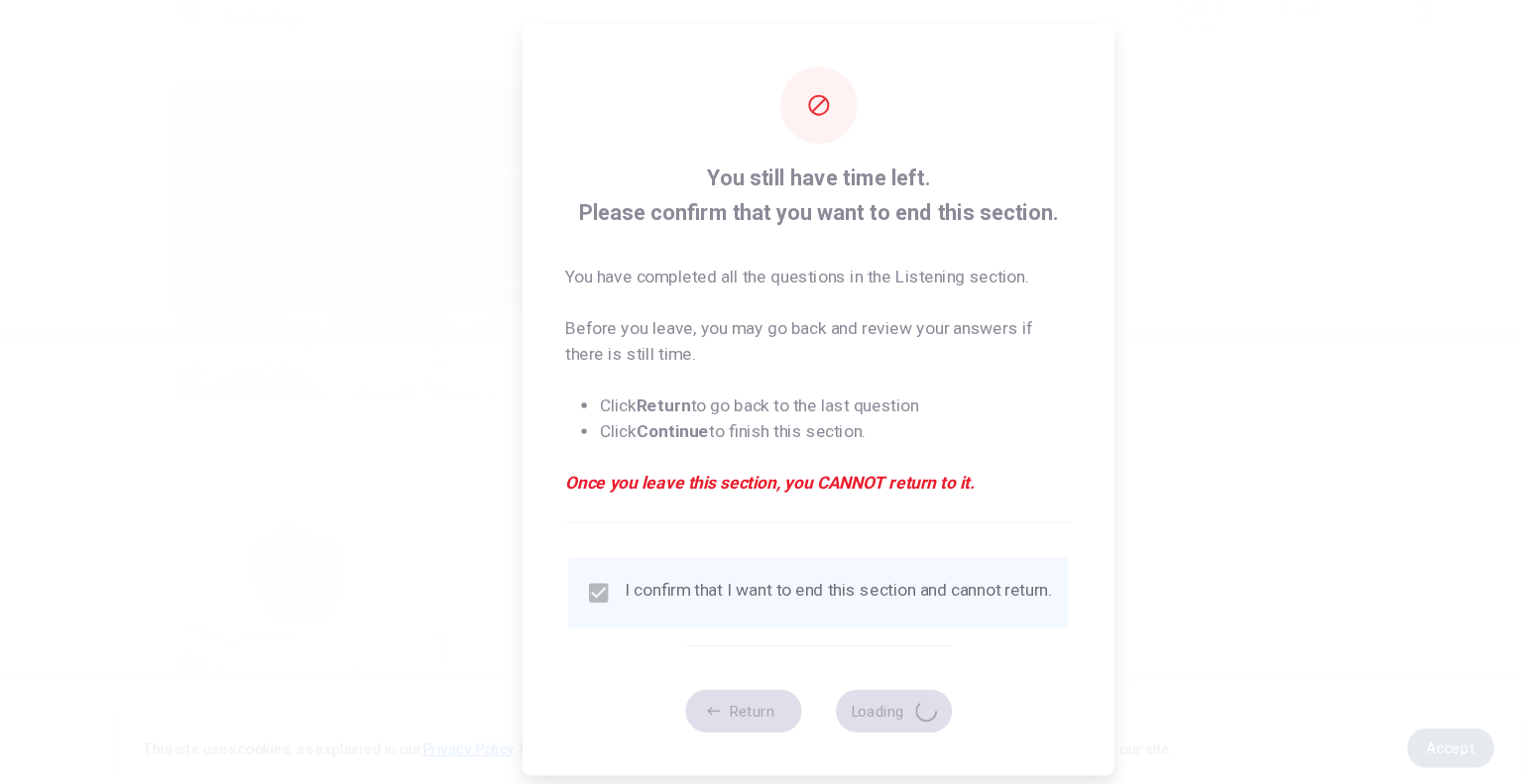 type on "60" 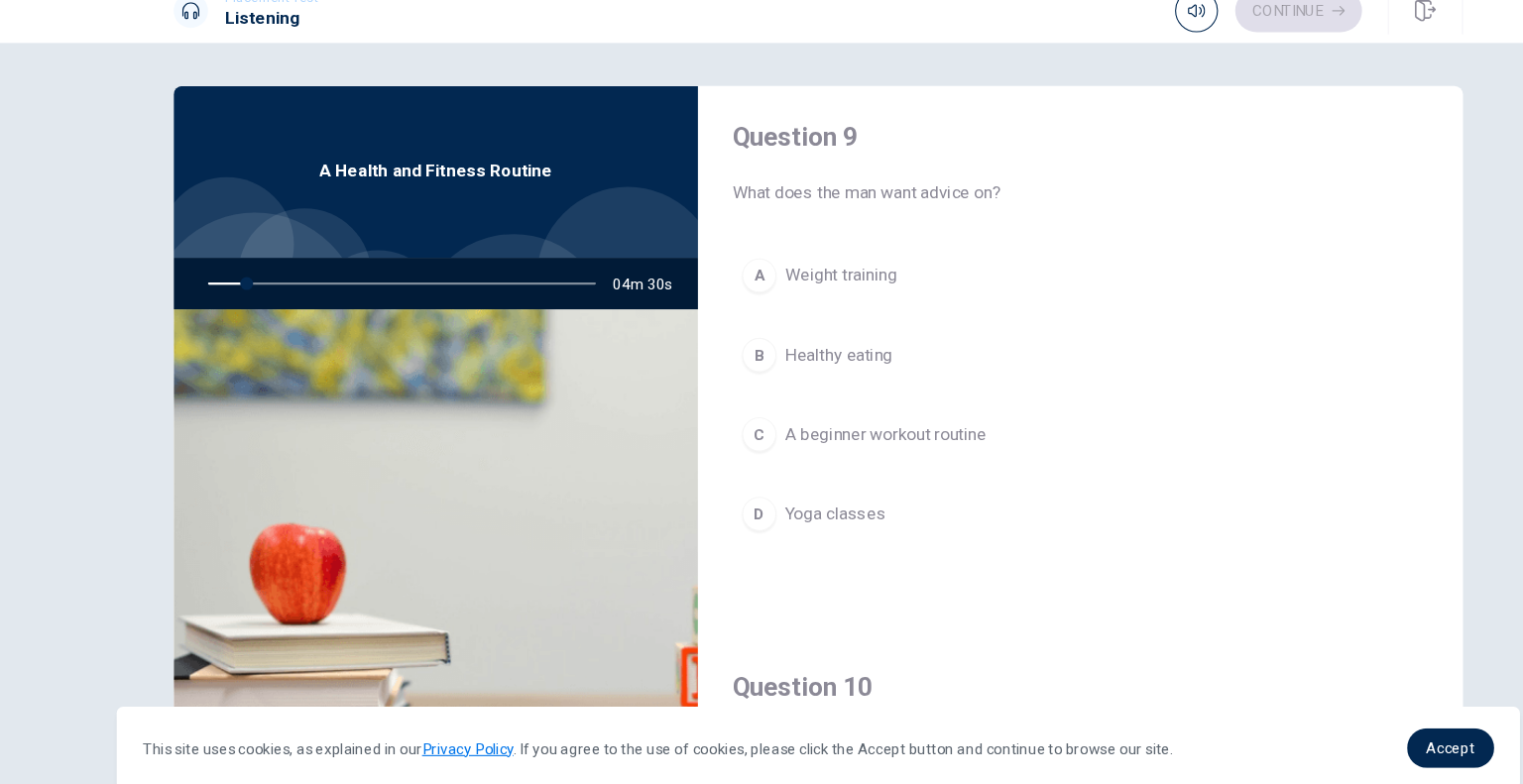scroll, scrollTop: 1840, scrollLeft: 0, axis: vertical 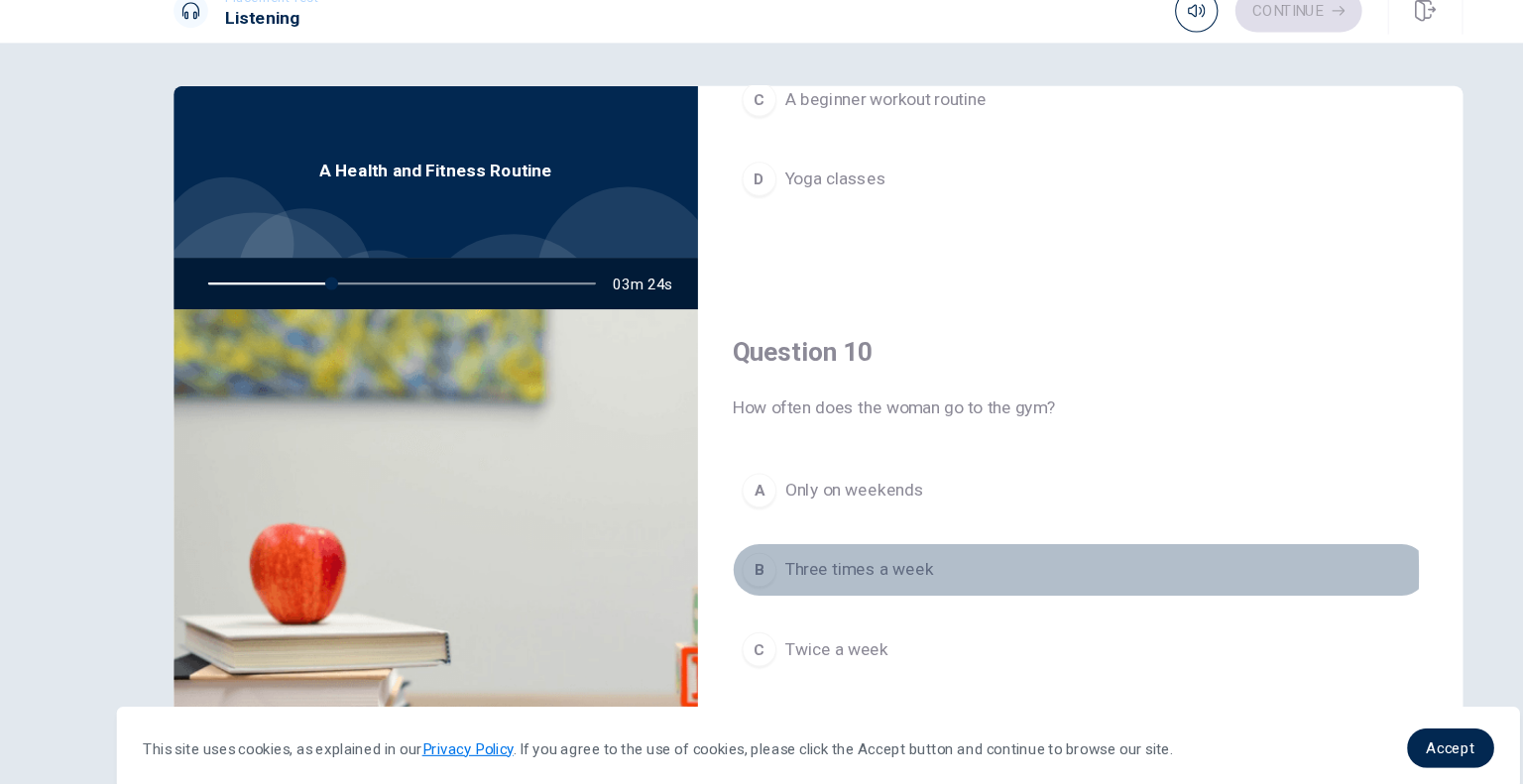 click on "B" at bounding box center [707, 550] 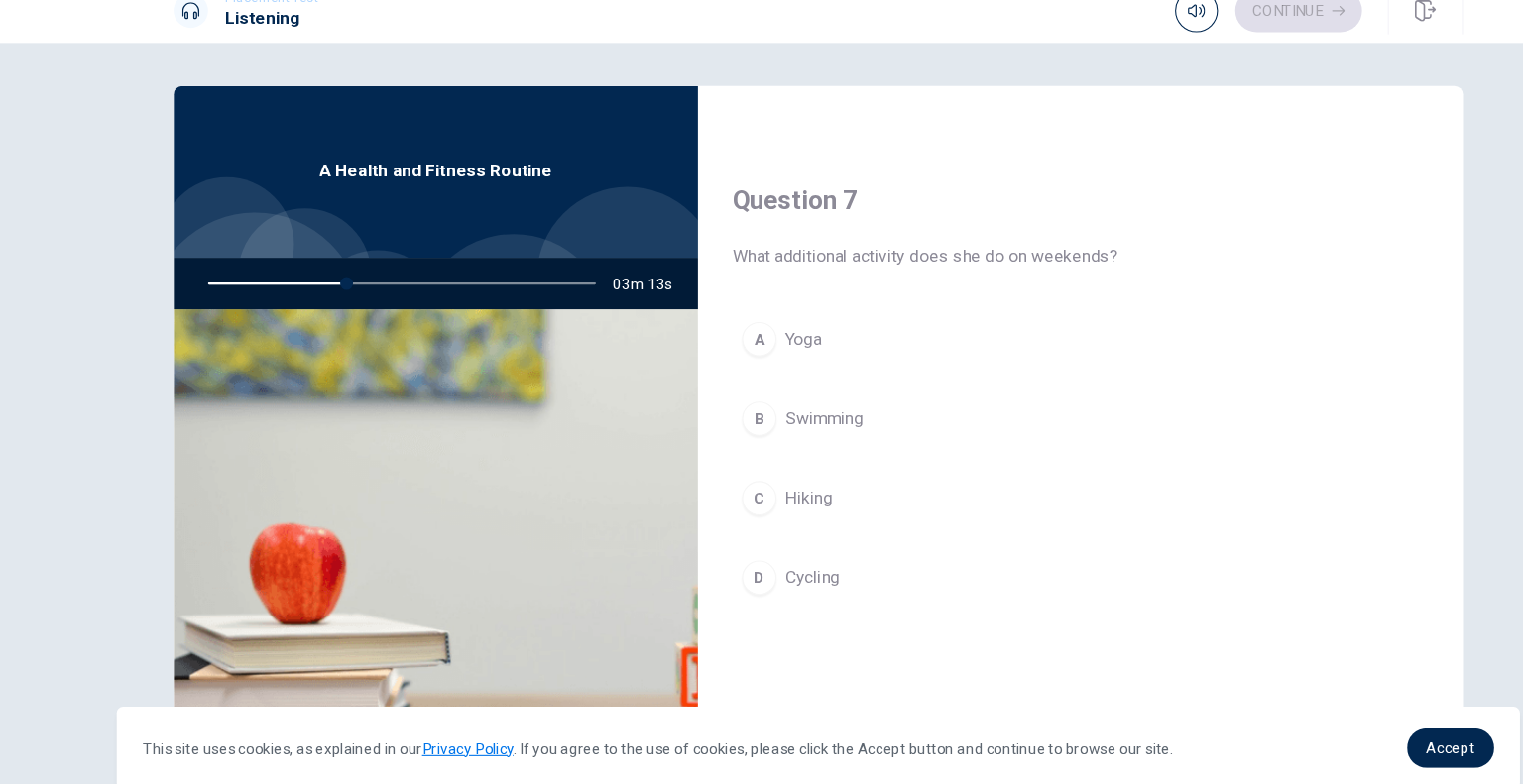 scroll, scrollTop: 915, scrollLeft: 0, axis: vertical 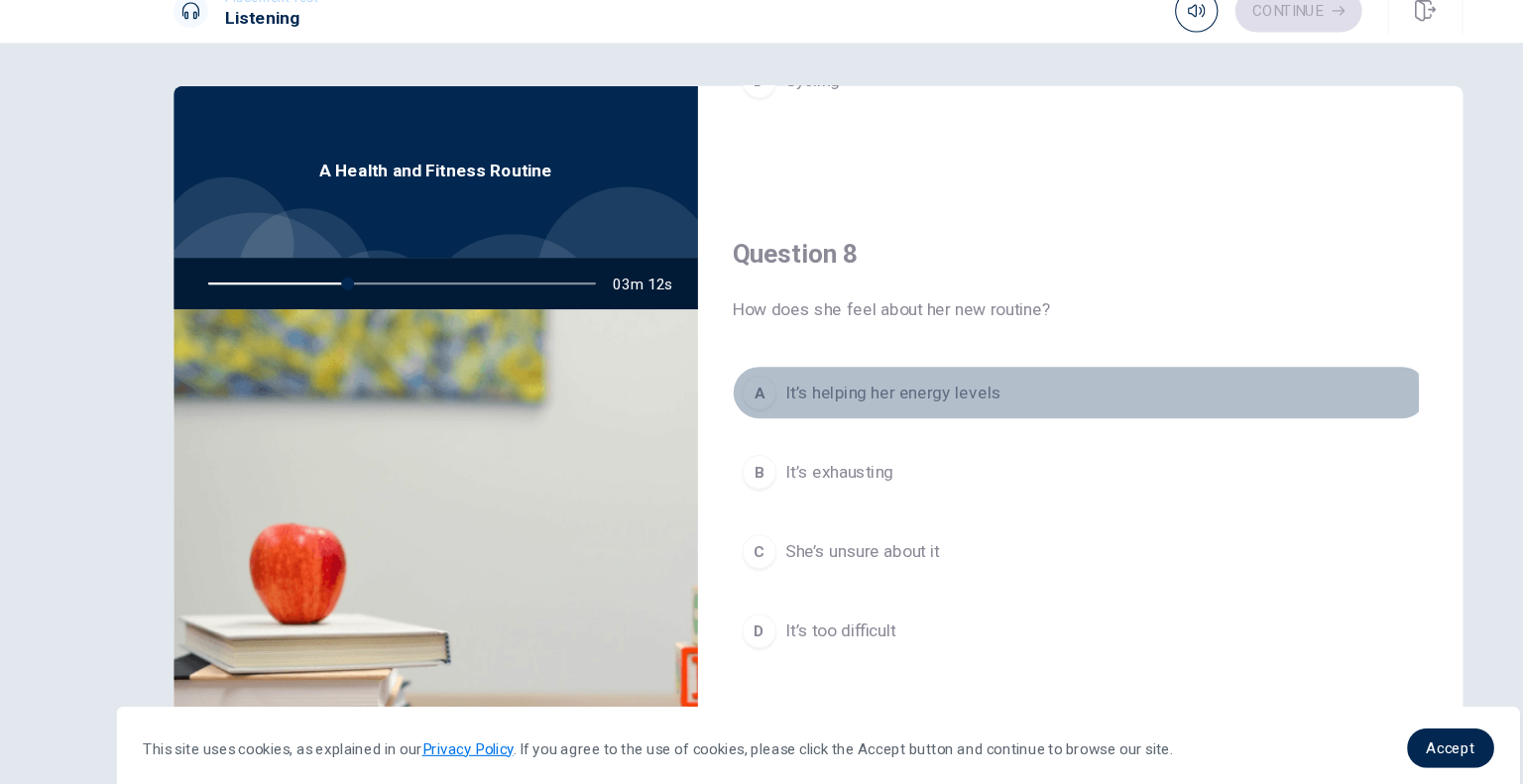 click on "A" at bounding box center (707, 387) 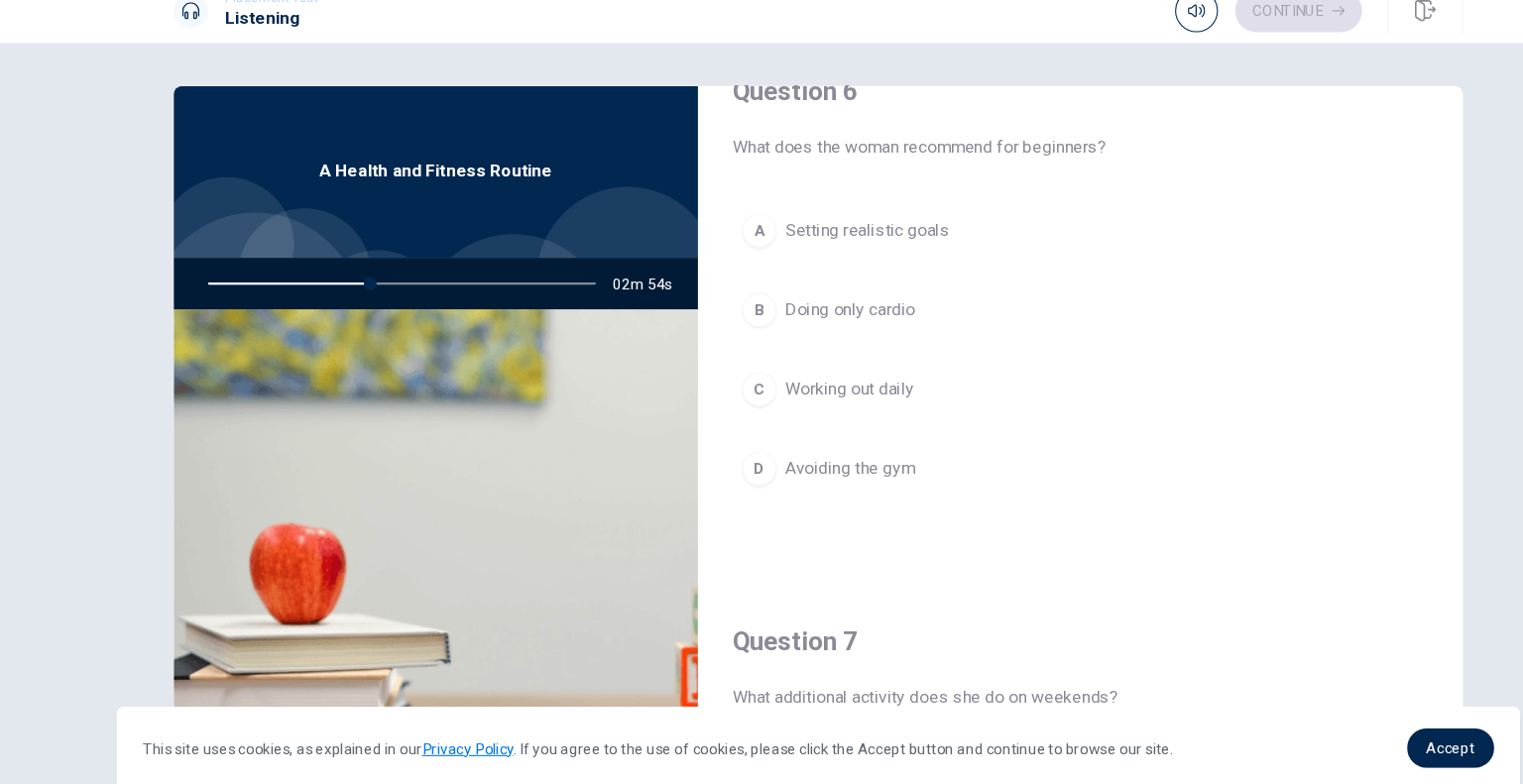 scroll, scrollTop: 91, scrollLeft: 0, axis: vertical 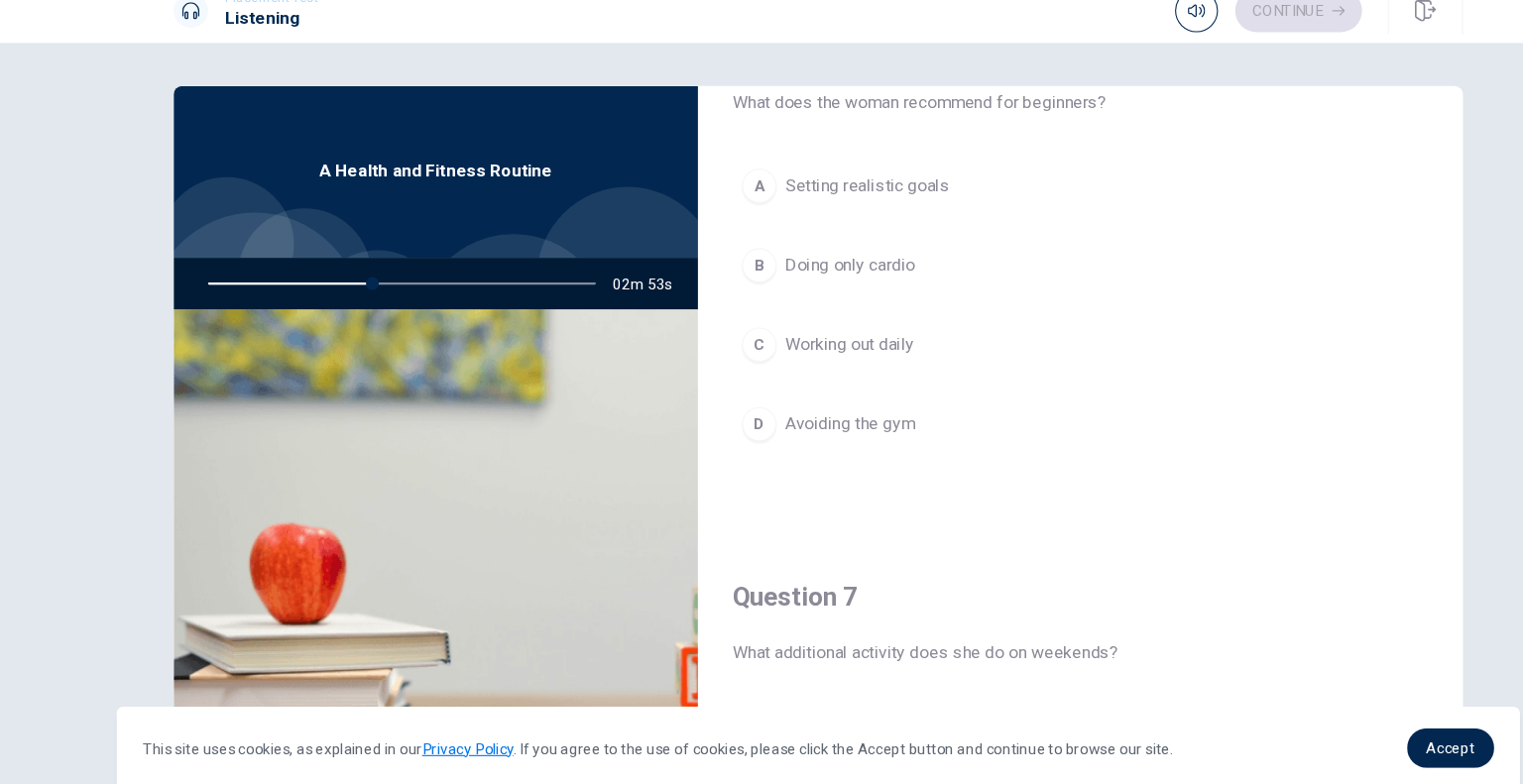 click on "A Setting realistic goals" at bounding box center [1003, 195] 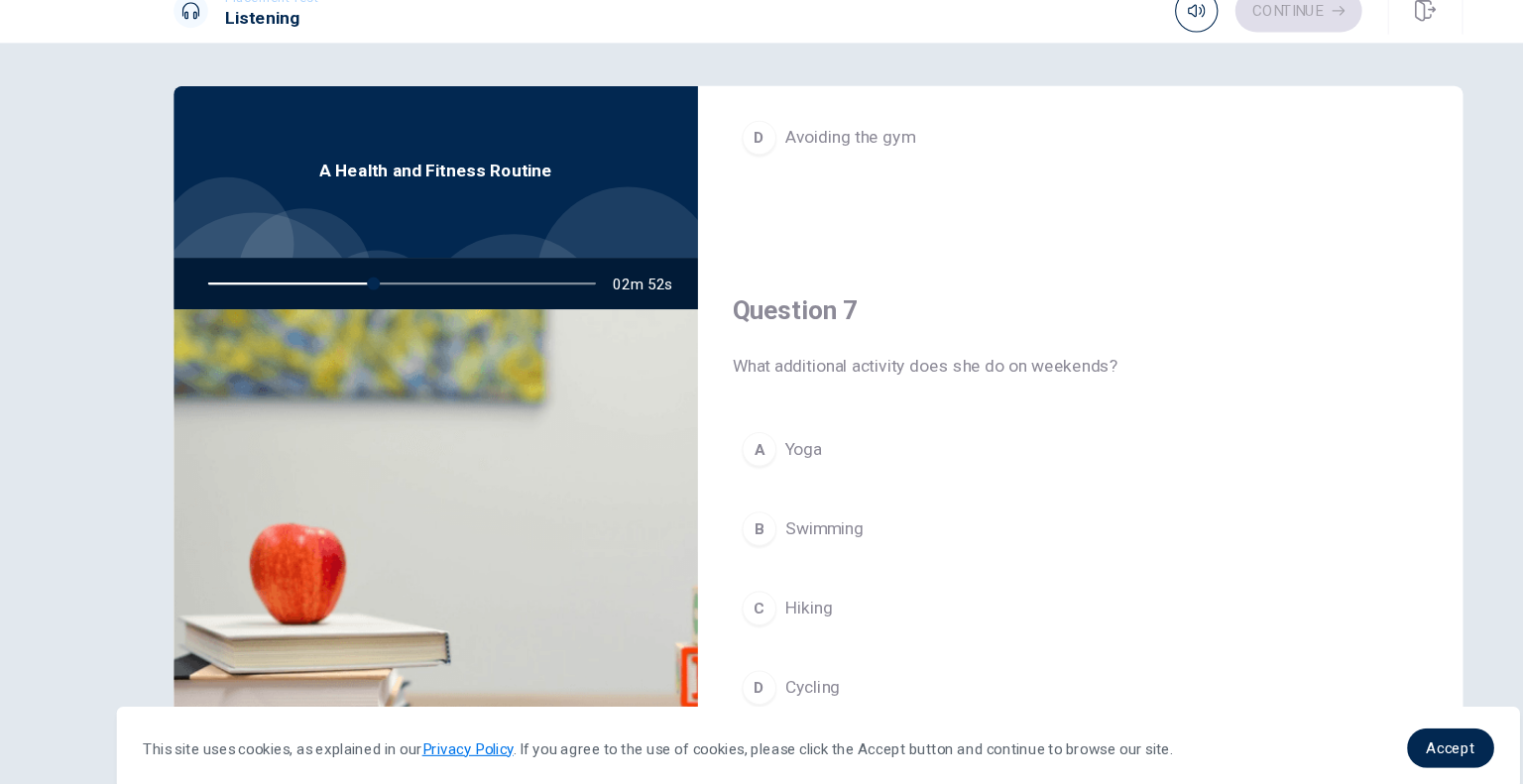scroll, scrollTop: 457, scrollLeft: 0, axis: vertical 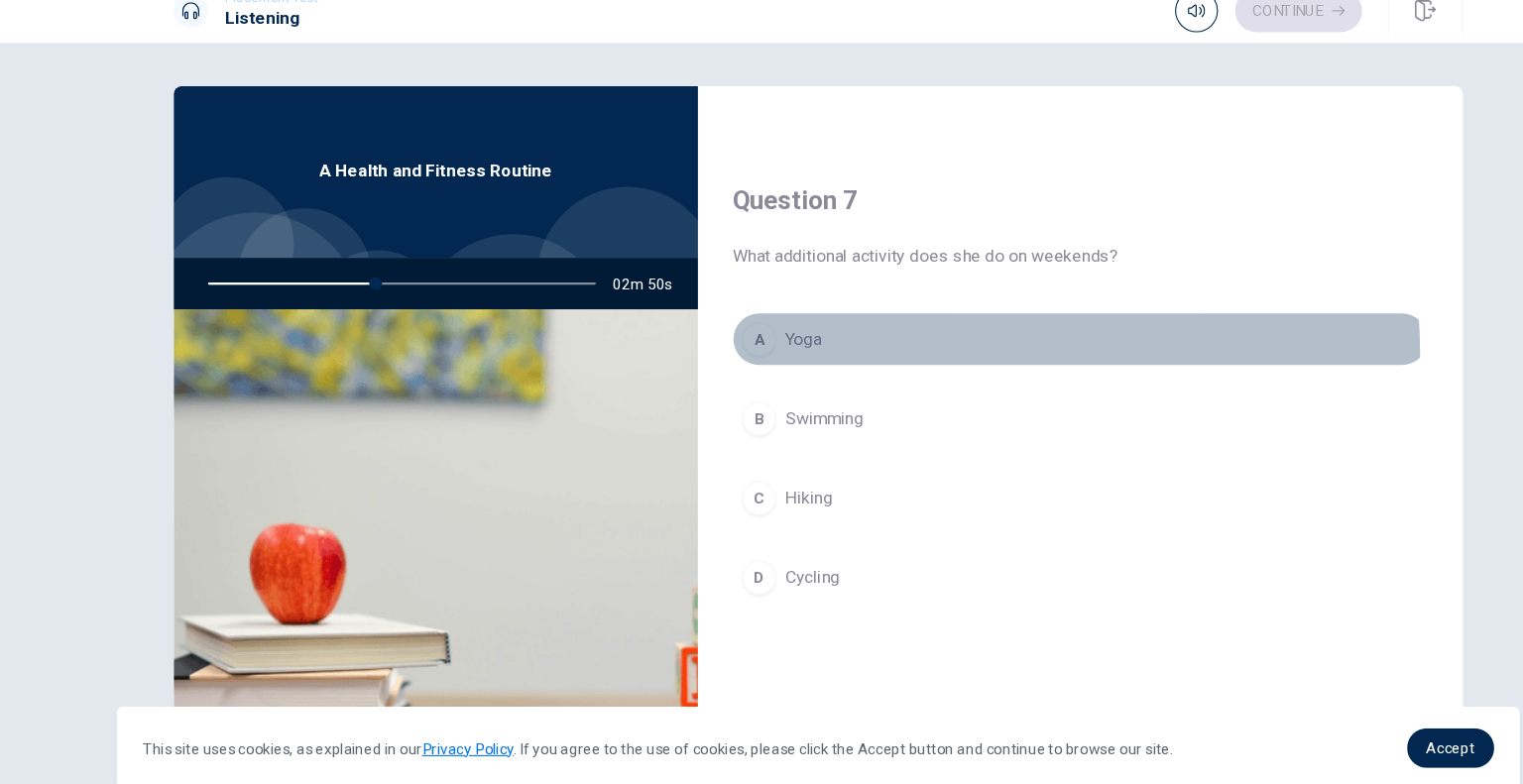 click on "A Yoga" at bounding box center (1003, 337) 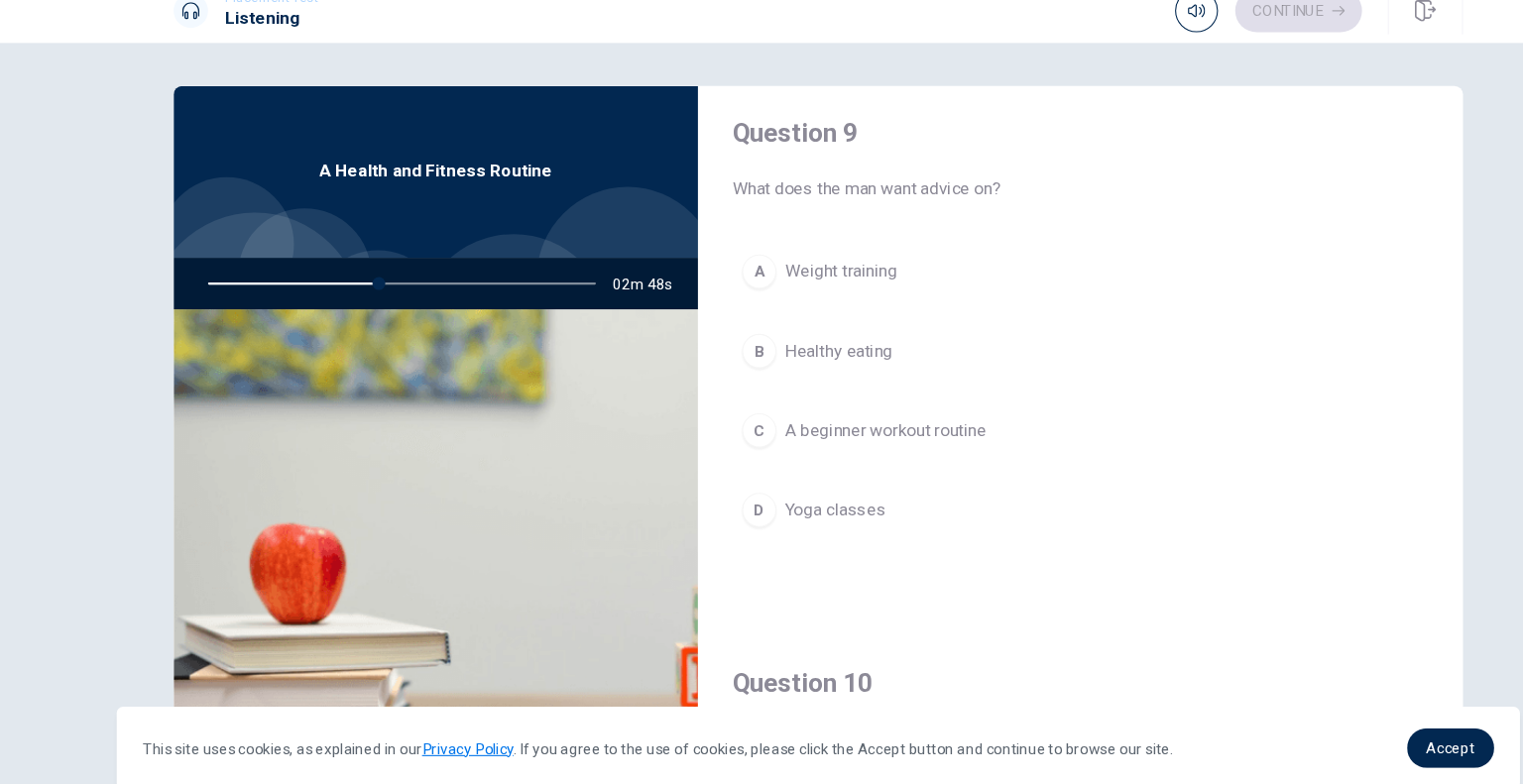 scroll, scrollTop: 1554, scrollLeft: 0, axis: vertical 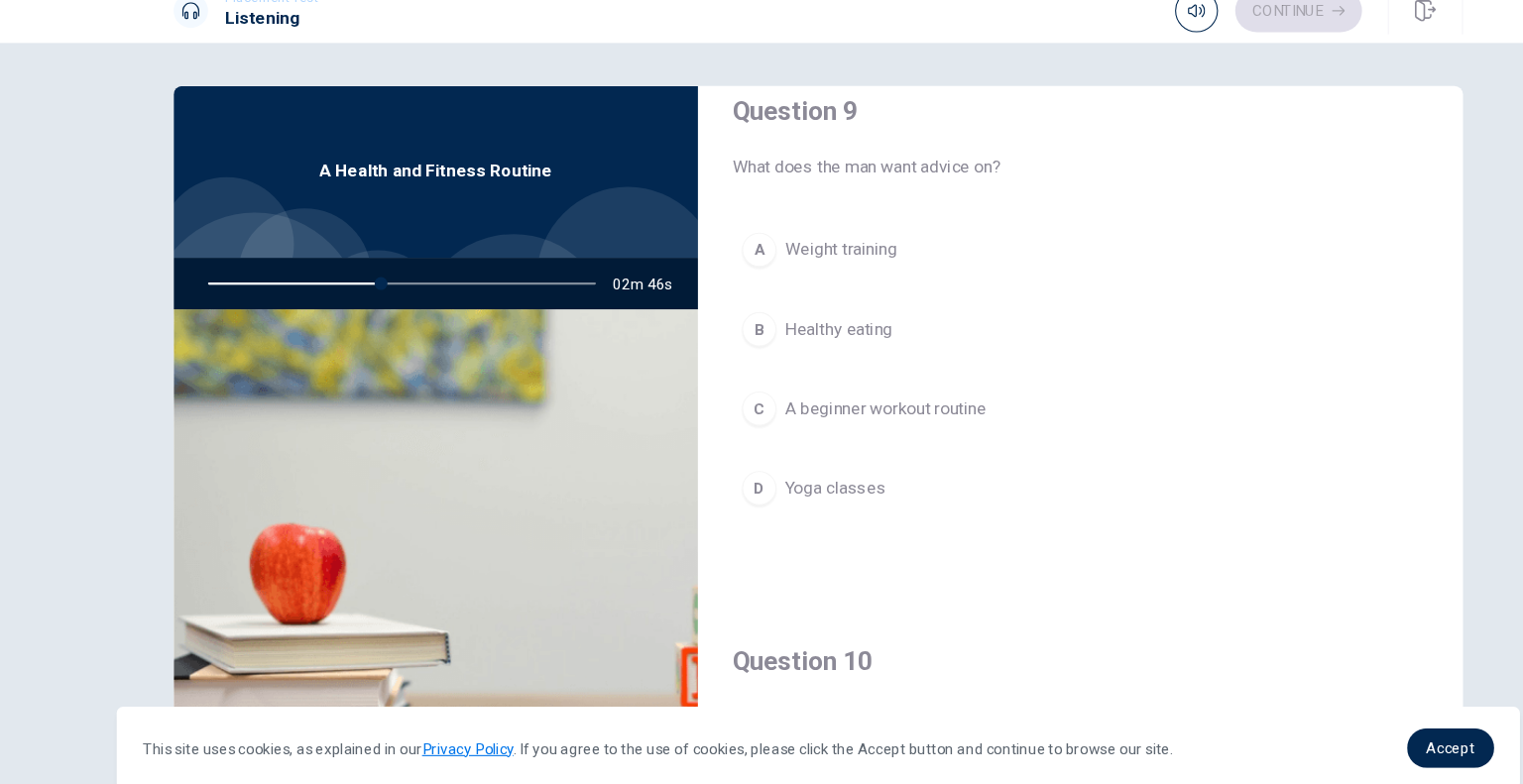 click on "Weight training" at bounding box center [782, 255] 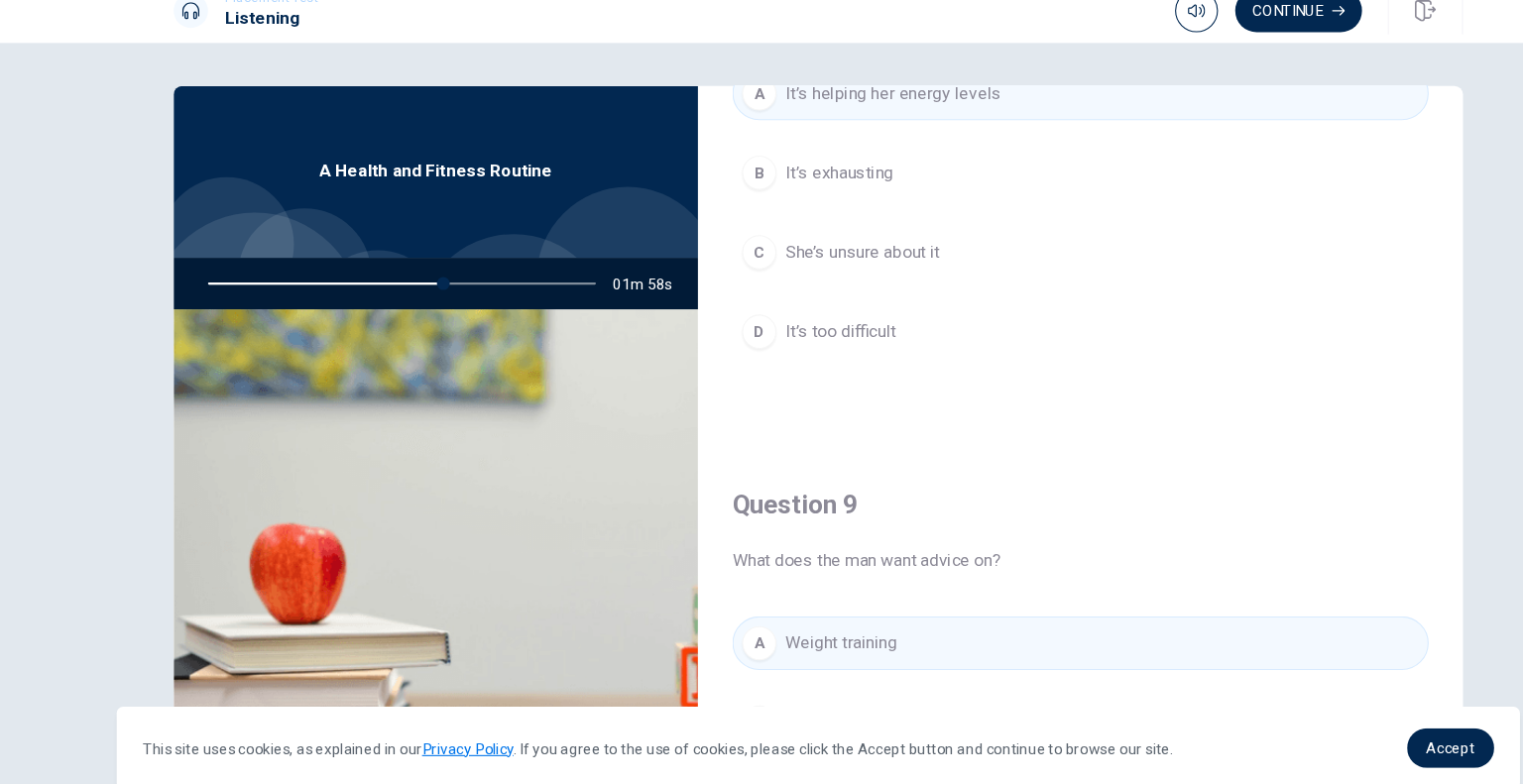 scroll, scrollTop: 1463, scrollLeft: 0, axis: vertical 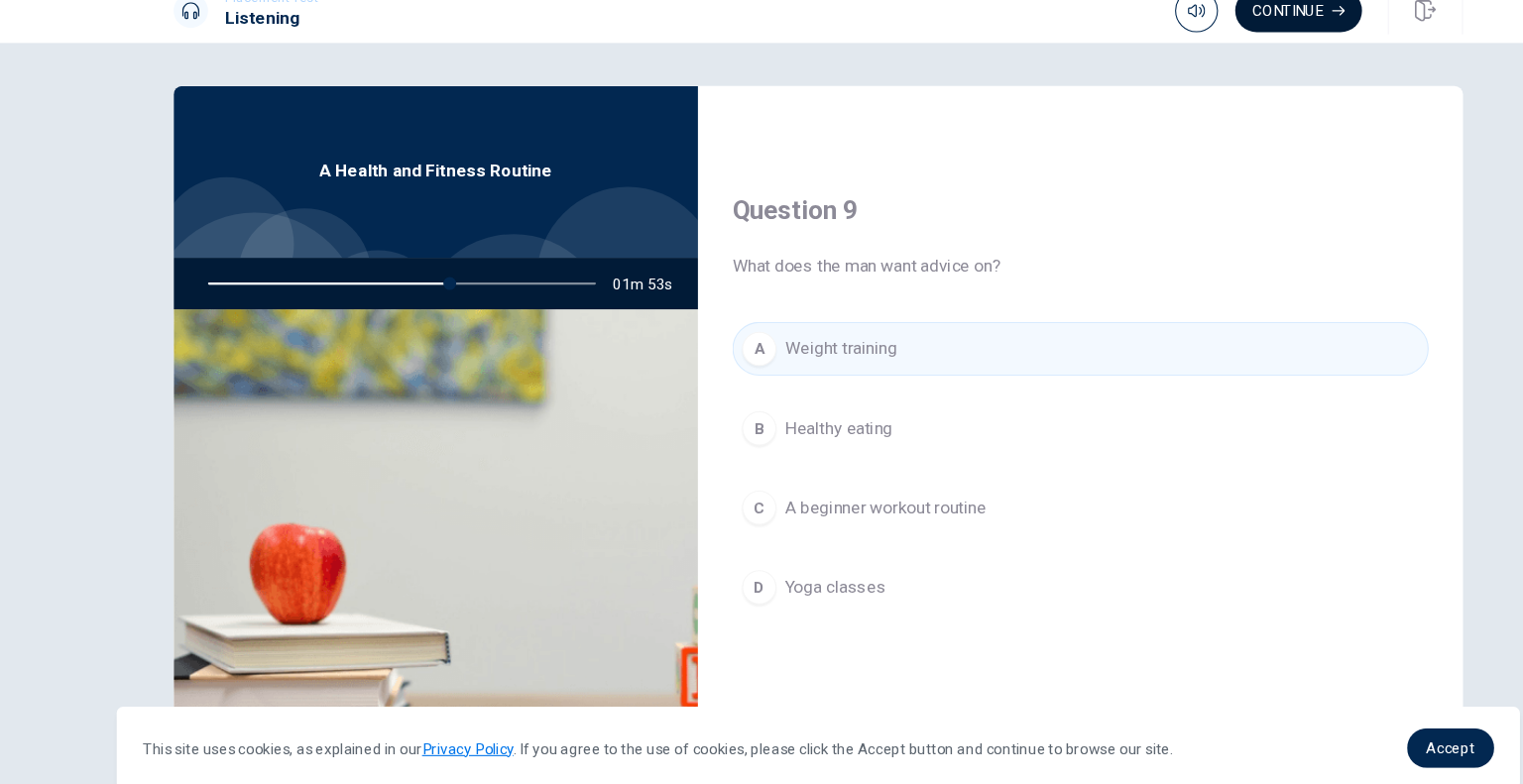 click on "Continue" at bounding box center (1205, 34) 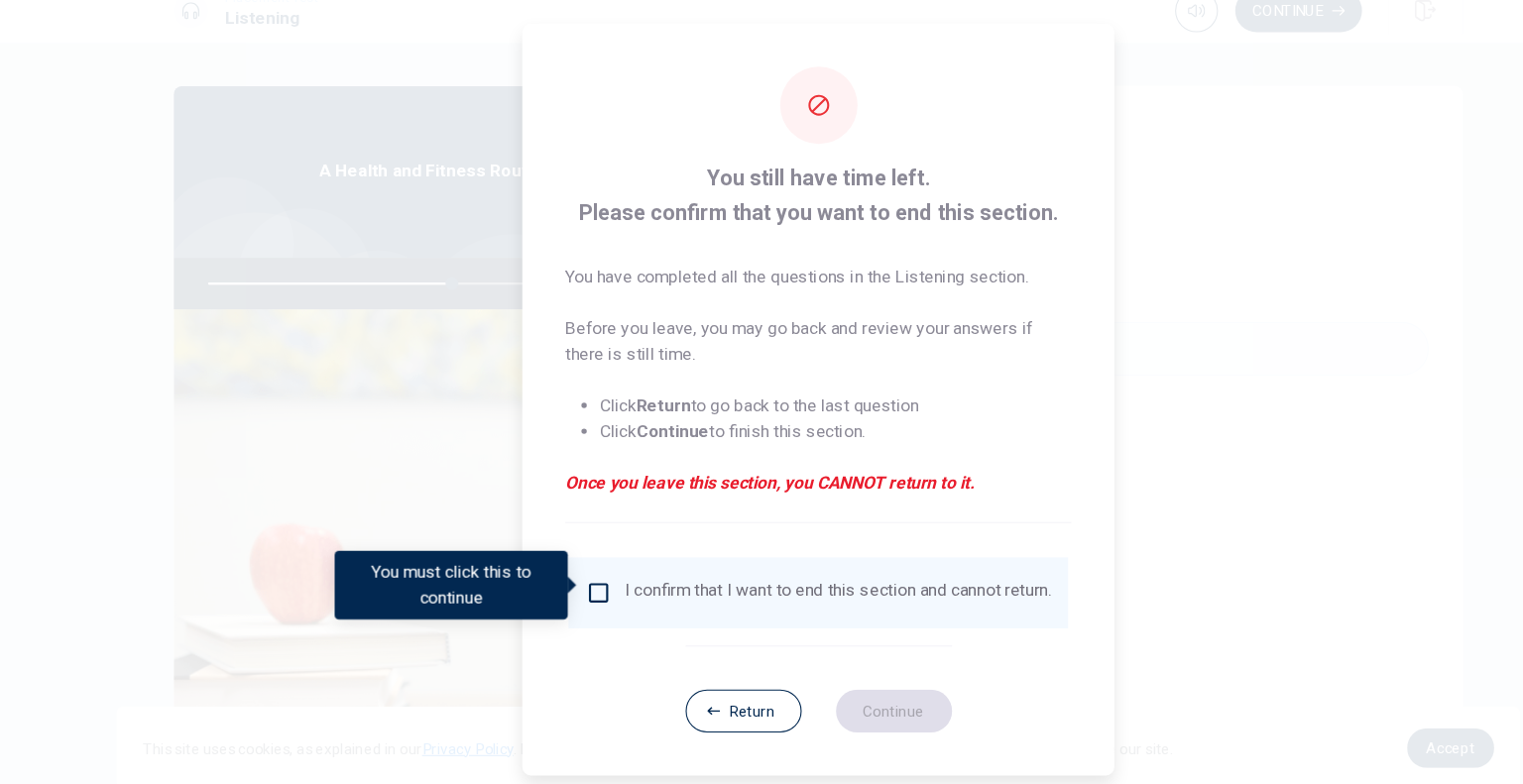 click at bounding box center (559, 571) 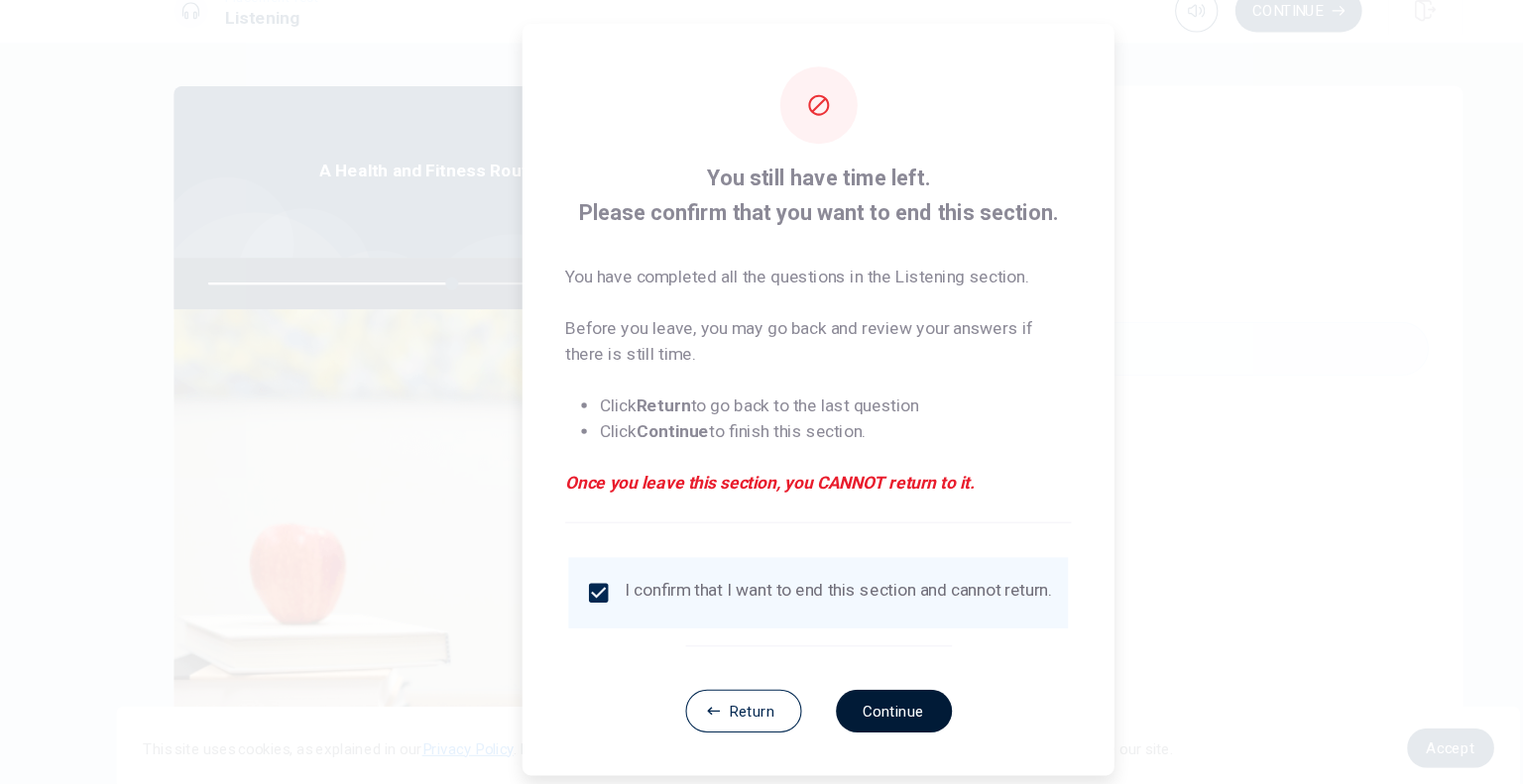 click on "Continue" at bounding box center (831, 680) 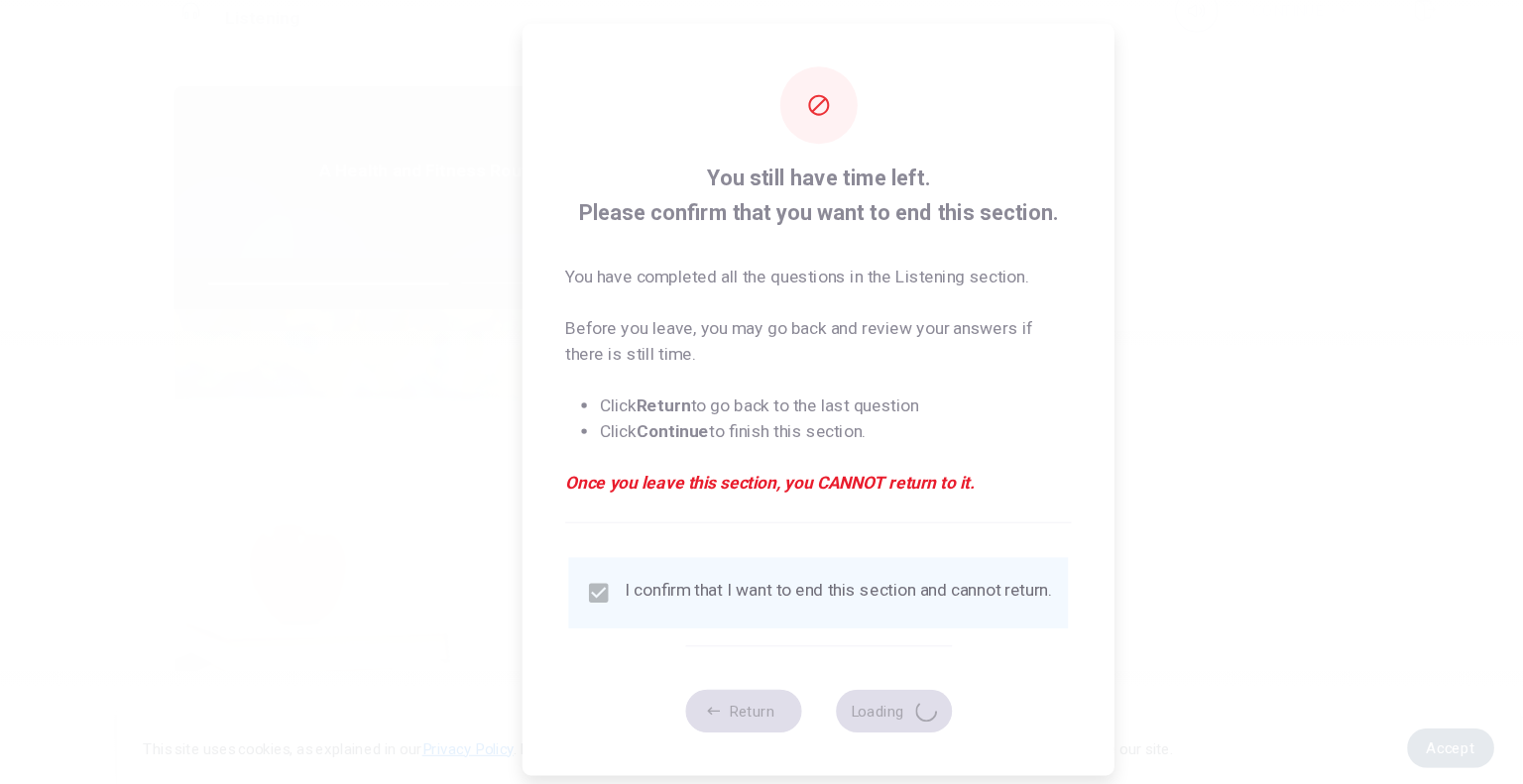 type on "64" 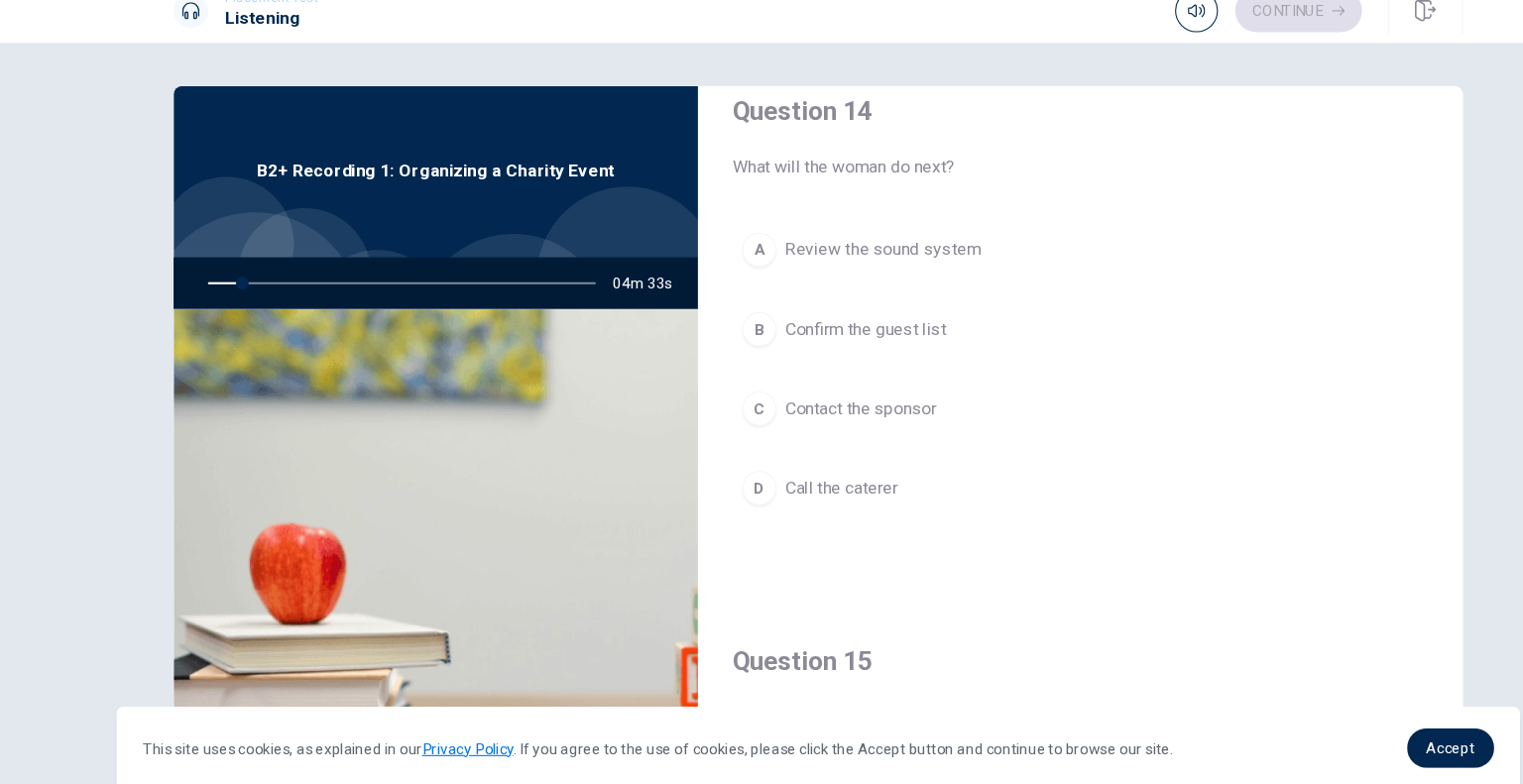 scroll, scrollTop: 1840, scrollLeft: 0, axis: vertical 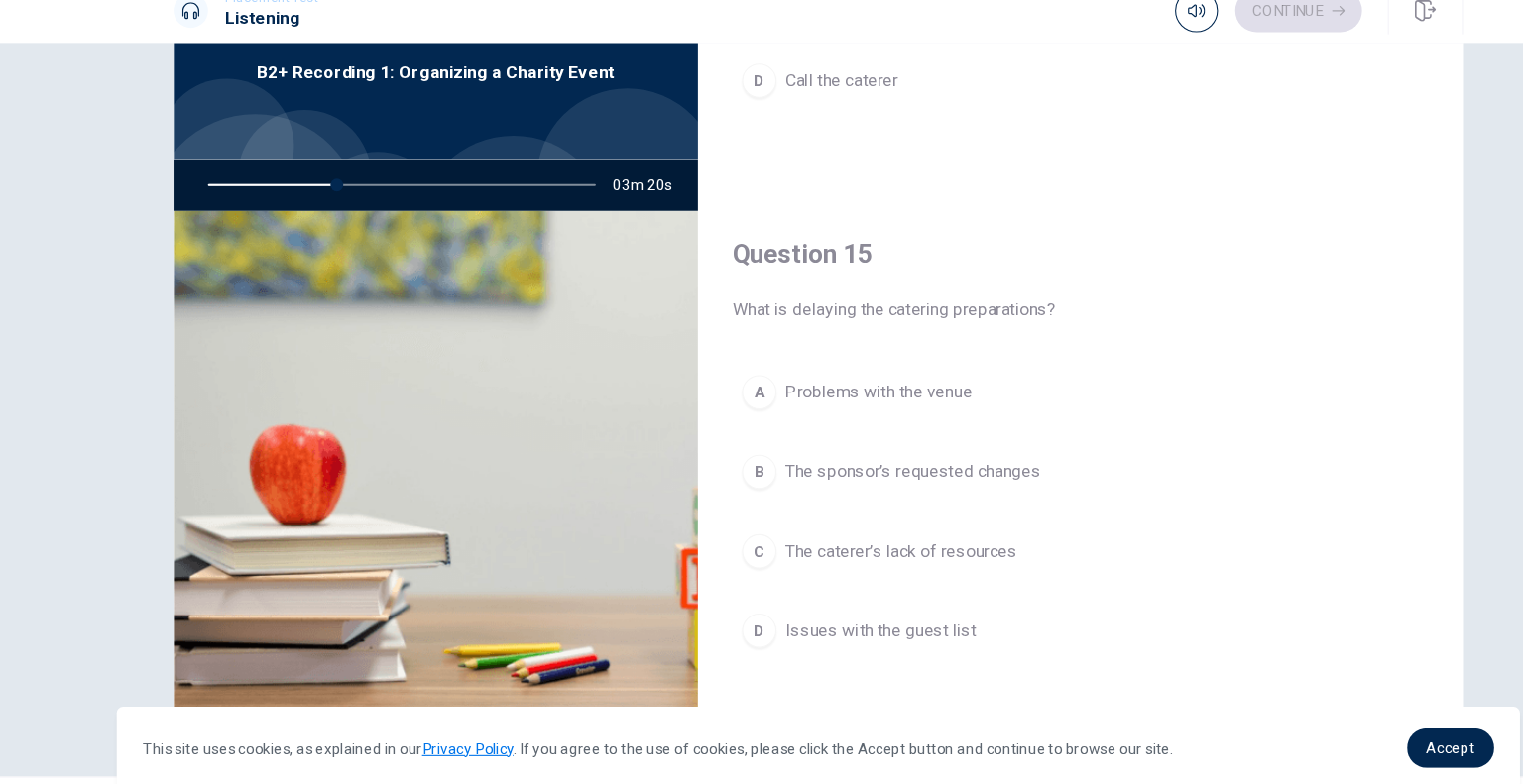 click on "The caterer’s lack of resources" at bounding box center (838, 532) 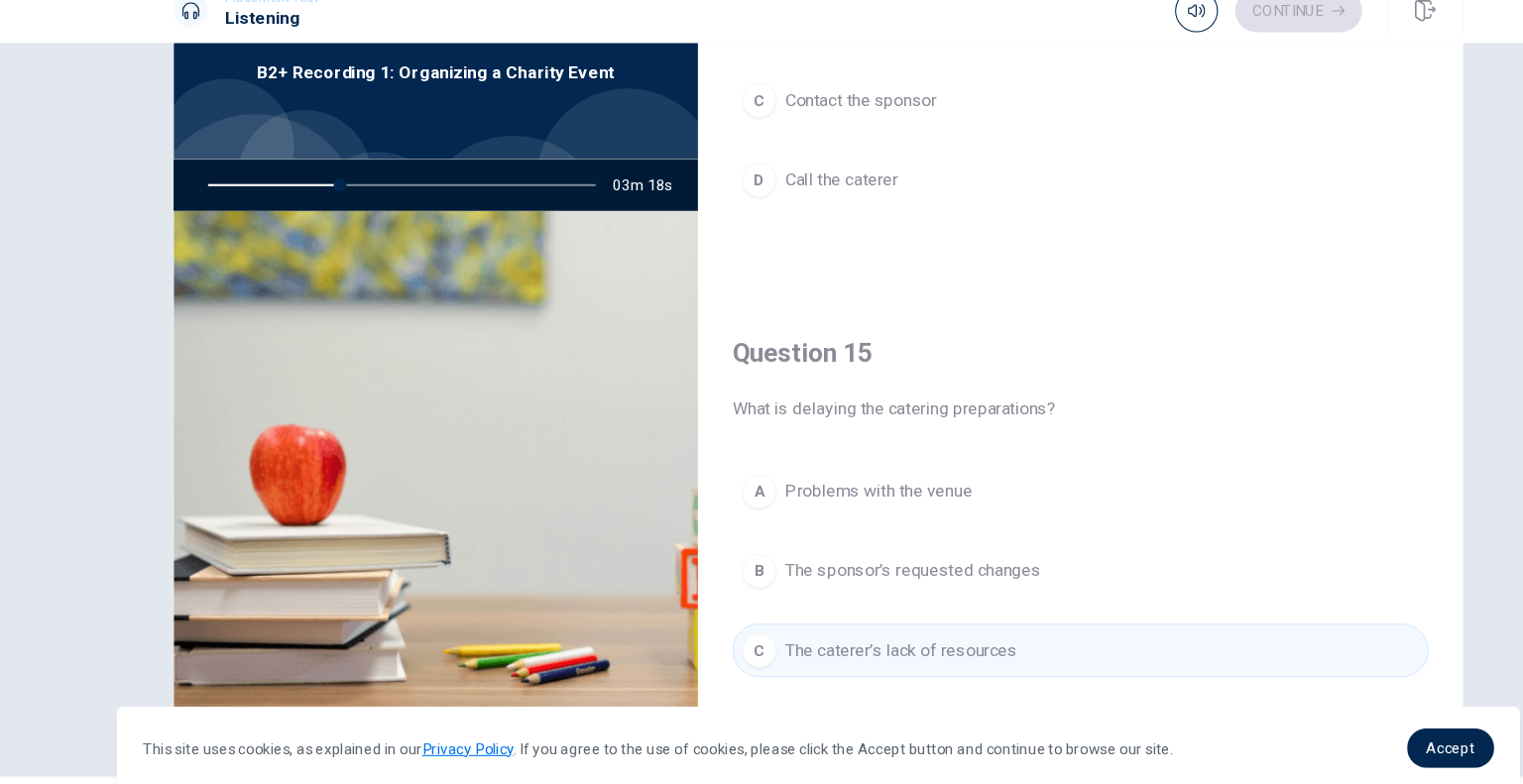 scroll, scrollTop: 1840, scrollLeft: 0, axis: vertical 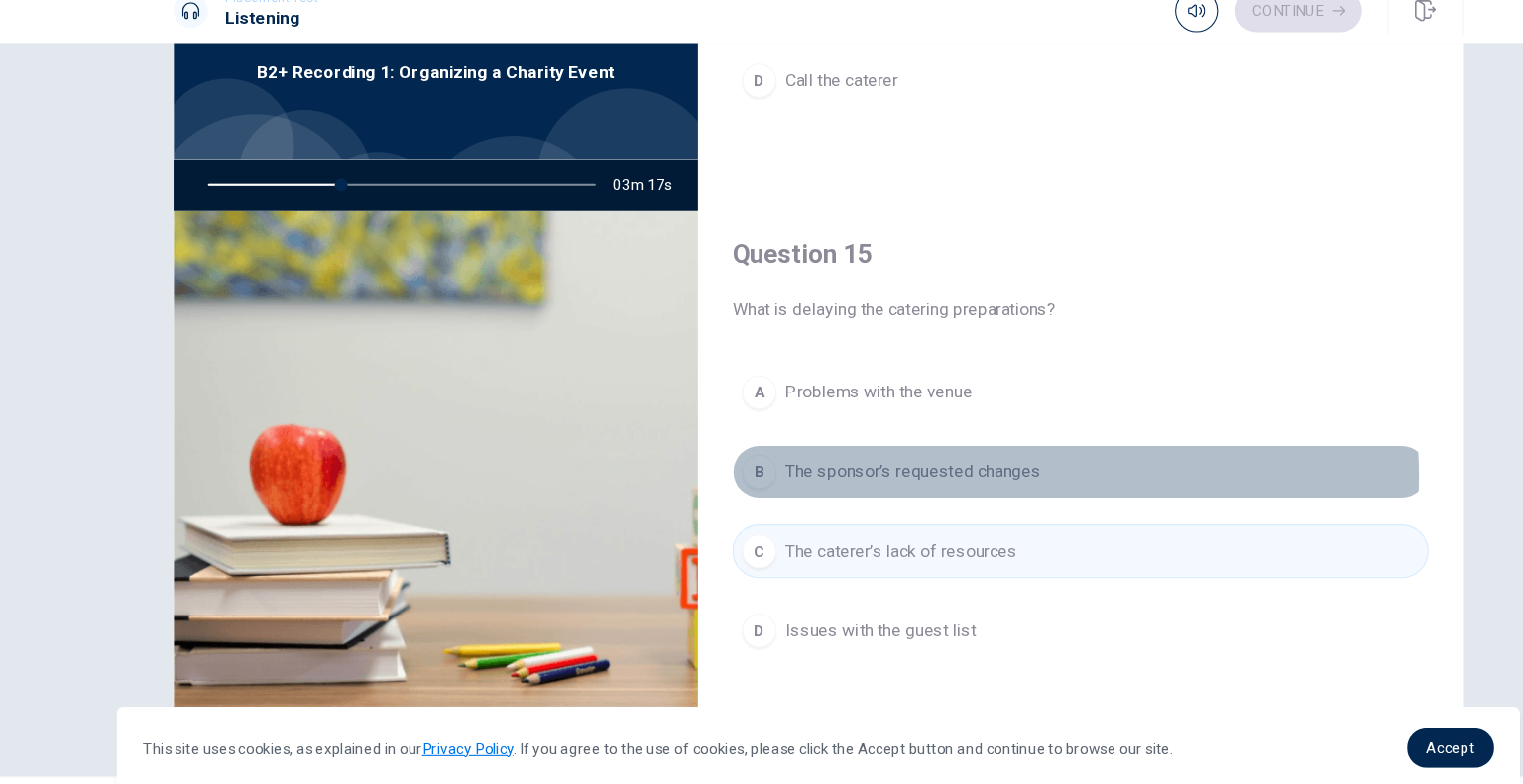 click on "The sponsor’s requested changes" at bounding box center (849, 459) 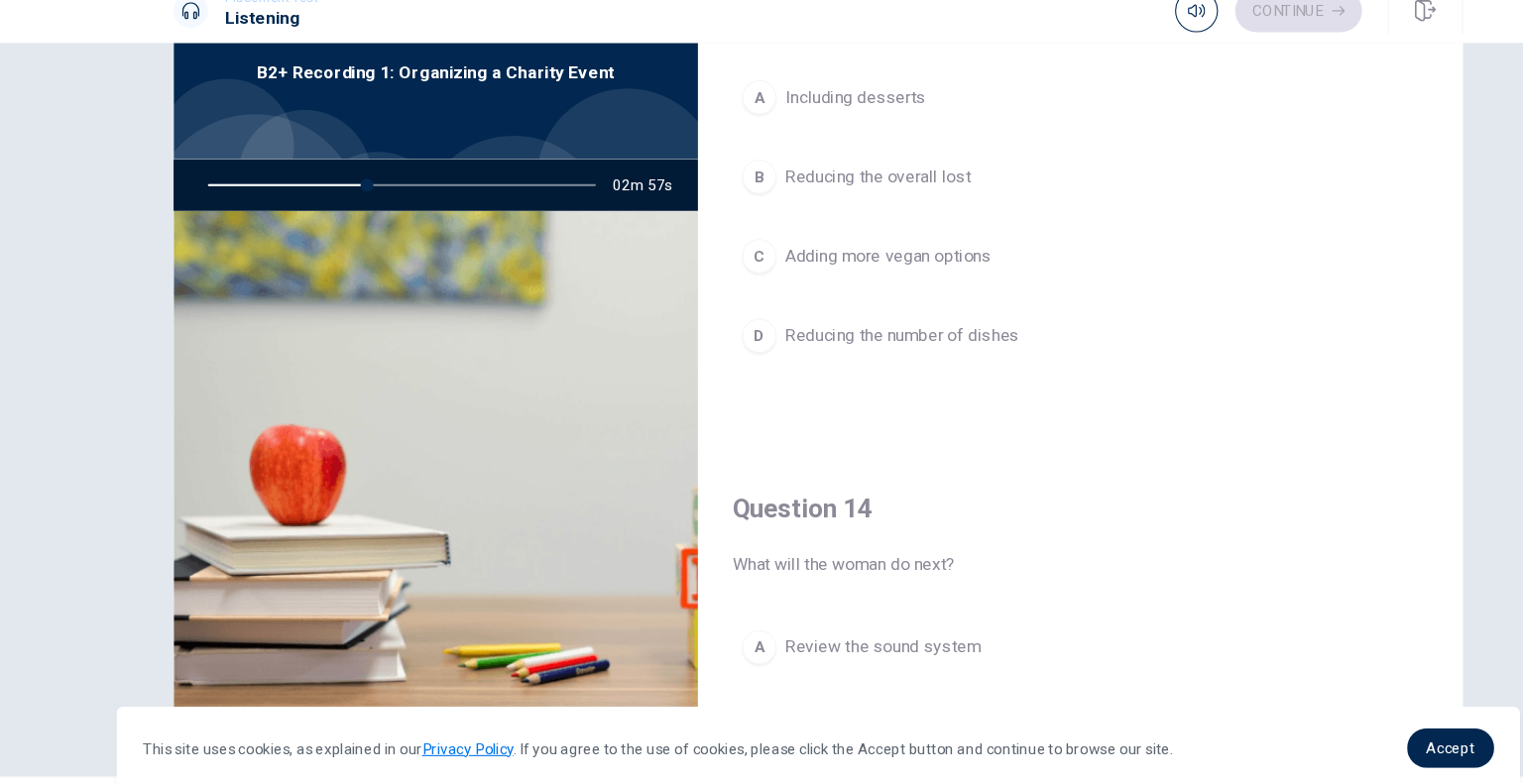 scroll, scrollTop: 1372, scrollLeft: 0, axis: vertical 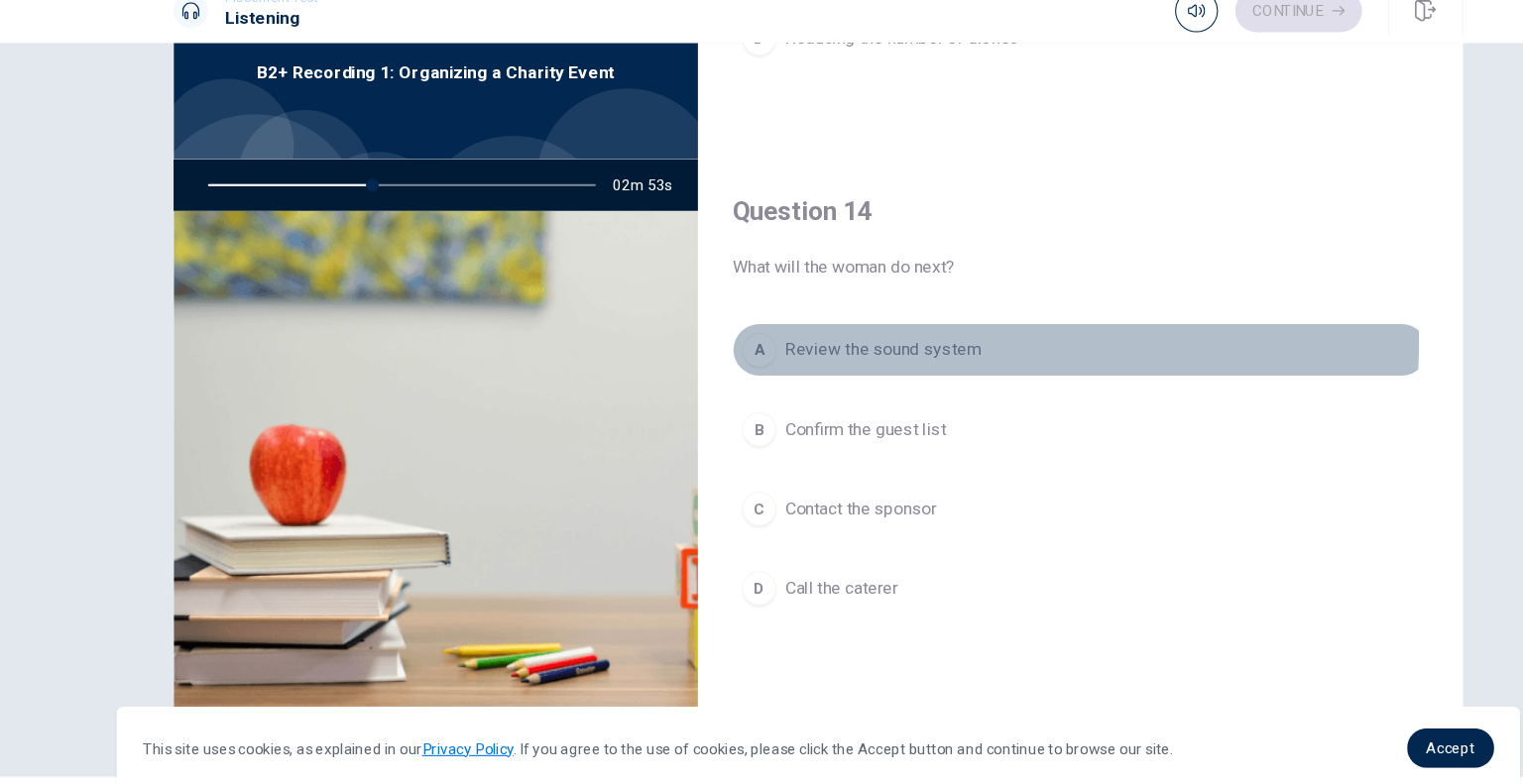 click on "Review the sound system" at bounding box center (821, 346) 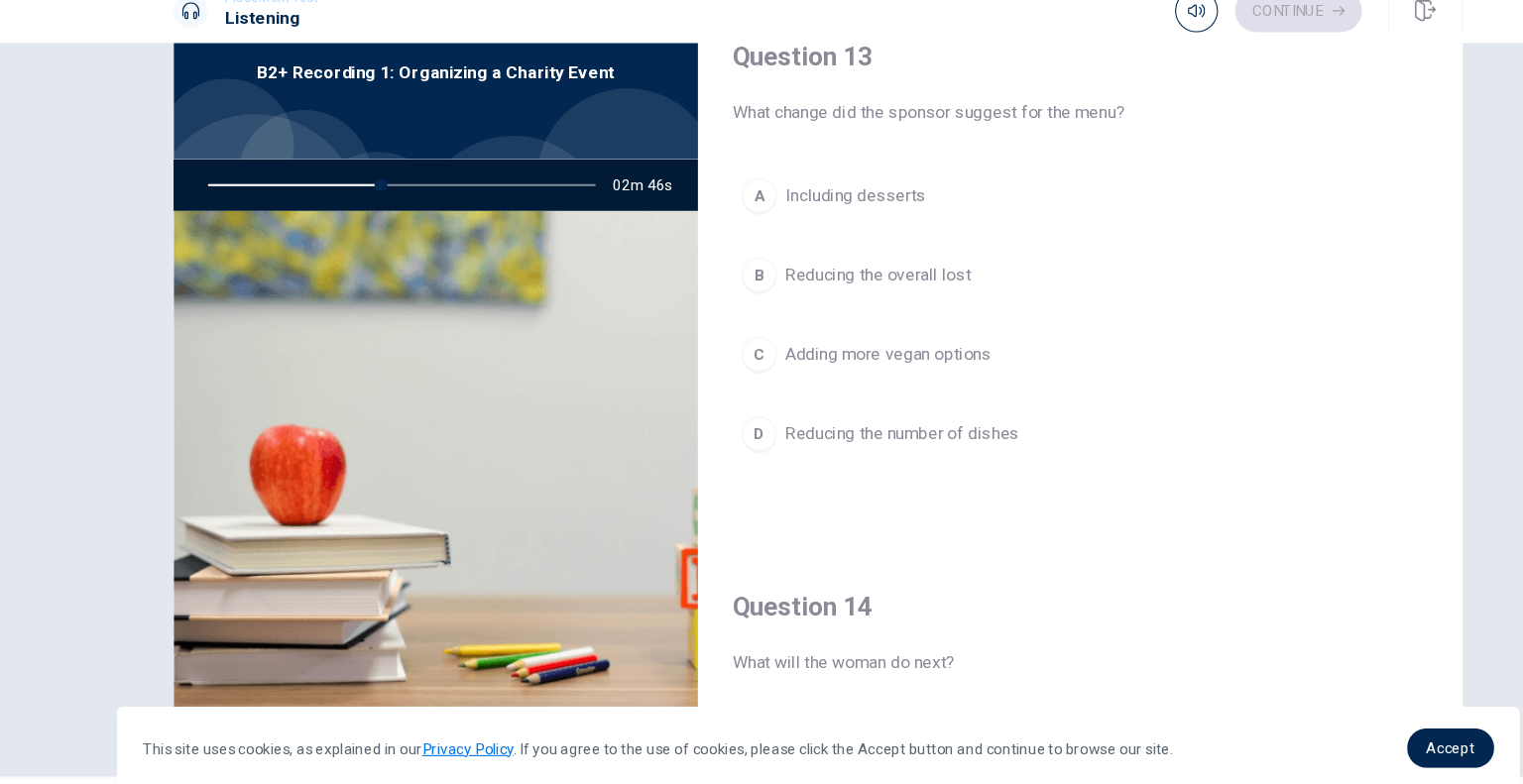 scroll, scrollTop: 1372, scrollLeft: 0, axis: vertical 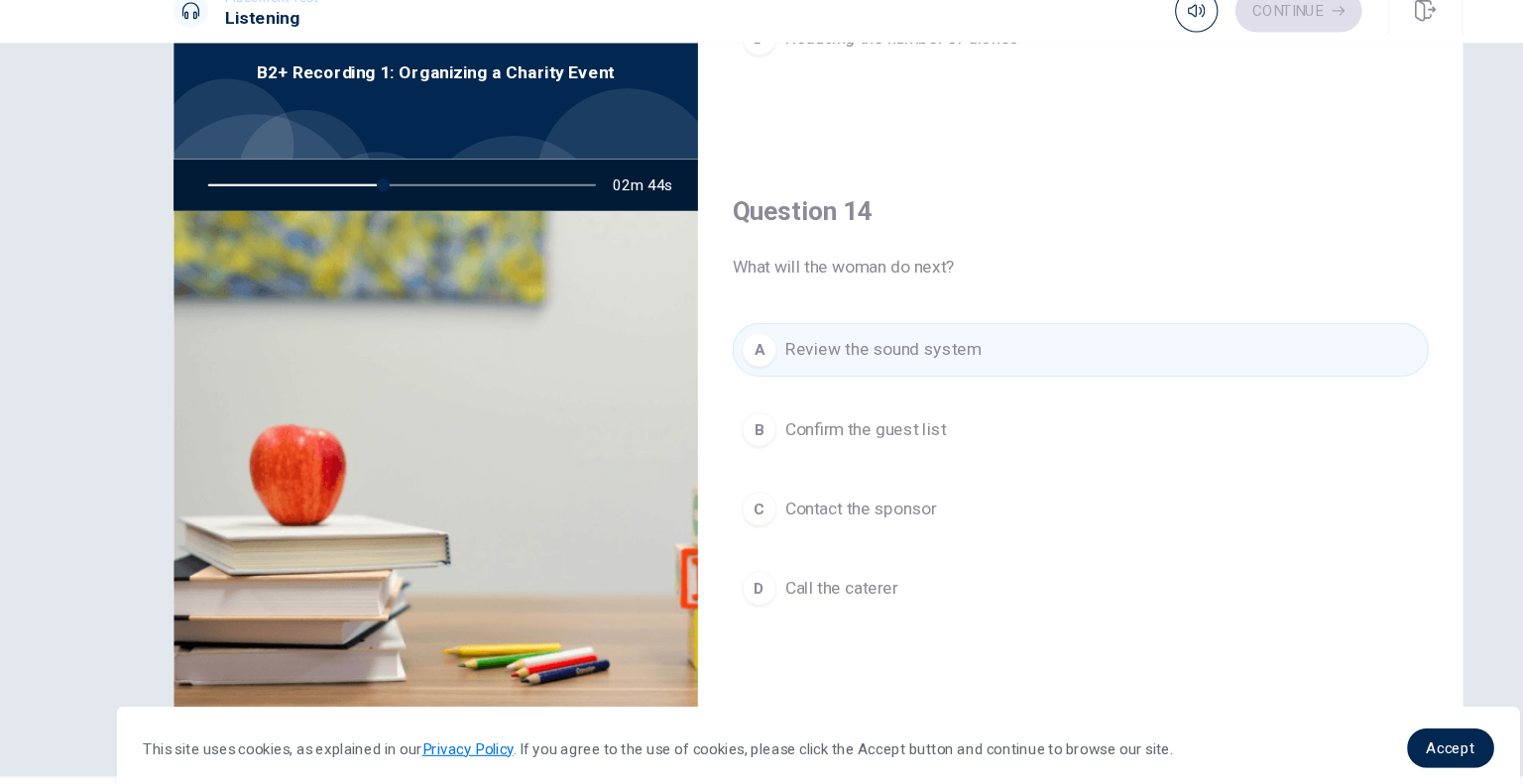 click on "D Call the caterer" at bounding box center [1003, 566] 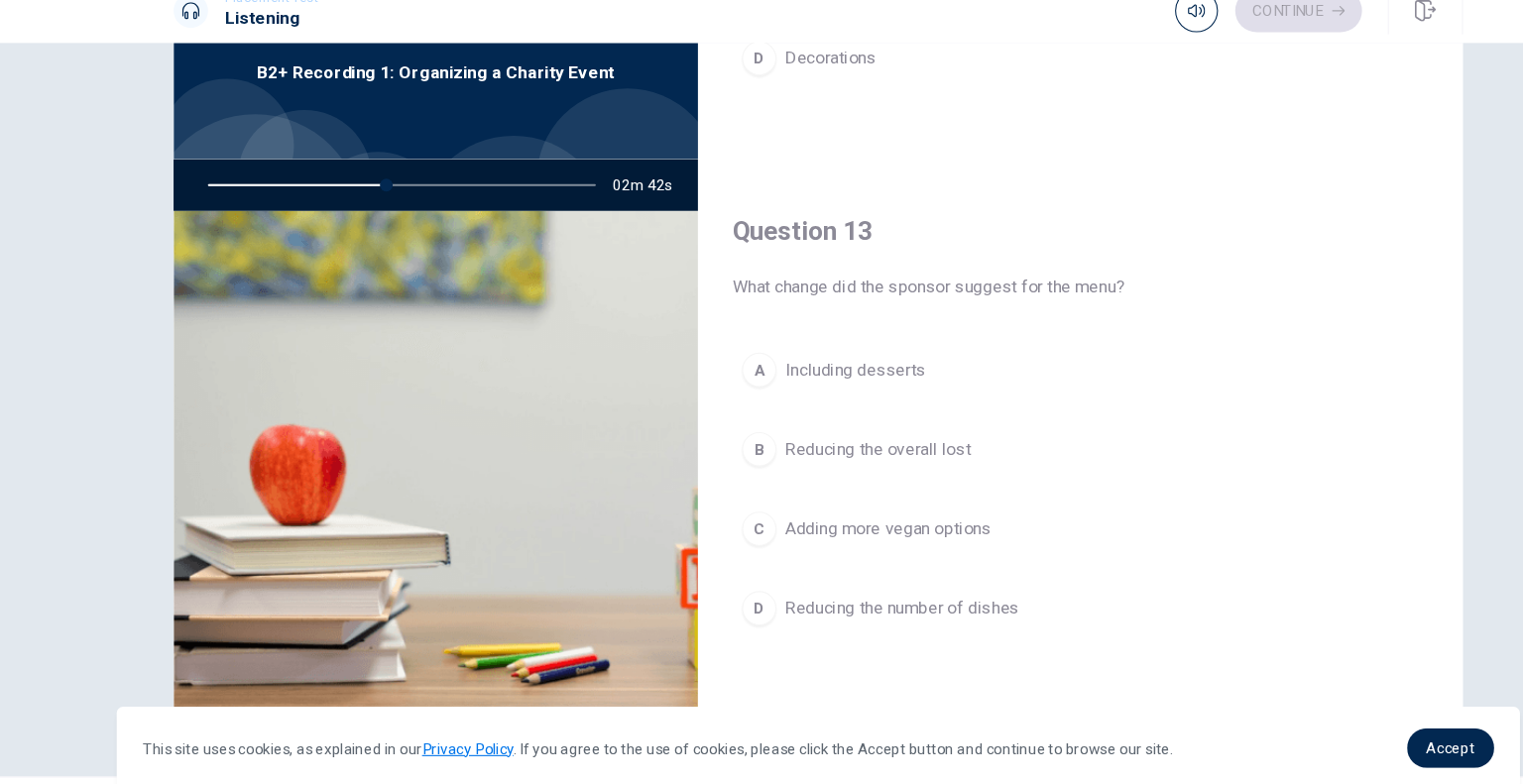 scroll, scrollTop: 823, scrollLeft: 0, axis: vertical 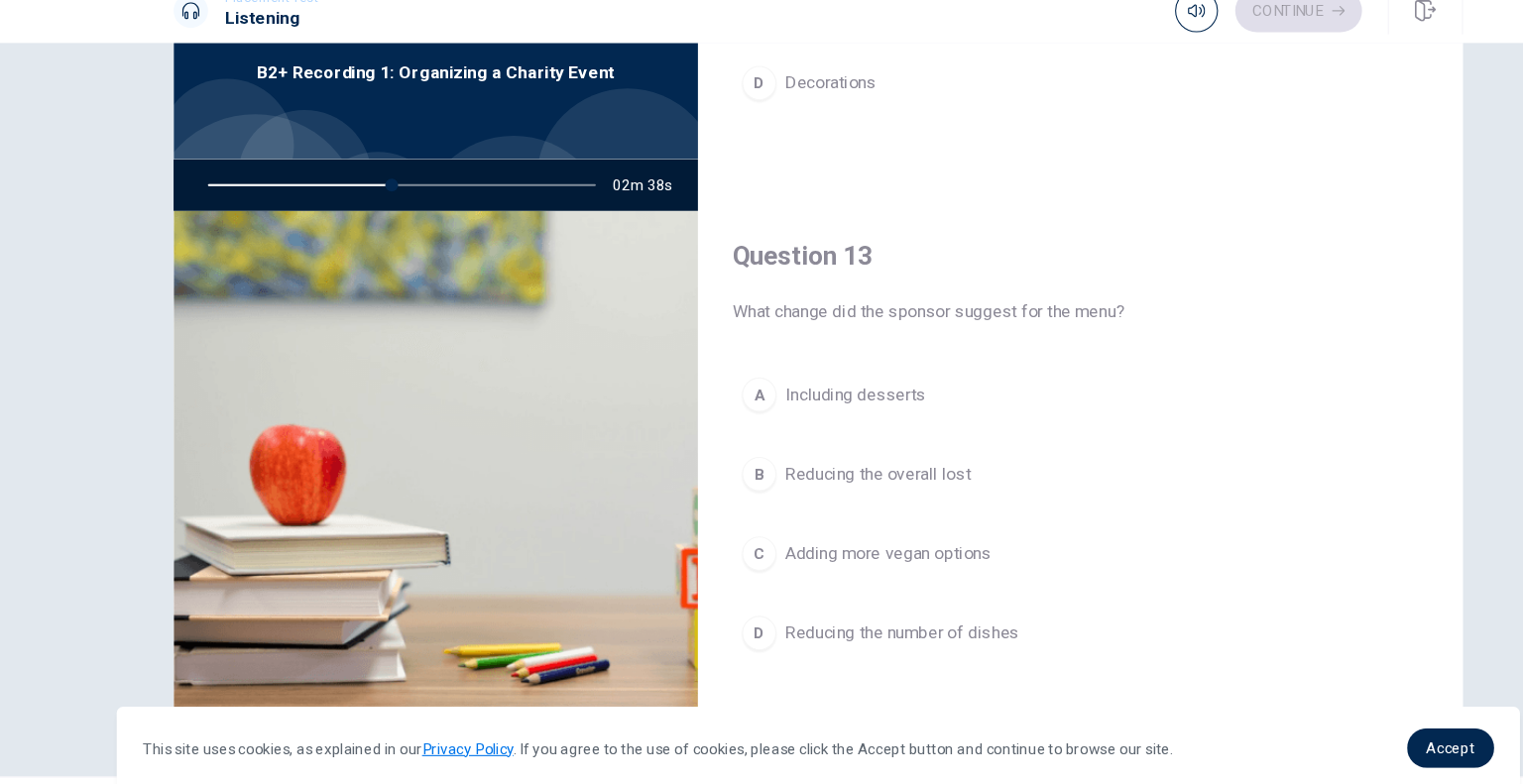 click on "A Including desserts" at bounding box center [1003, 388] 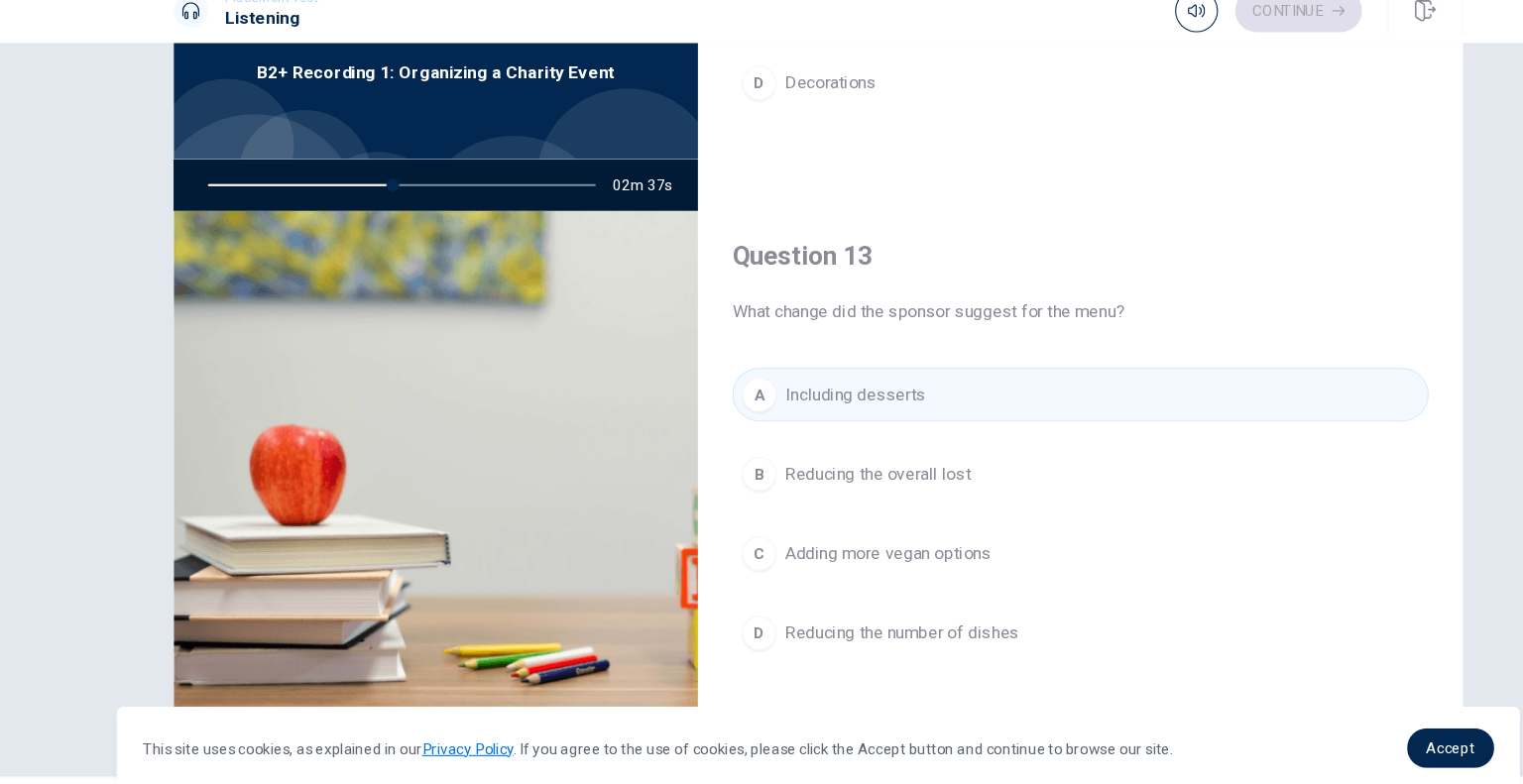 scroll, scrollTop: 457, scrollLeft: 0, axis: vertical 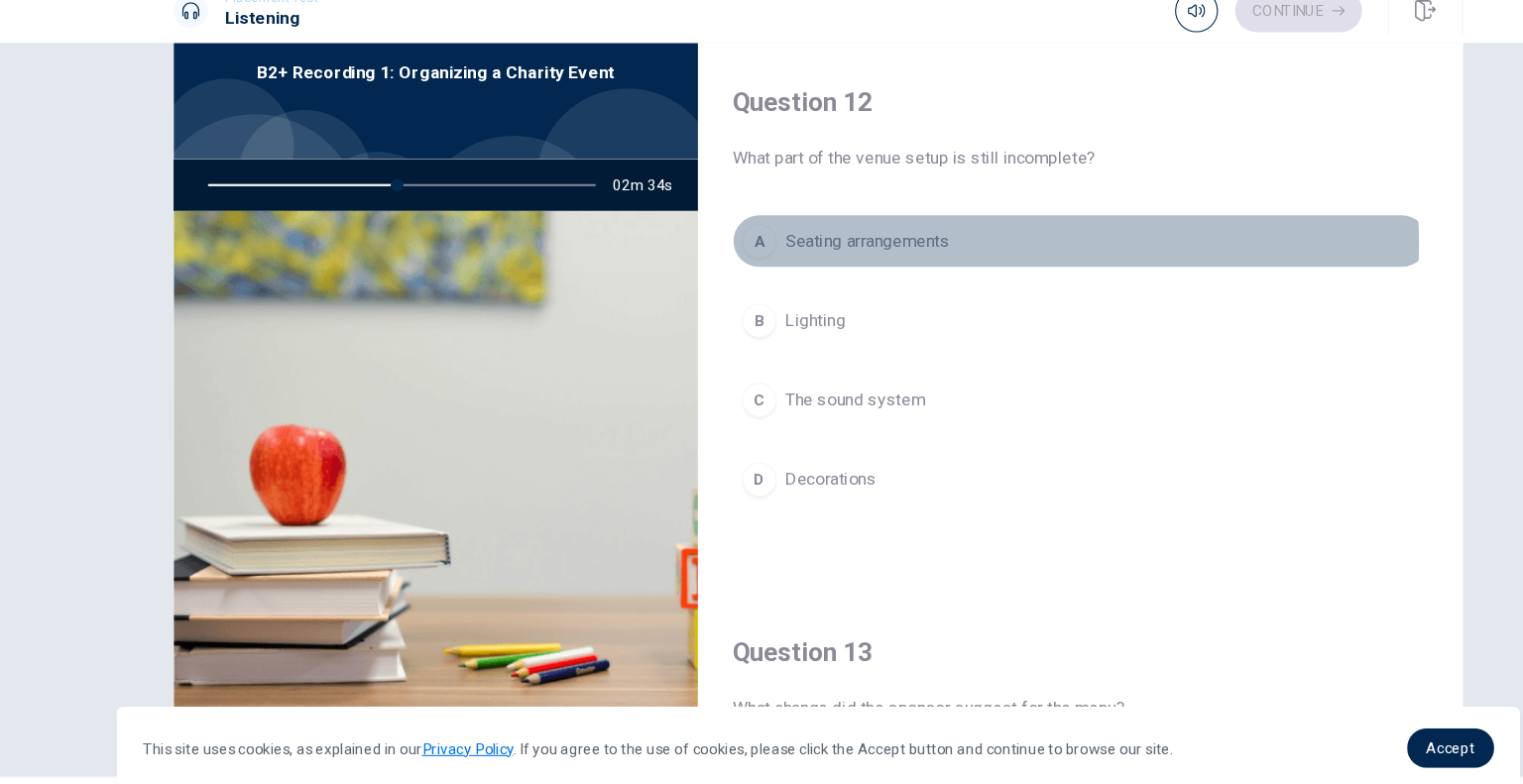 click on "A Seating arrangements" at bounding box center [1003, 246] 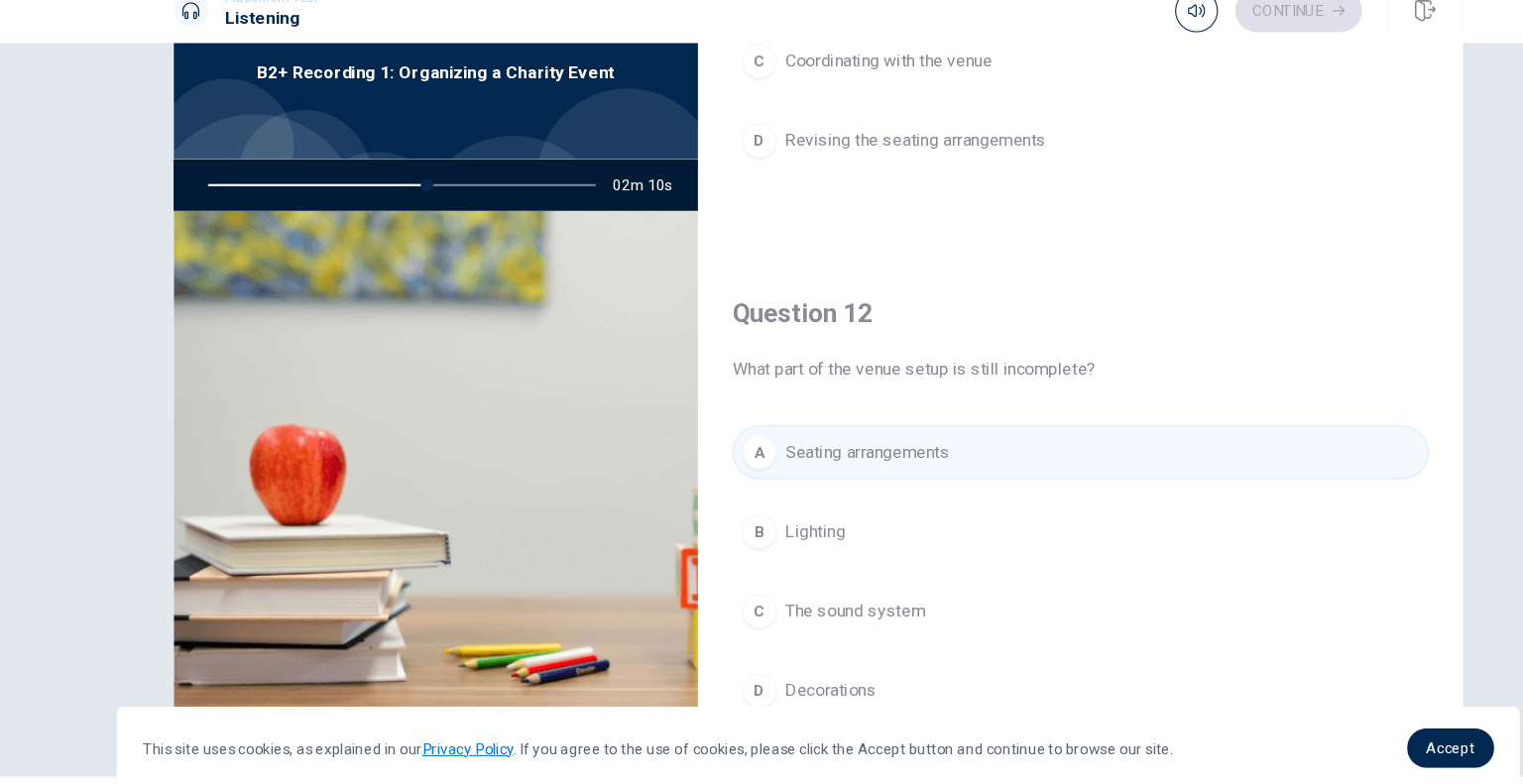 scroll, scrollTop: 274, scrollLeft: 0, axis: vertical 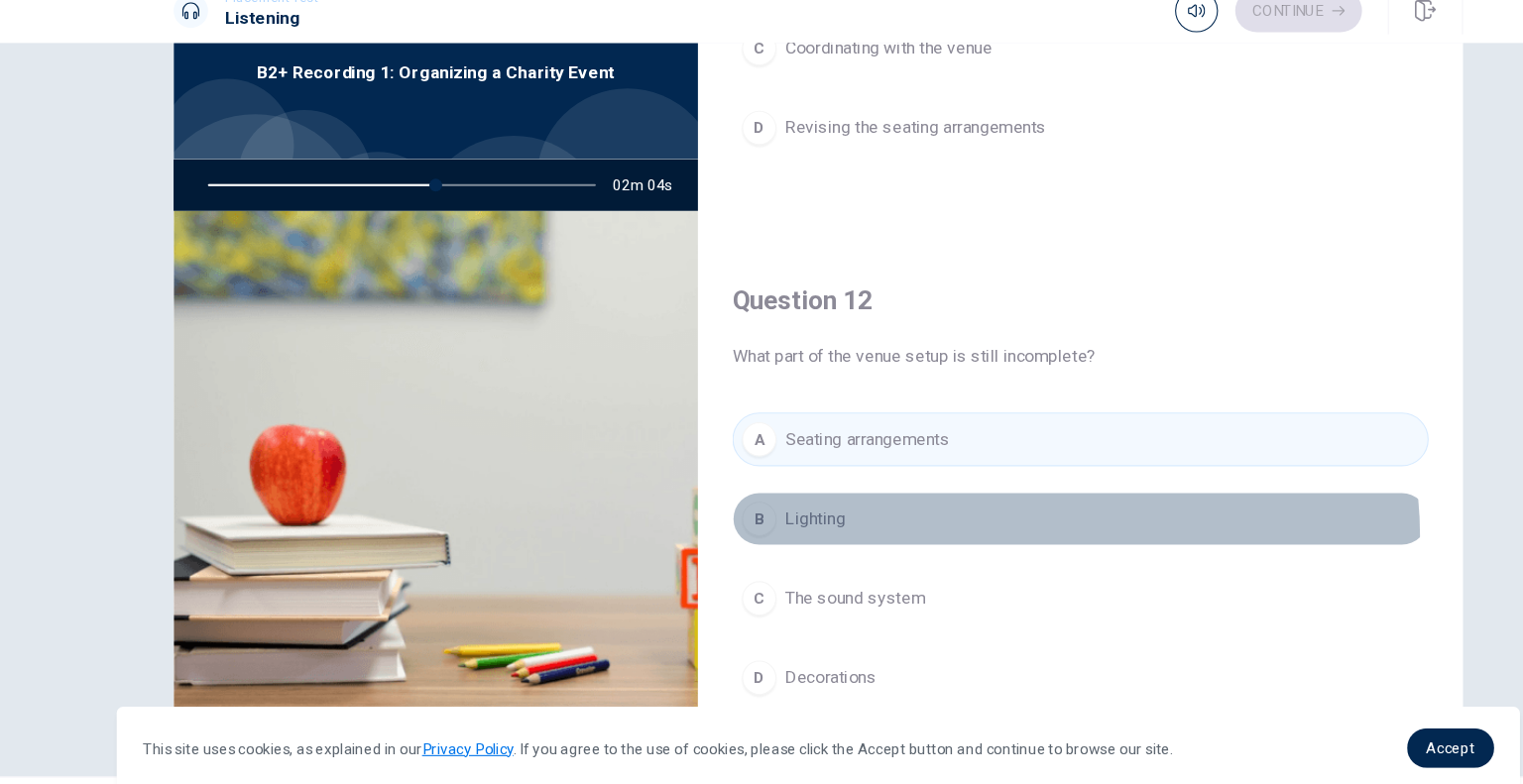 click on "B Lighting" at bounding box center [1003, 503] 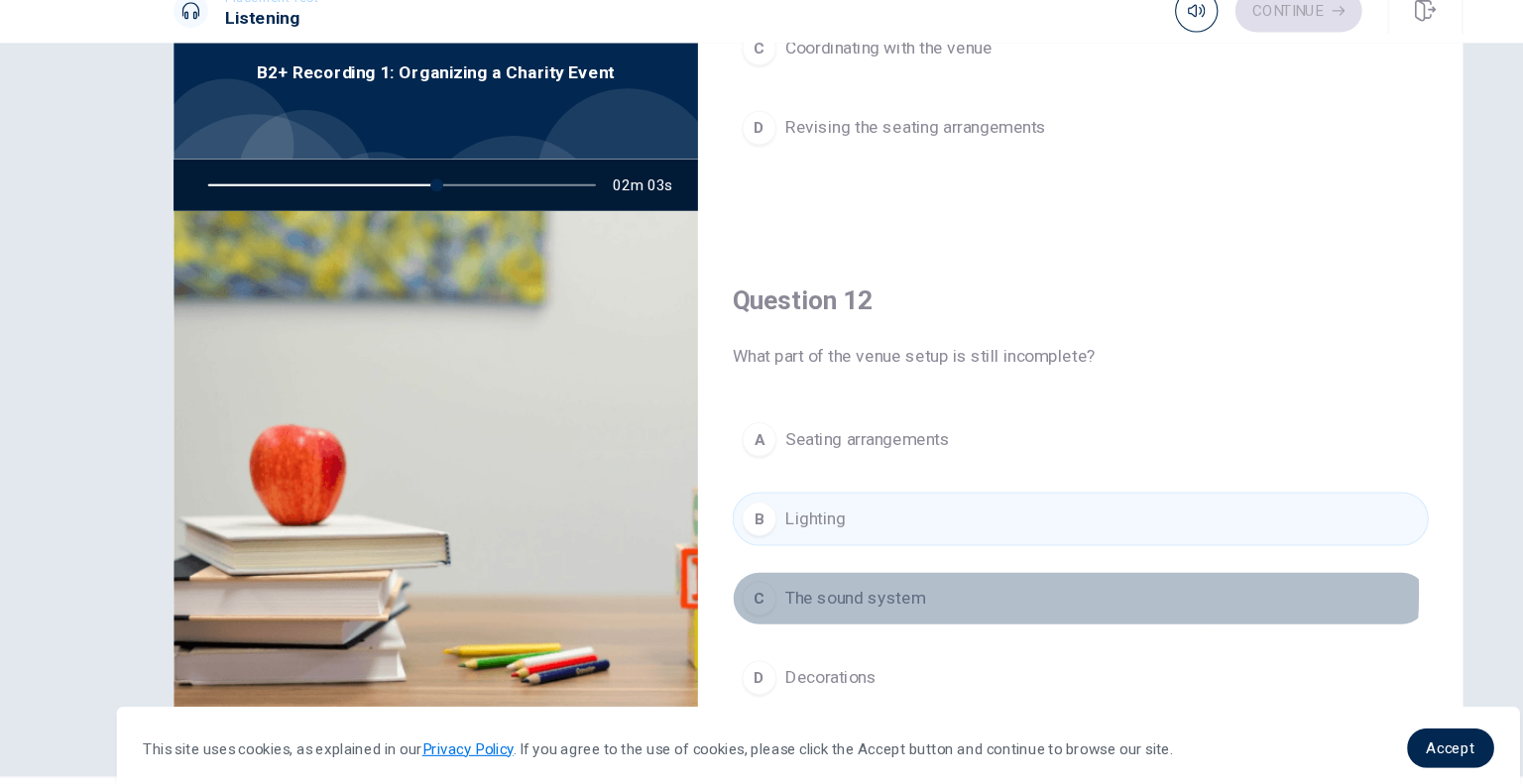 click on "C The sound system" at bounding box center (1003, 576) 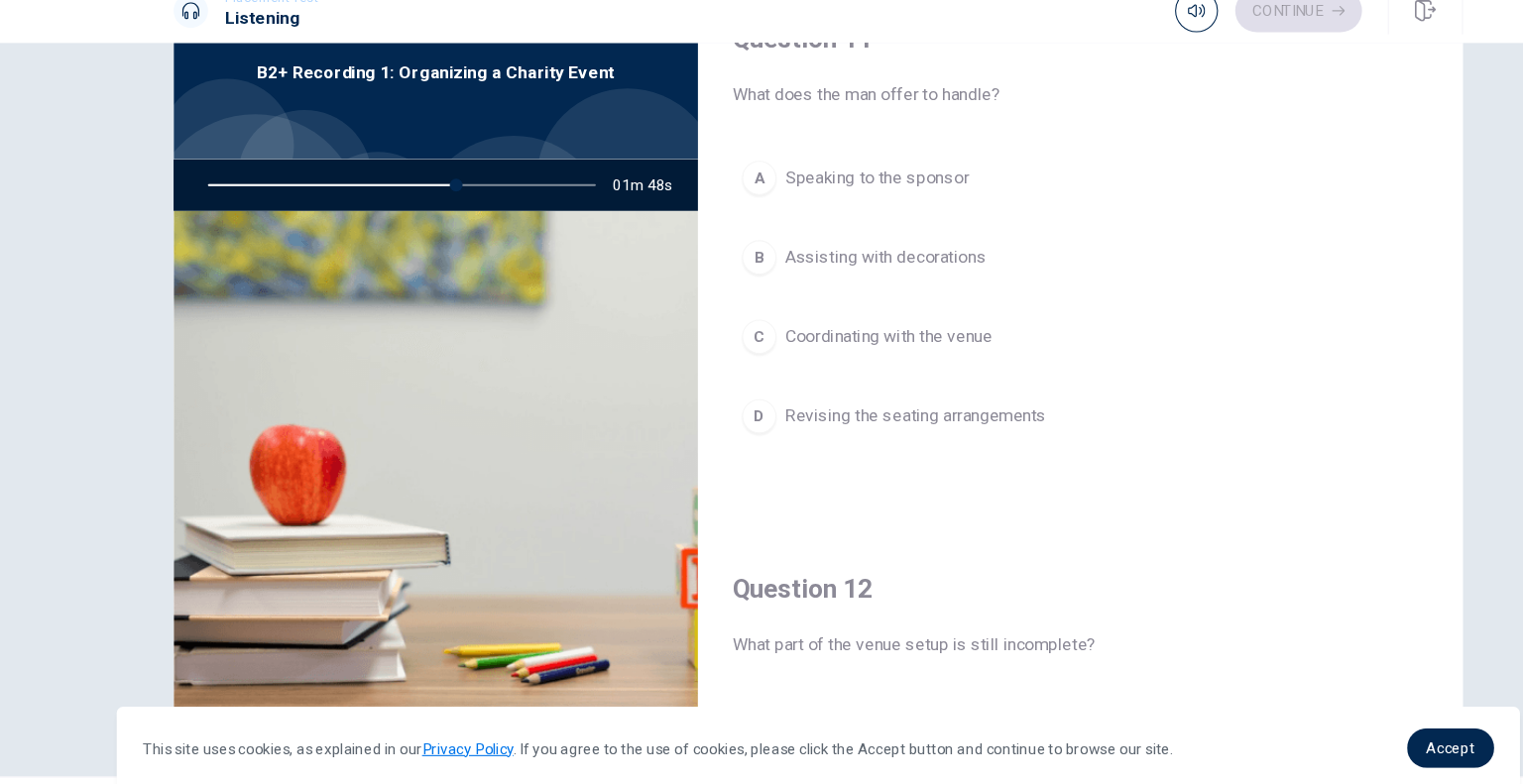 scroll, scrollTop: 0, scrollLeft: 0, axis: both 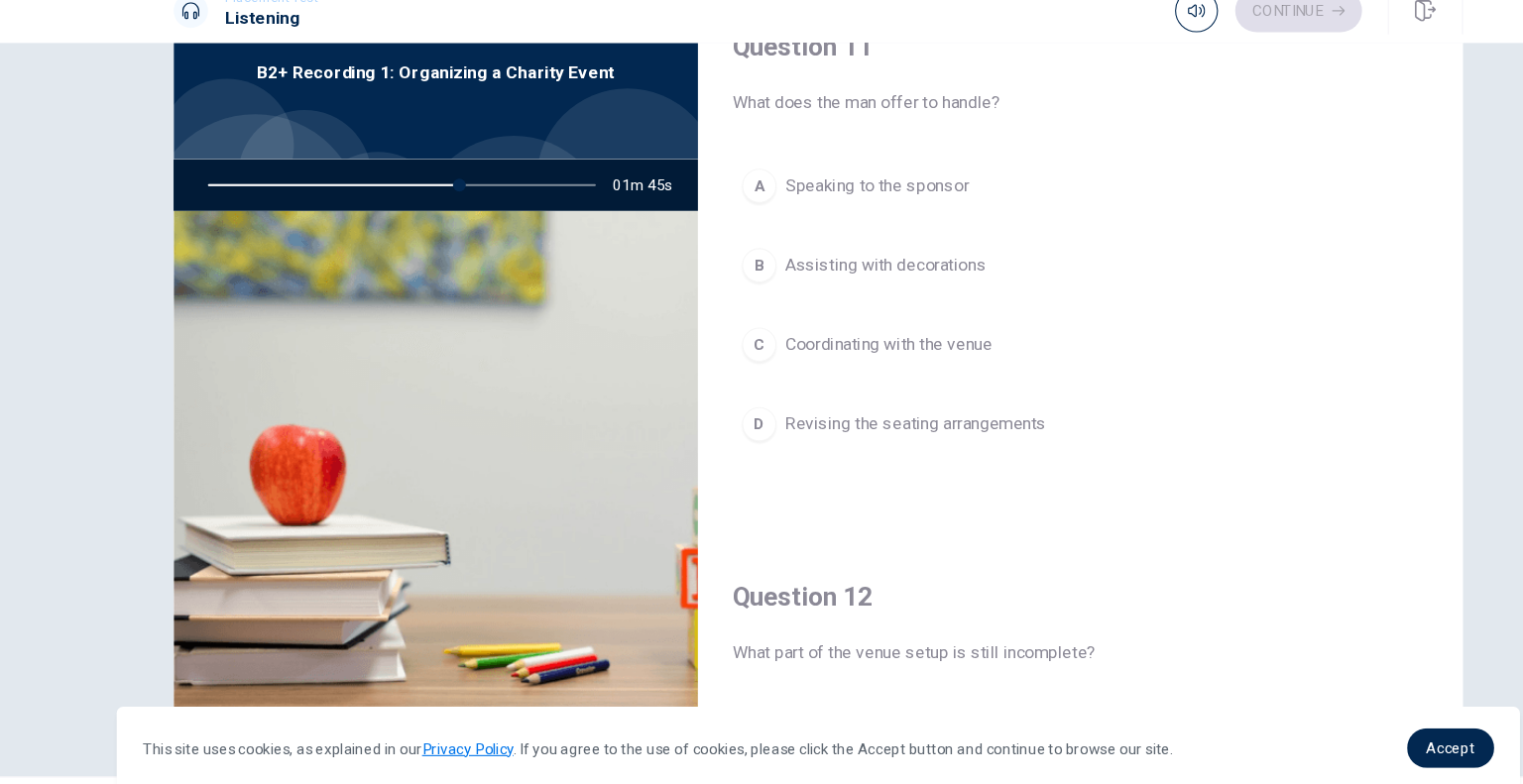 click on "Assisting with decorations" at bounding box center [823, 269] 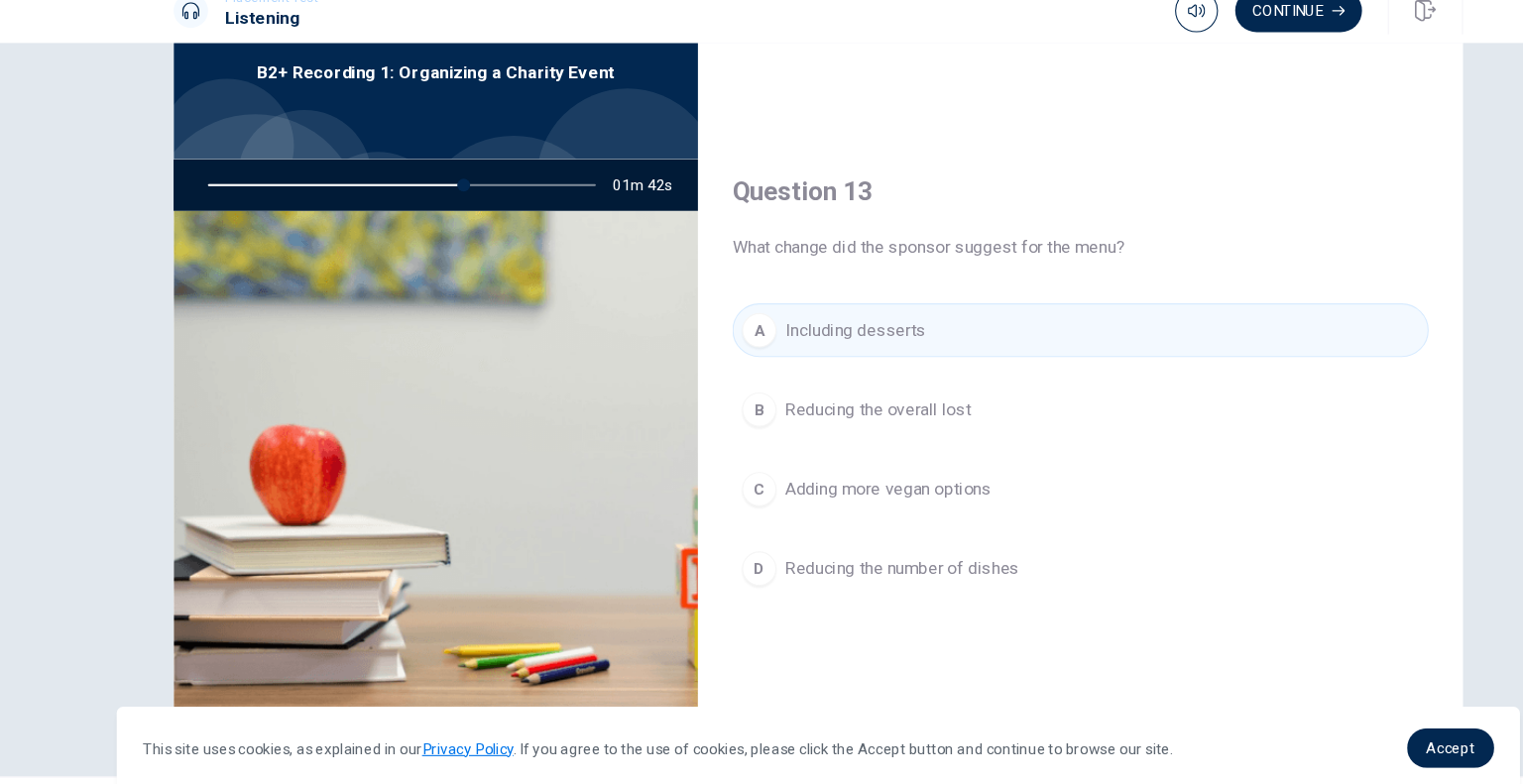 scroll, scrollTop: 915, scrollLeft: 0, axis: vertical 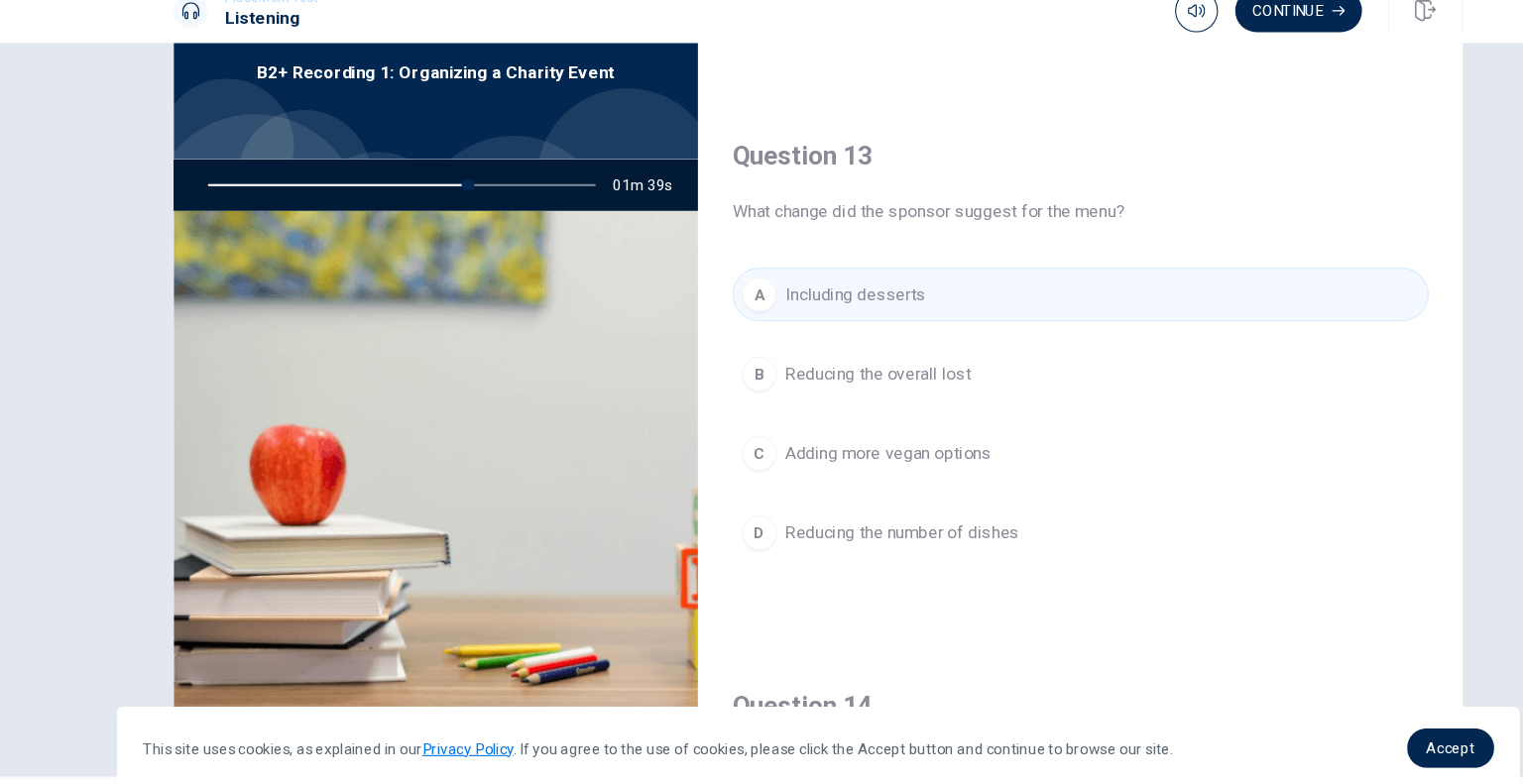 click on "Adding more vegan options" at bounding box center [826, 442] 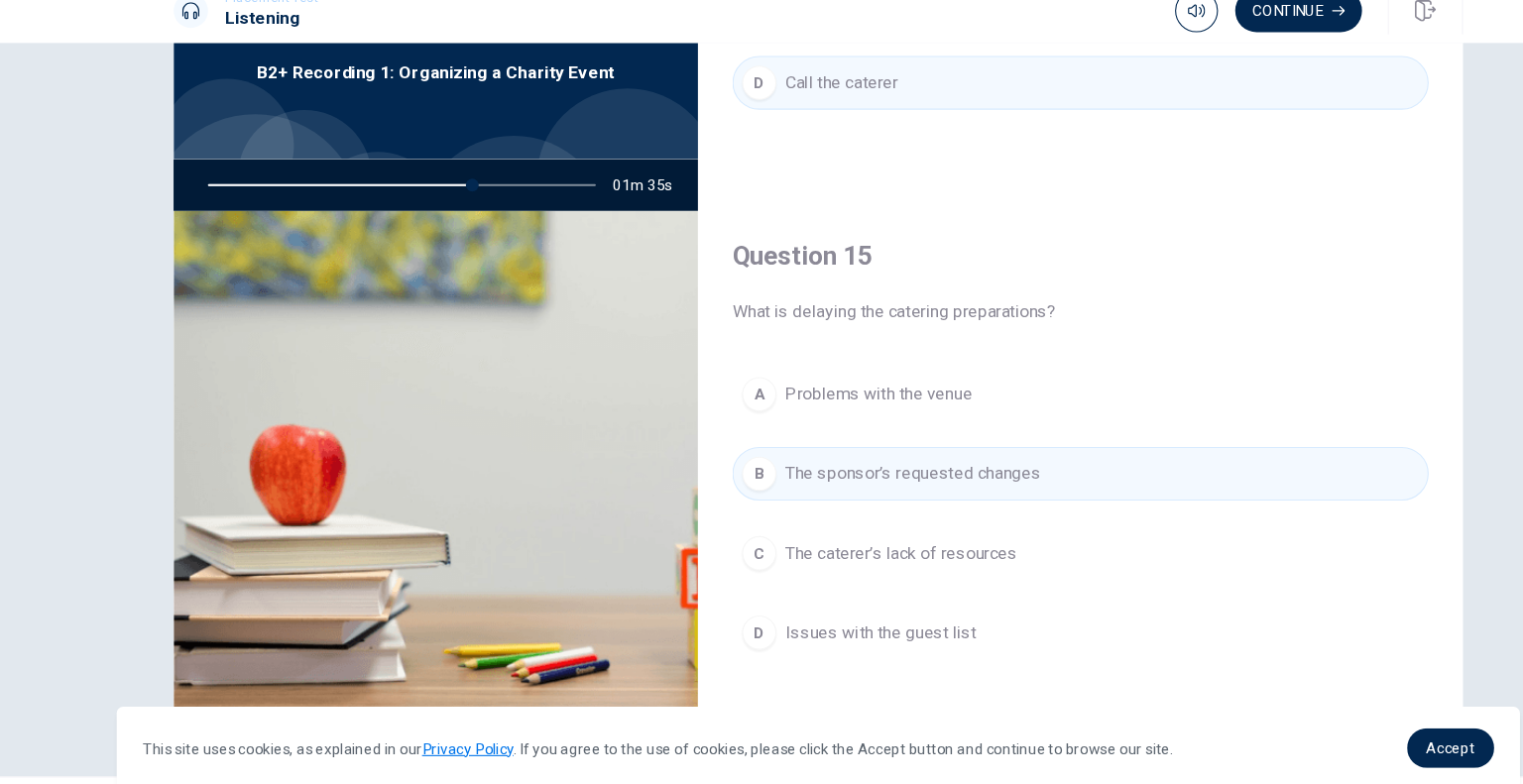 scroll, scrollTop: 1840, scrollLeft: 0, axis: vertical 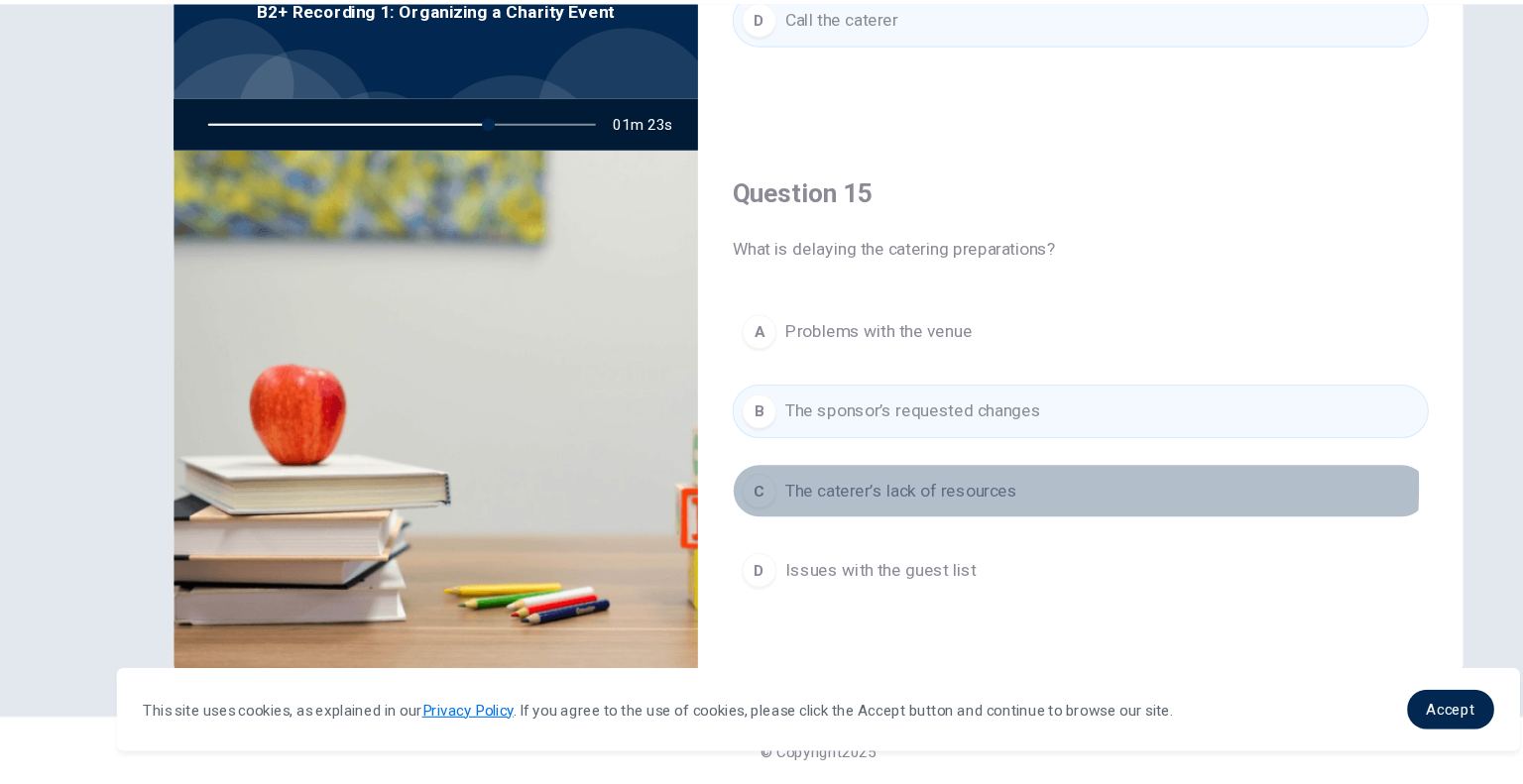 click on "The caterer’s lack of resources" at bounding box center (838, 512) 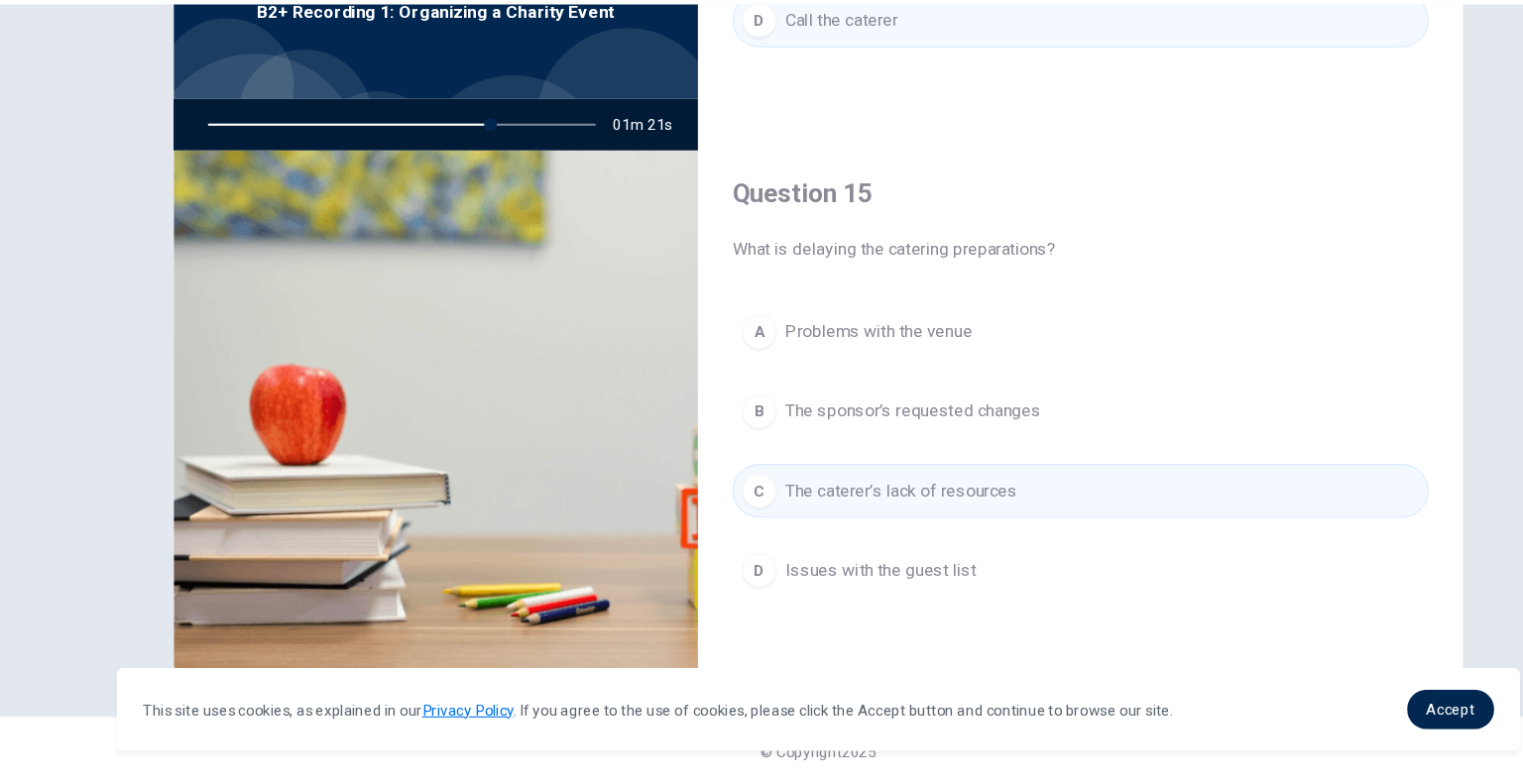 scroll, scrollTop: 0, scrollLeft: 0, axis: both 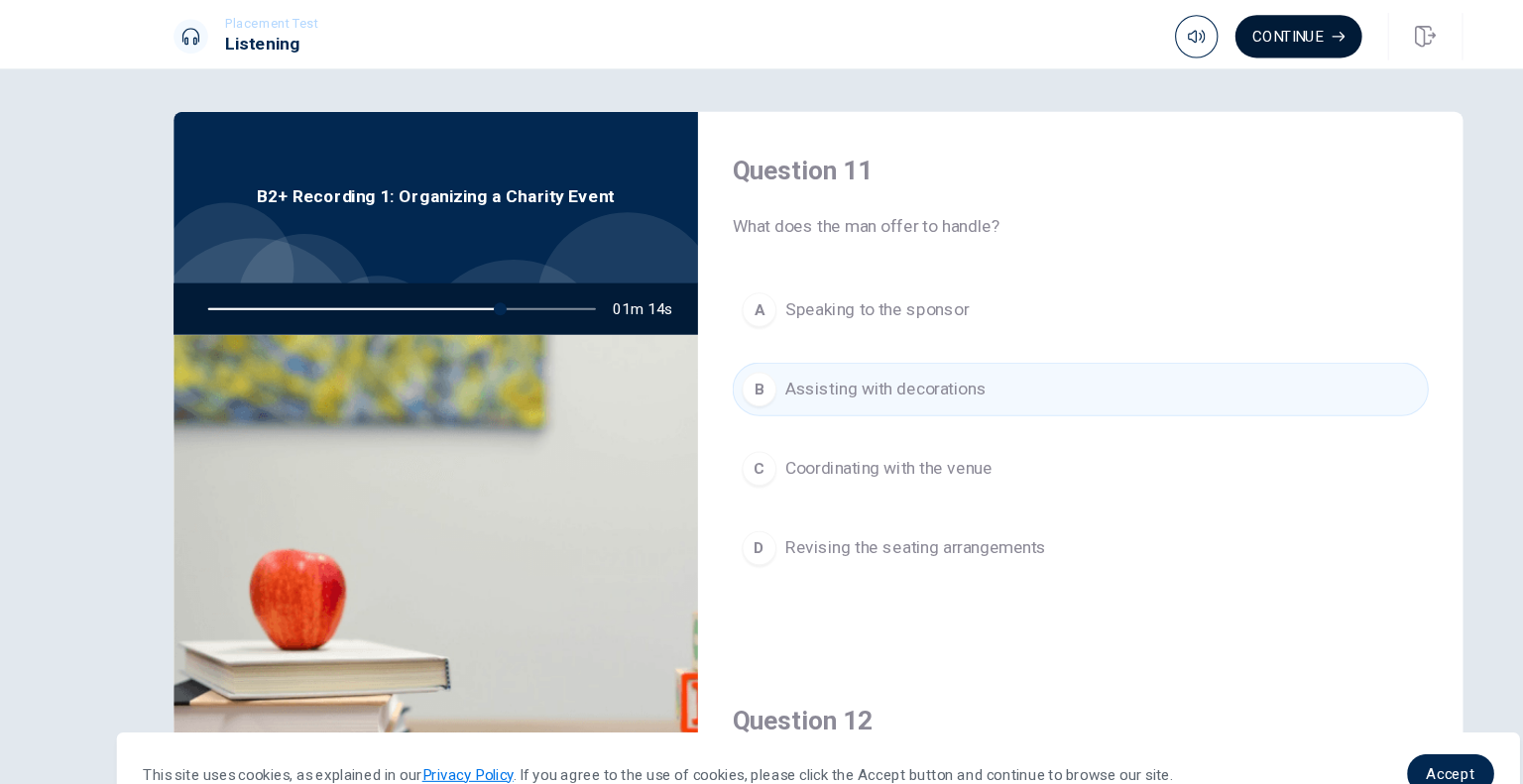 click on "Continue" at bounding box center (1205, 34) 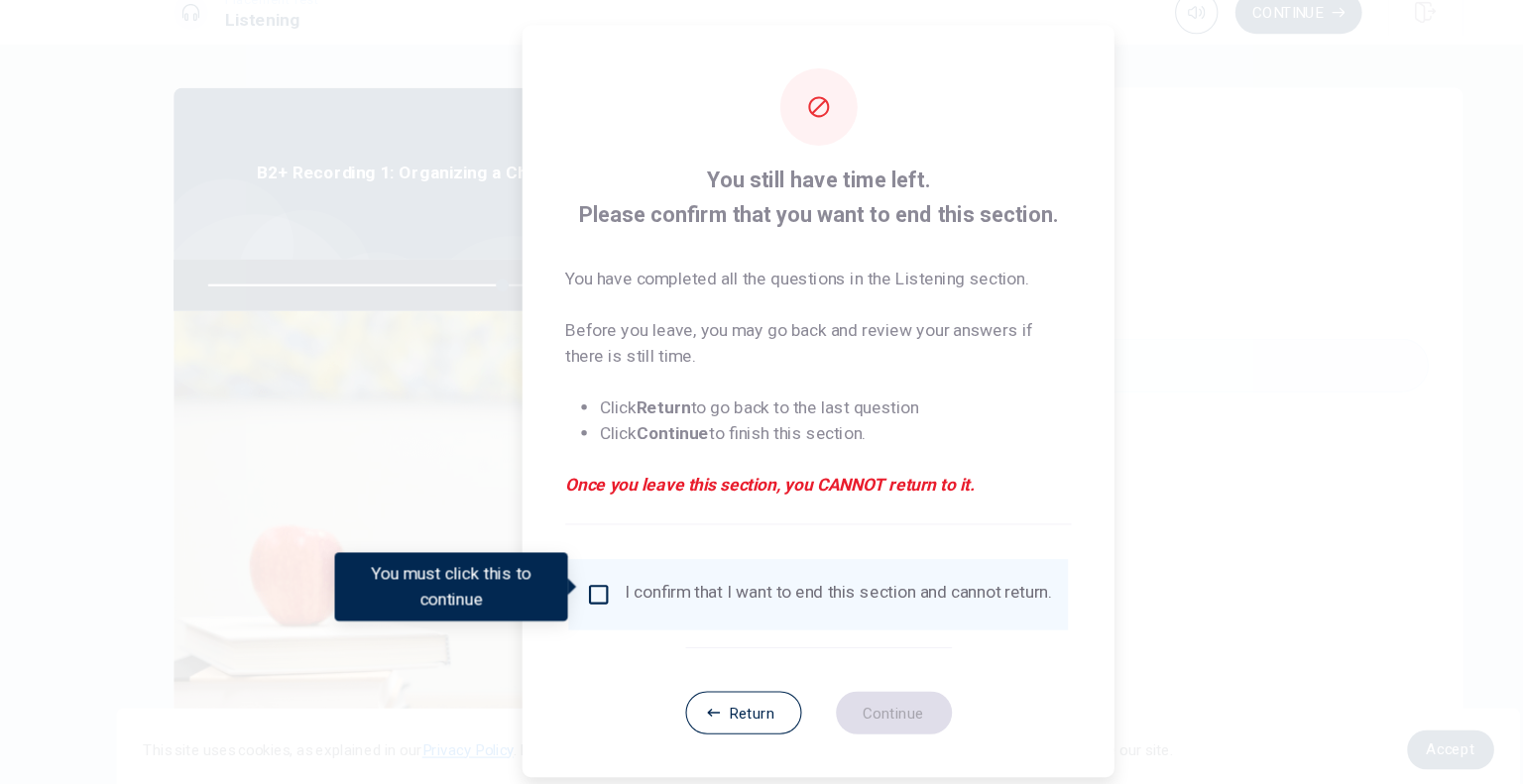 click on "I confirm that I want to end this section and cannot return." at bounding box center (762, 571) 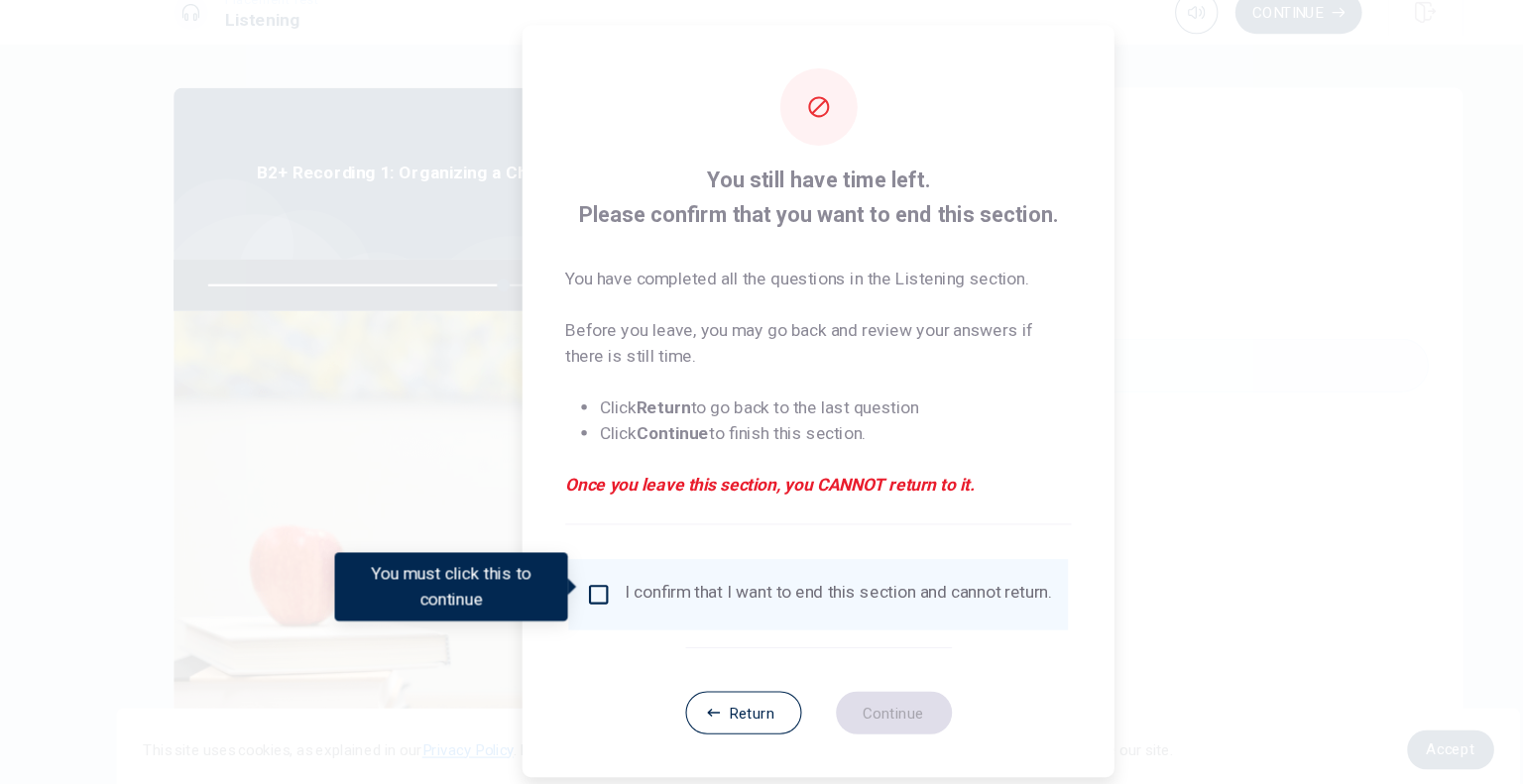 click at bounding box center (559, 571) 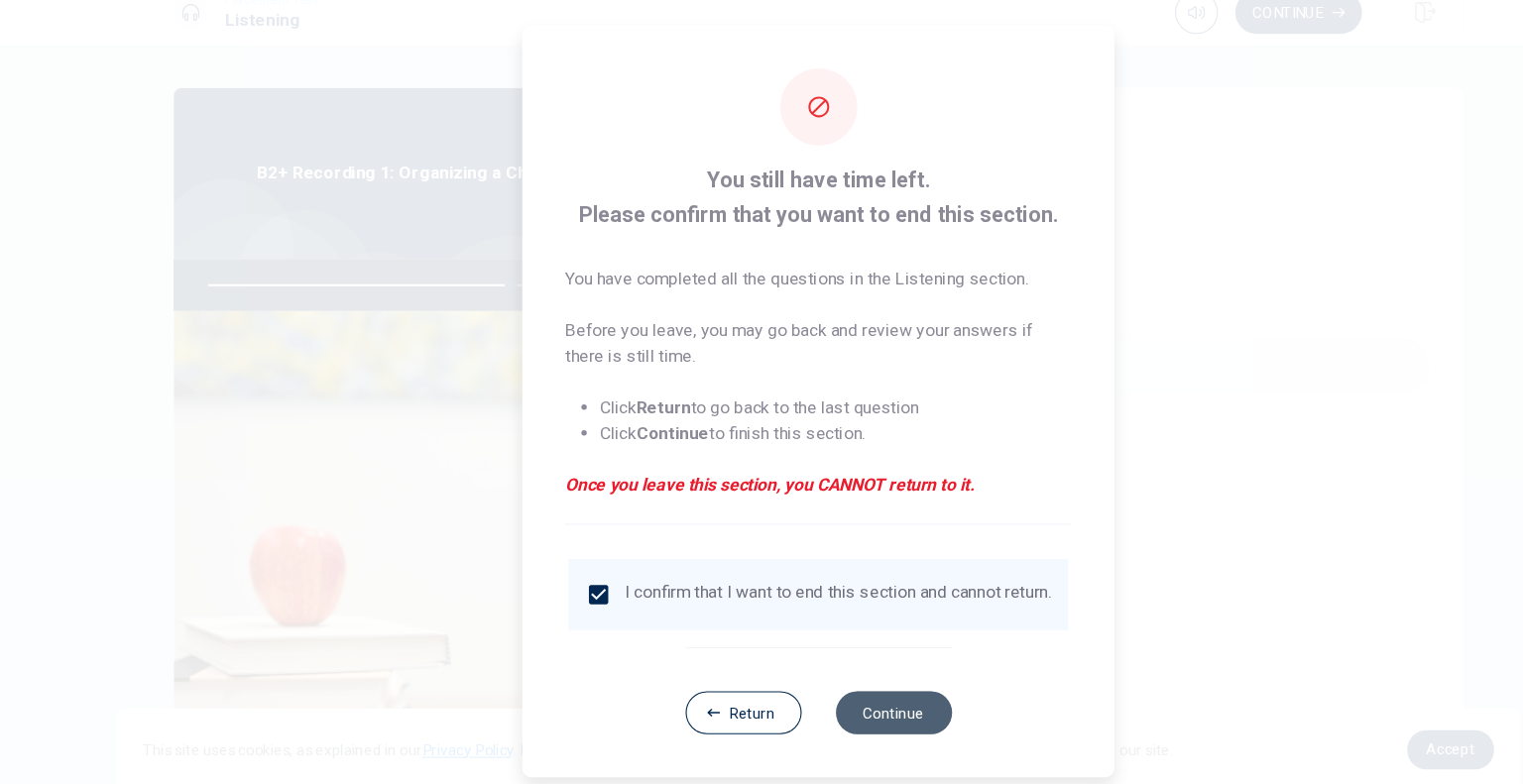 click on "Continue" at bounding box center [831, 680] 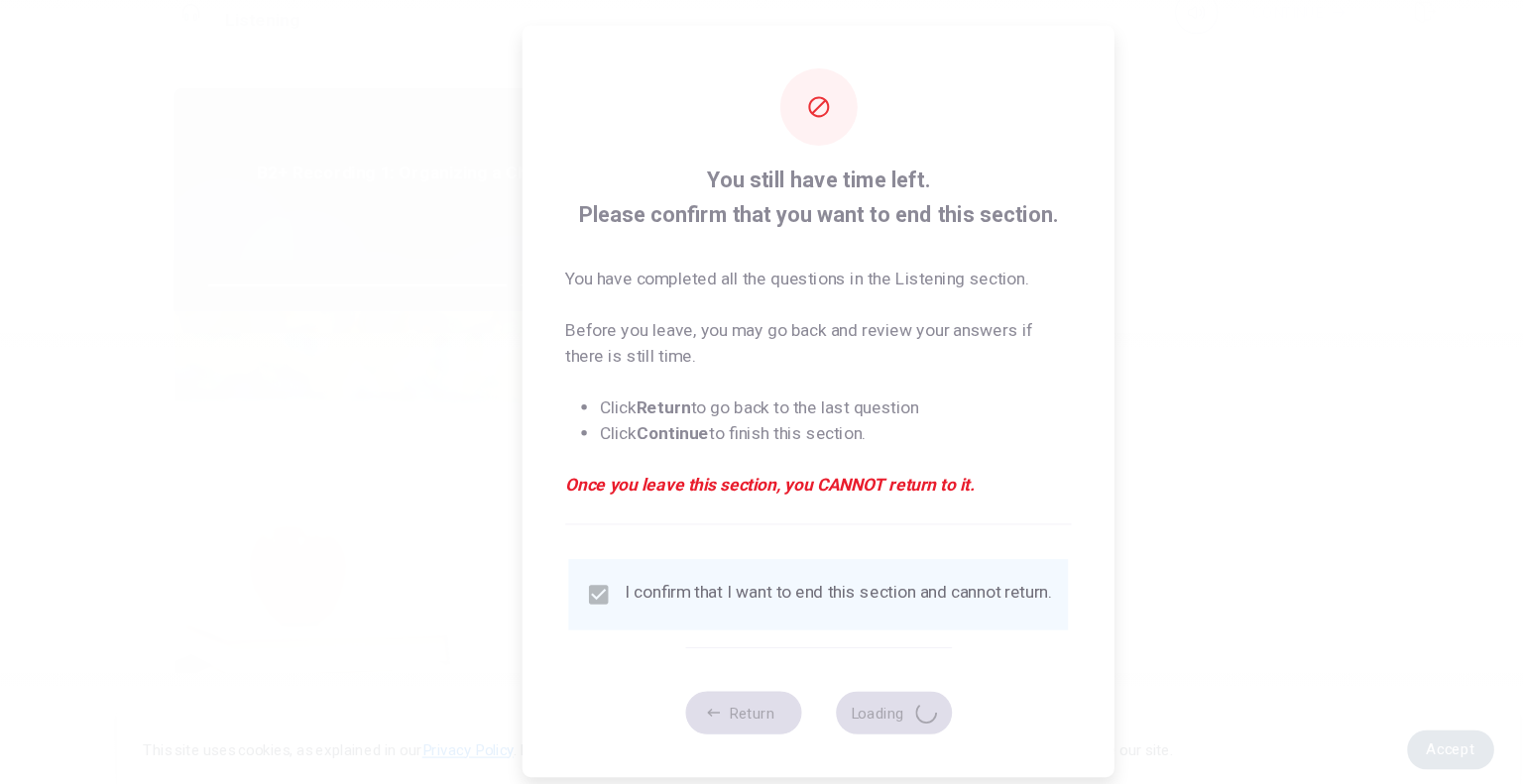 click at bounding box center (762, 392) 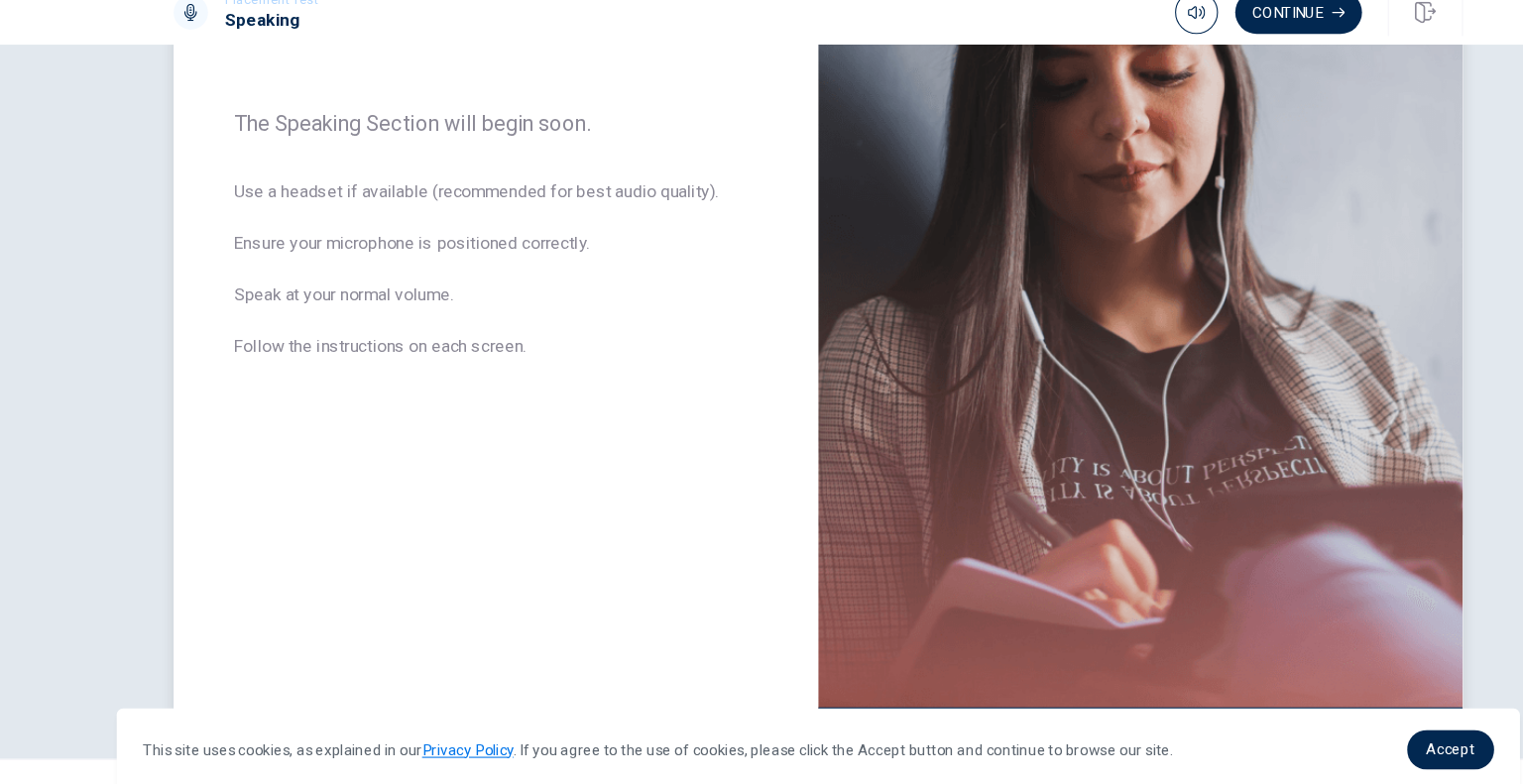 scroll, scrollTop: 285, scrollLeft: 0, axis: vertical 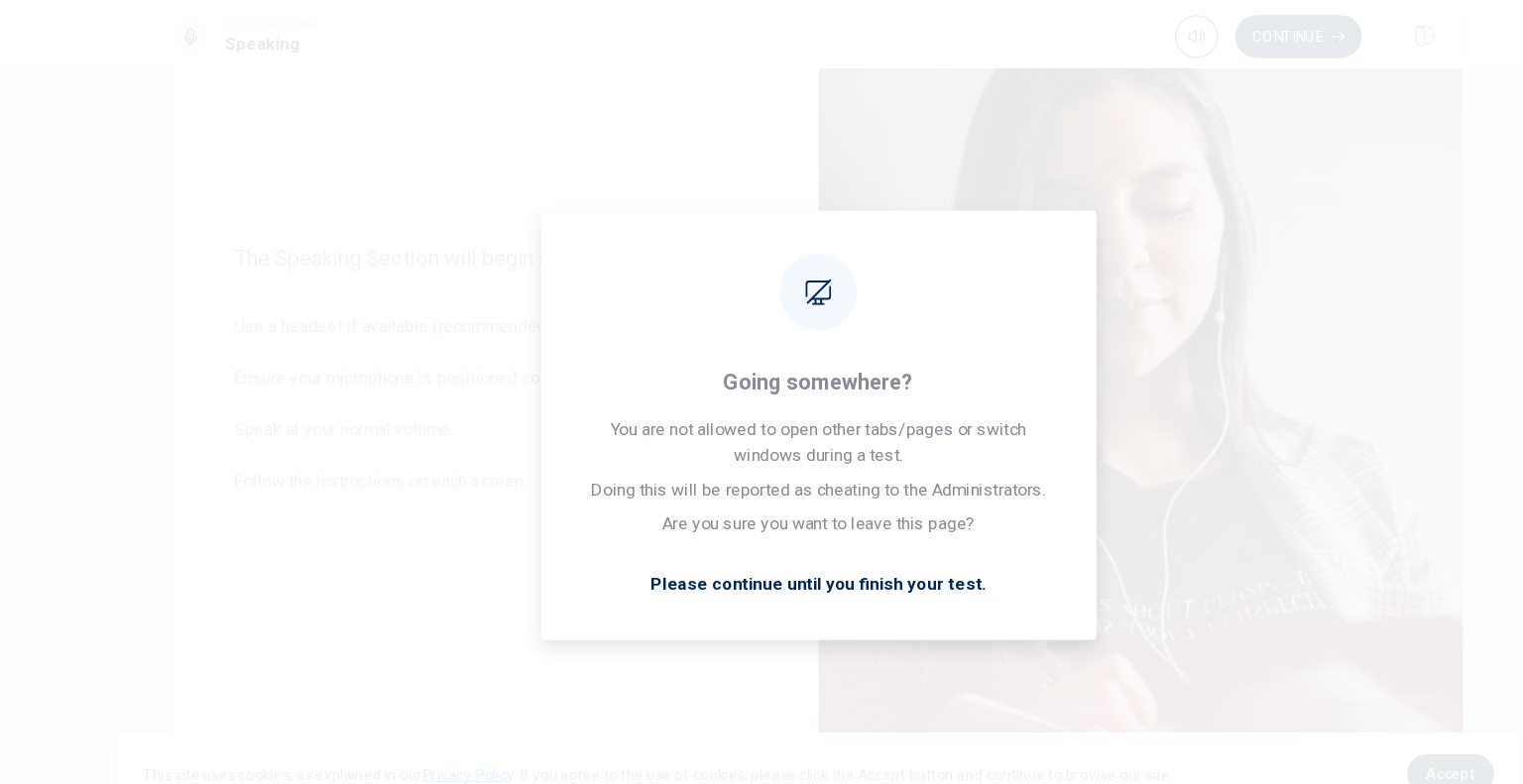 click on "Accept" at bounding box center [1345, 714] 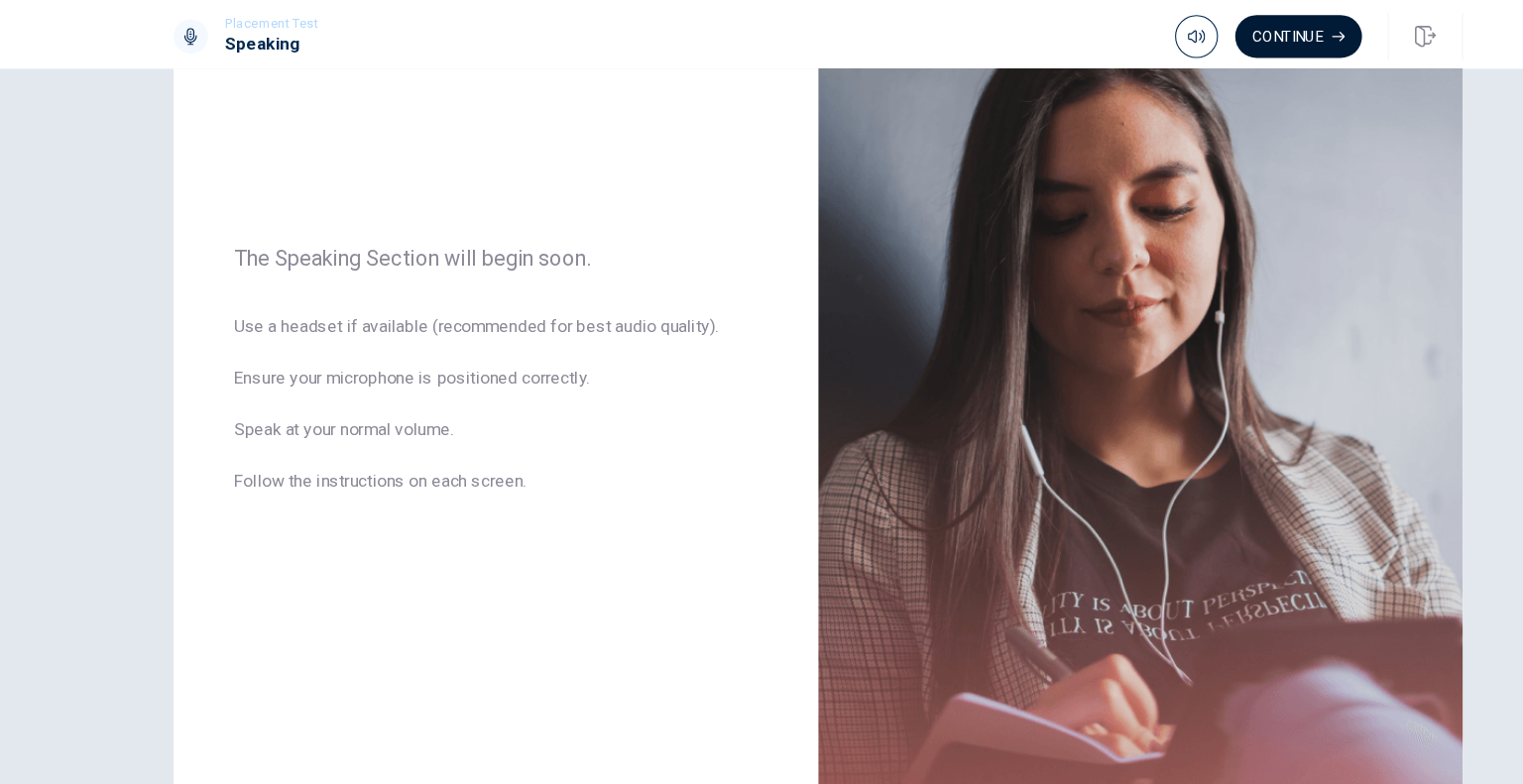 click on "Continue" at bounding box center [1205, 34] 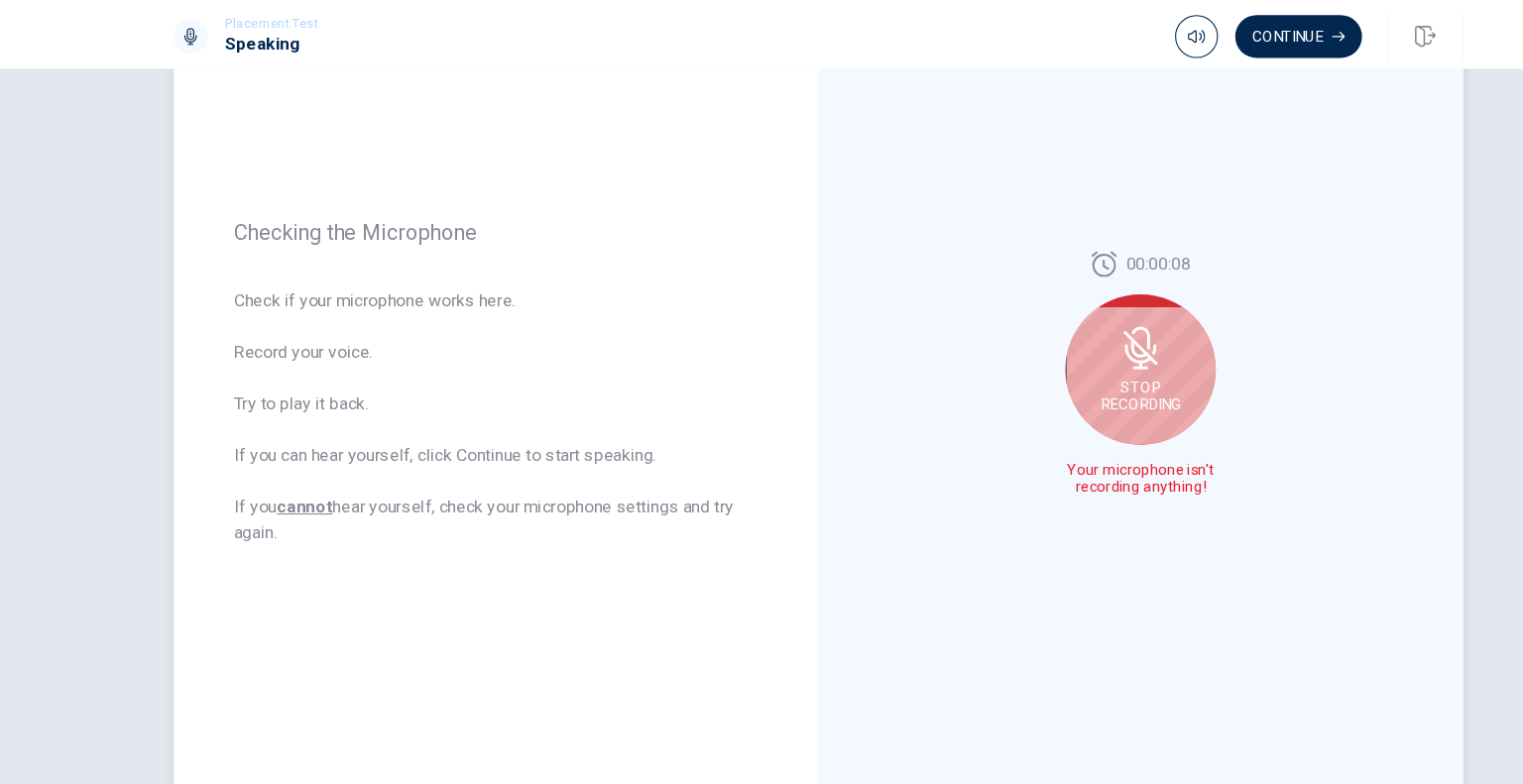 click on "Stop   Recording" at bounding box center (1059, 365) 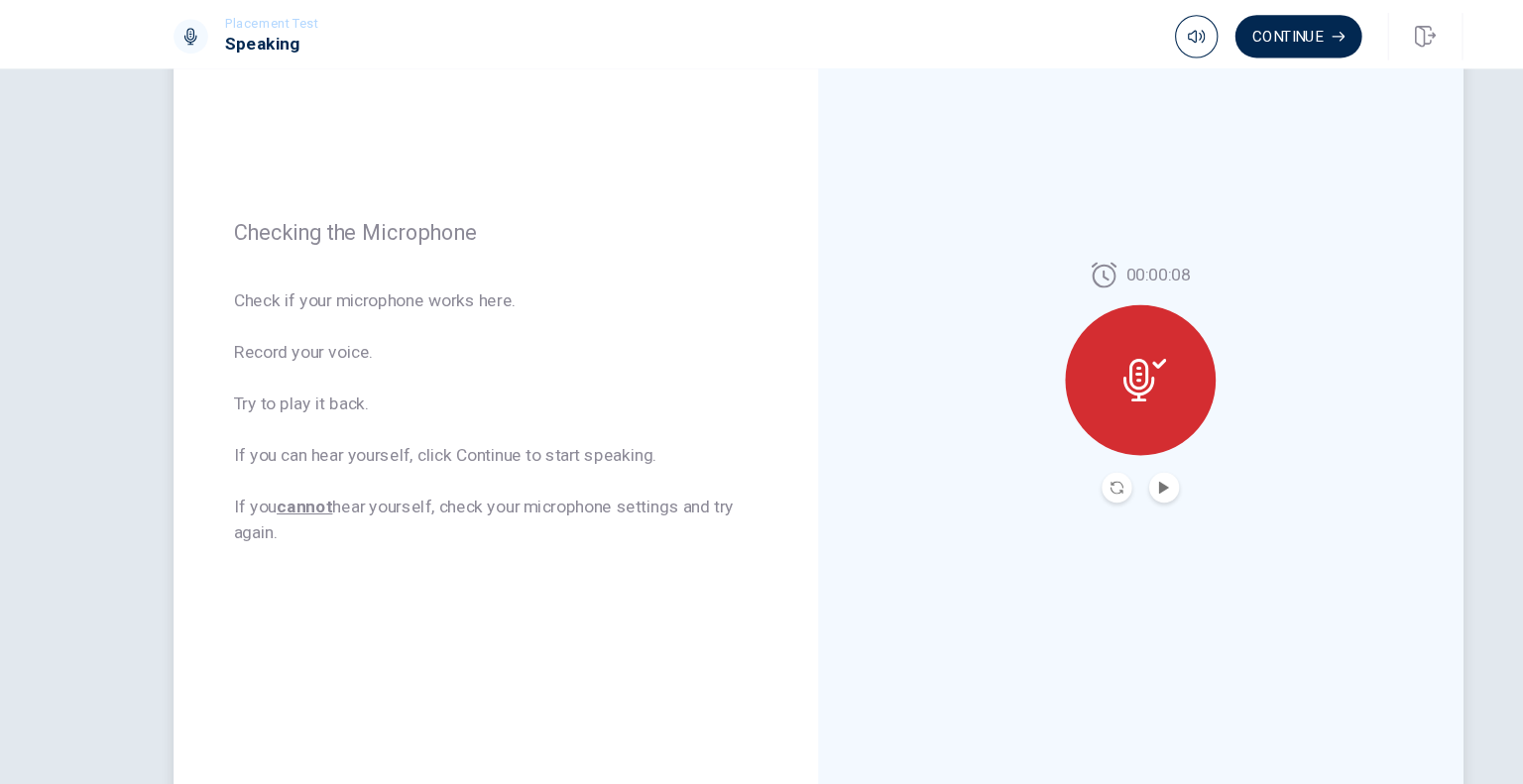 click at bounding box center (1059, 351) 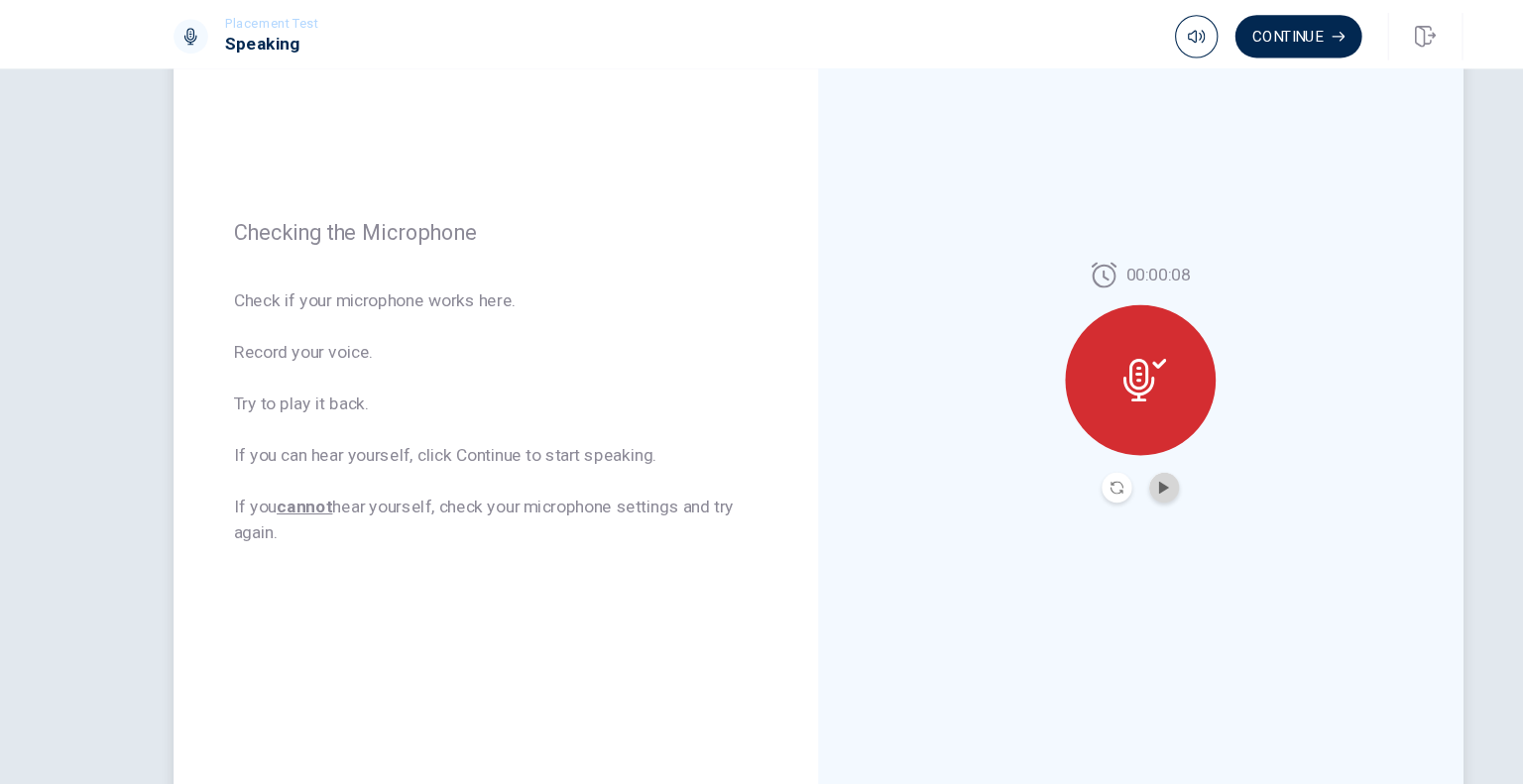 click at bounding box center [1081, 450] 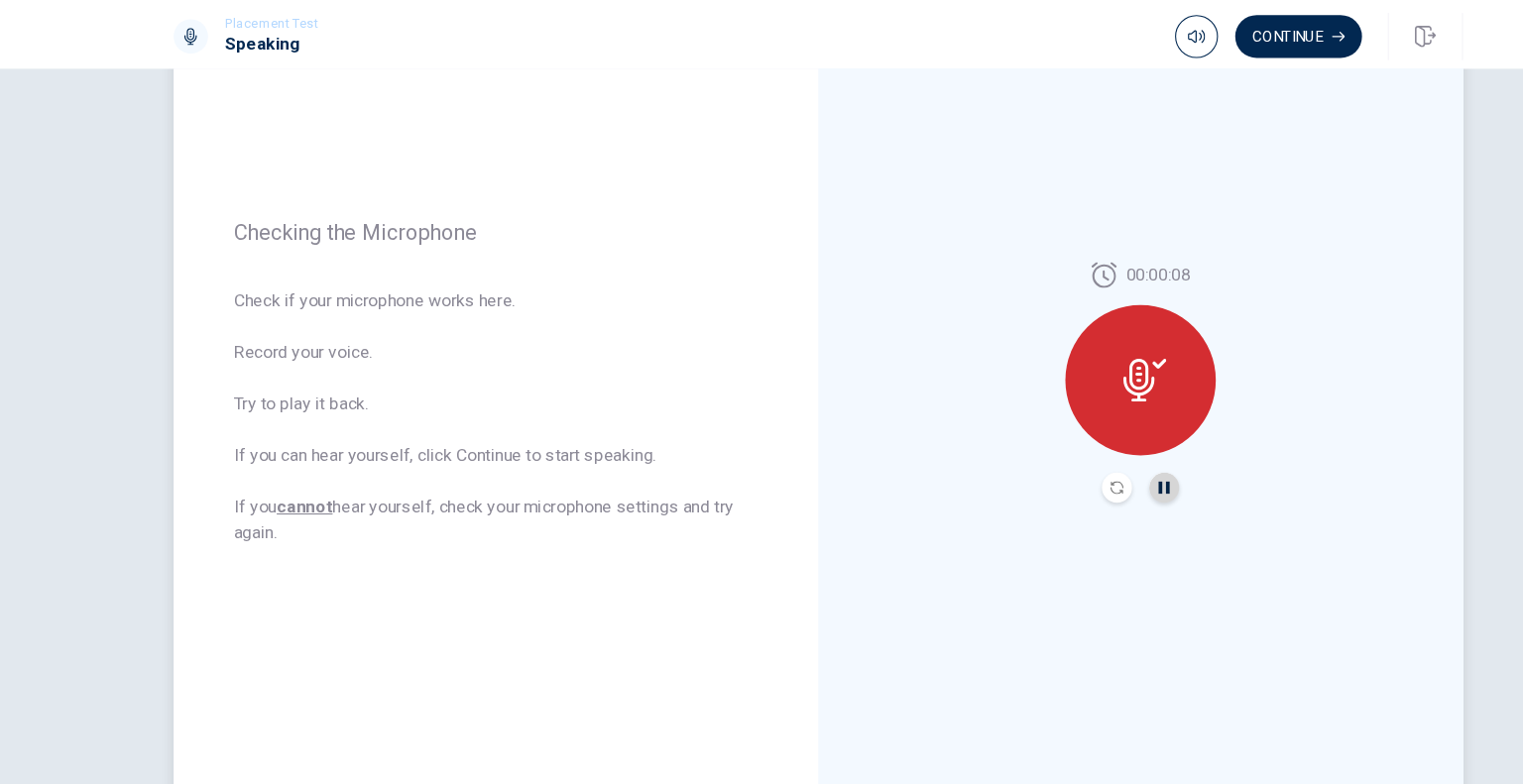 click 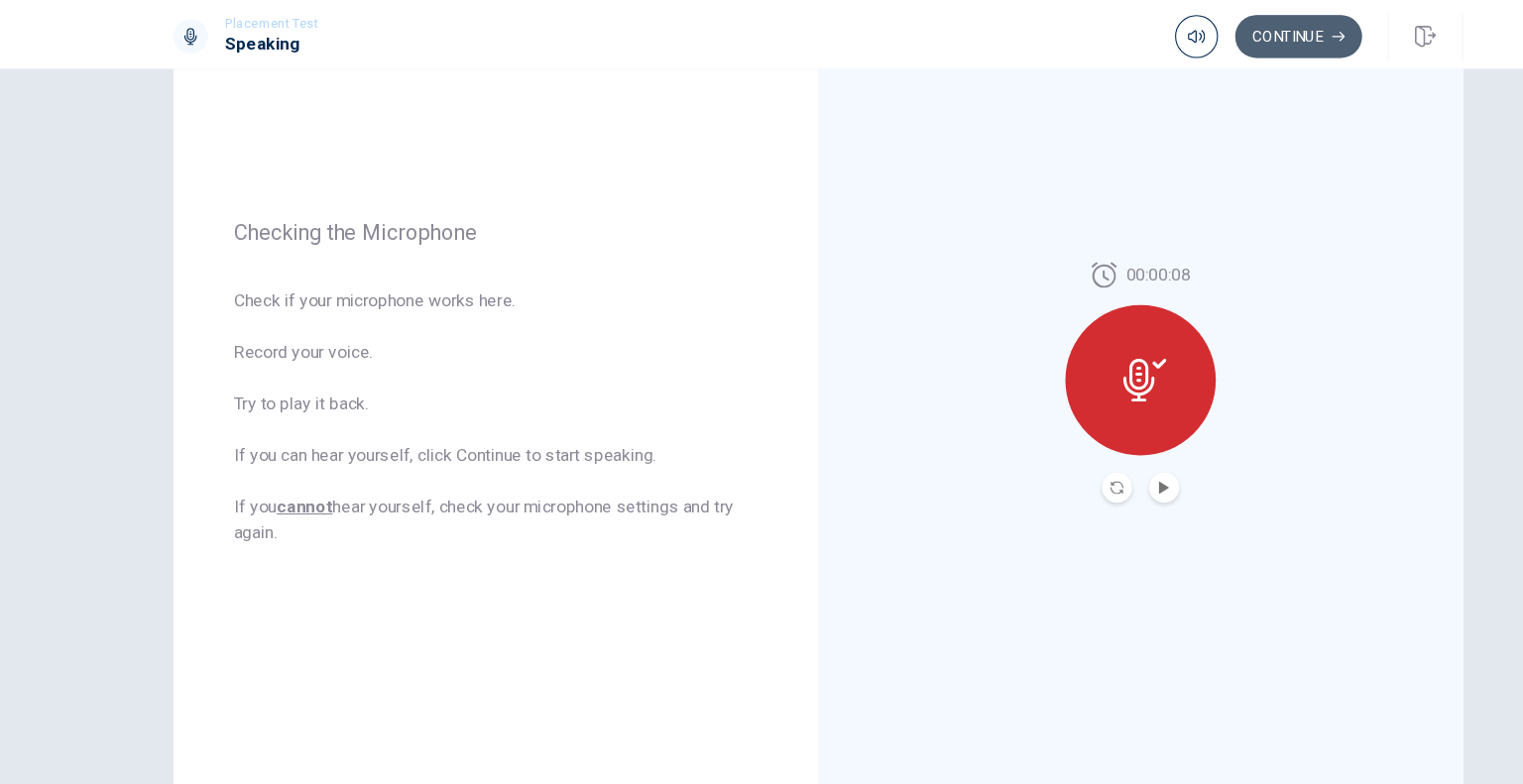click on "Continue" at bounding box center [1205, 34] 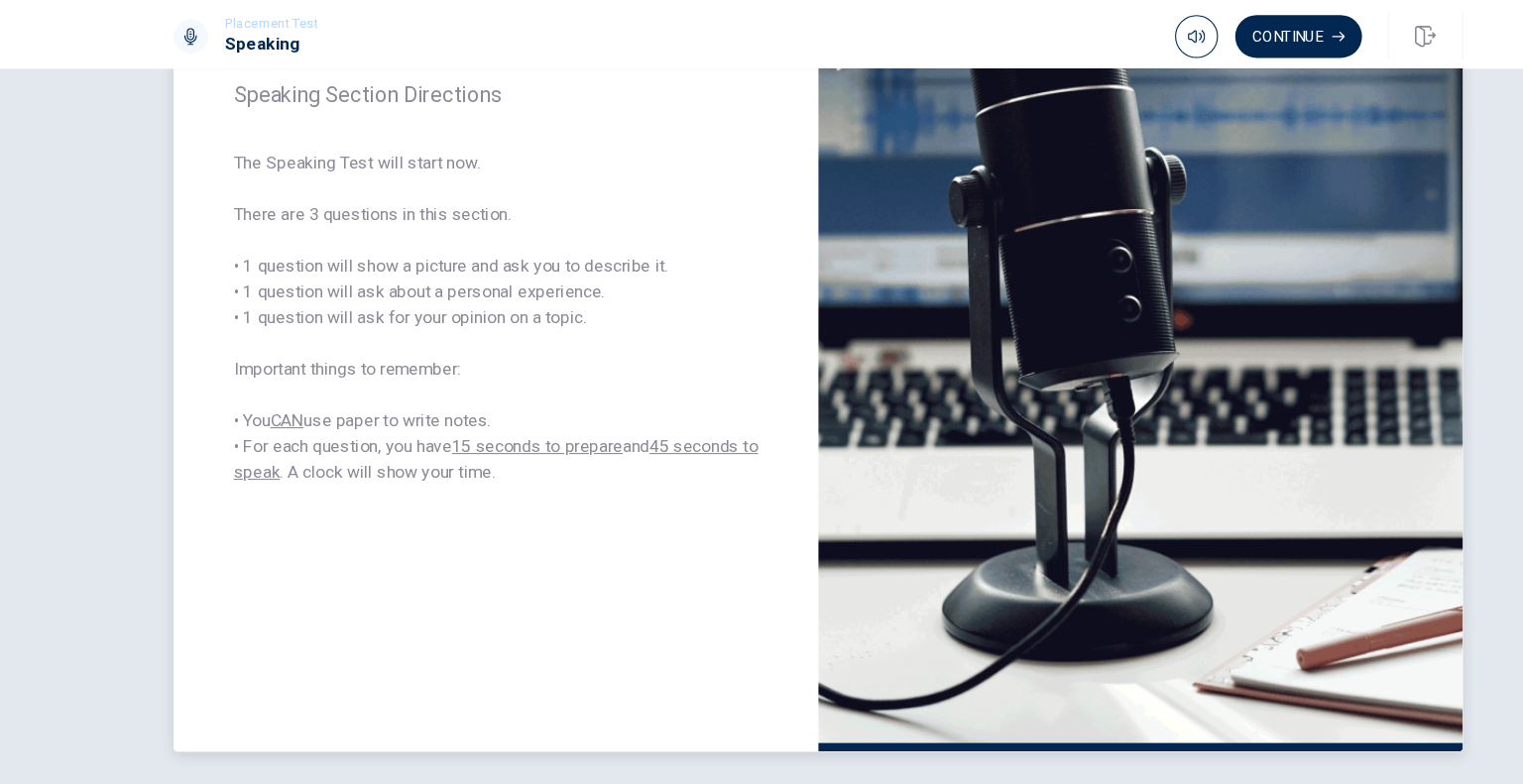 scroll, scrollTop: 285, scrollLeft: 0, axis: vertical 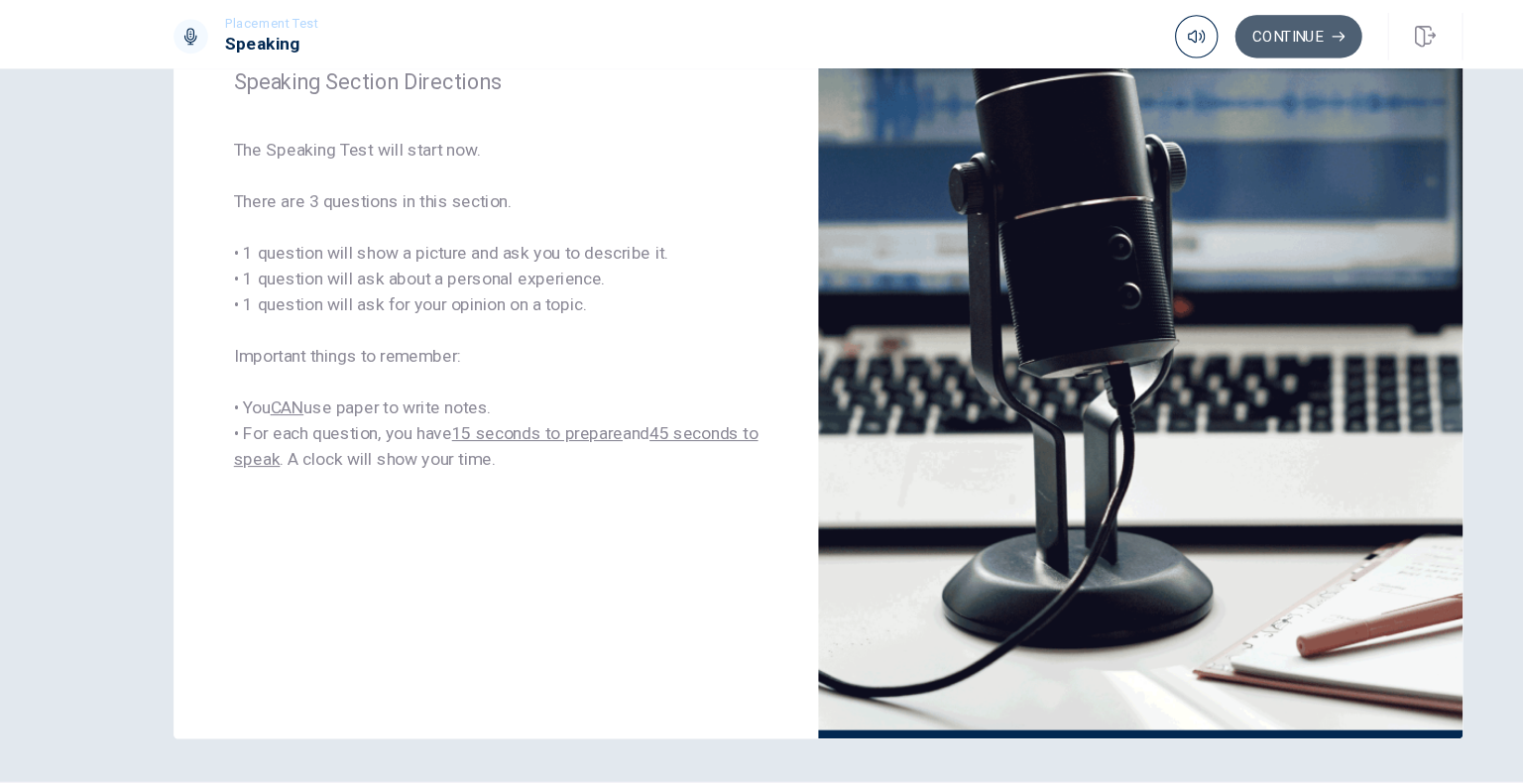 click on "Continue" at bounding box center (1205, 34) 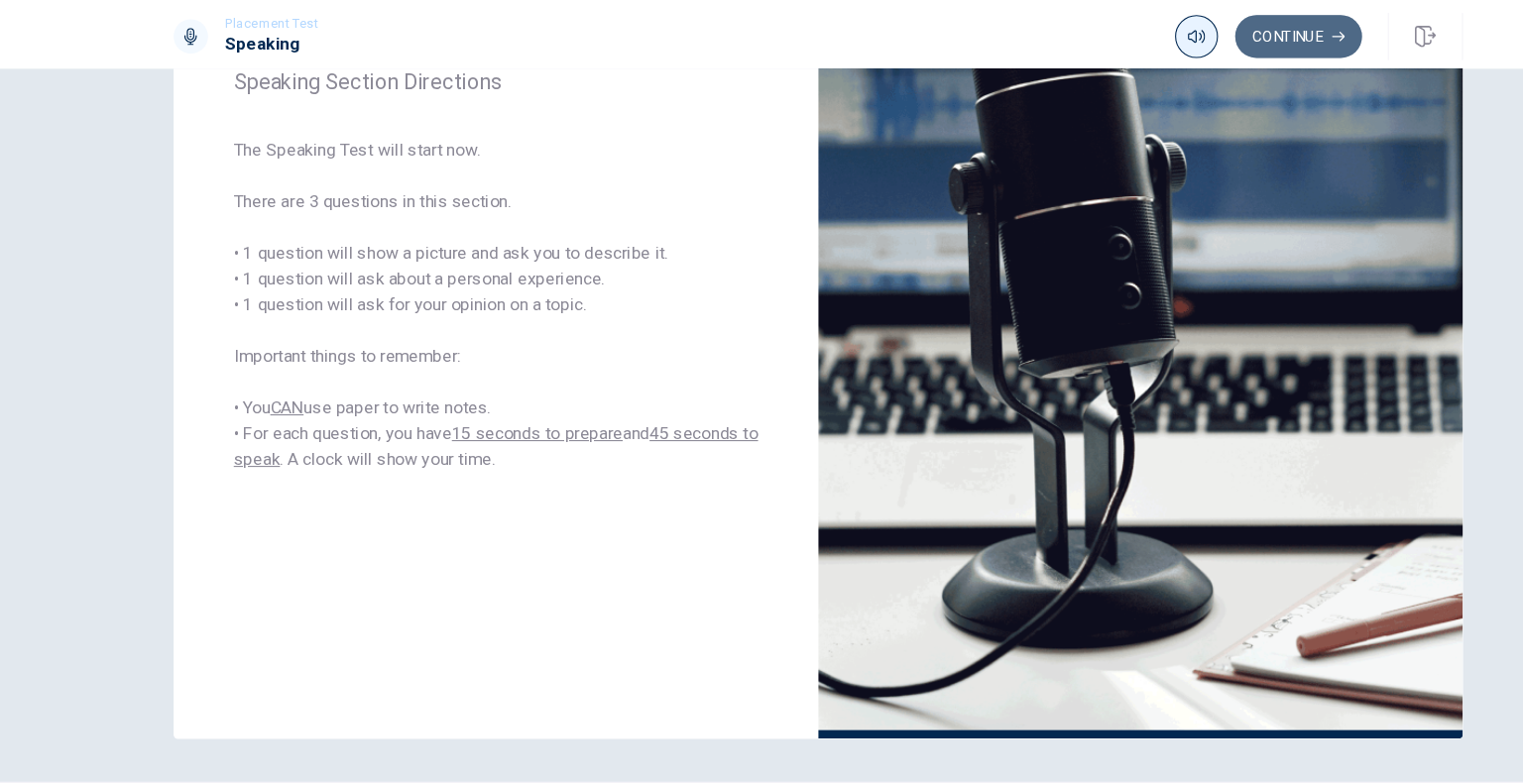 scroll, scrollTop: 84, scrollLeft: 0, axis: vertical 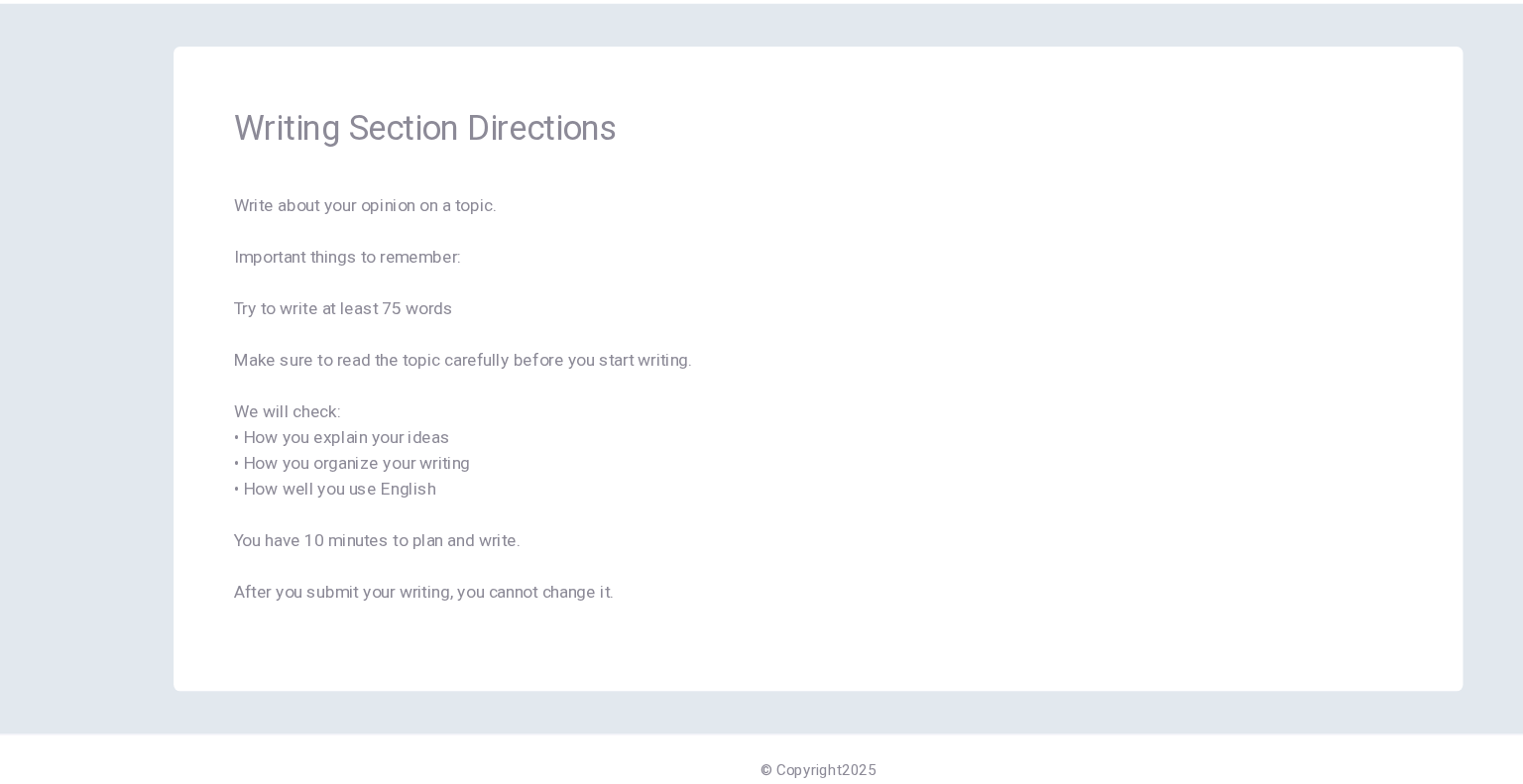 click on "Write about your opinion on a topic.
Important things to remember:
Try to write at least 75 words
Make sure to read the topic carefully before you start writing.
We will check:
• How you explain your ideas
• How you organize your writing
• How well you use English
You have 10 minutes to plan and write.
After you submit your writing, you cannot change it." at bounding box center [762, 440] 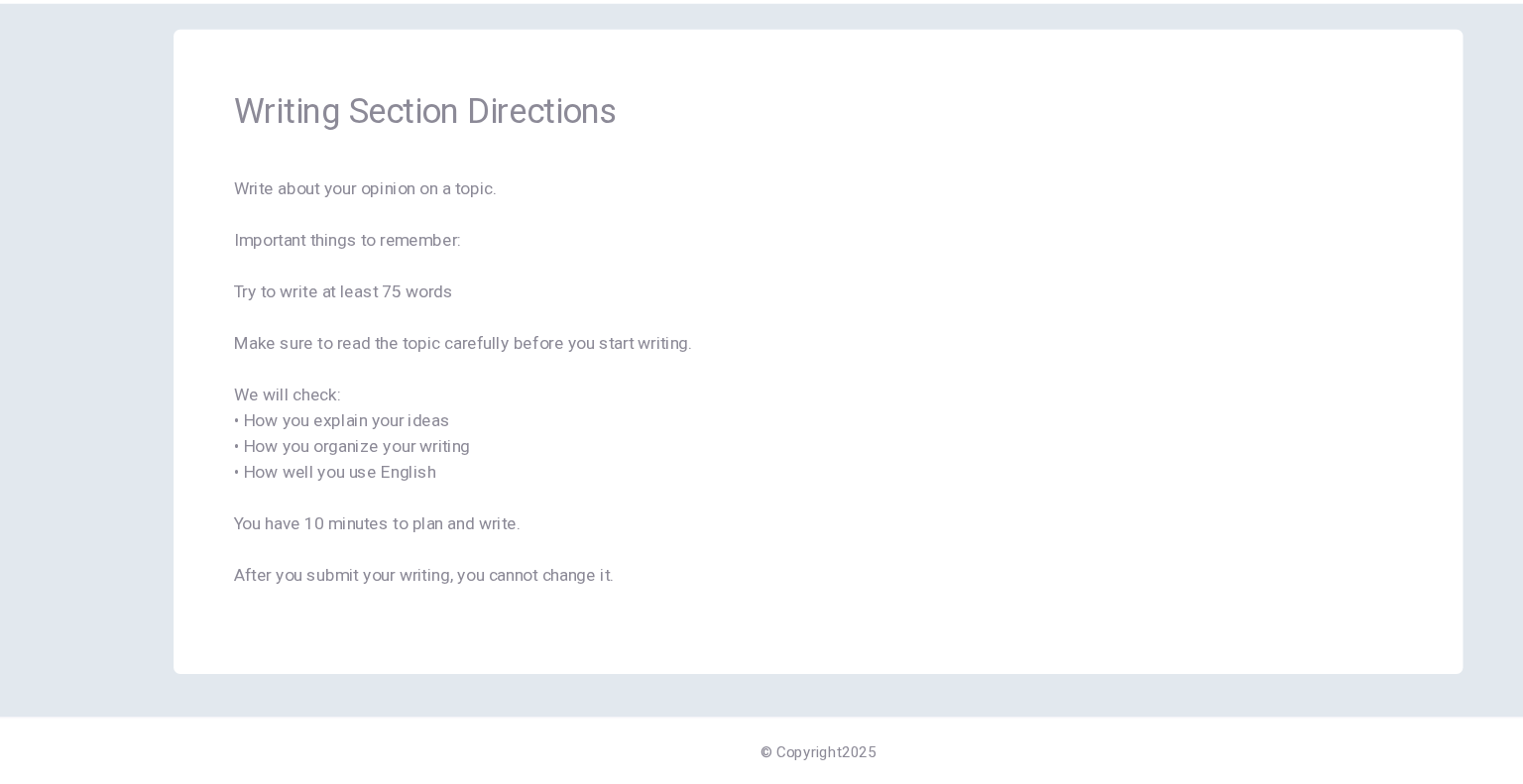 click on "Write about your opinion on a topic.
Important things to remember:
Try to write at least 75 words
Make sure to read the topic carefully before you start writing.
We will check:
• How you explain your ideas
• How you organize your writing
• How well you use English
You have 10 minutes to plan and write.
After you submit your writing, you cannot change it." at bounding box center (762, 424) 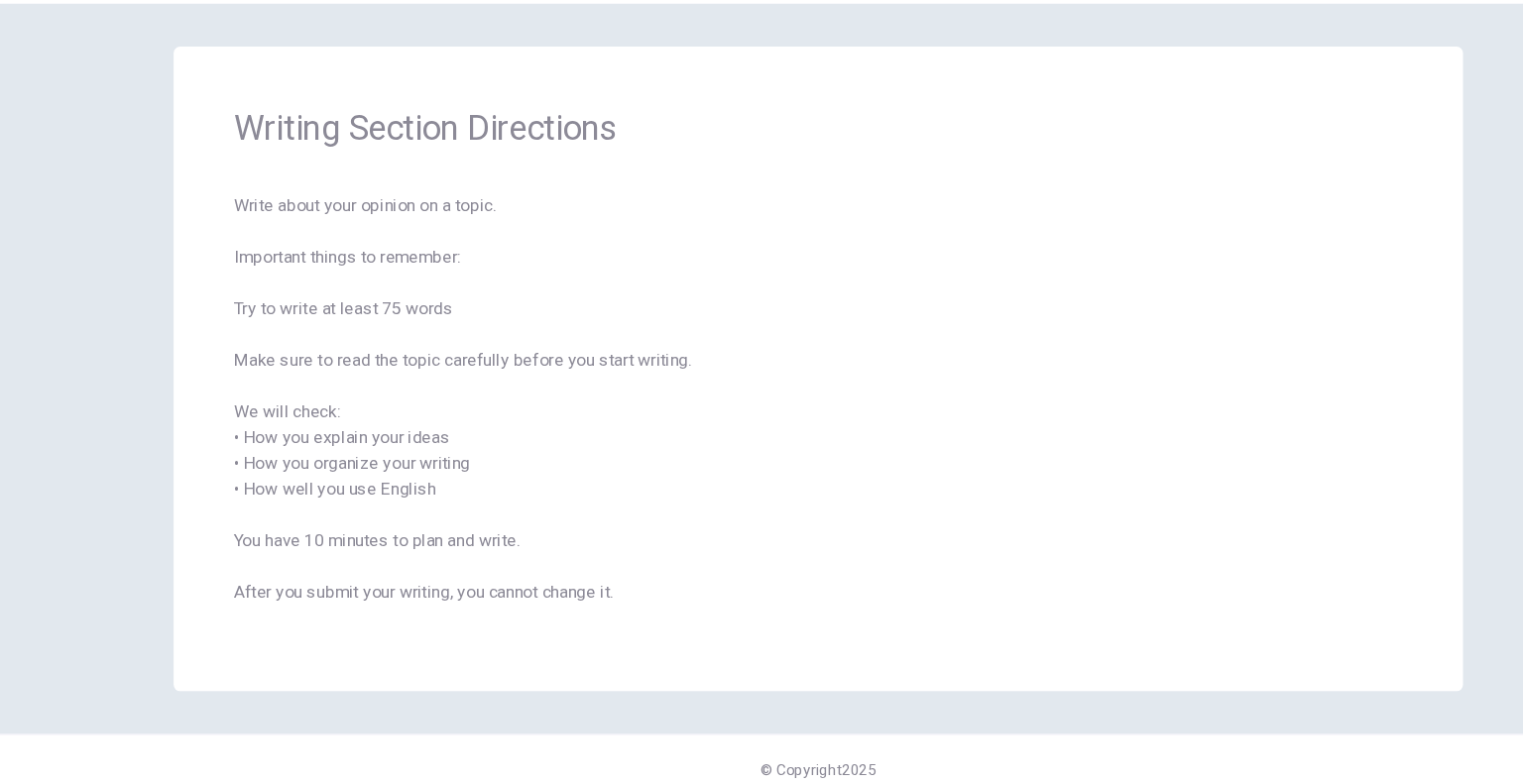 scroll, scrollTop: 0, scrollLeft: 0, axis: both 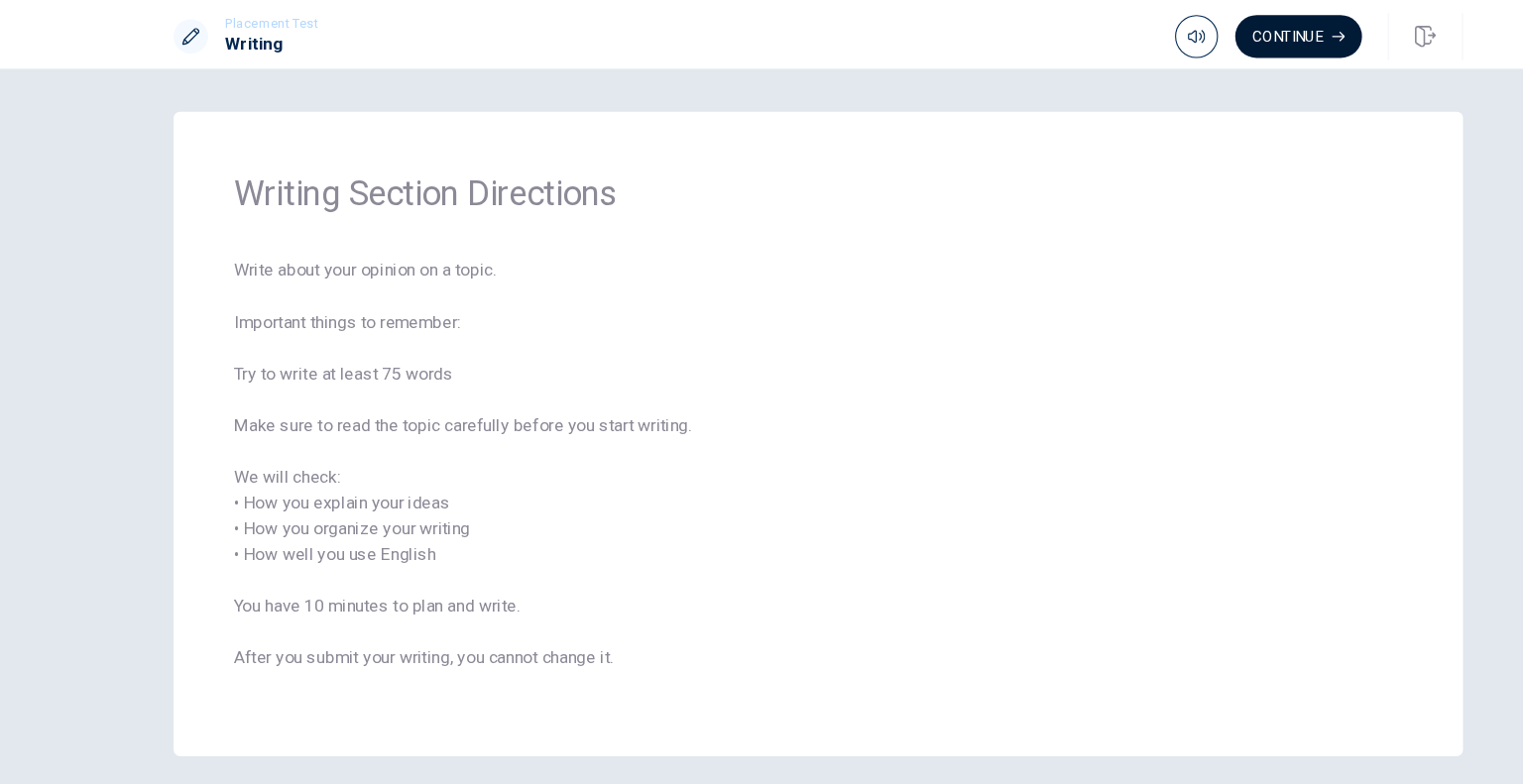 click on "Continue" at bounding box center [1205, 34] 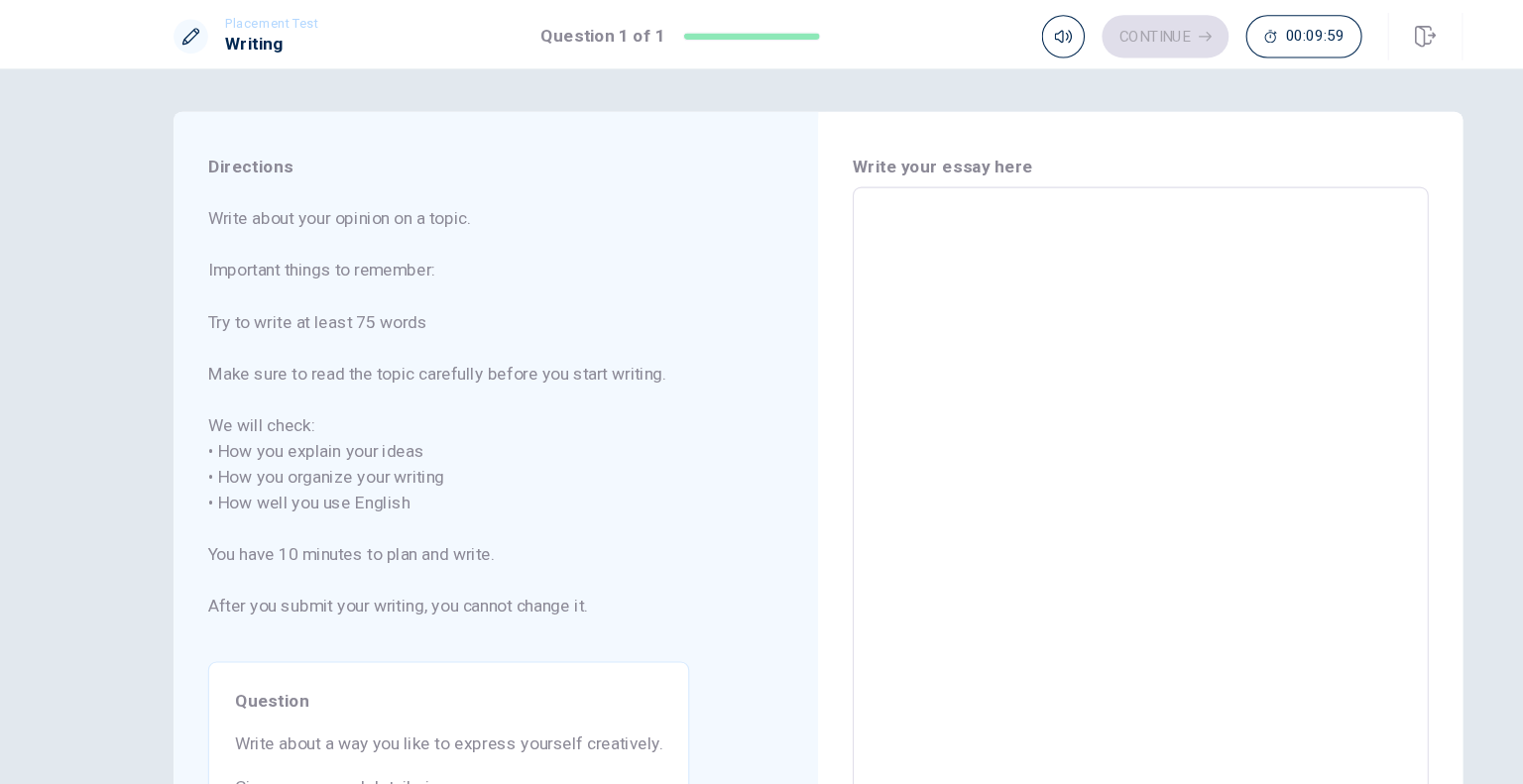 click at bounding box center (1059, 452) 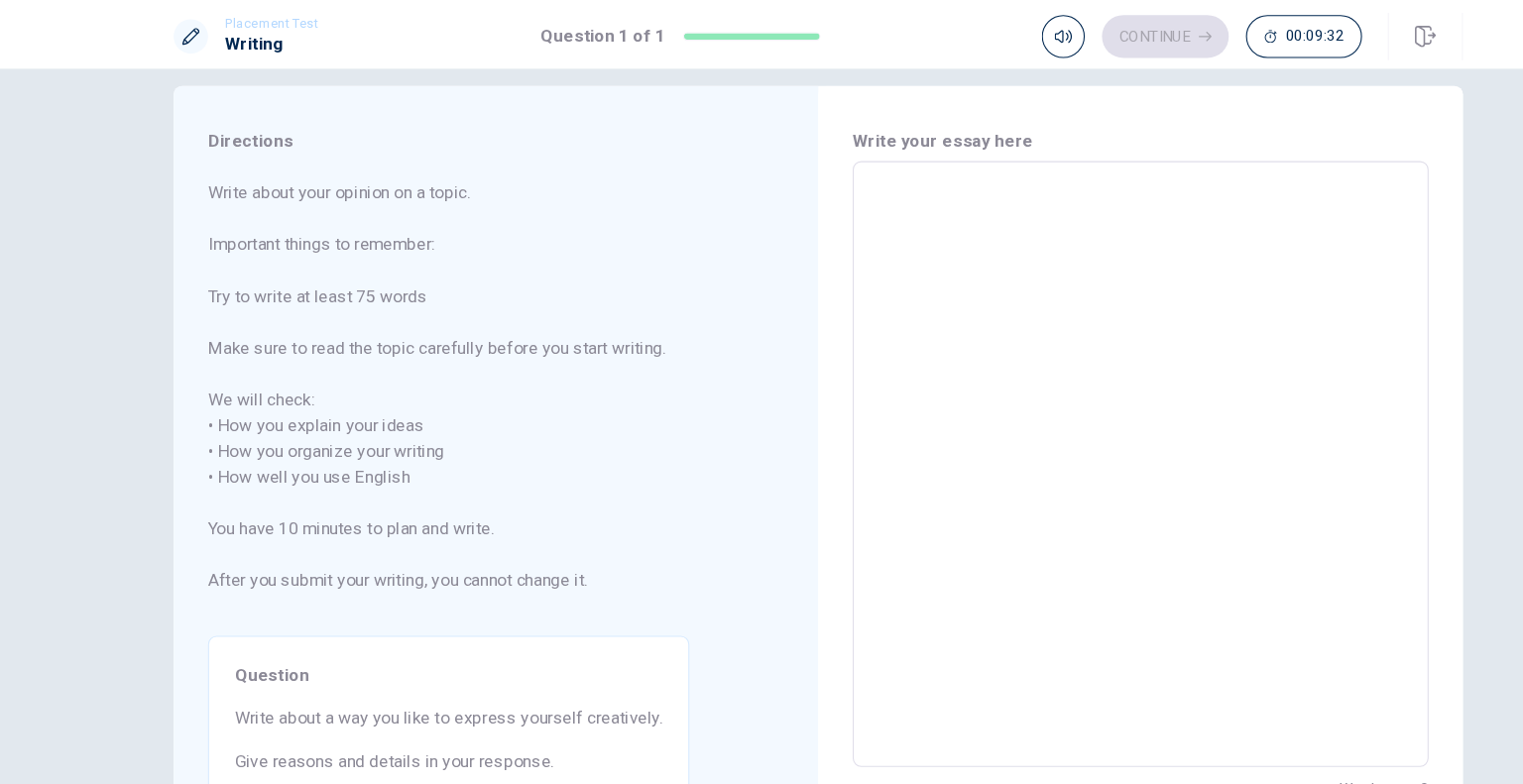 scroll, scrollTop: 21, scrollLeft: 0, axis: vertical 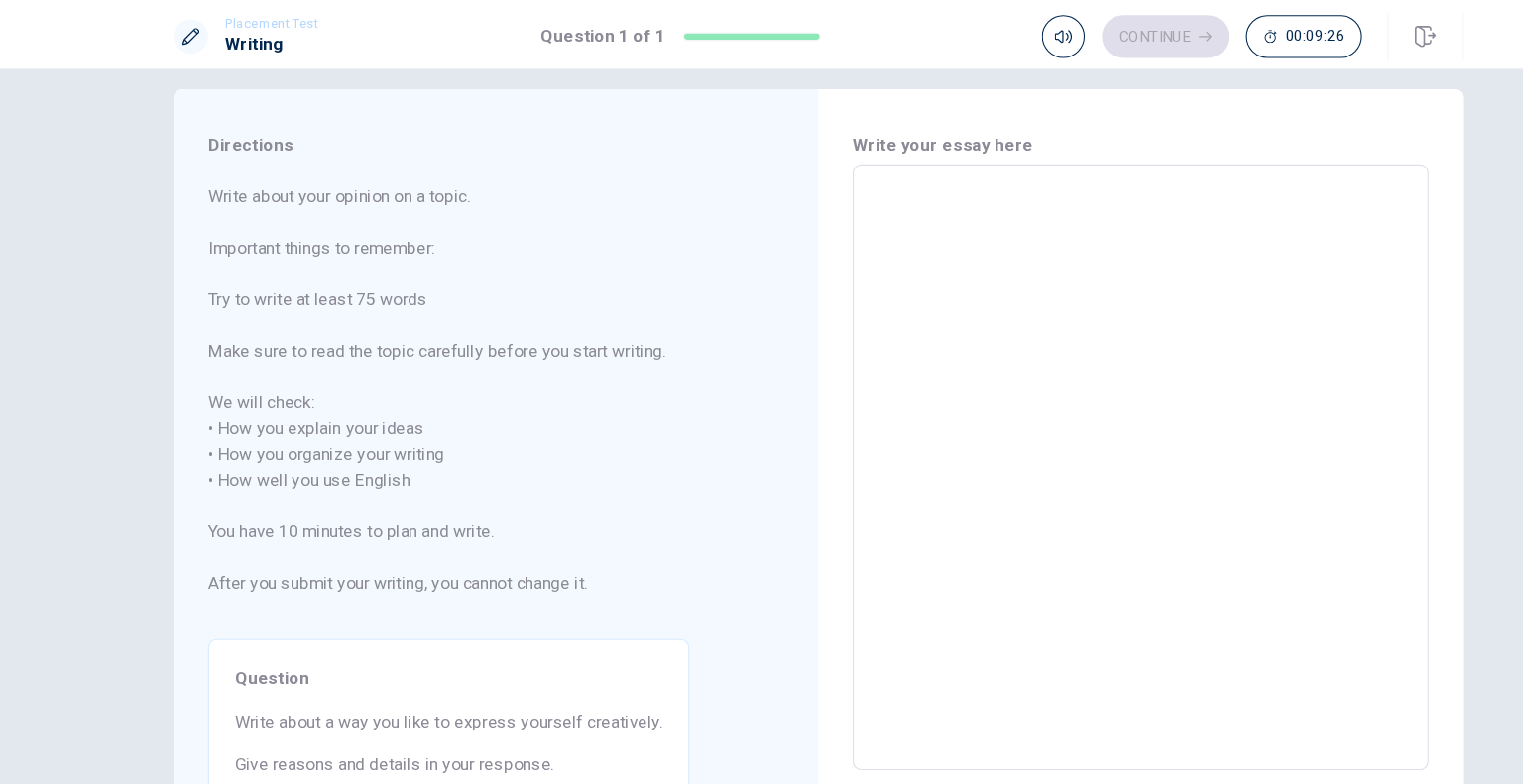 type on "I" 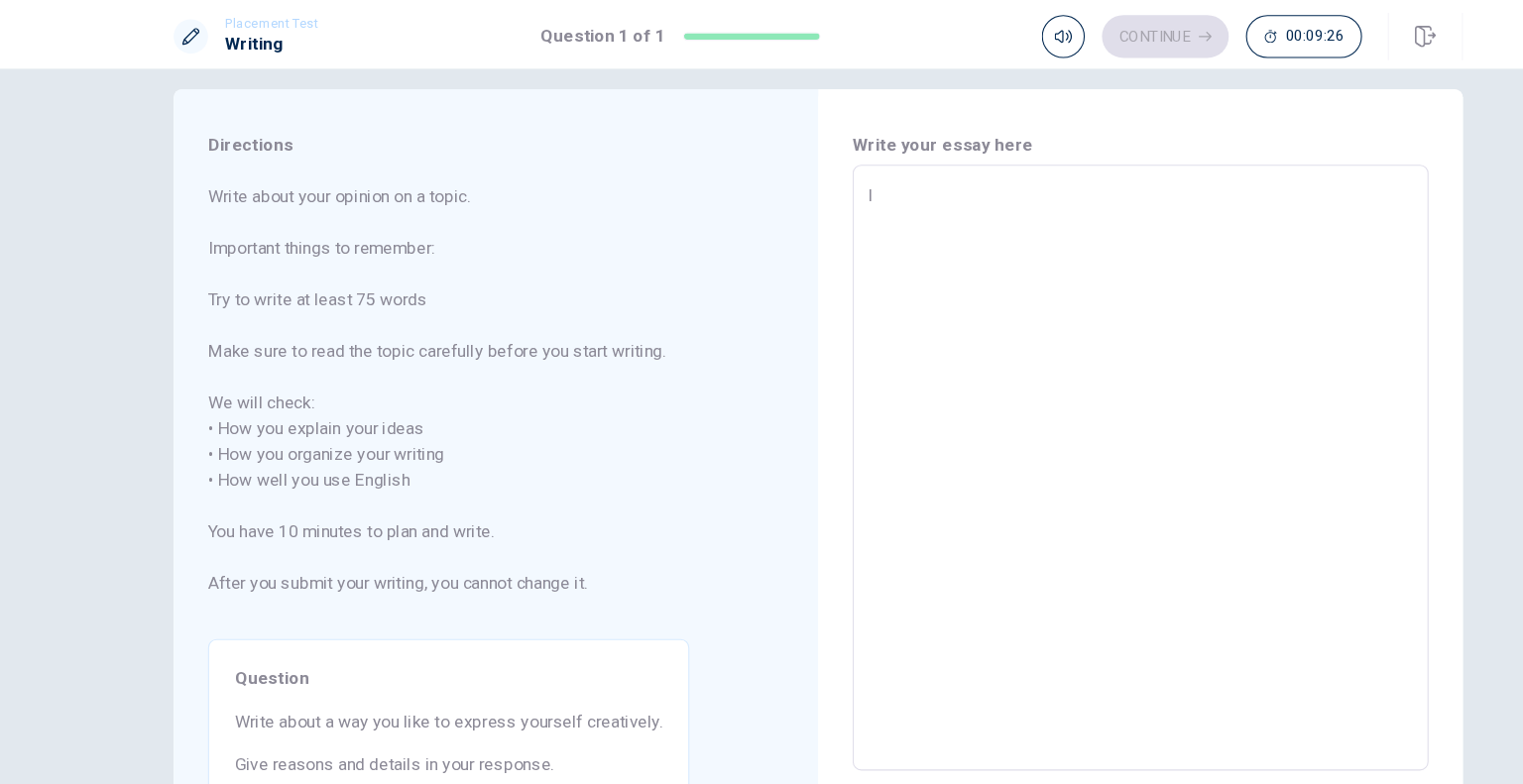 type on "x" 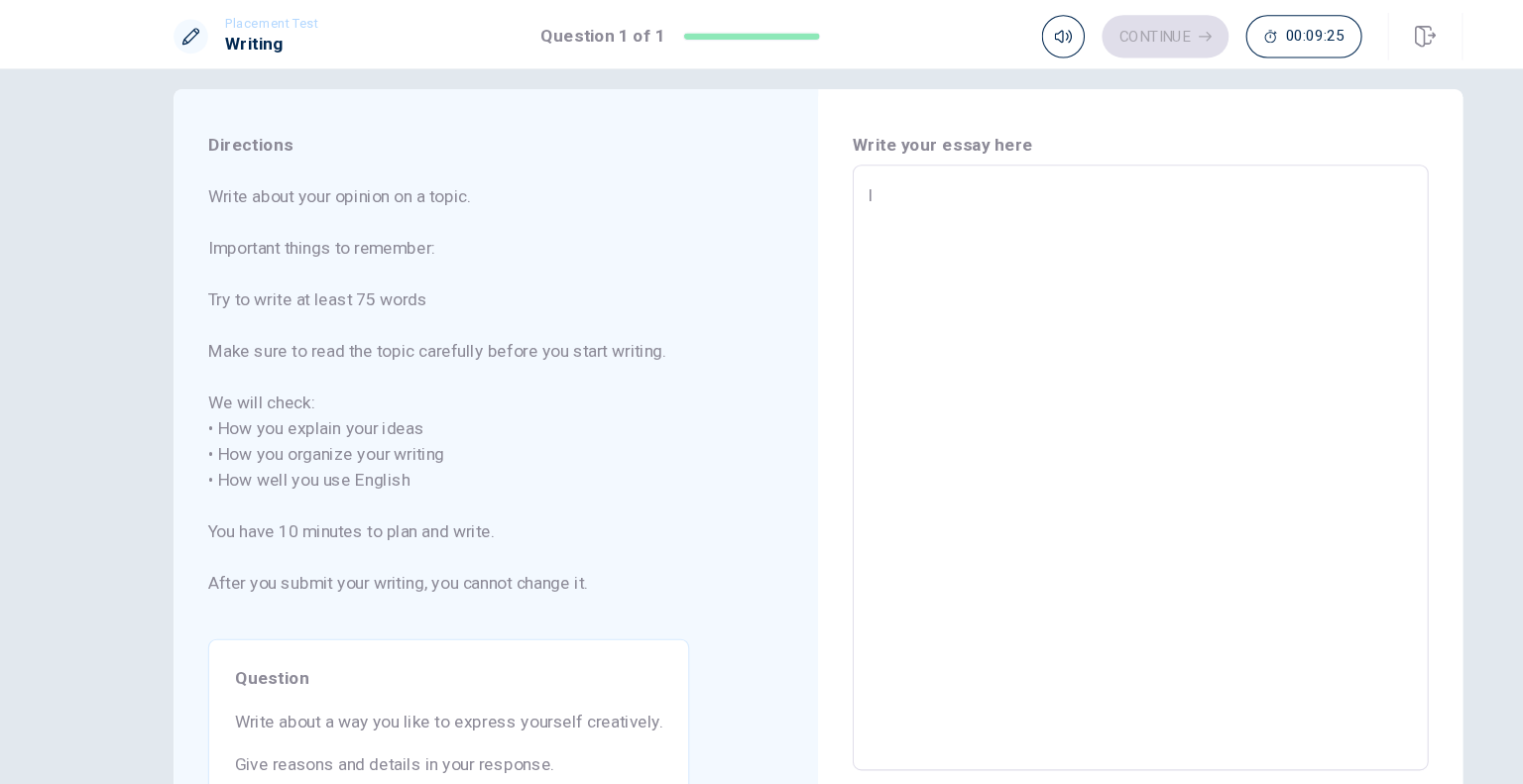 type on "I" 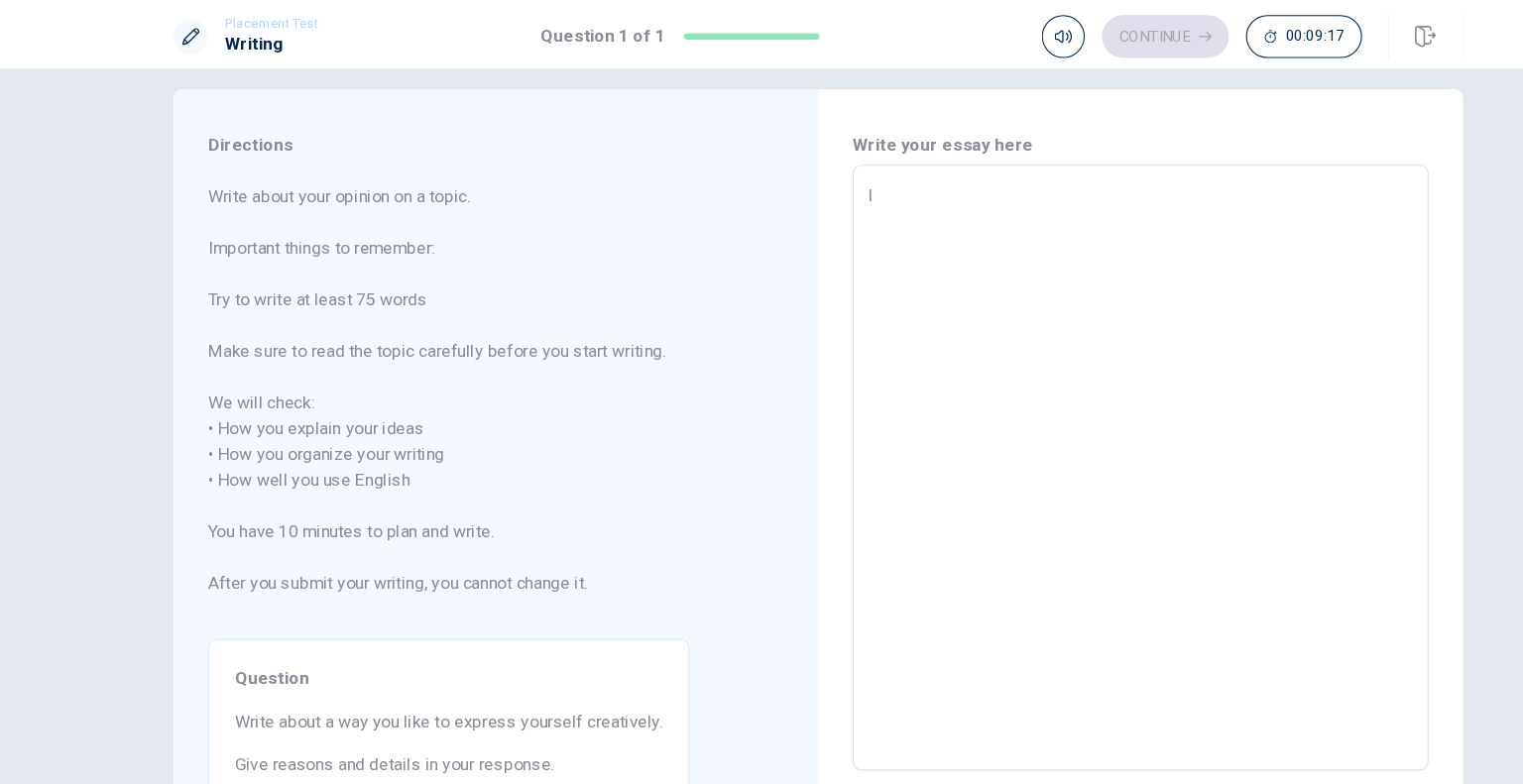 type on "x" 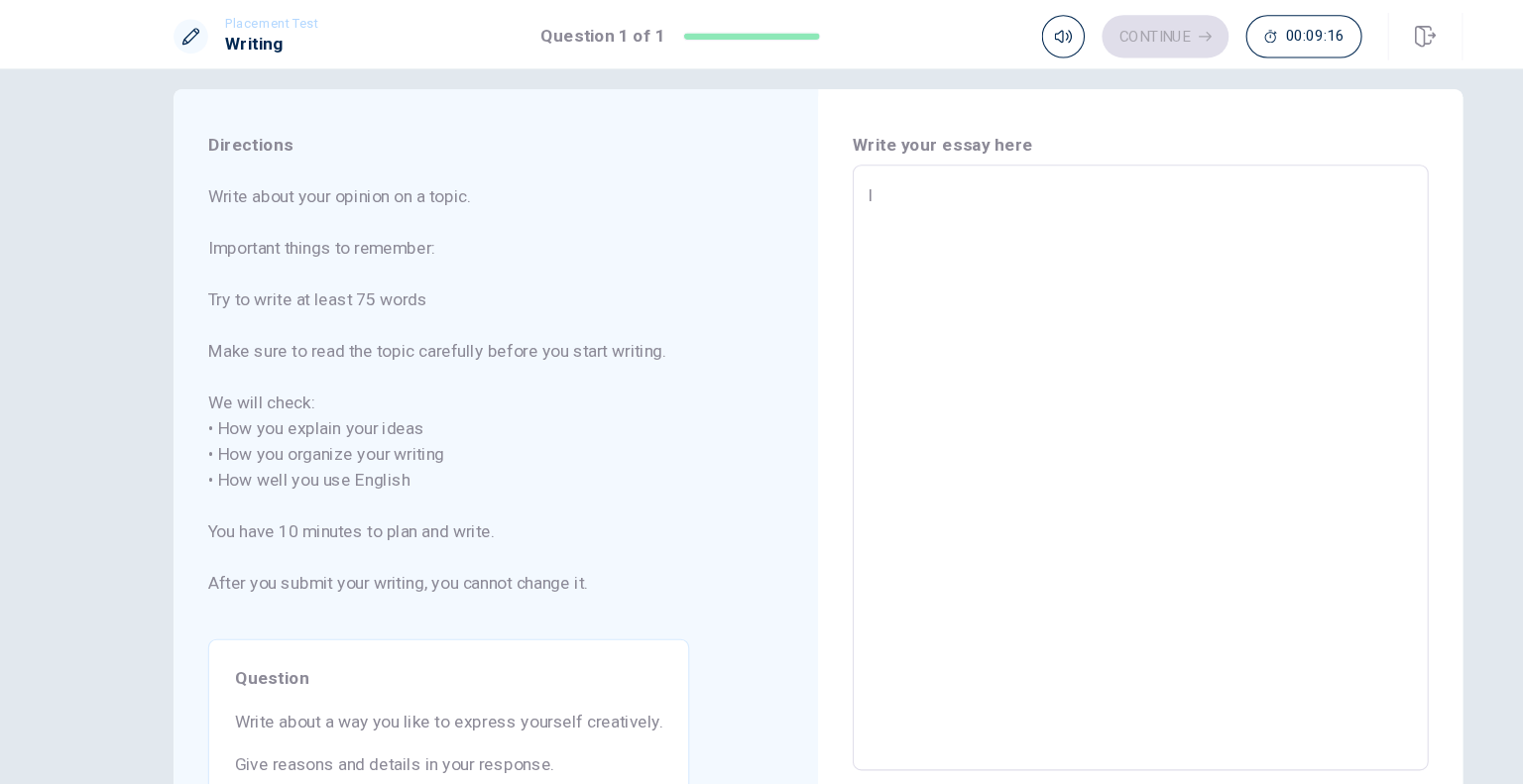 type on "I a" 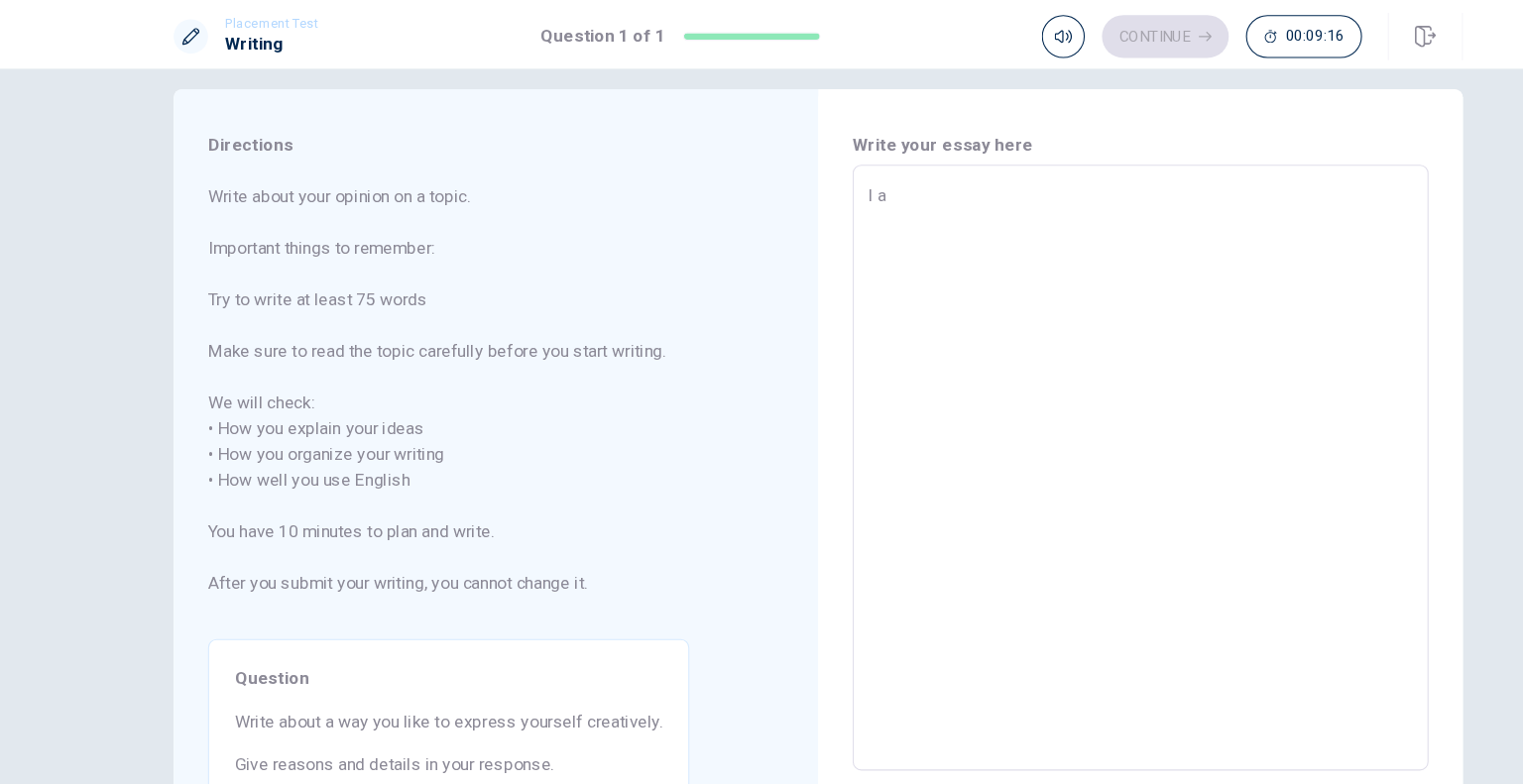type on "x" 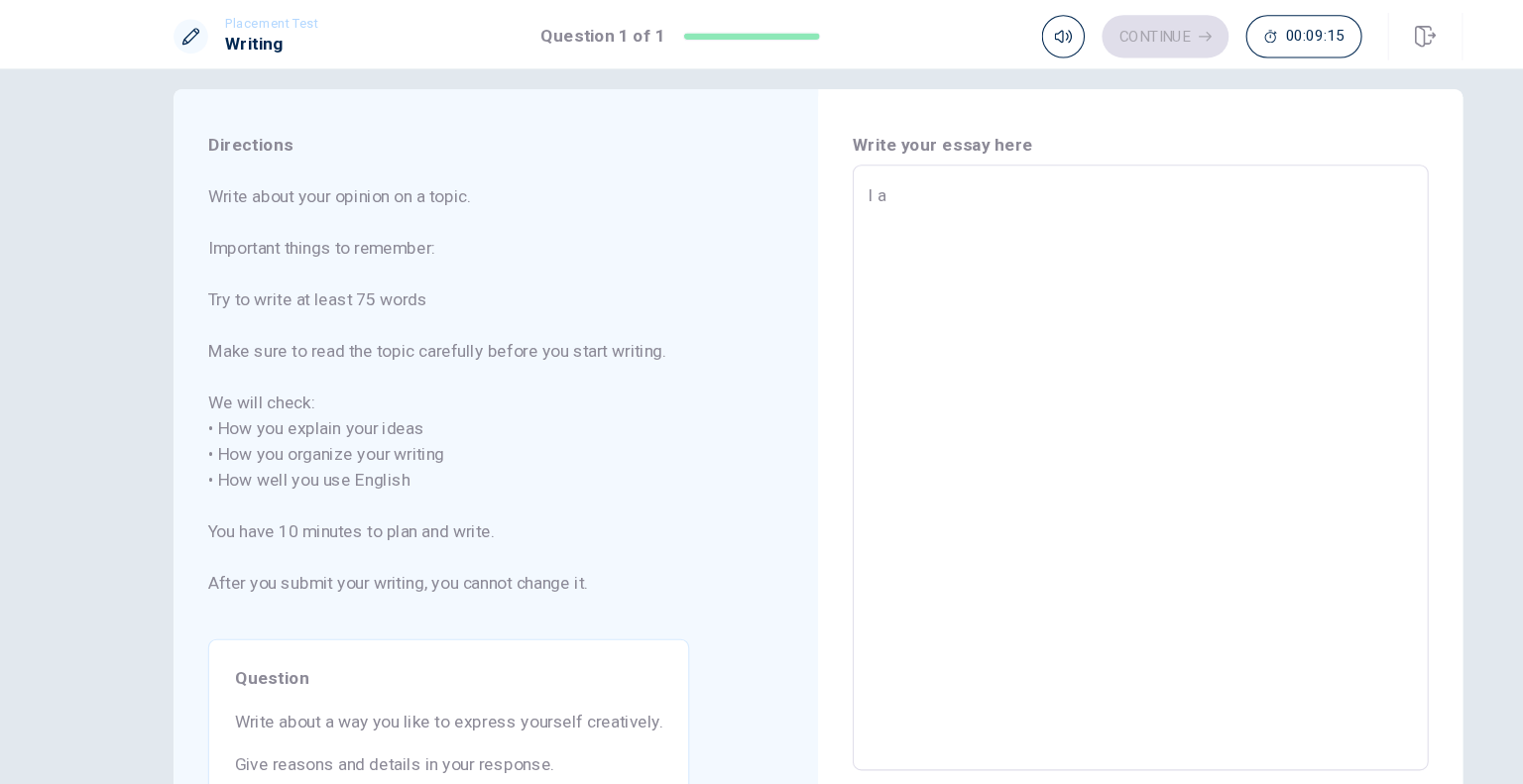 type on "I al" 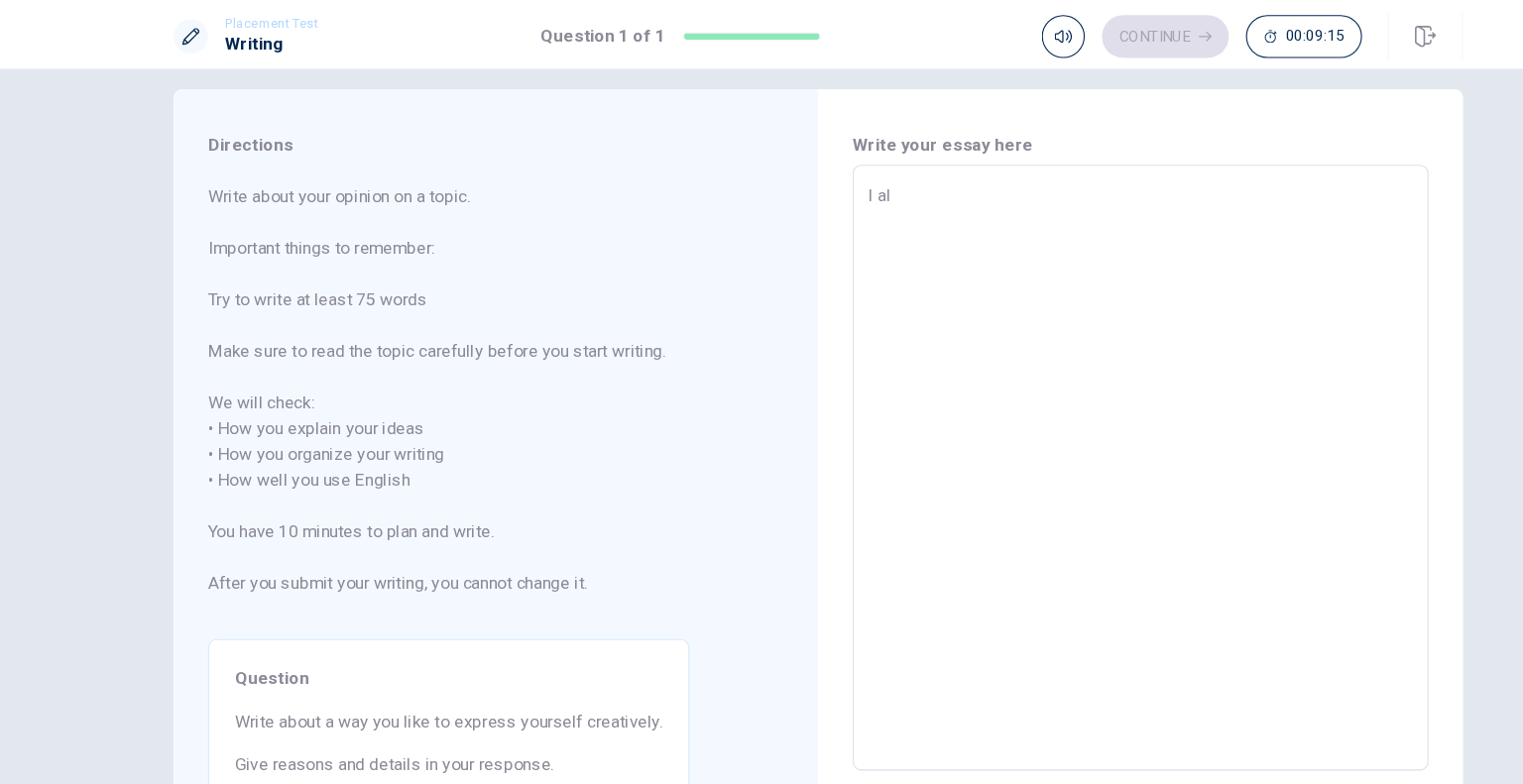 type on "x" 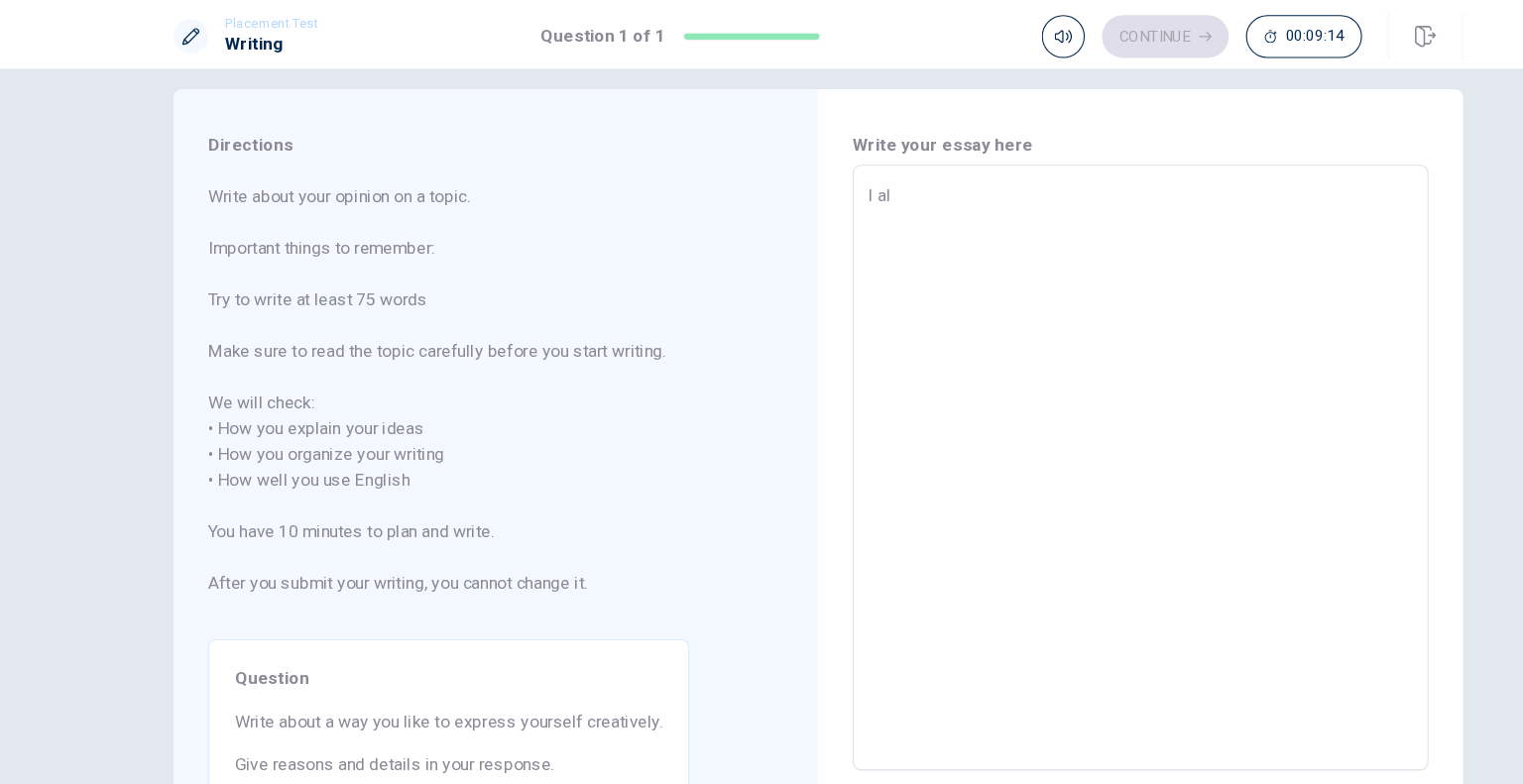type on "I alw" 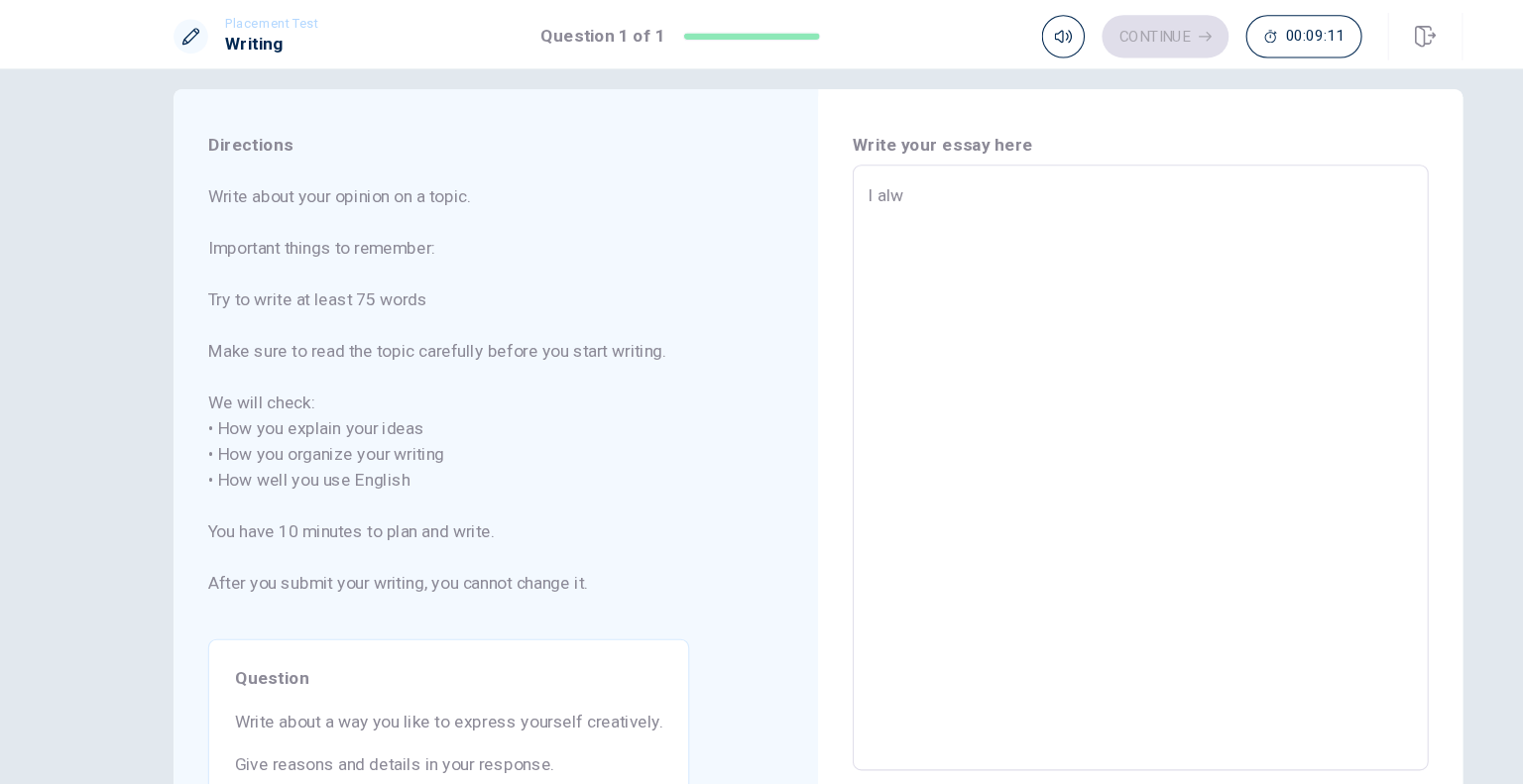 type on "x" 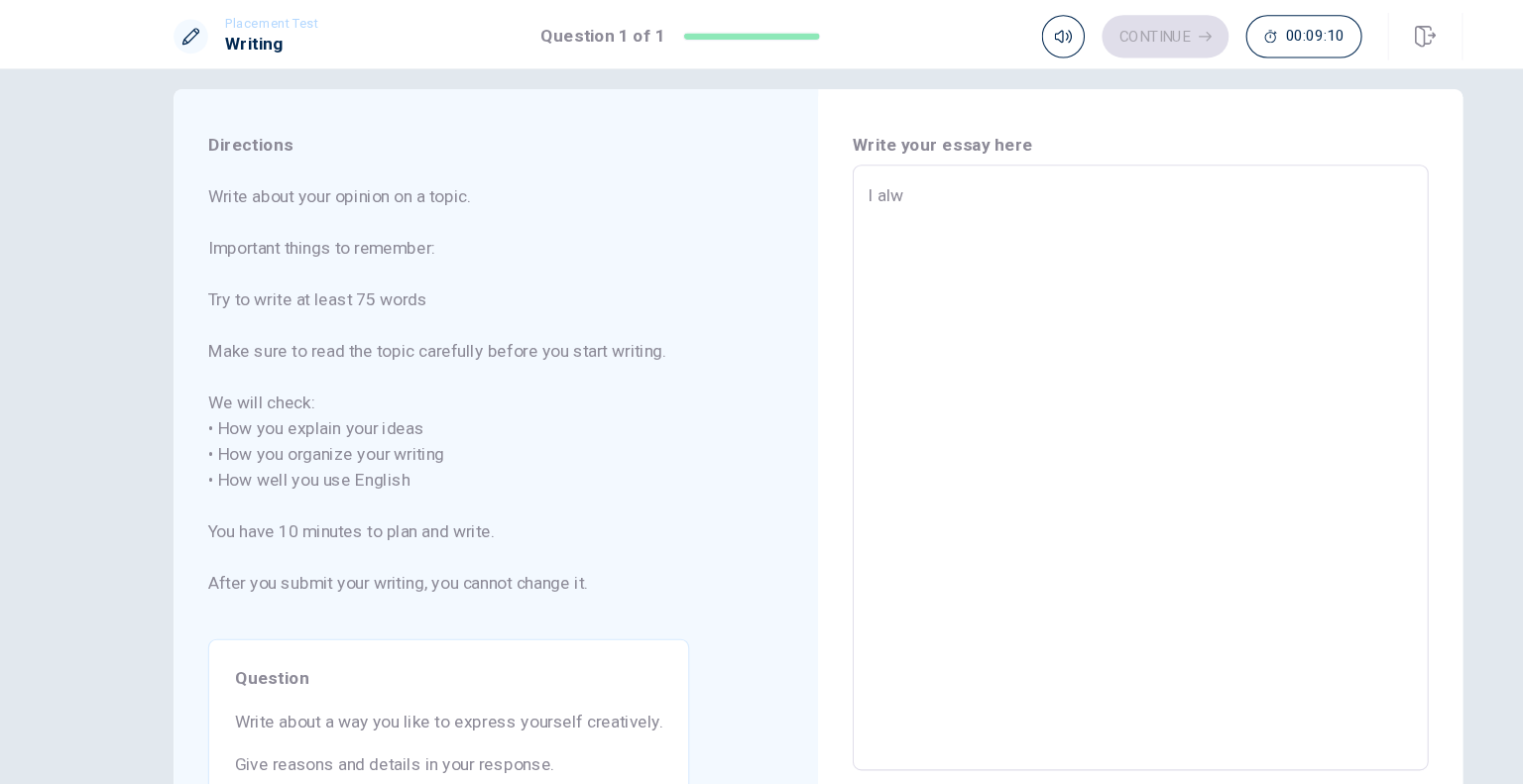type on "I alwa" 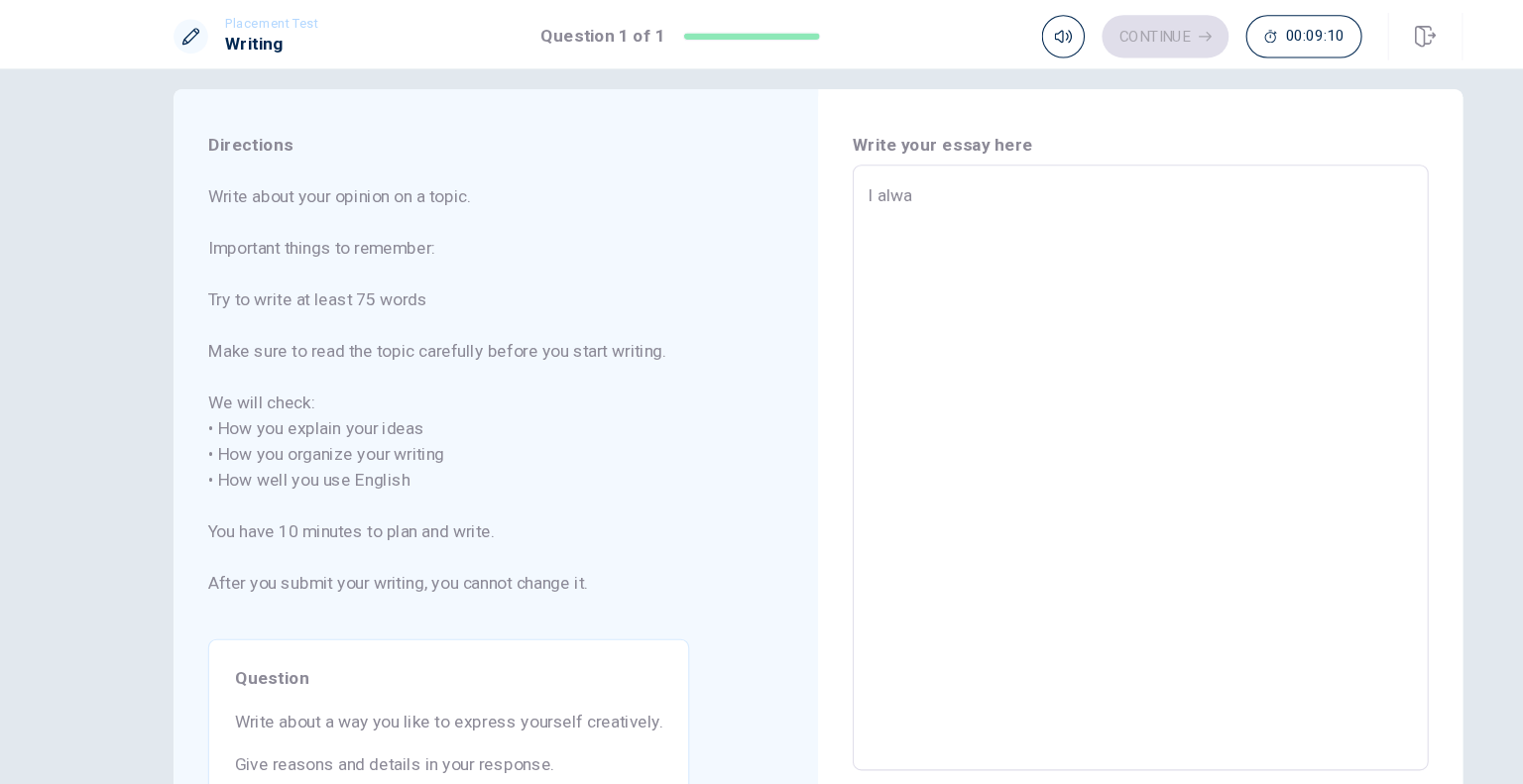 type on "x" 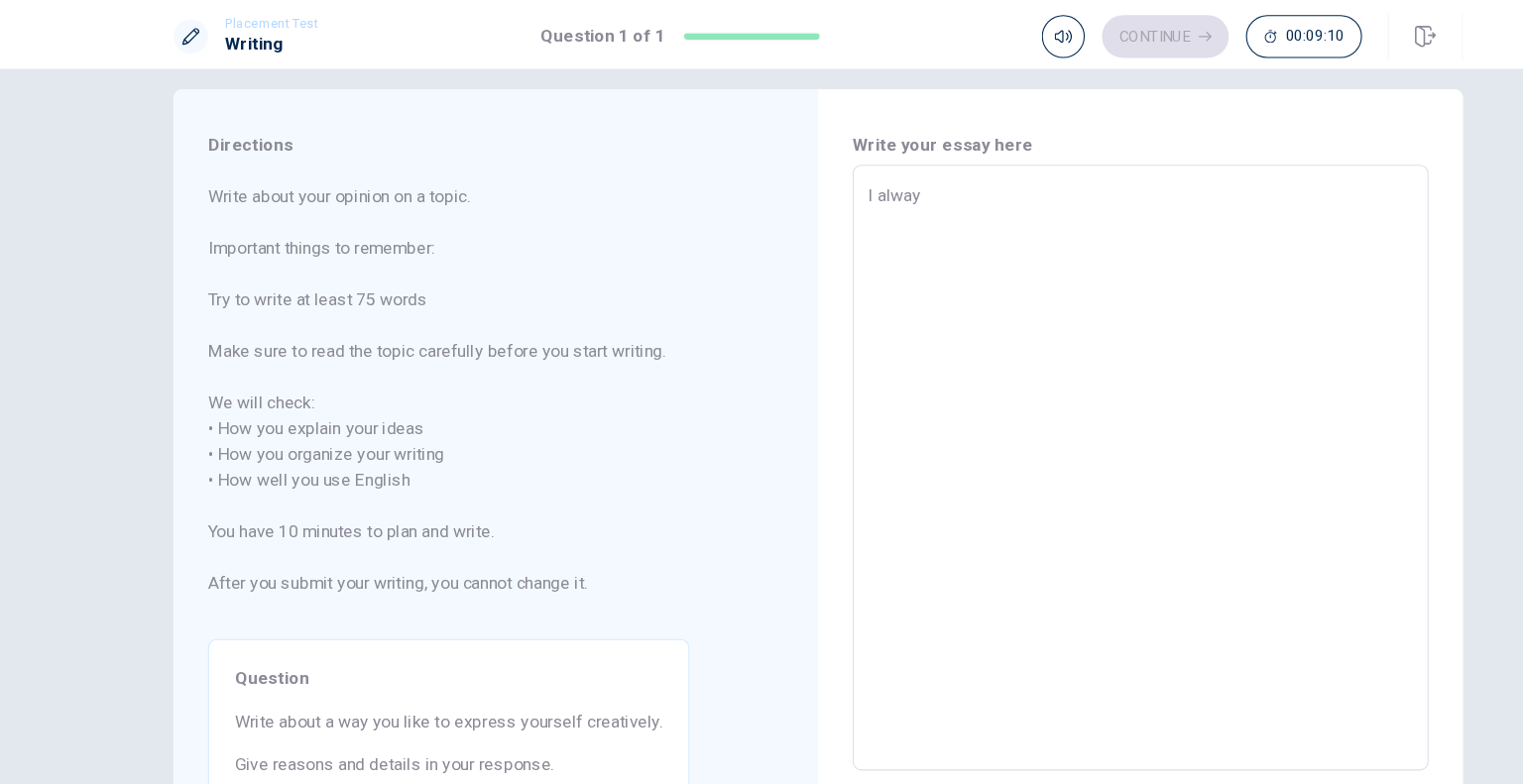 type on "x" 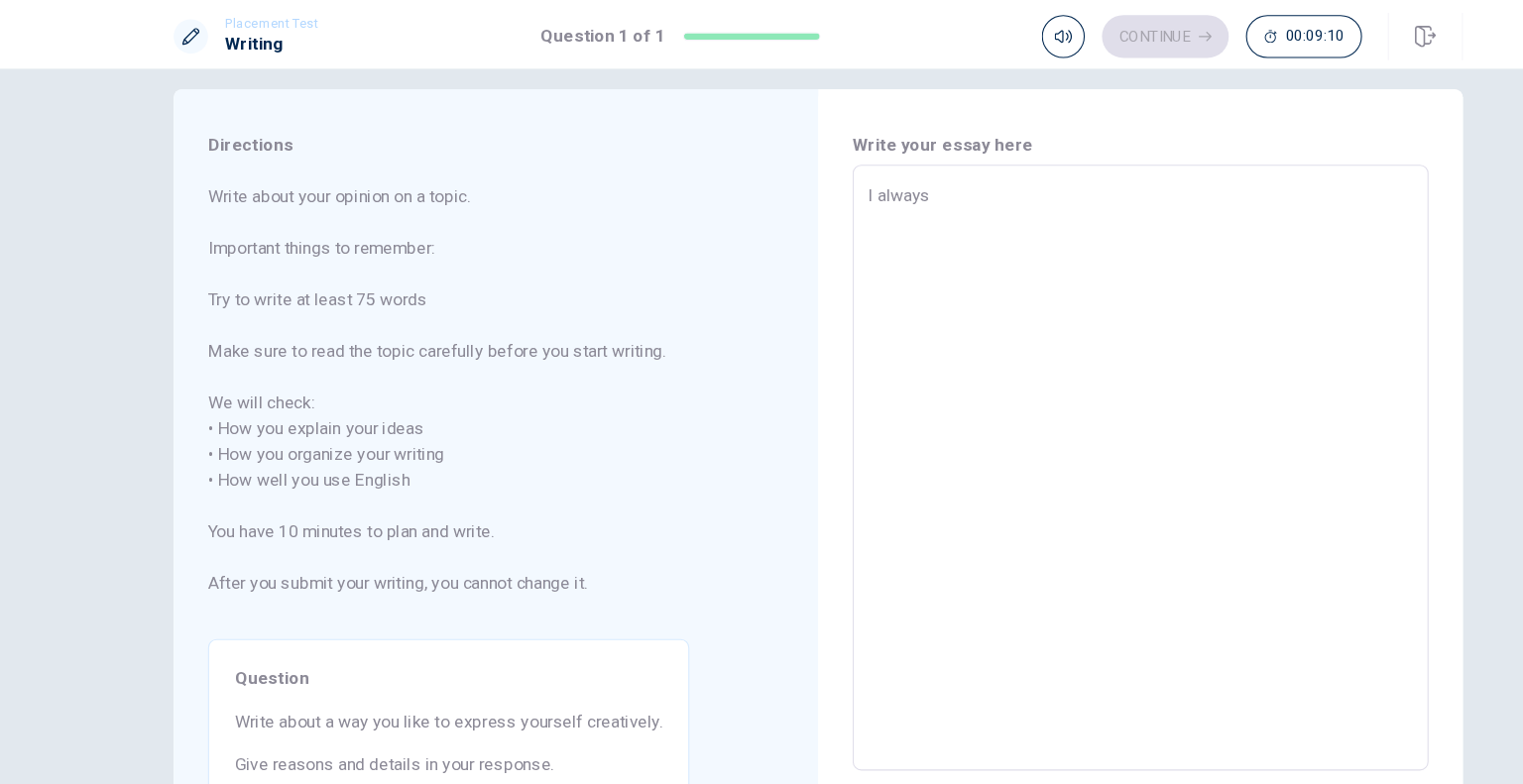 type on "x" 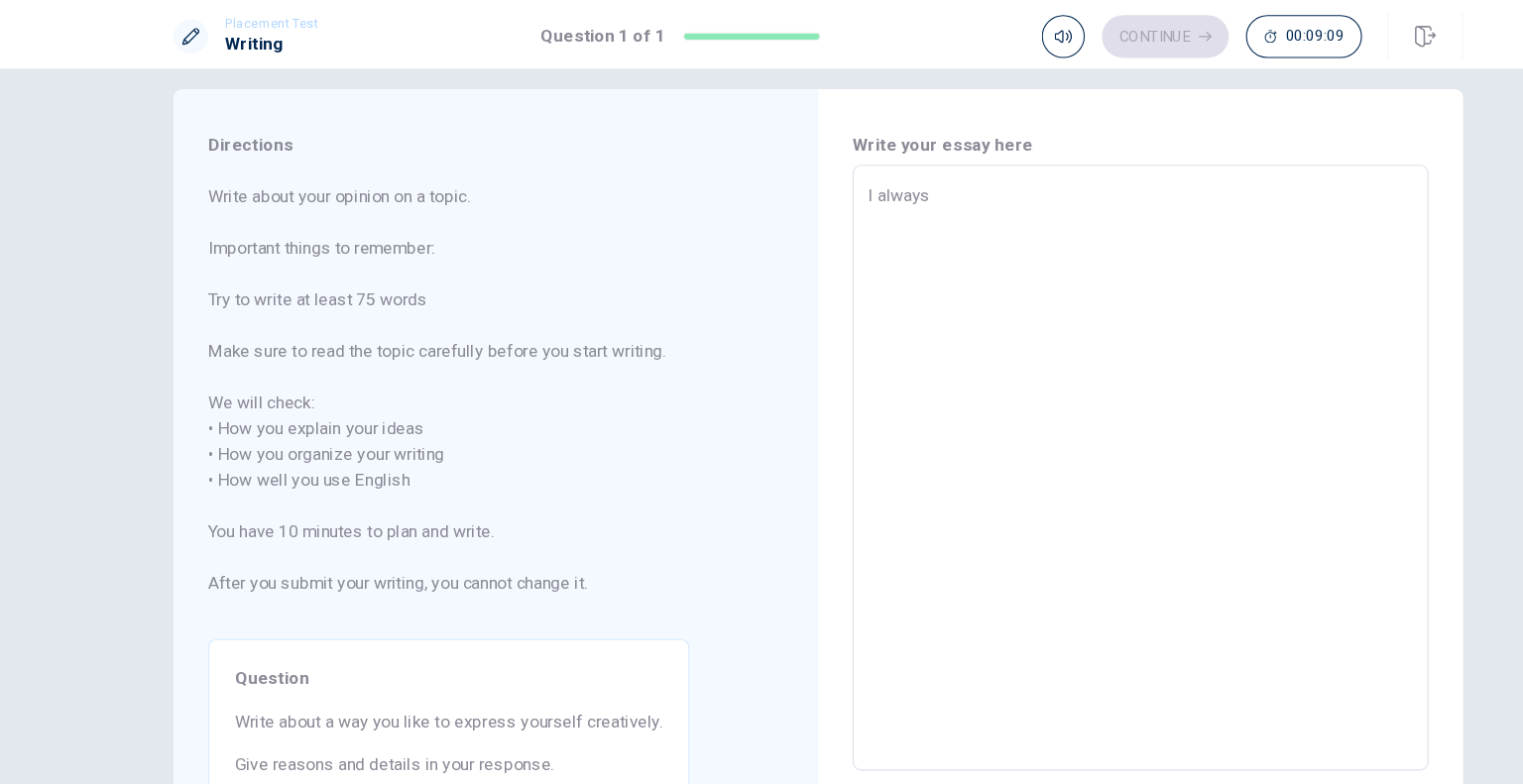 type on "I always" 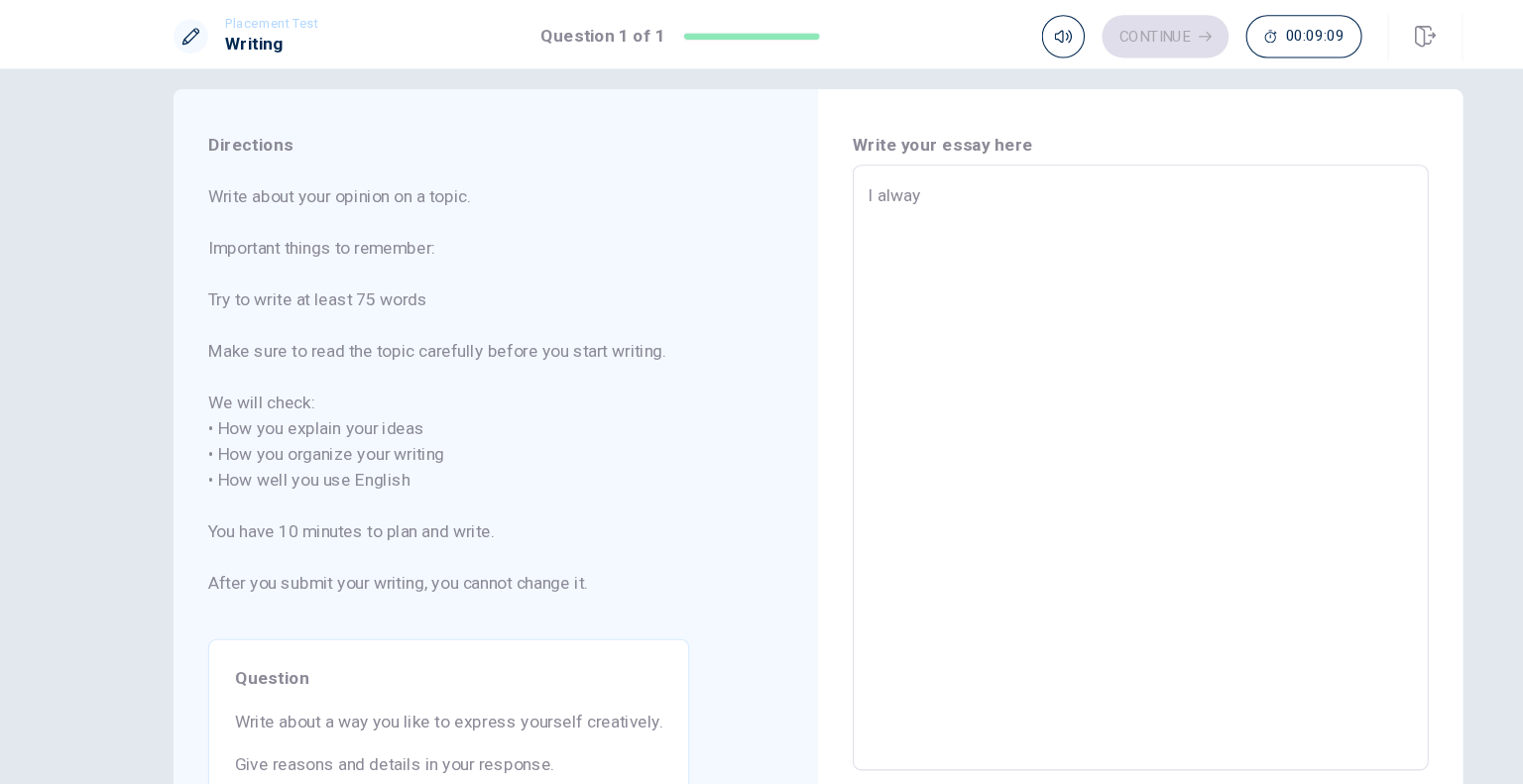 type on "I alwa" 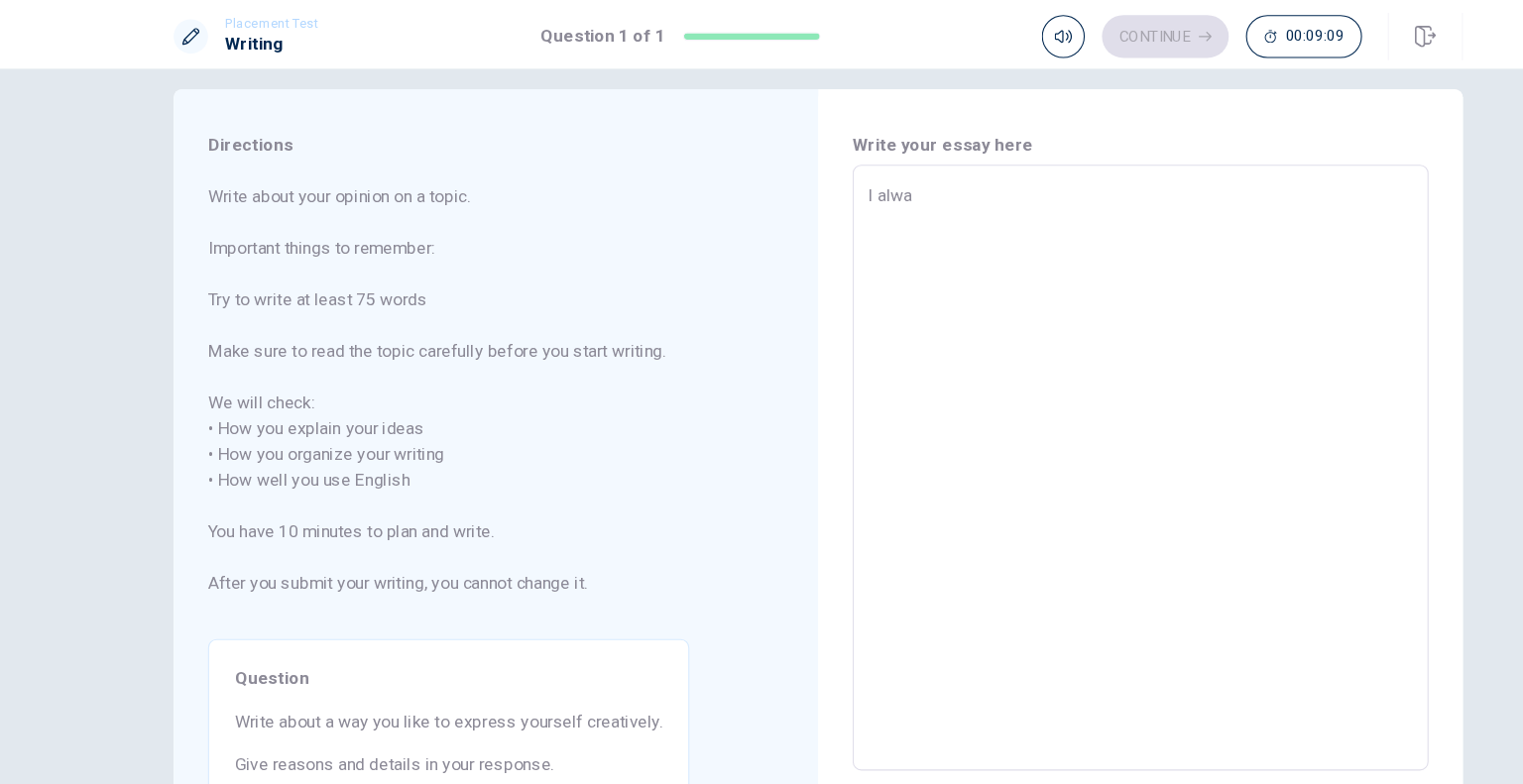 type on "x" 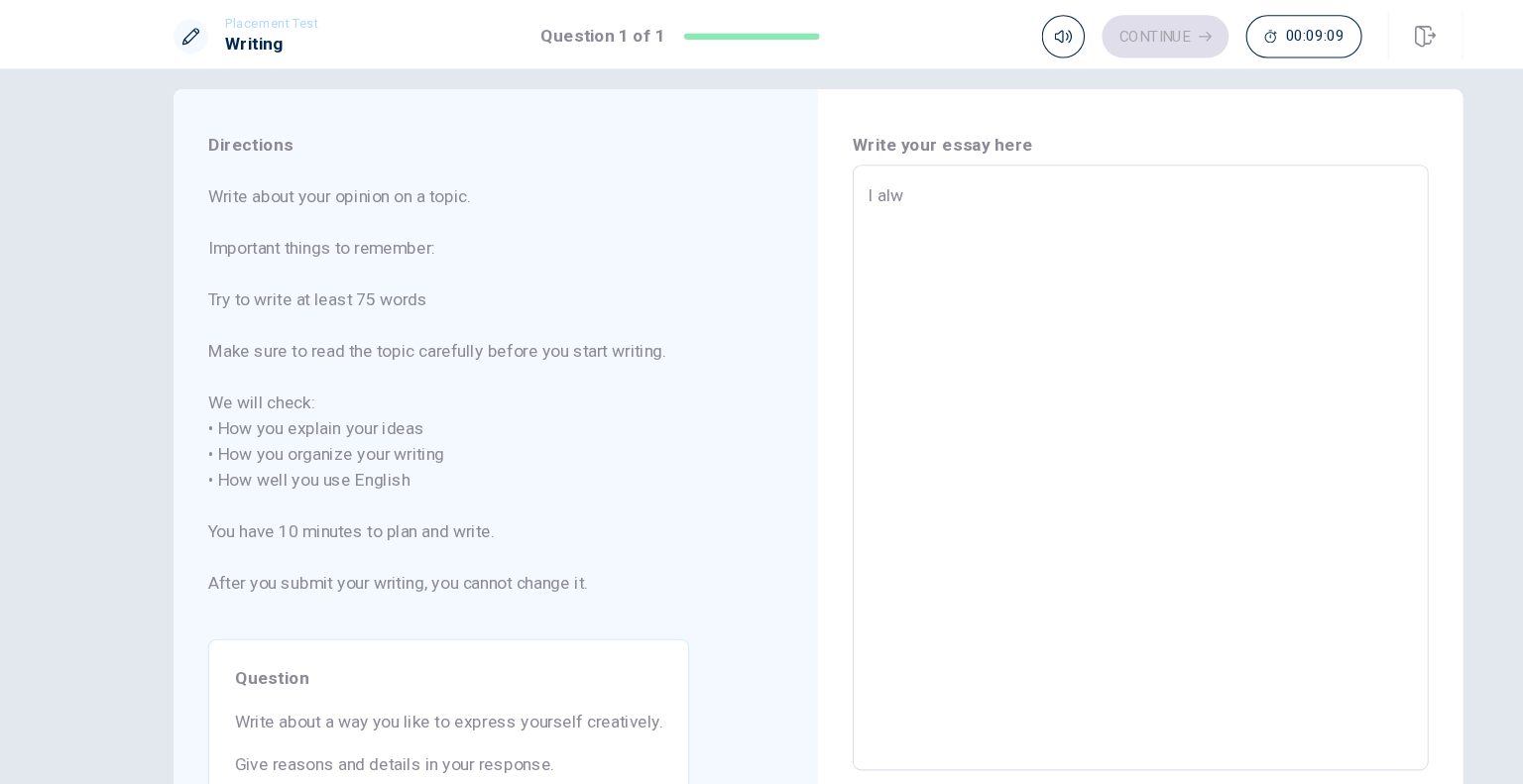 type on "x" 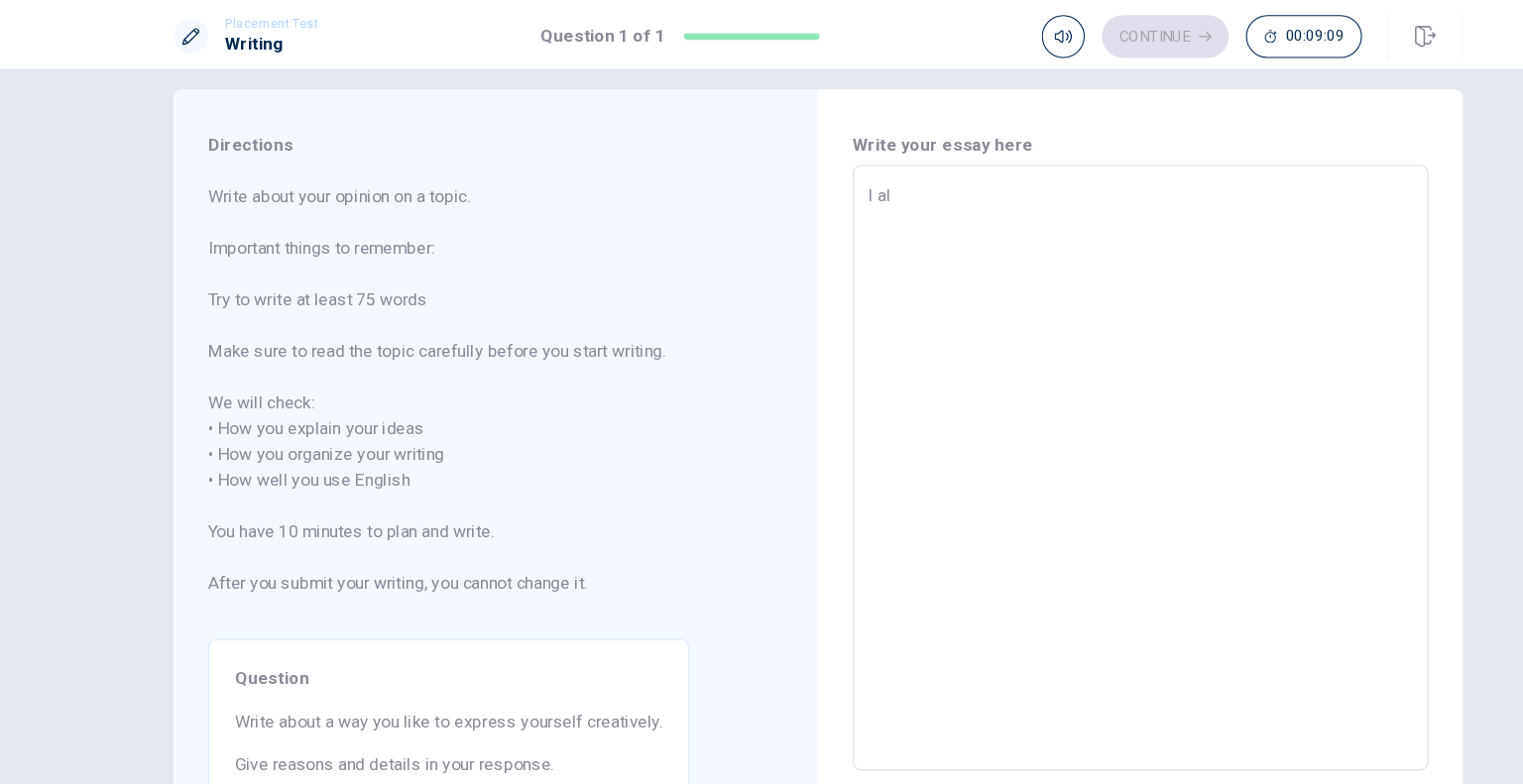 type on "I a" 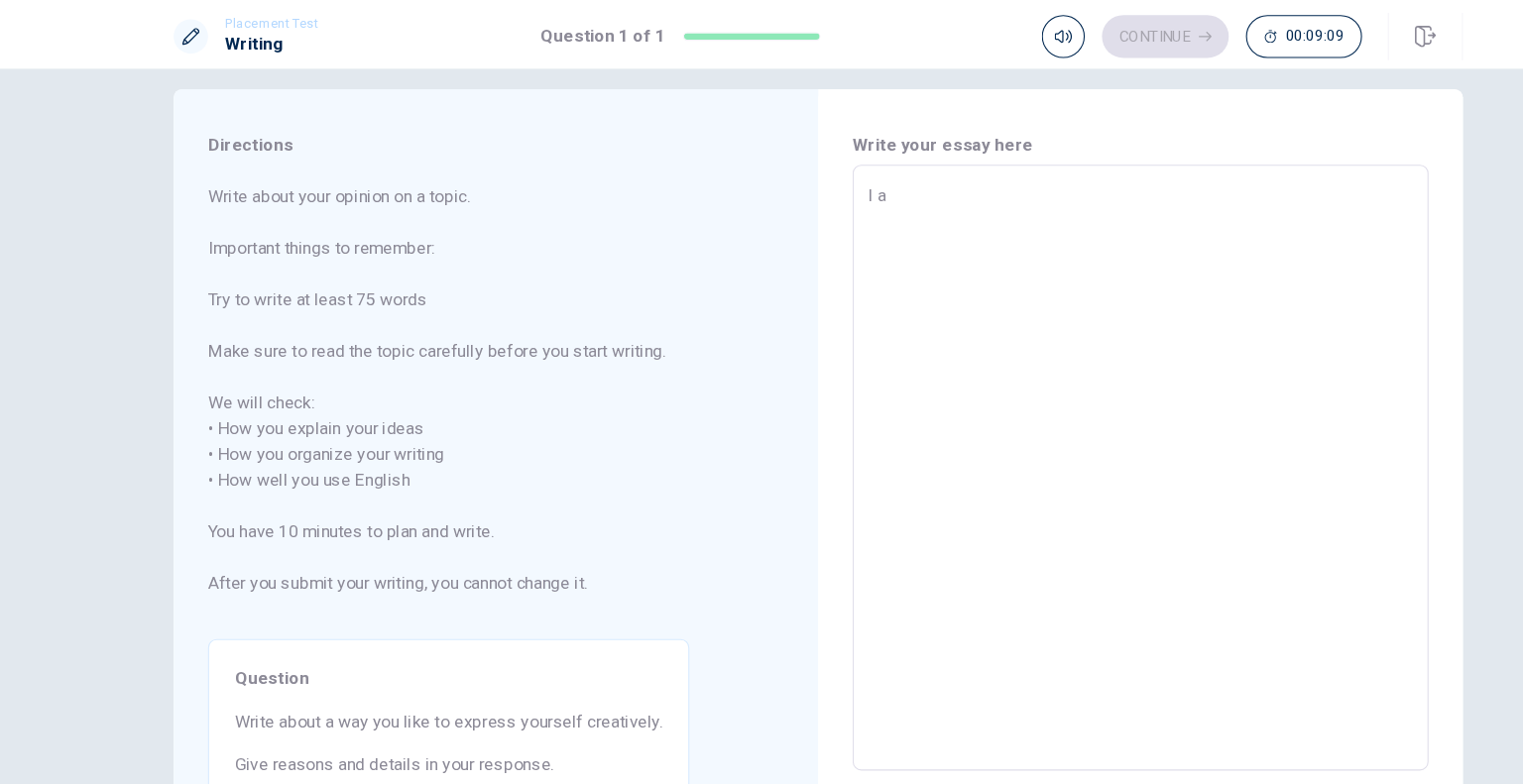 type on "x" 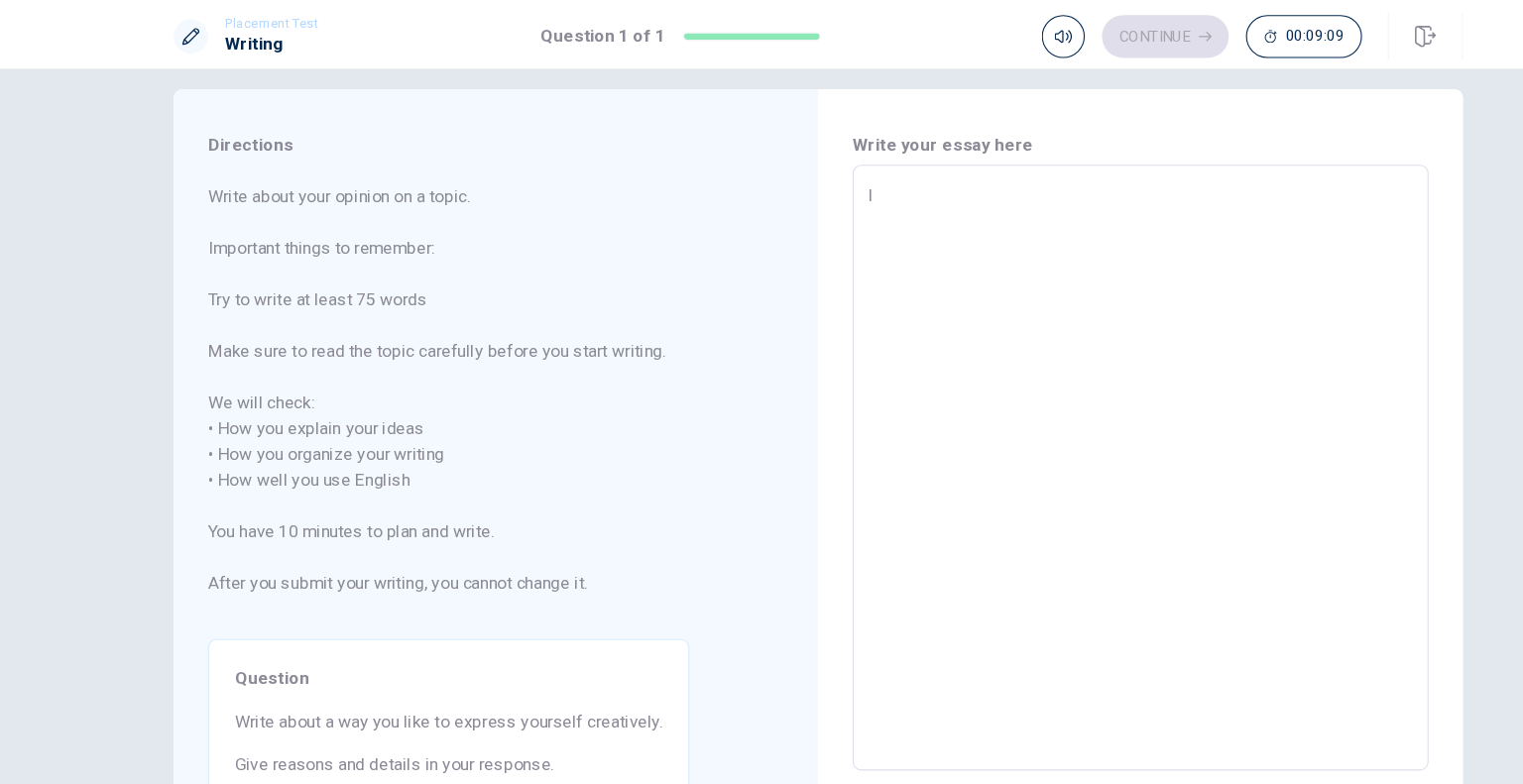 type on "x" 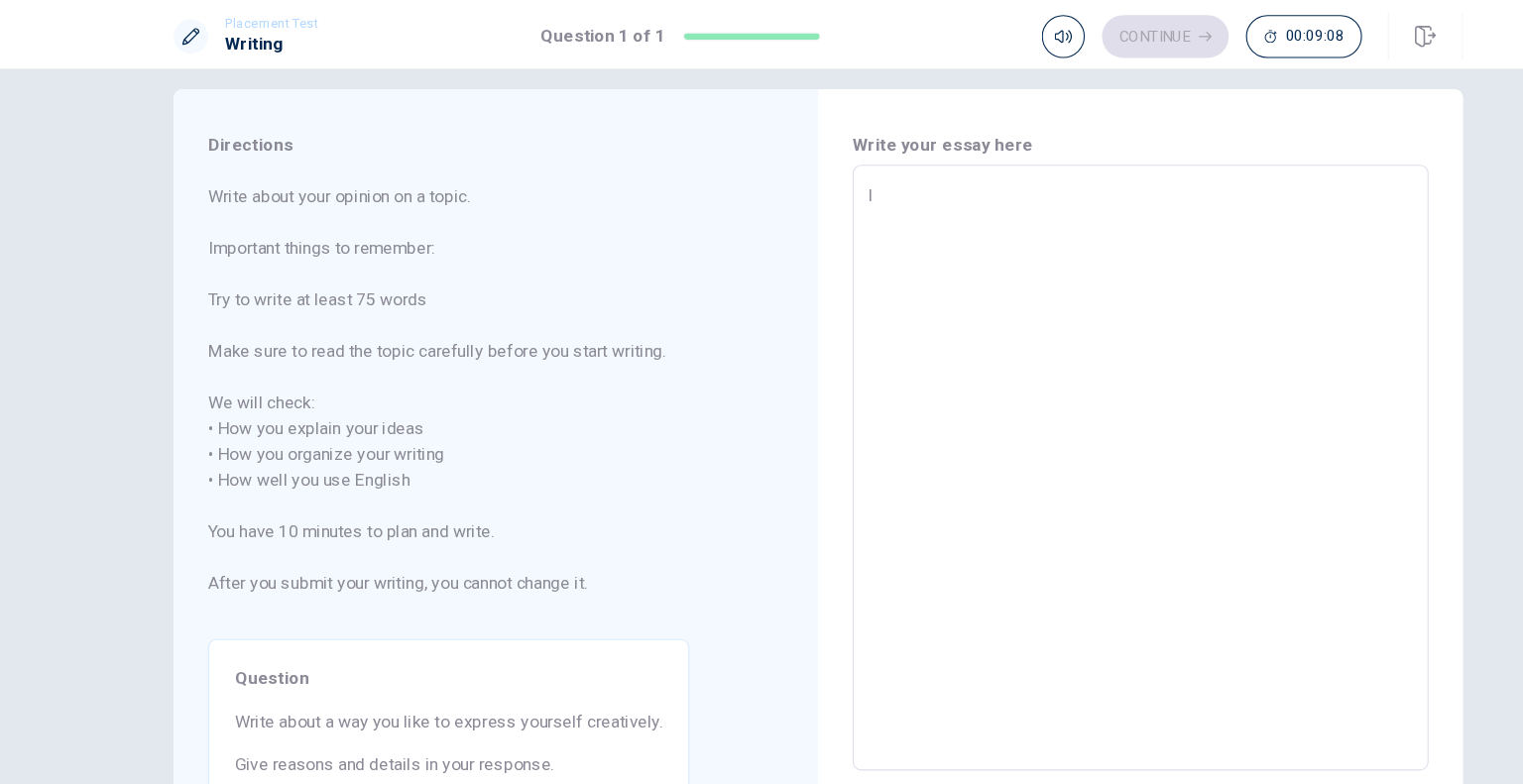 type on "I" 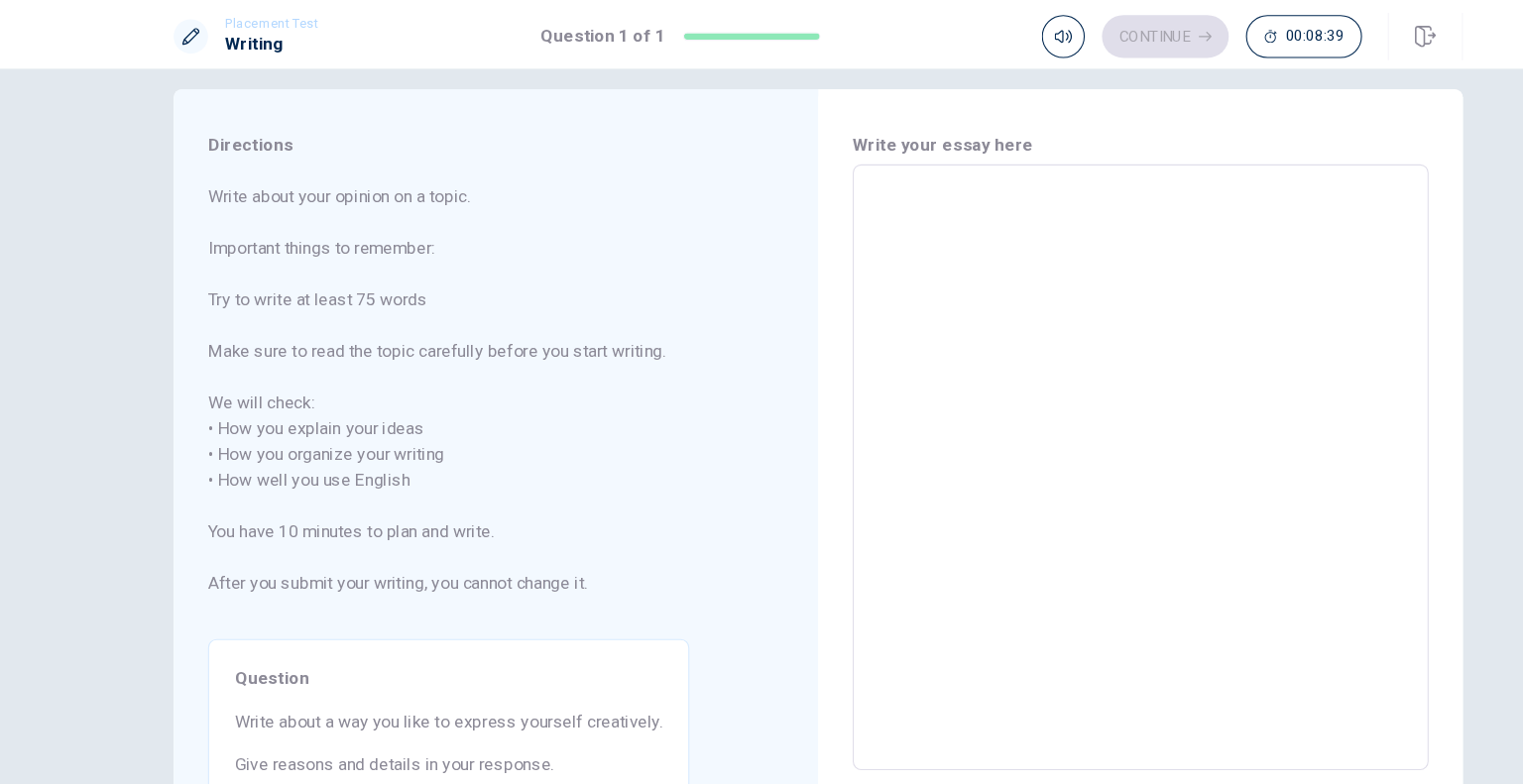 type on "z" 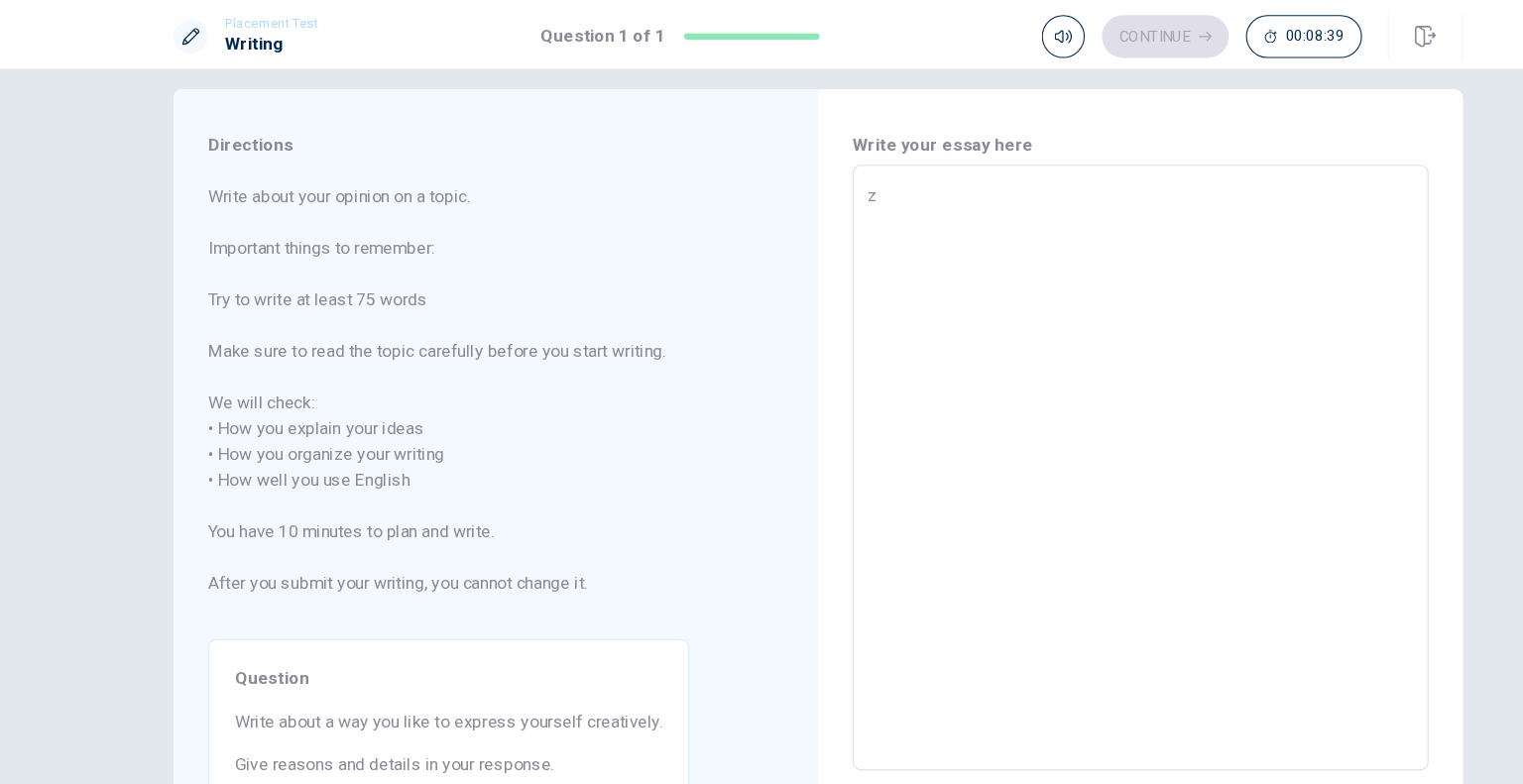 type on "x" 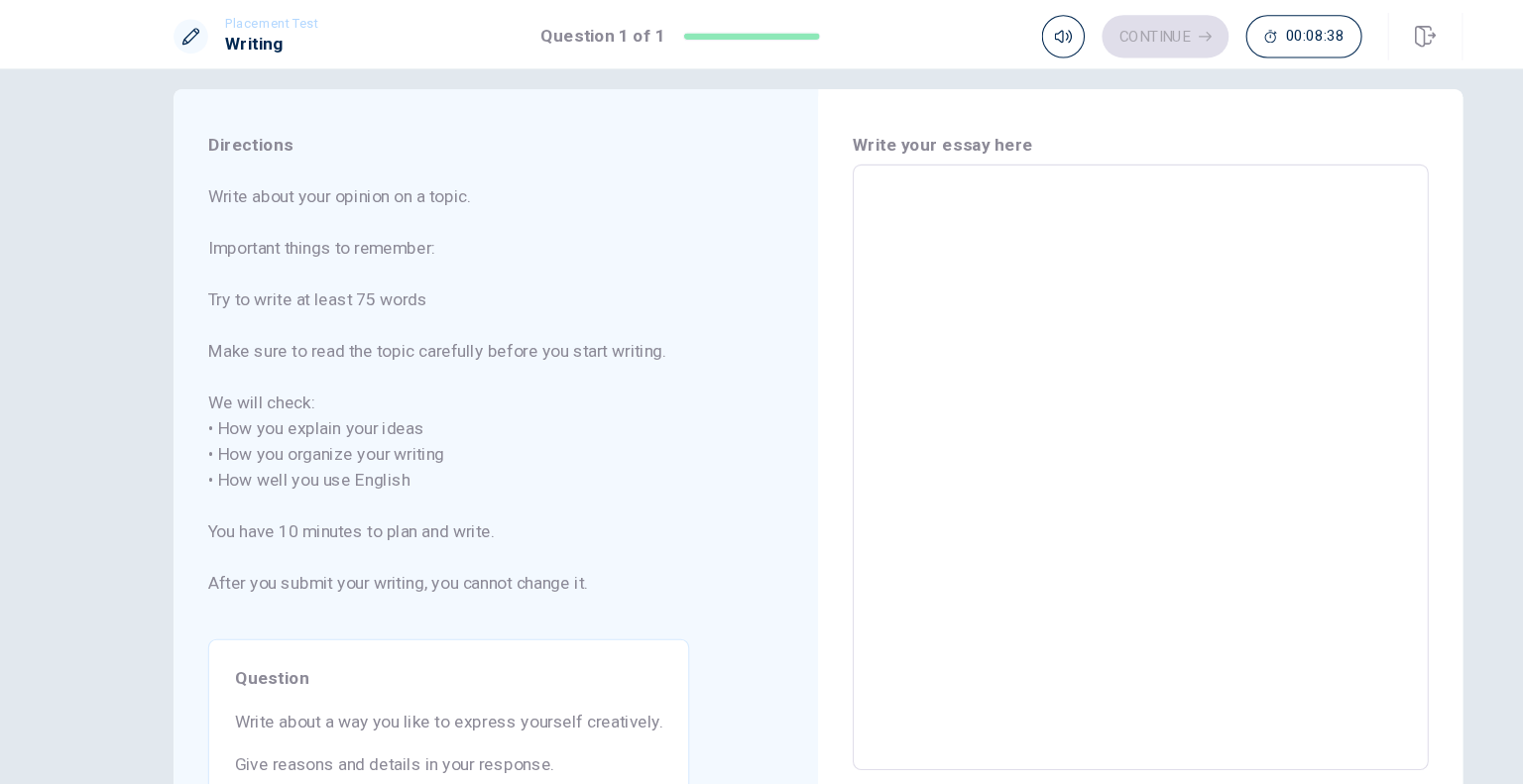type on "I" 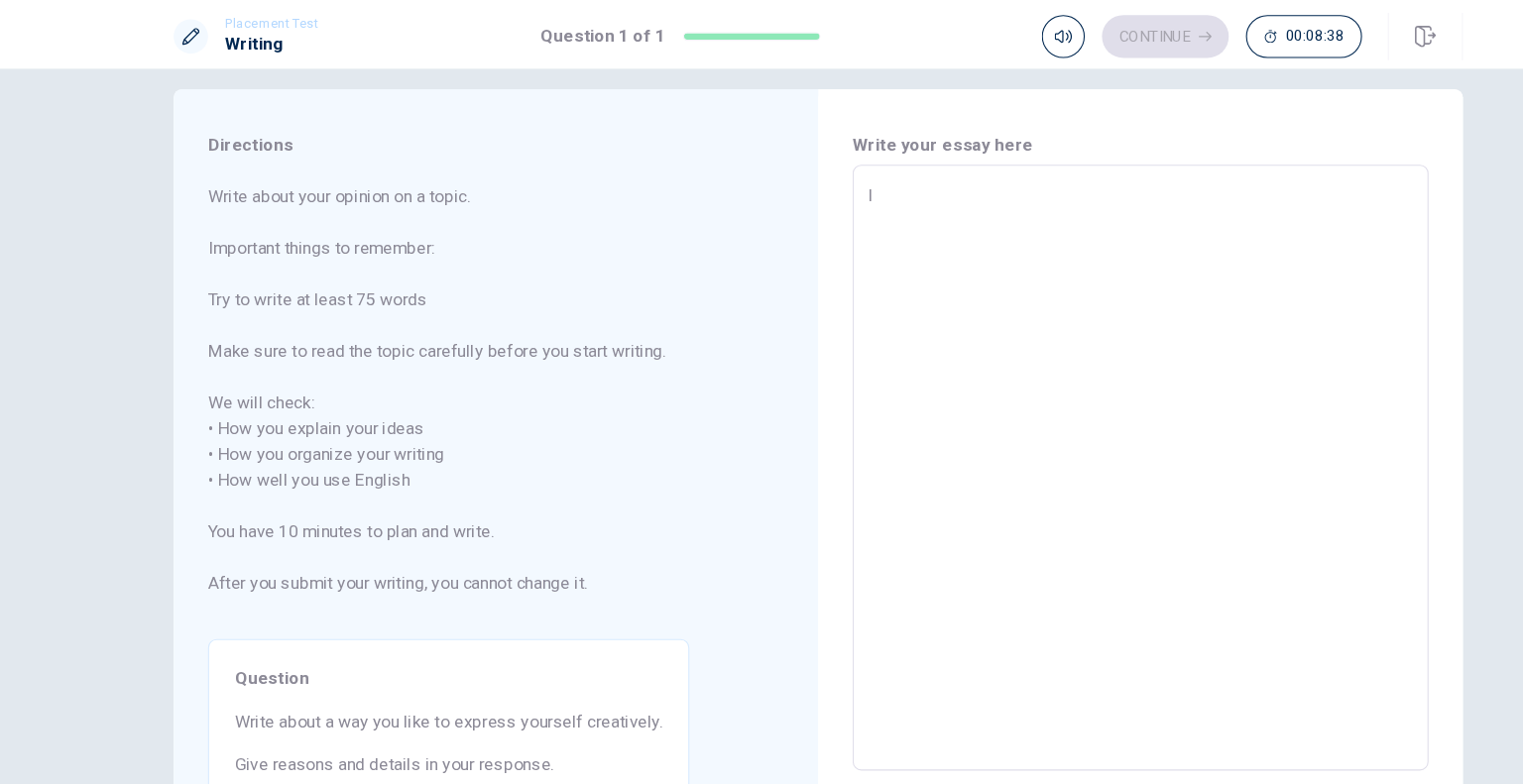 type on "x" 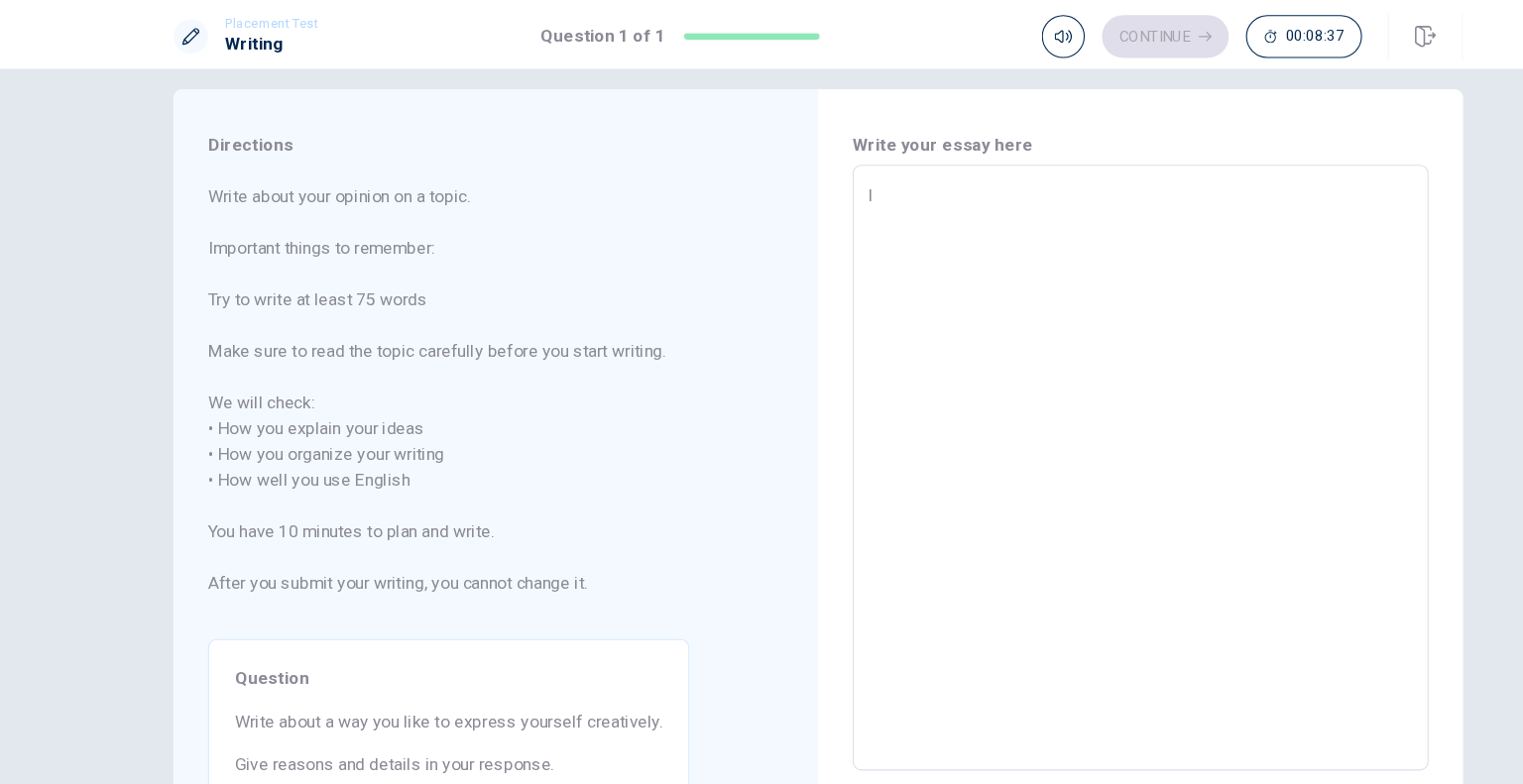 type on "I" 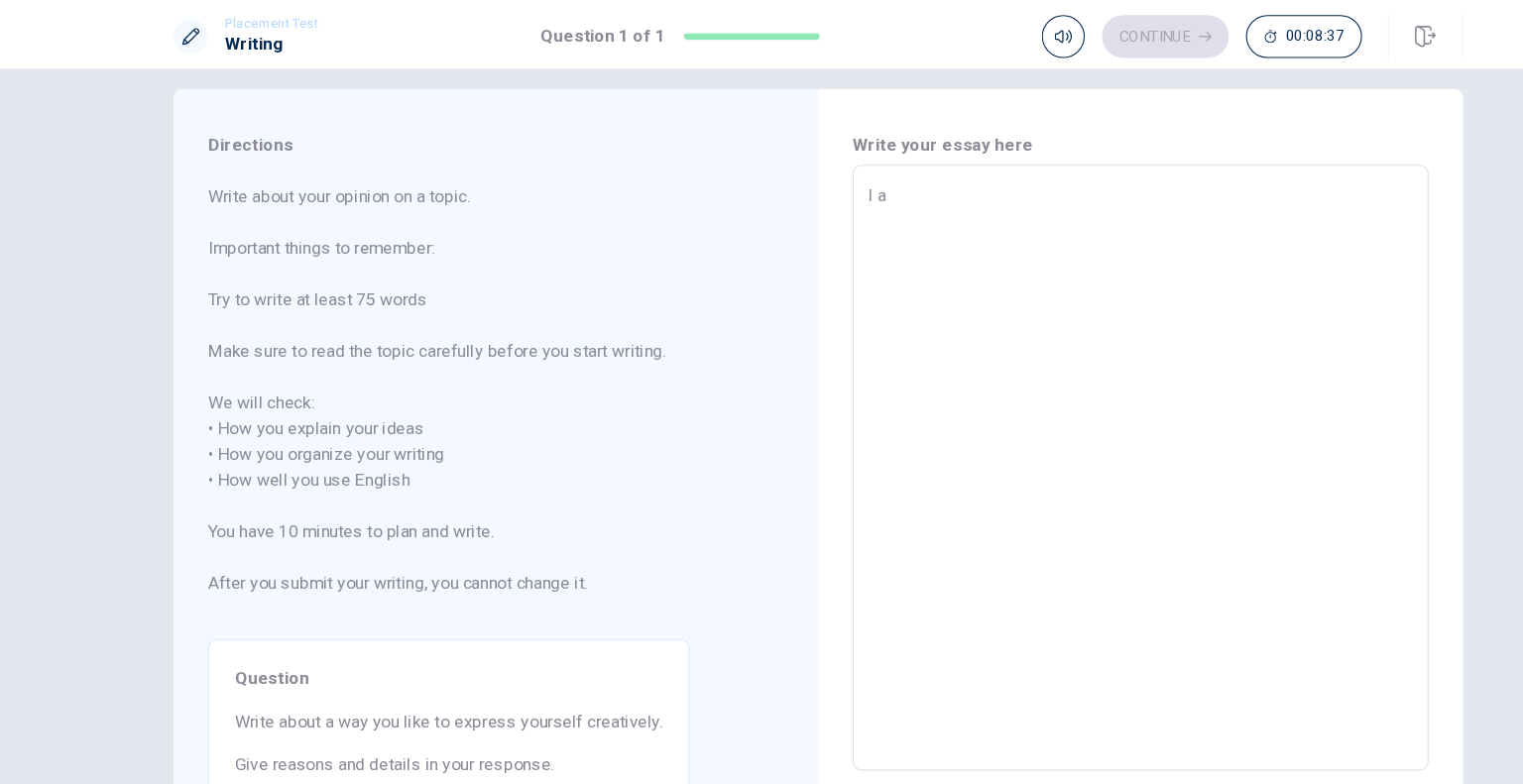 type on "x" 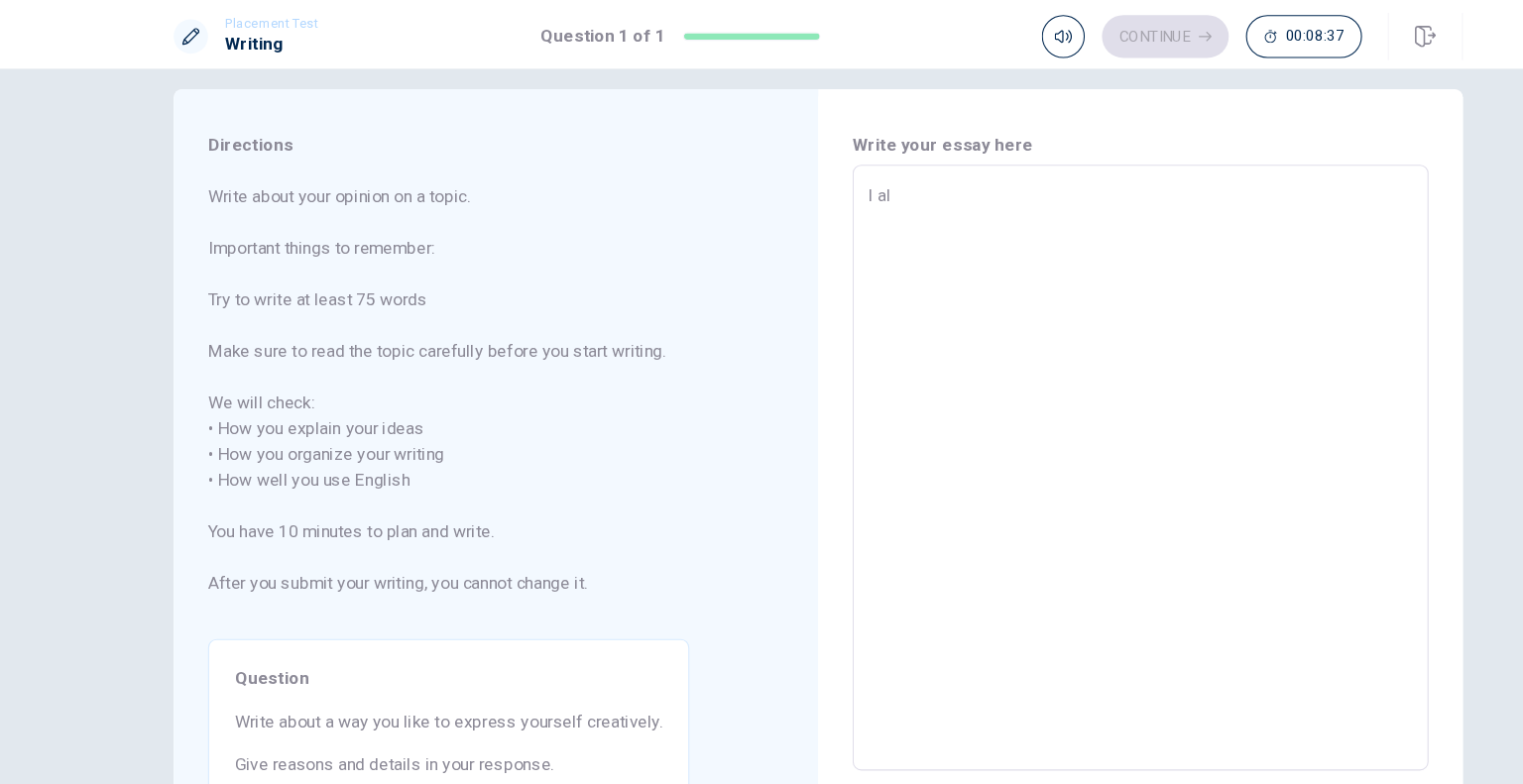 type on "x" 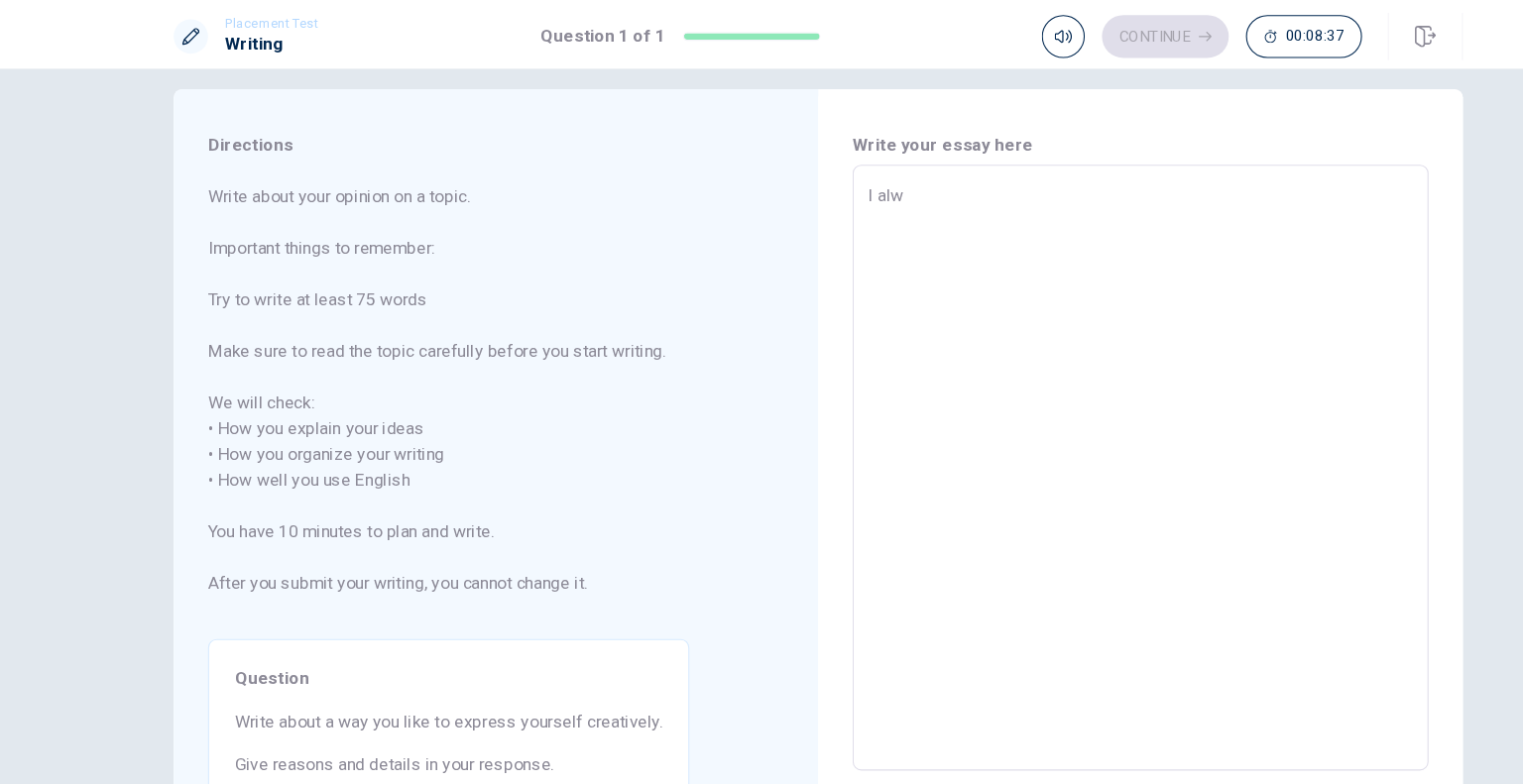 type on "x" 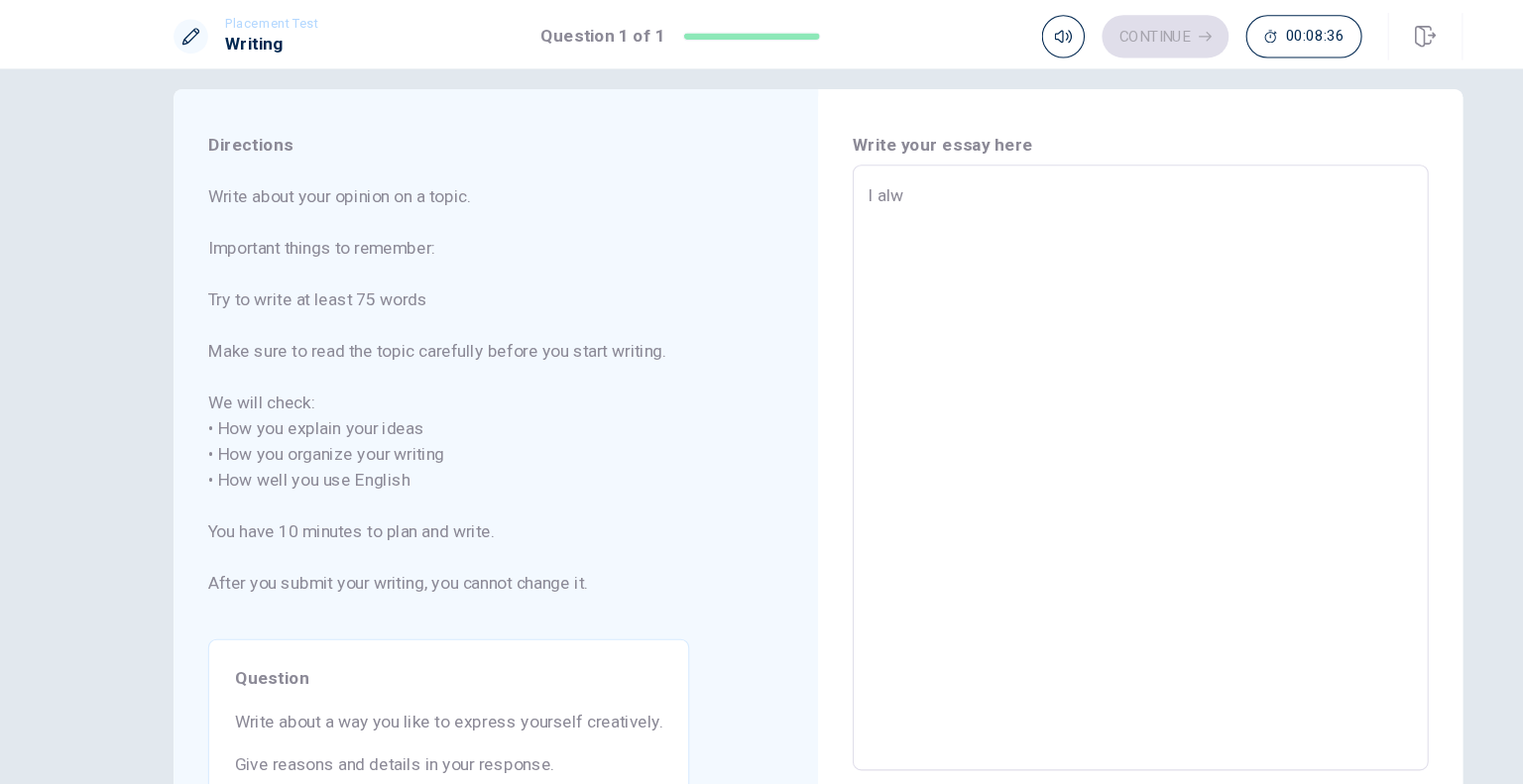 type on "I alwa" 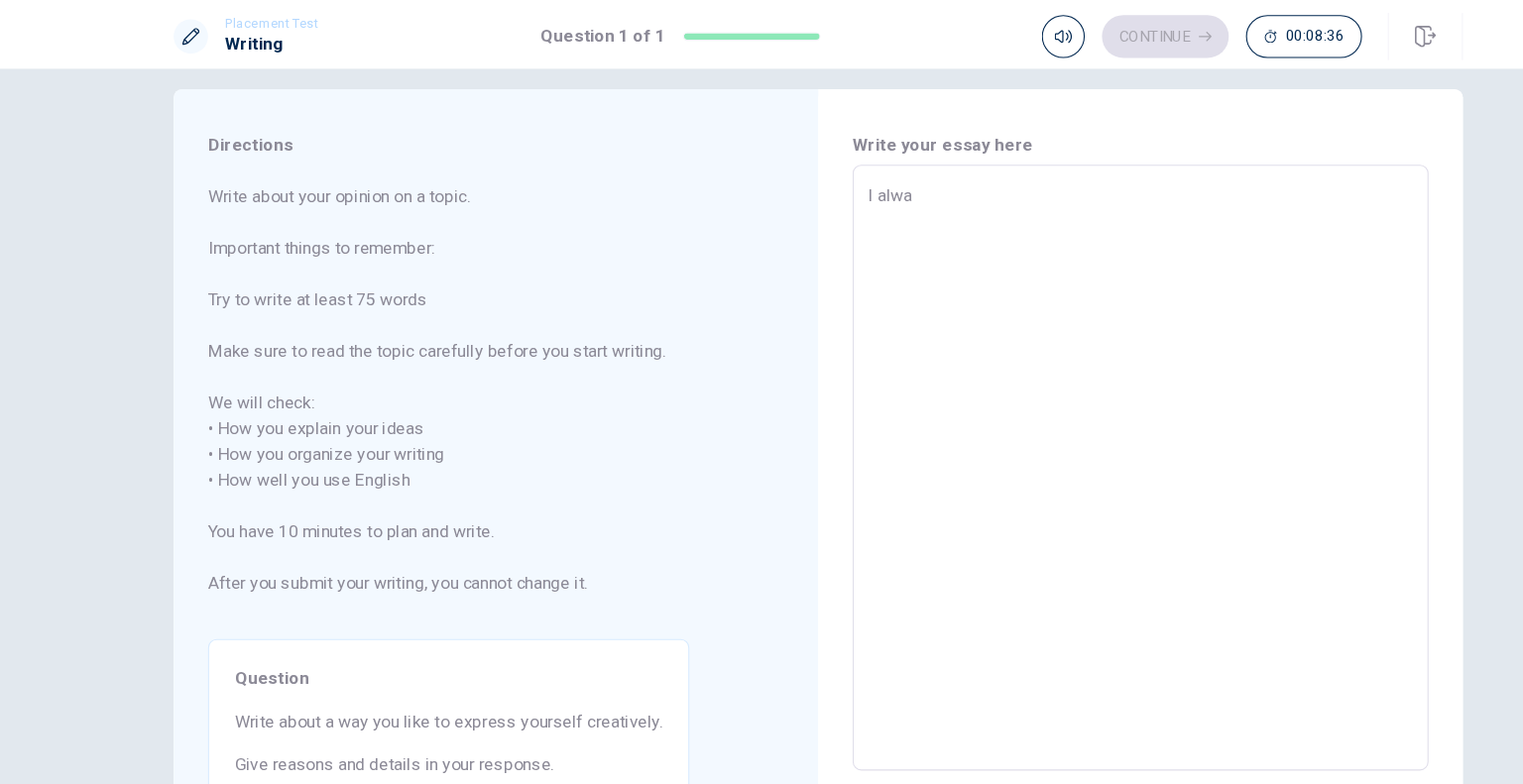 type on "x" 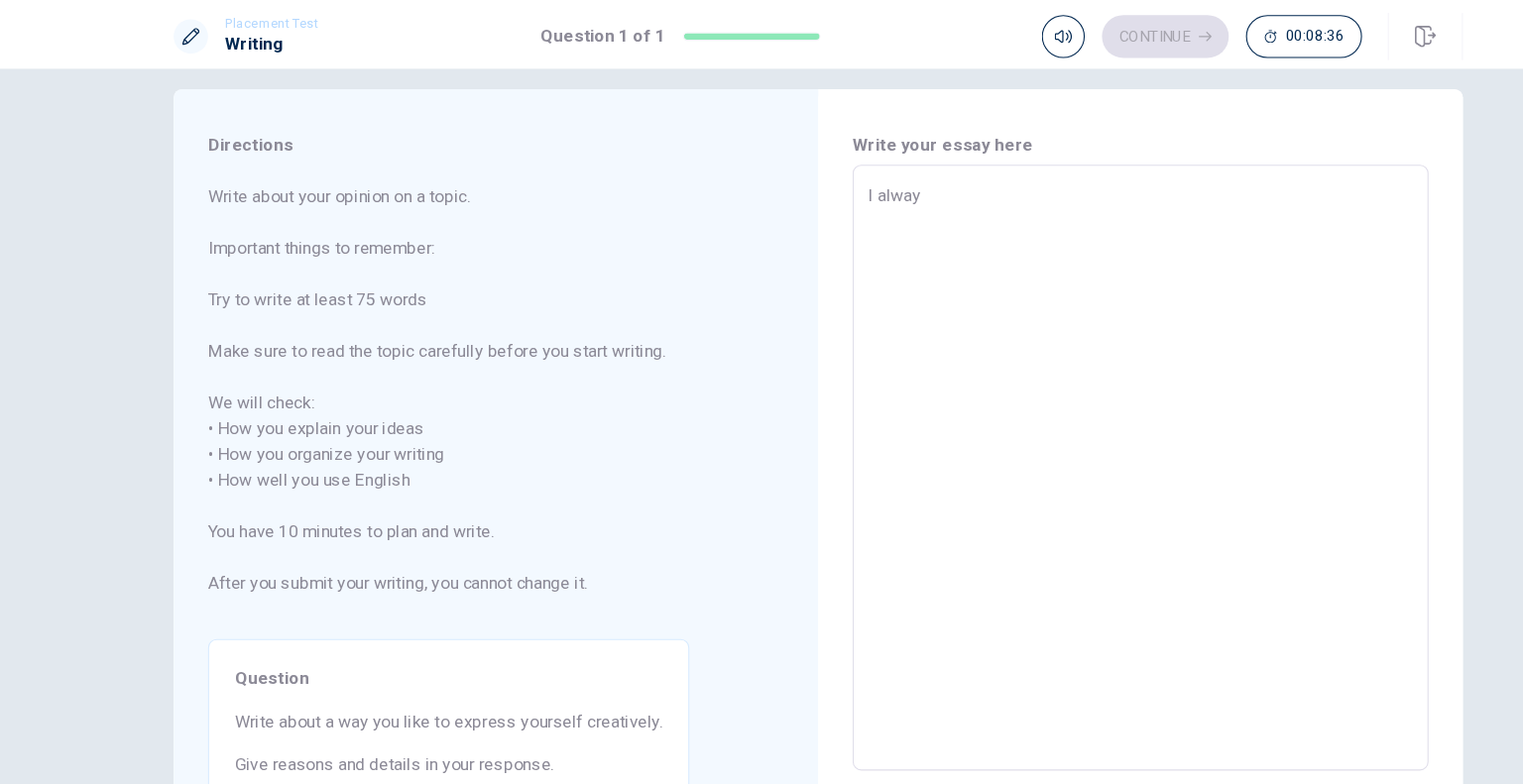 type on "x" 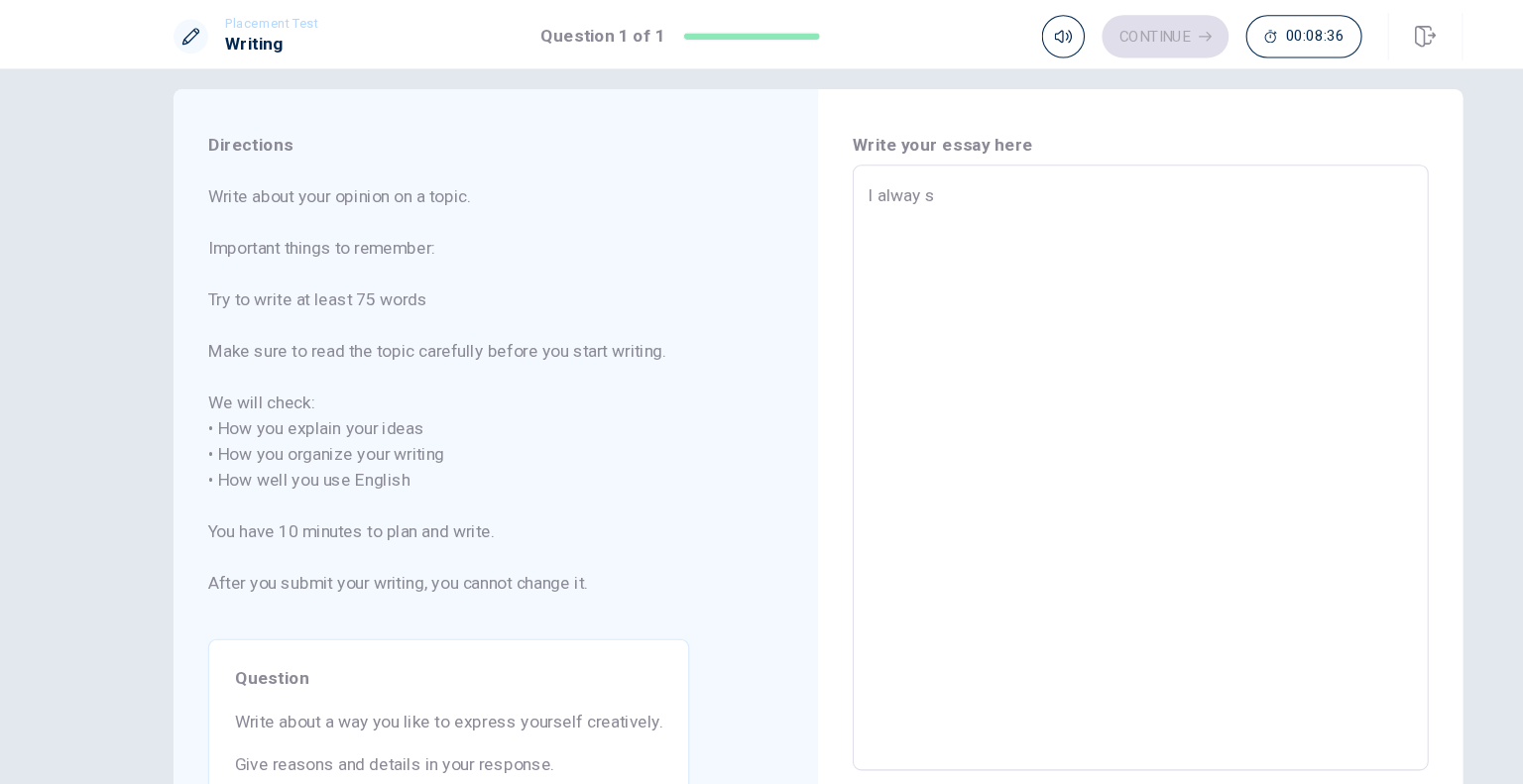 type on "x" 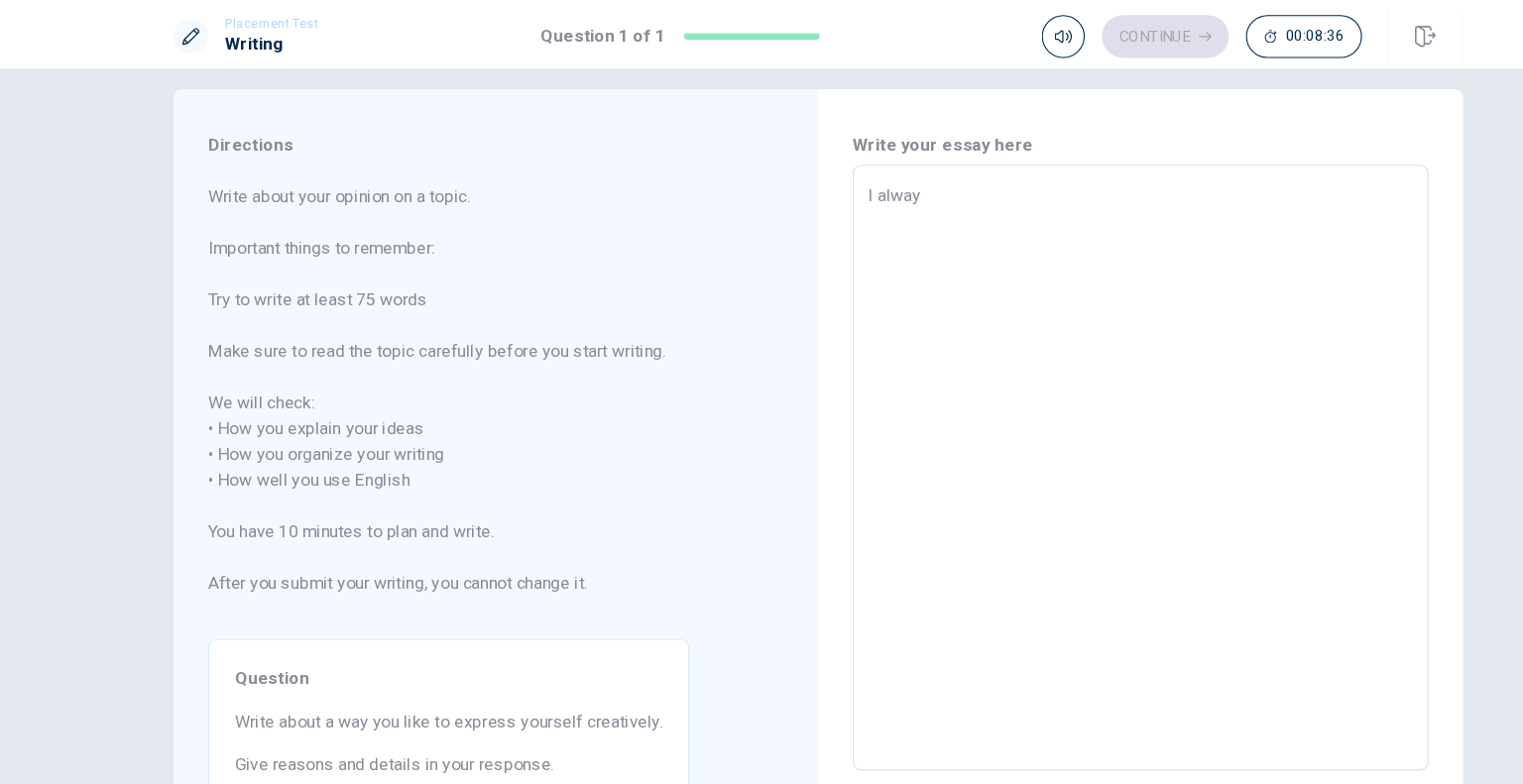 type on "x" 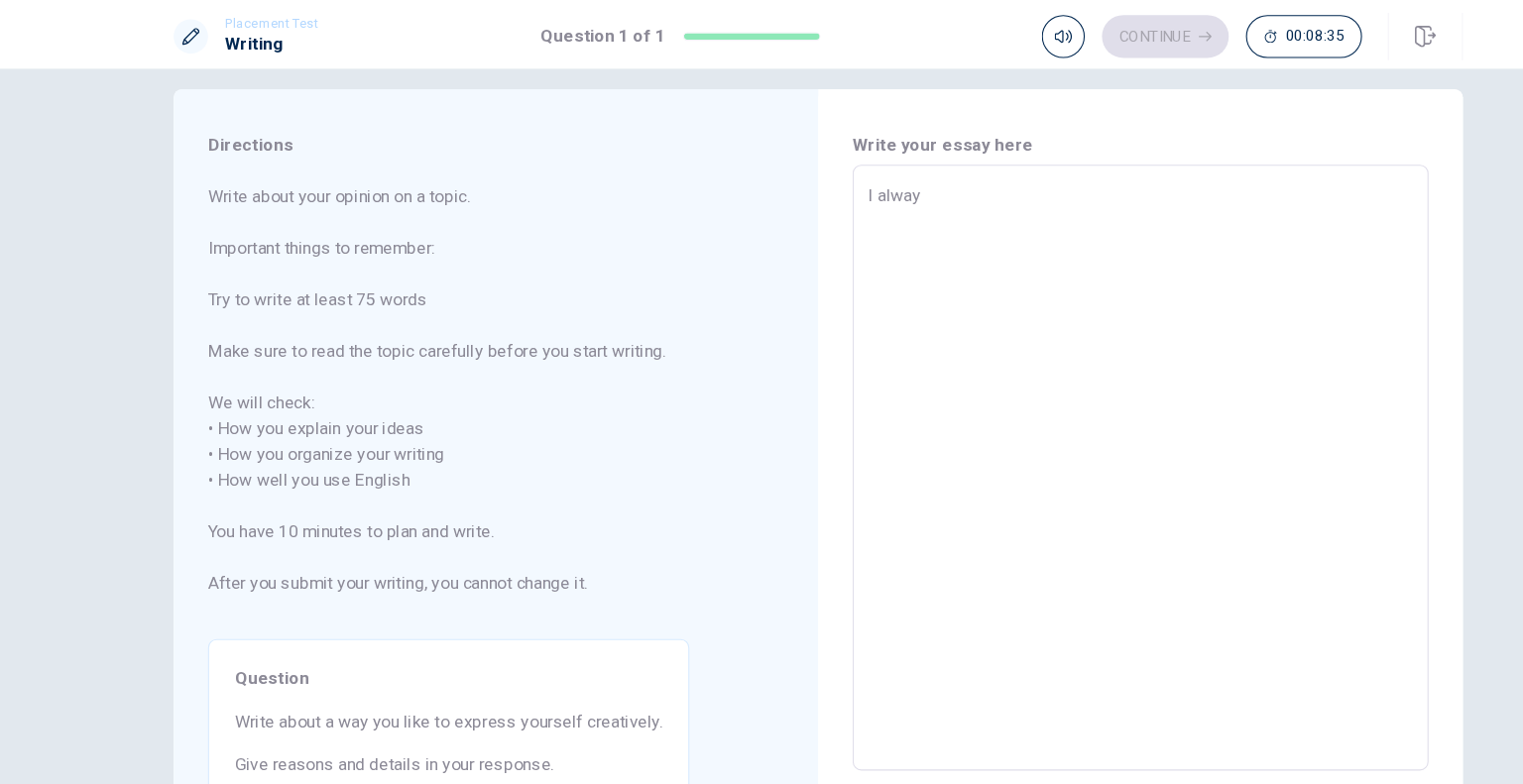 type on "I always" 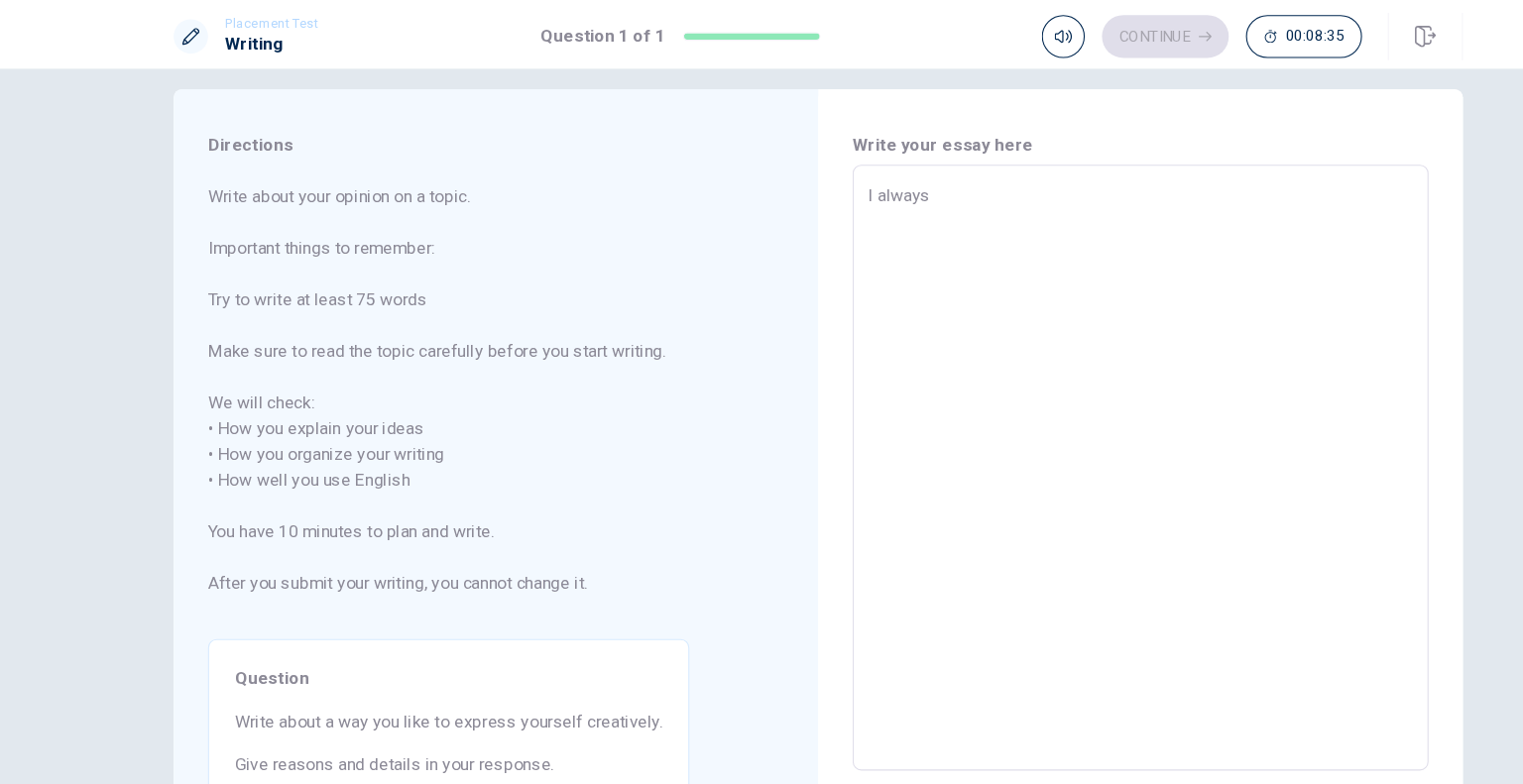 type on "I always" 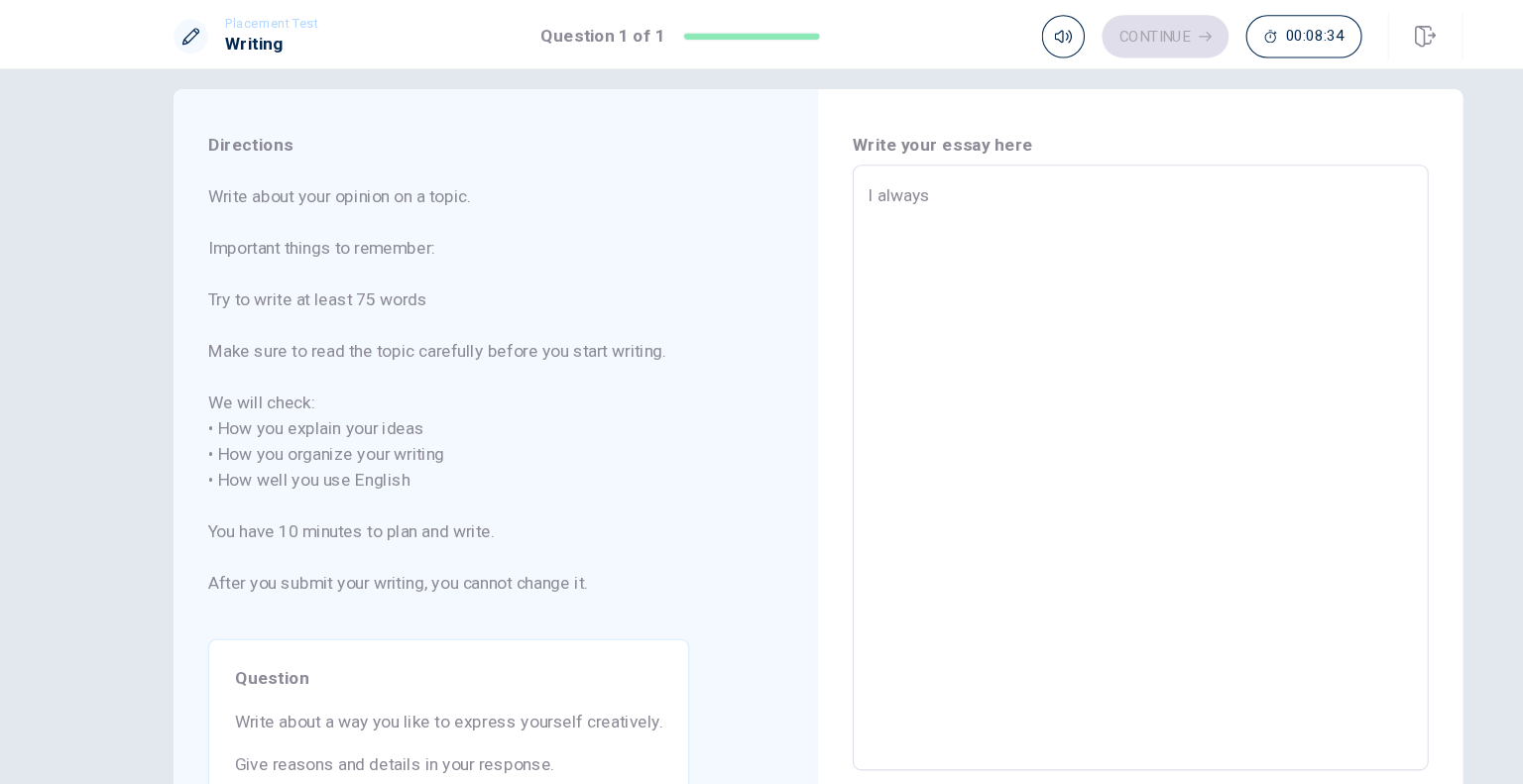 type on "I always t" 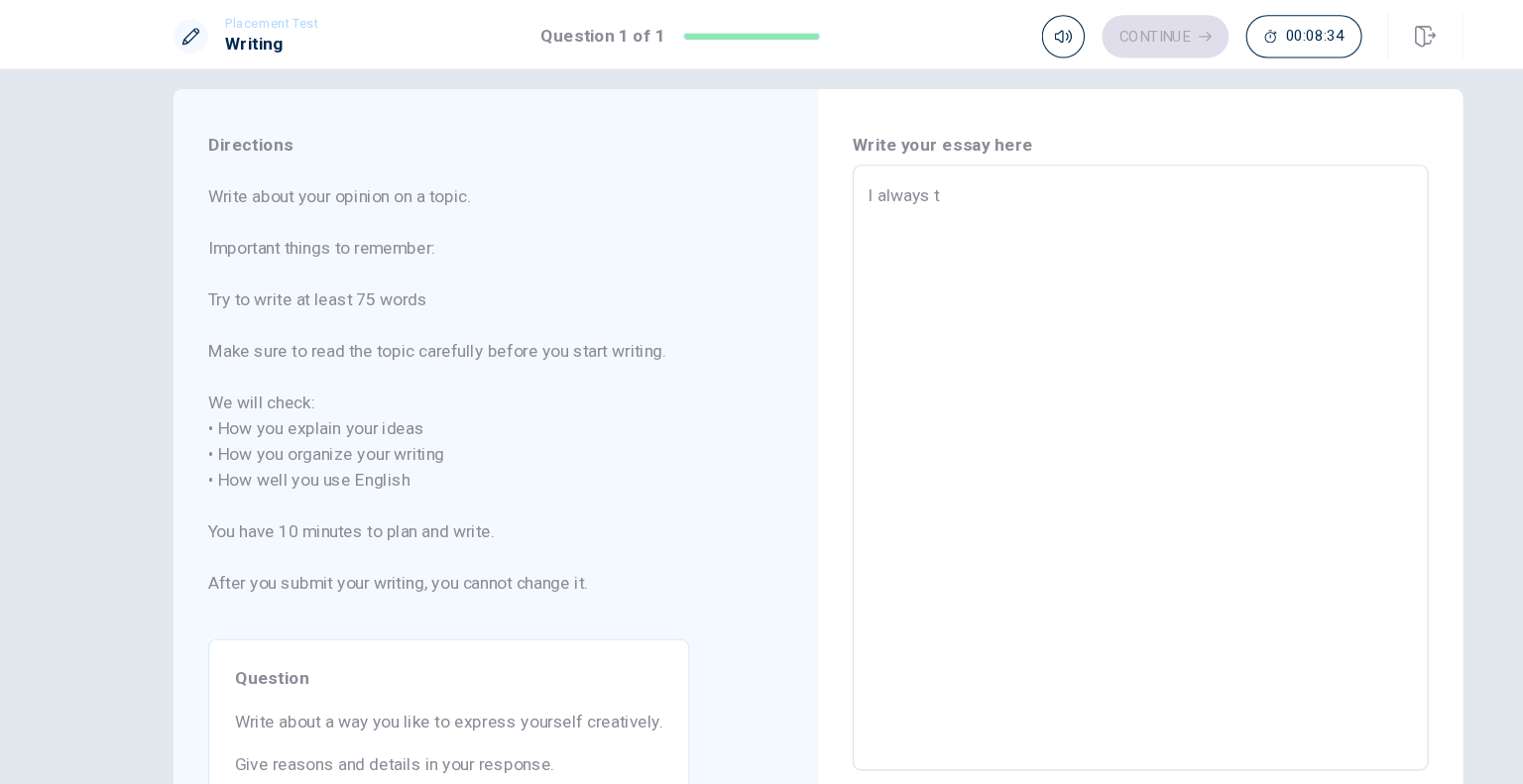 type on "x" 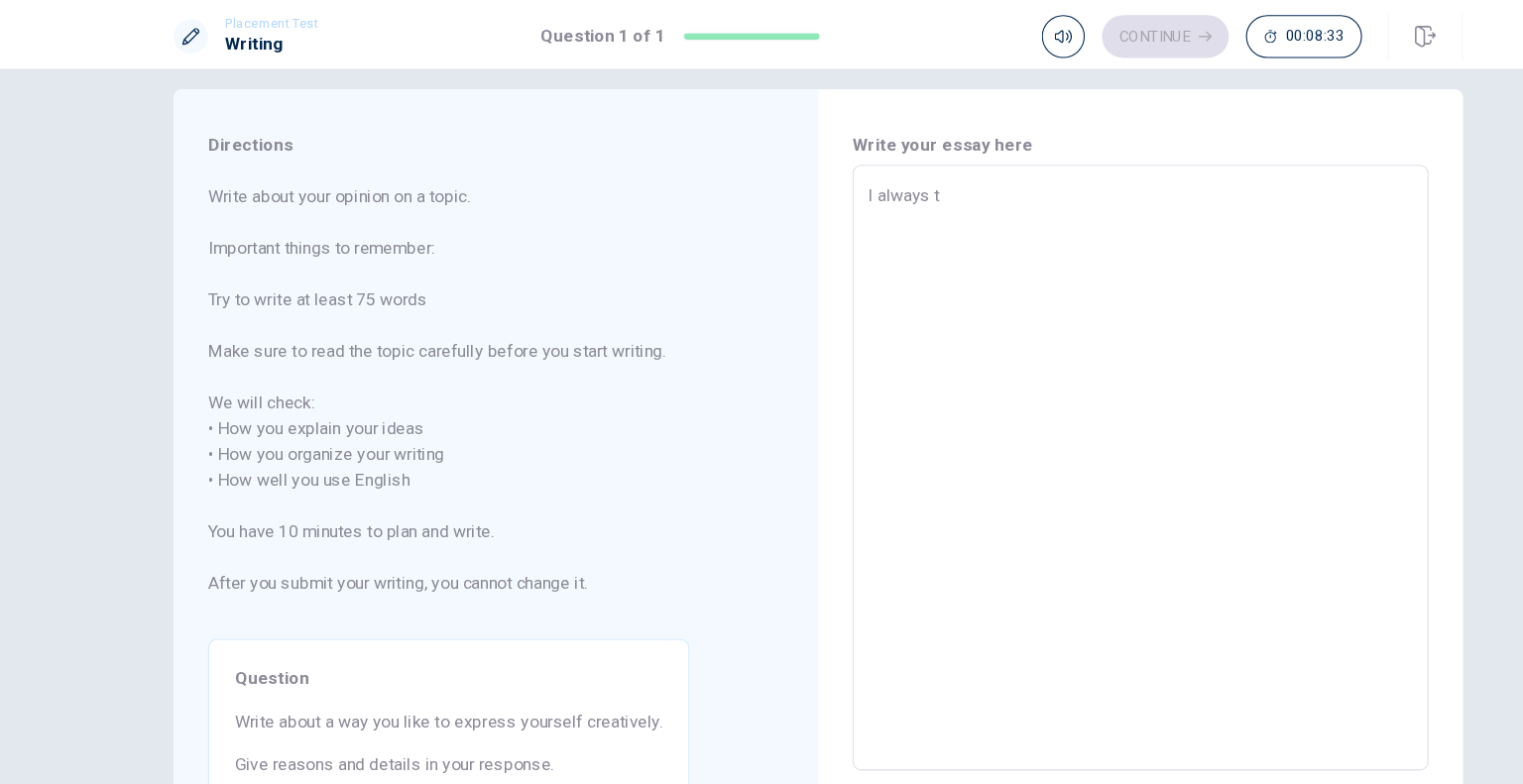 type on "I always" 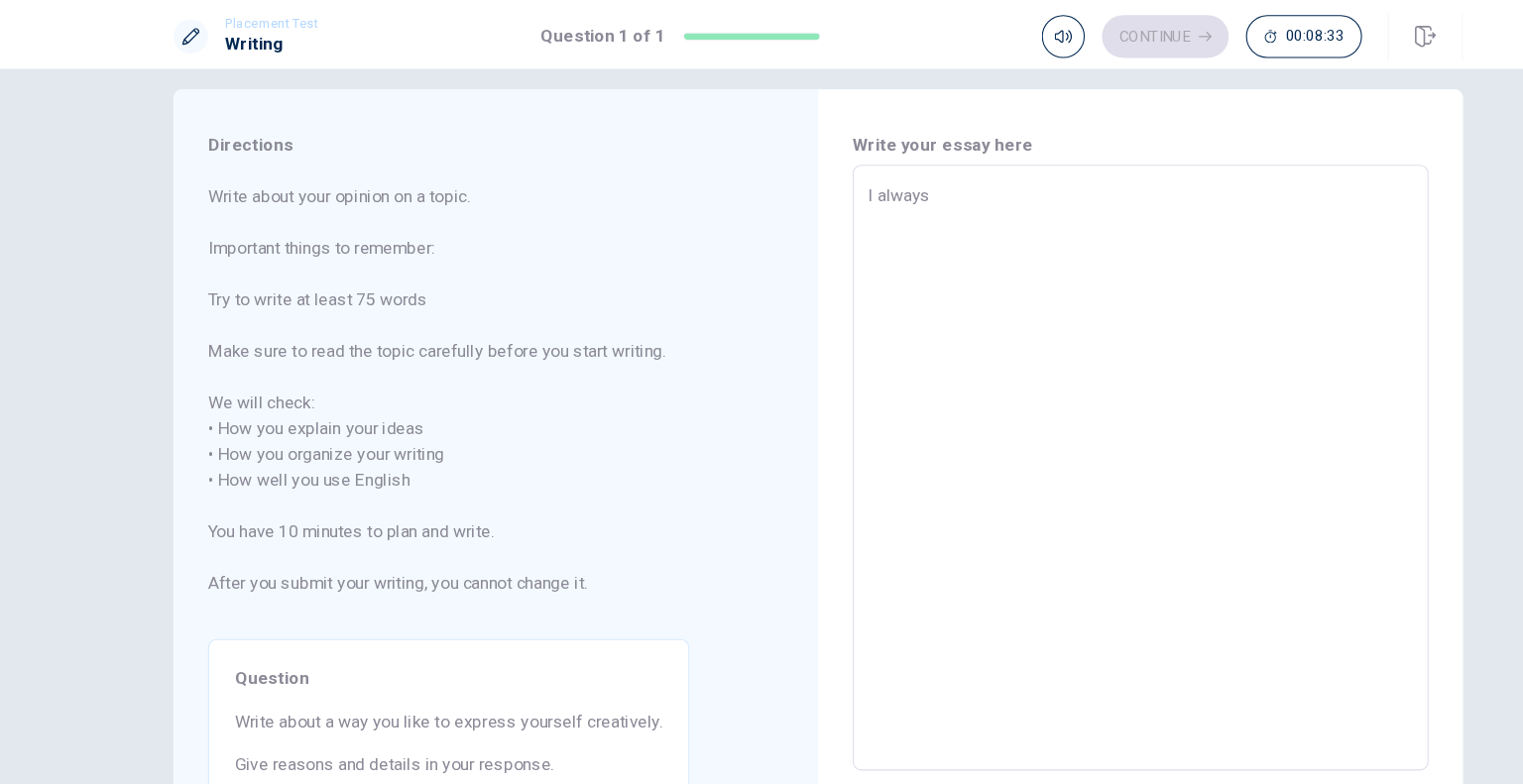 type on "x" 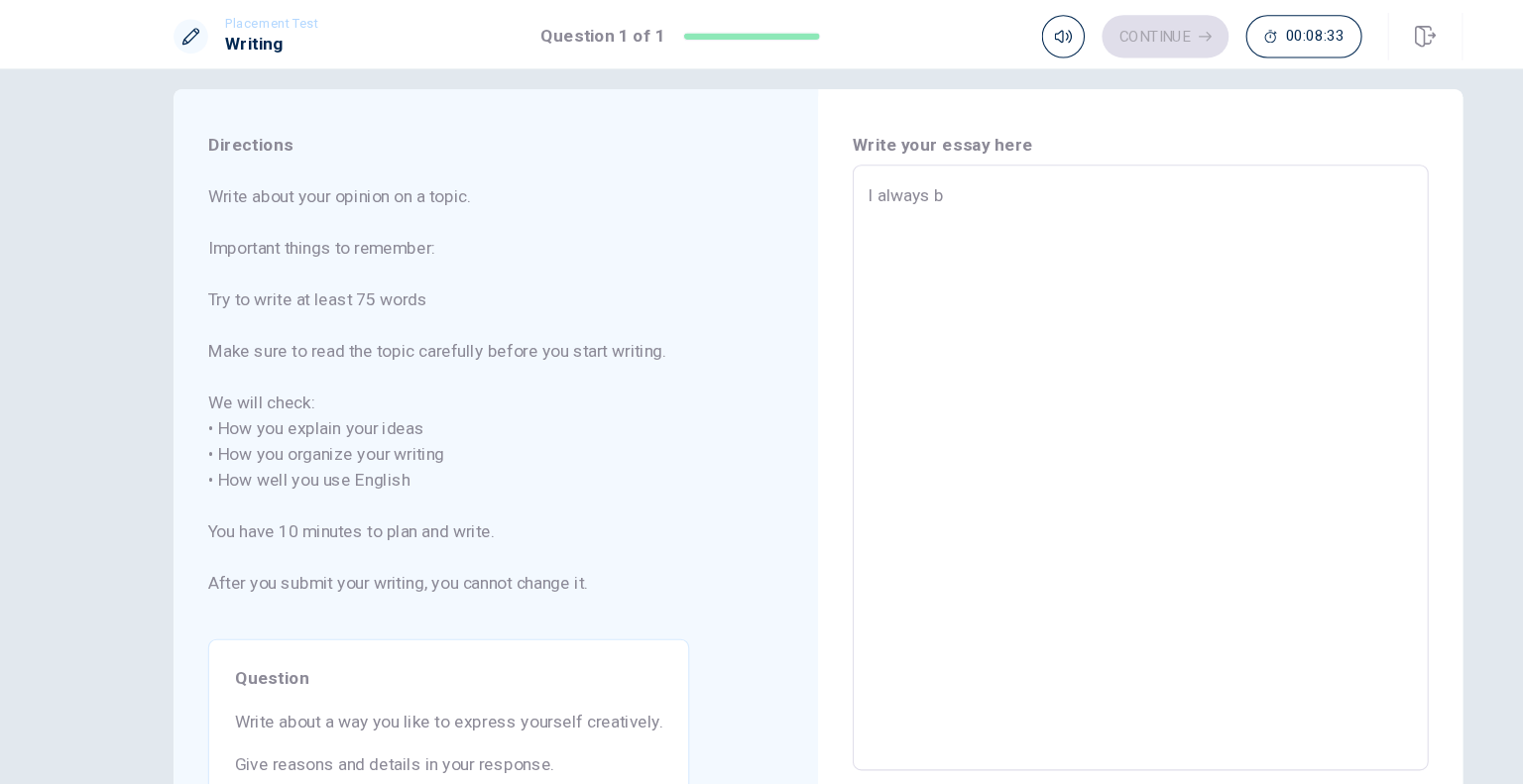 type on "x" 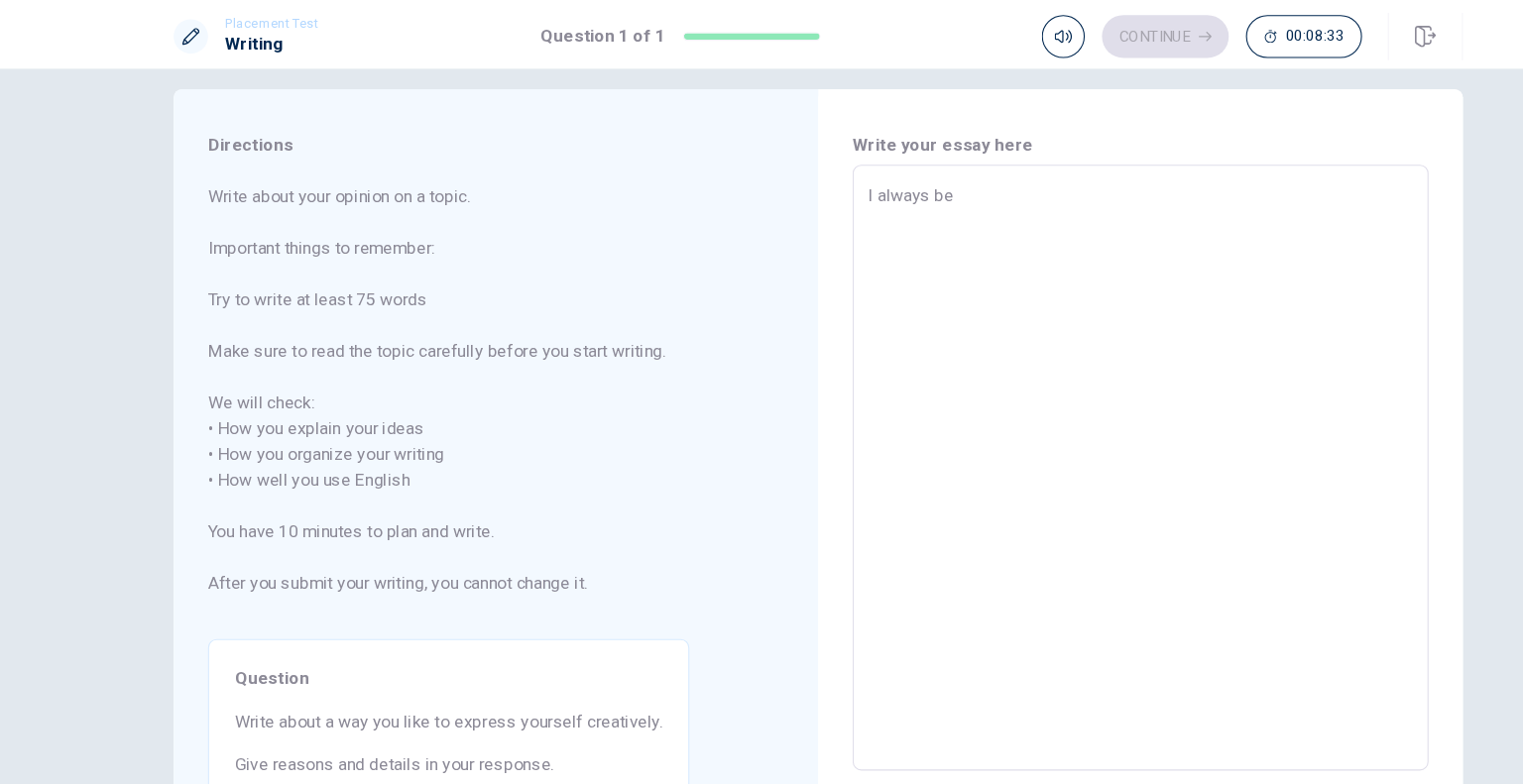 type on "x" 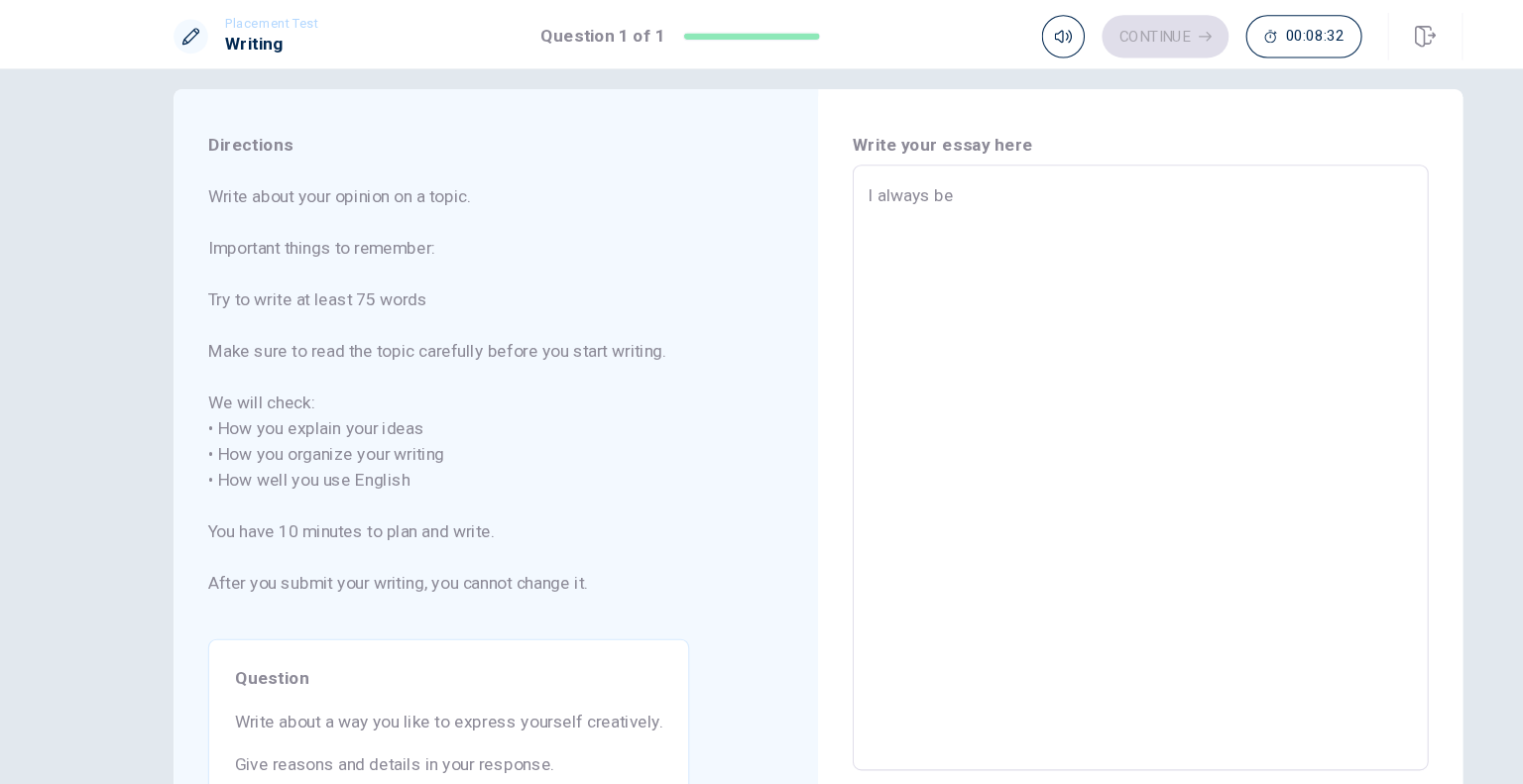 type on "I always bel" 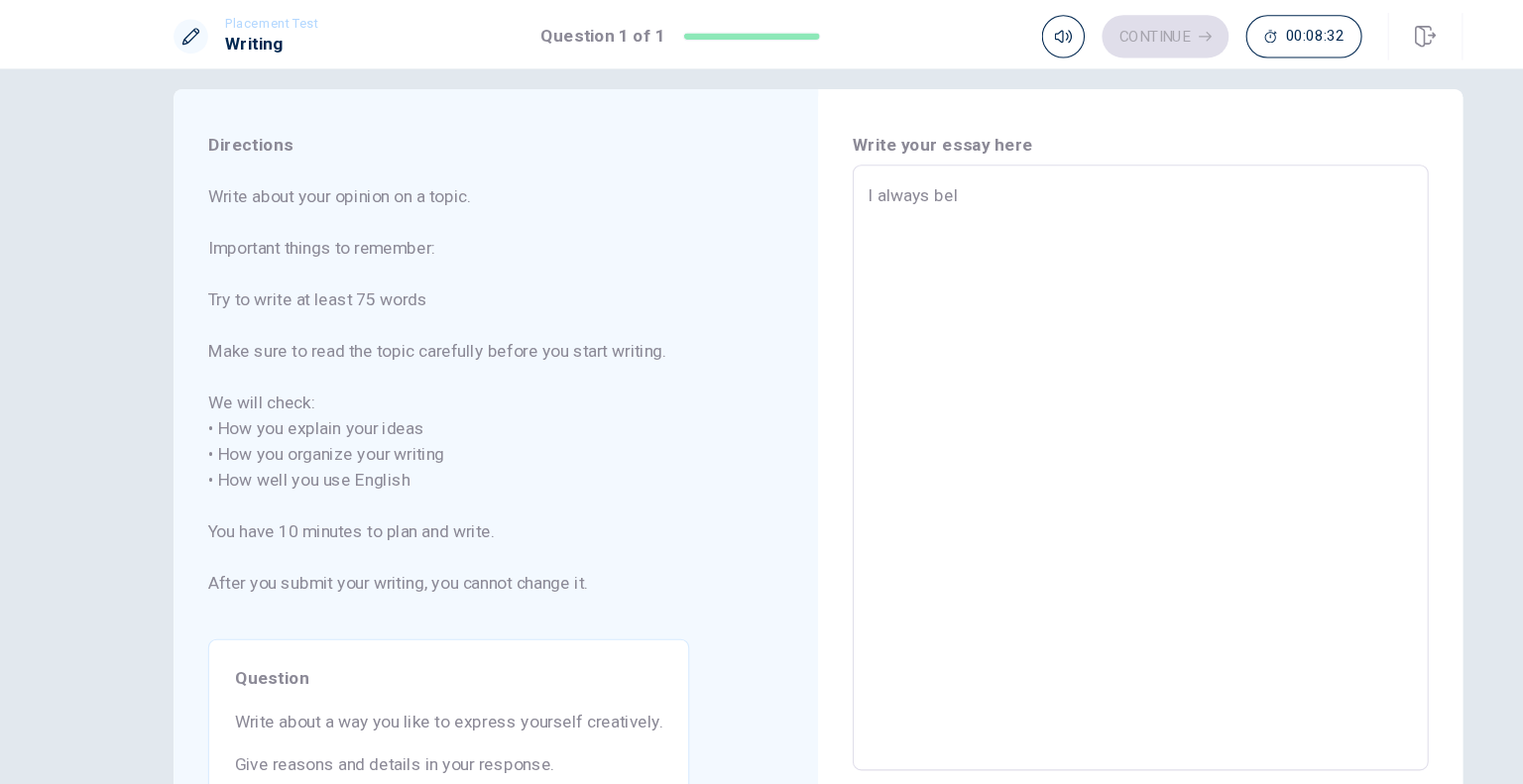 type on "x" 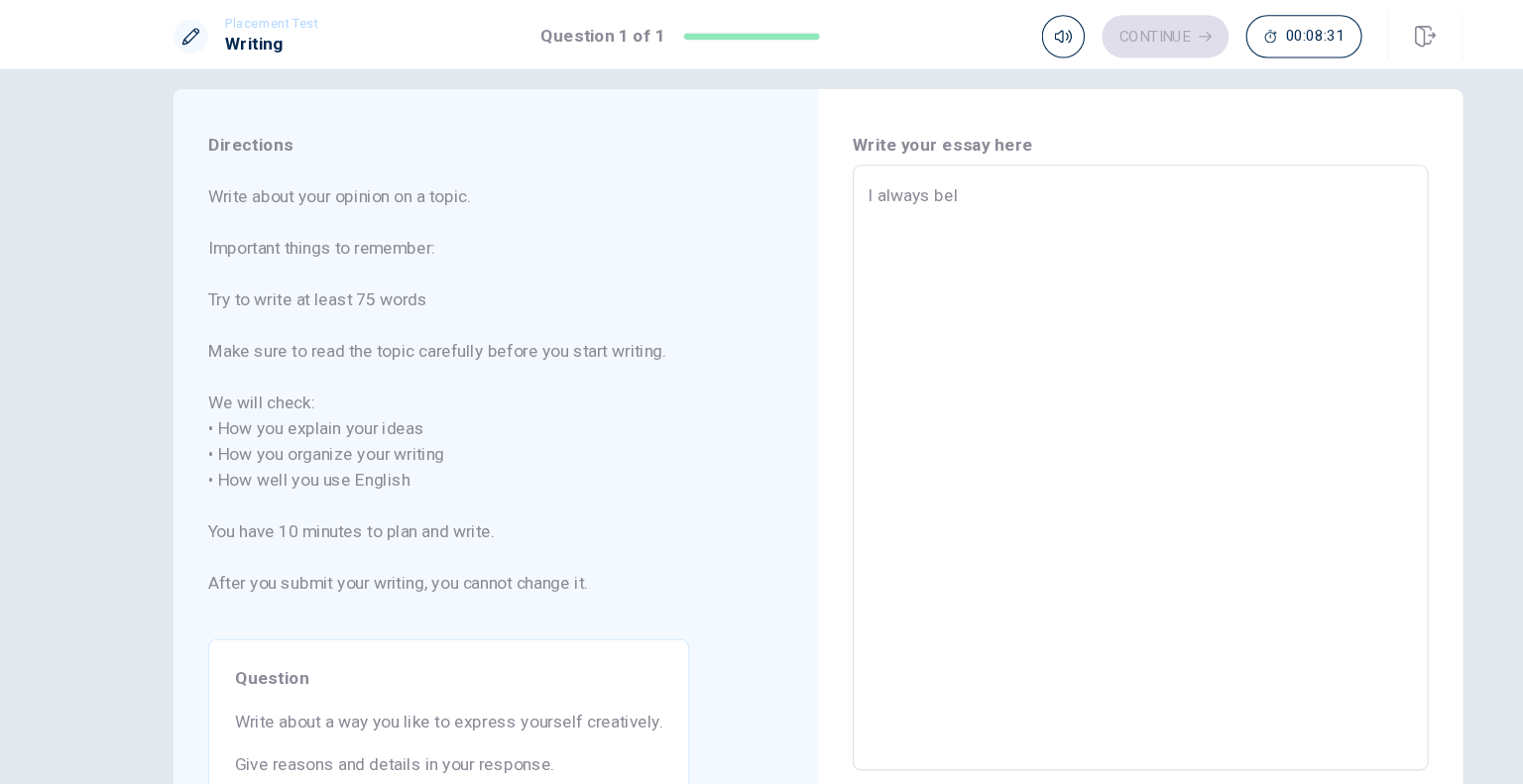 type on "I always beli" 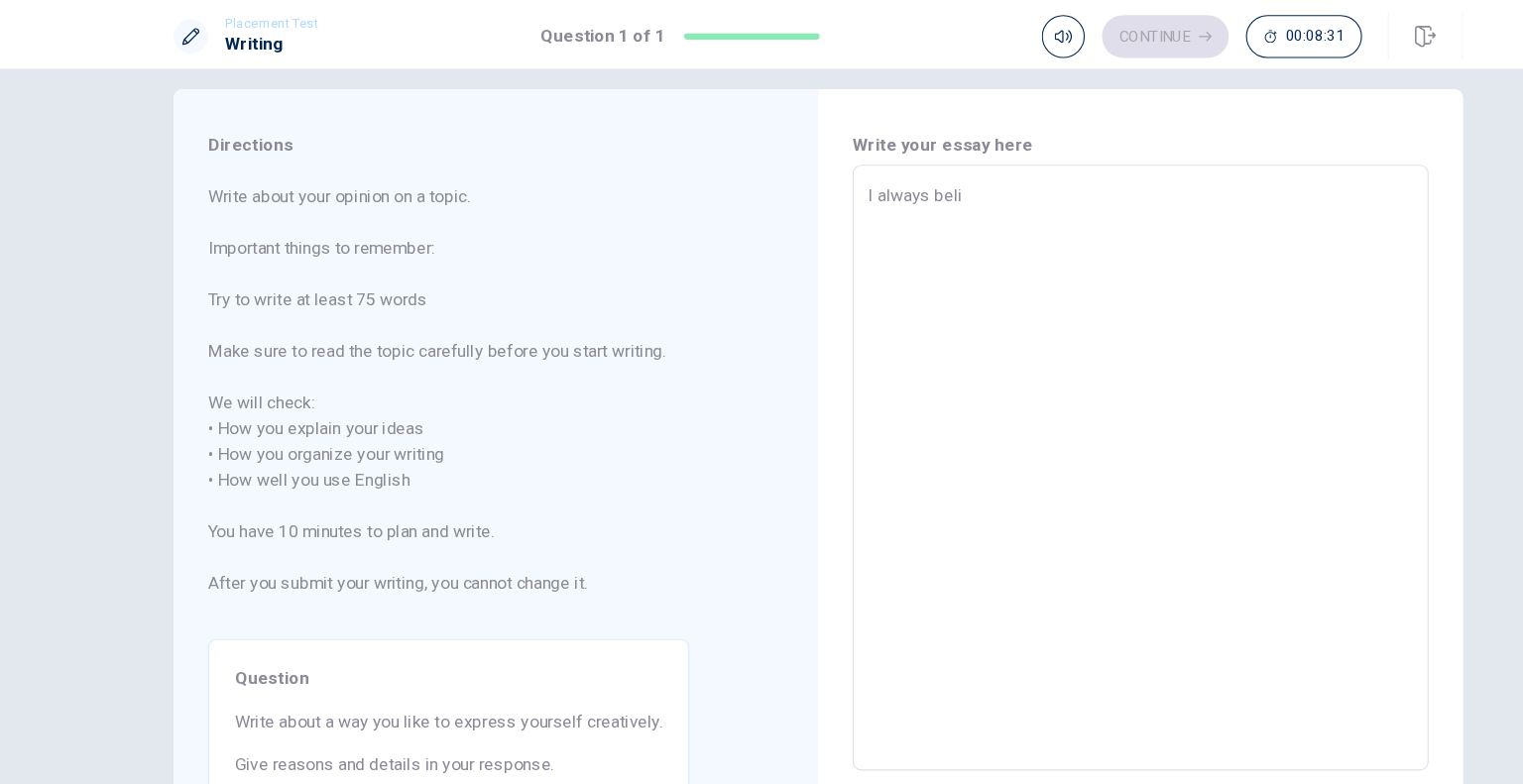 type on "x" 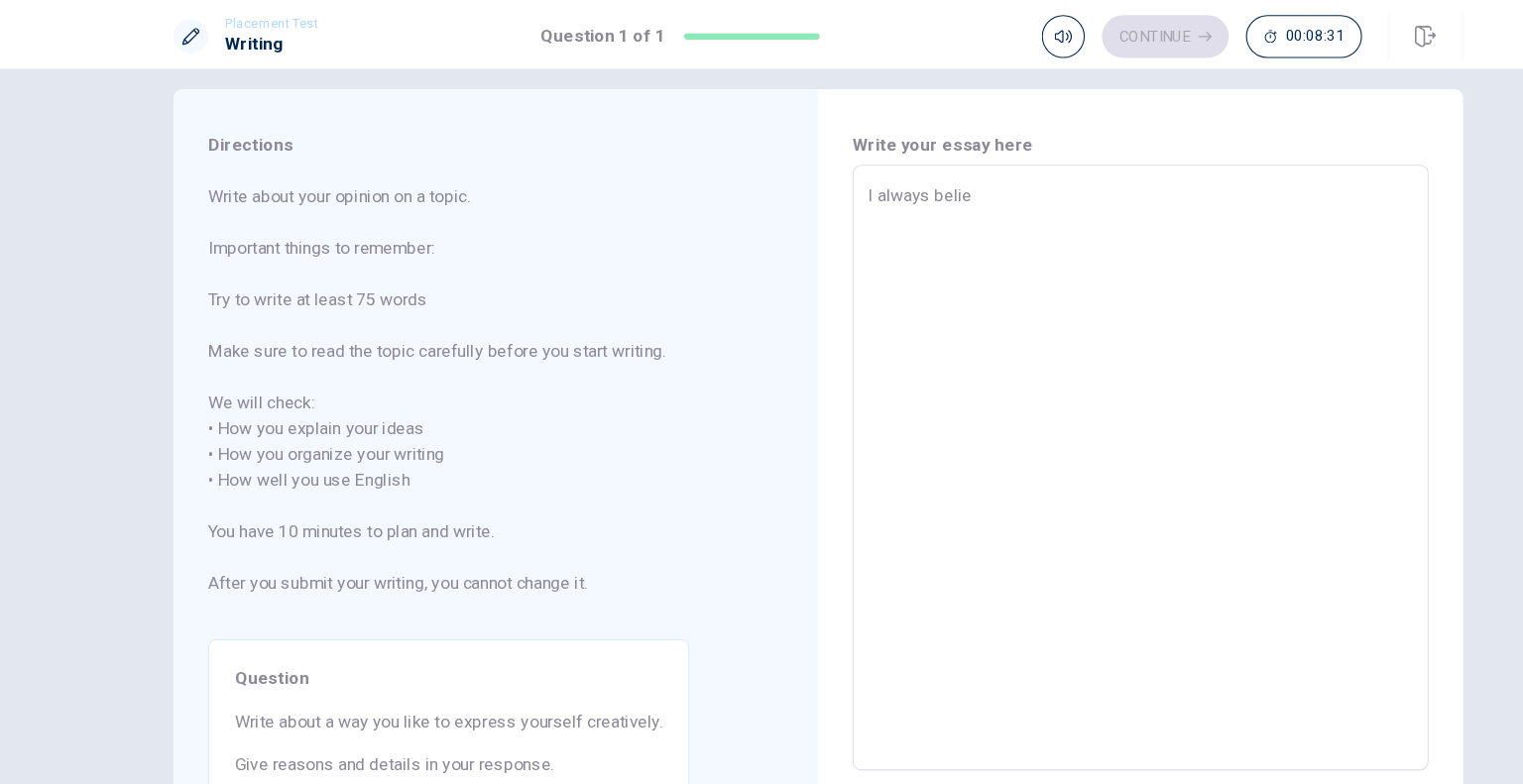 type on "x" 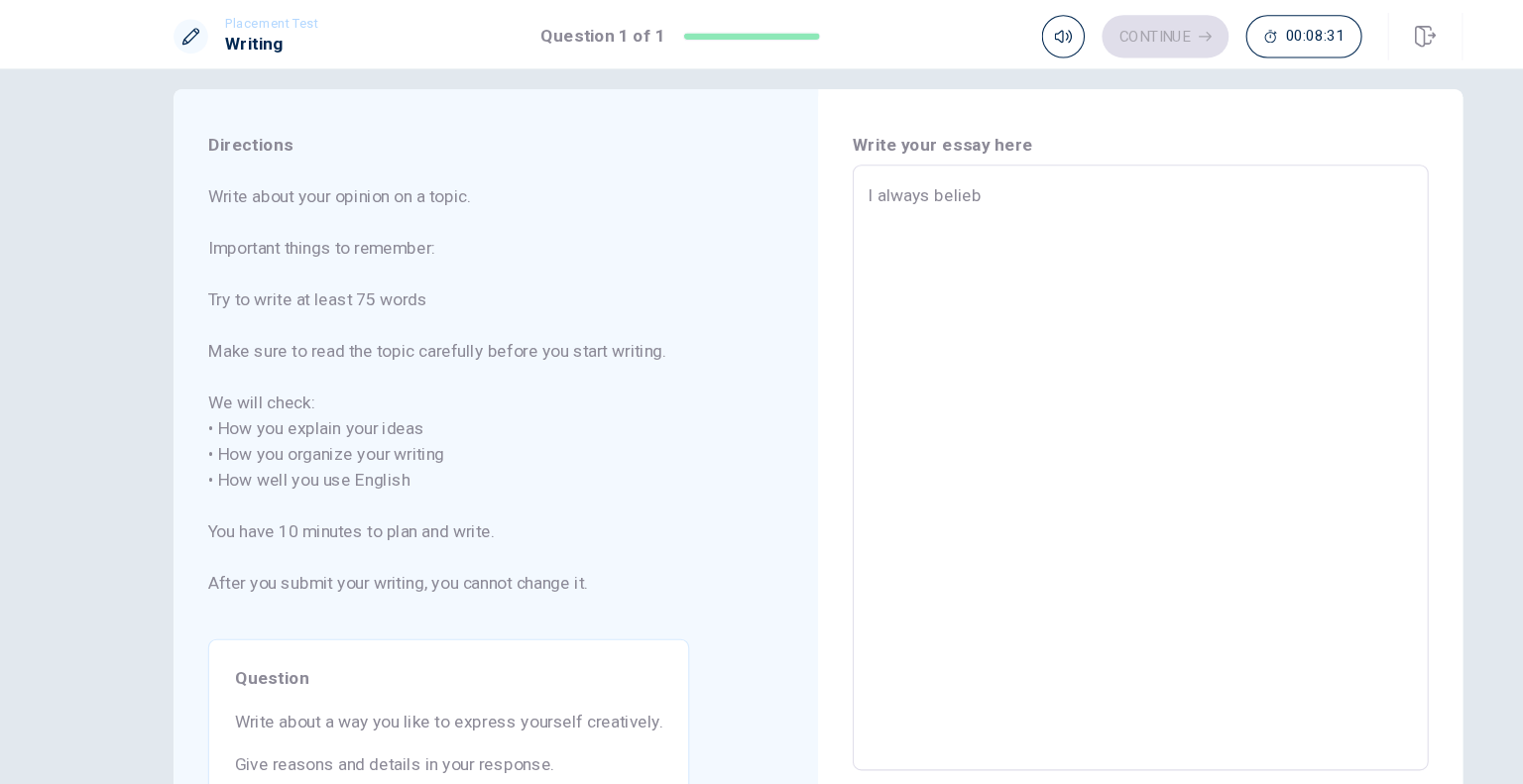 type on "x" 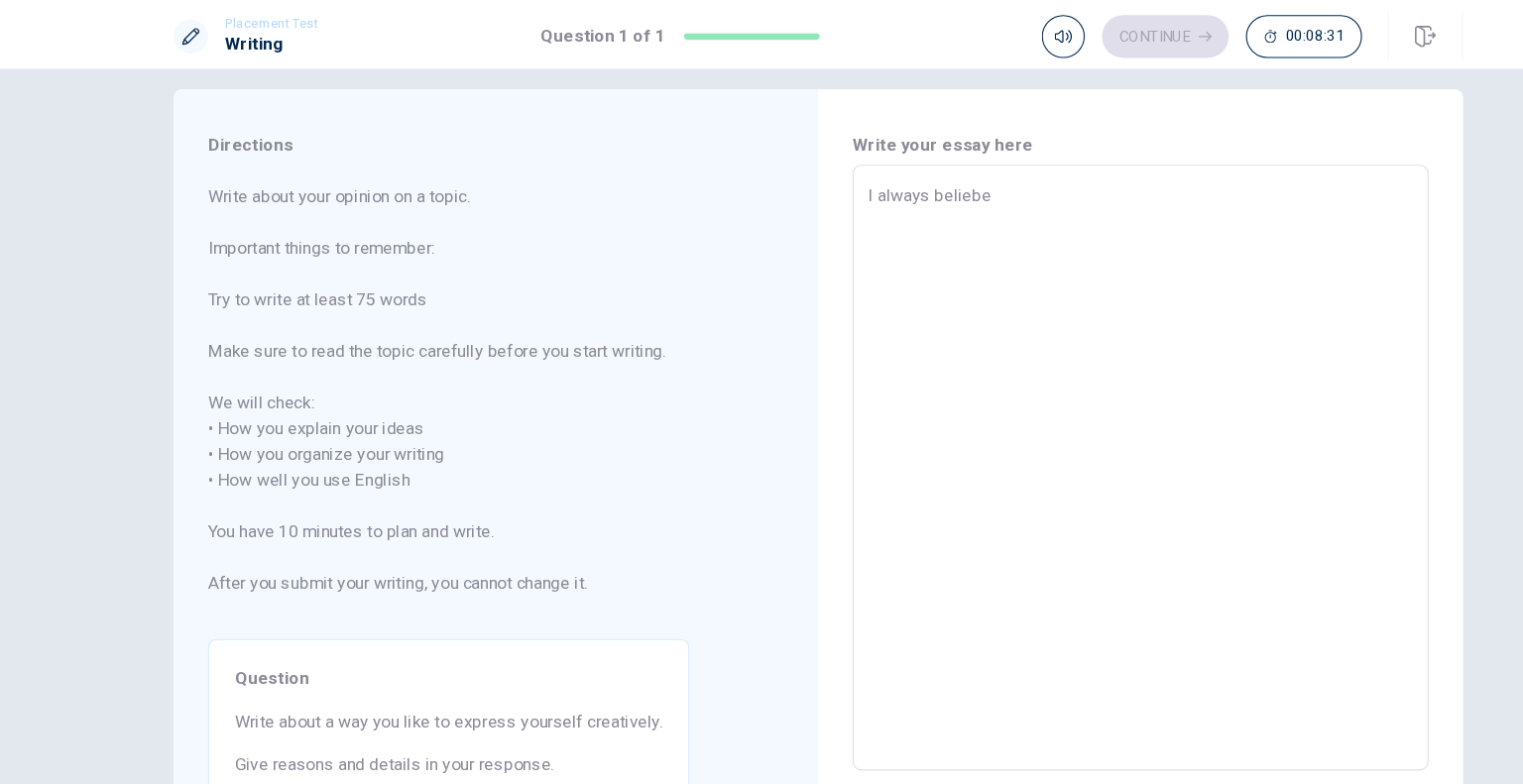 type on "x" 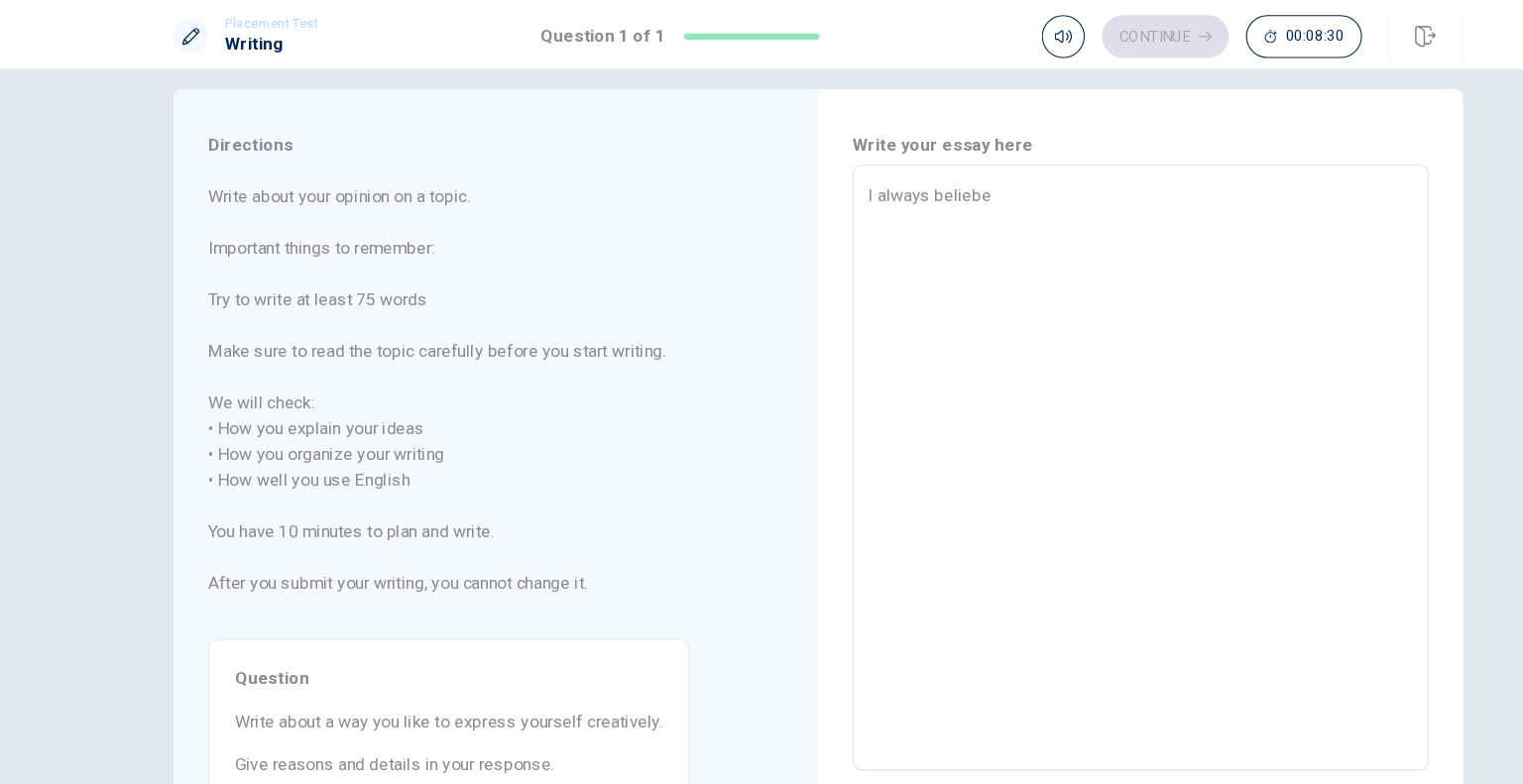 type on "I always belieb" 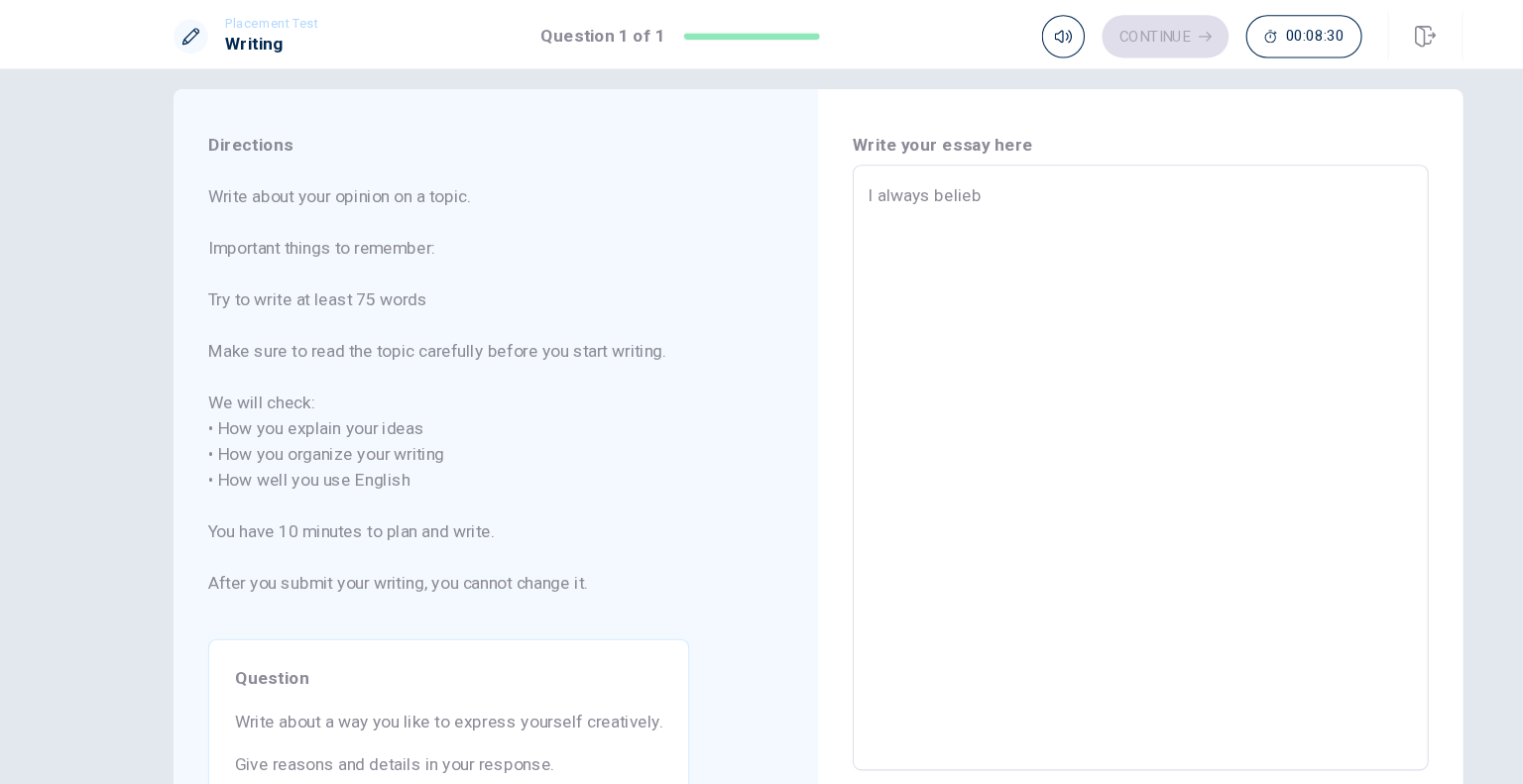type on "x" 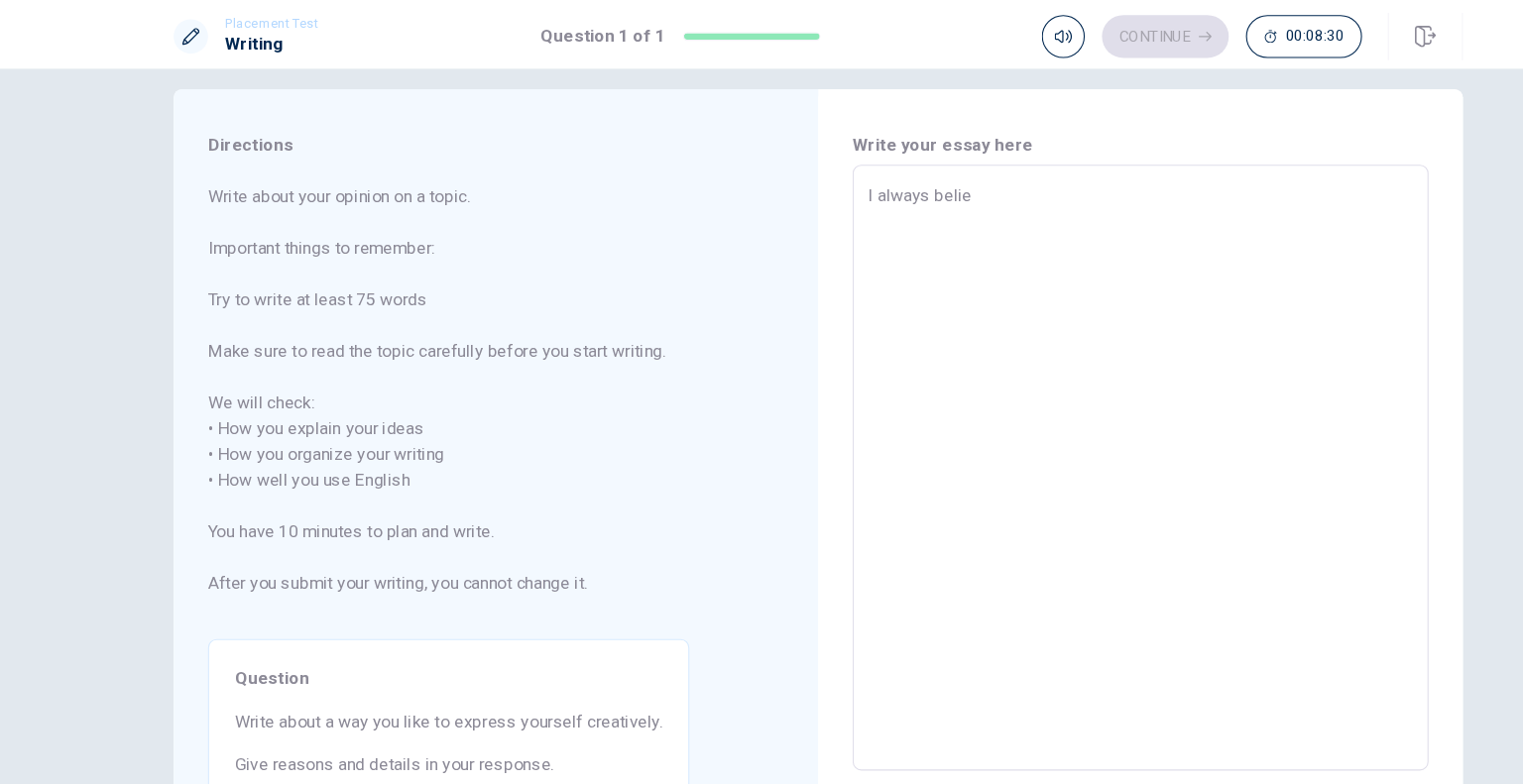 type on "x" 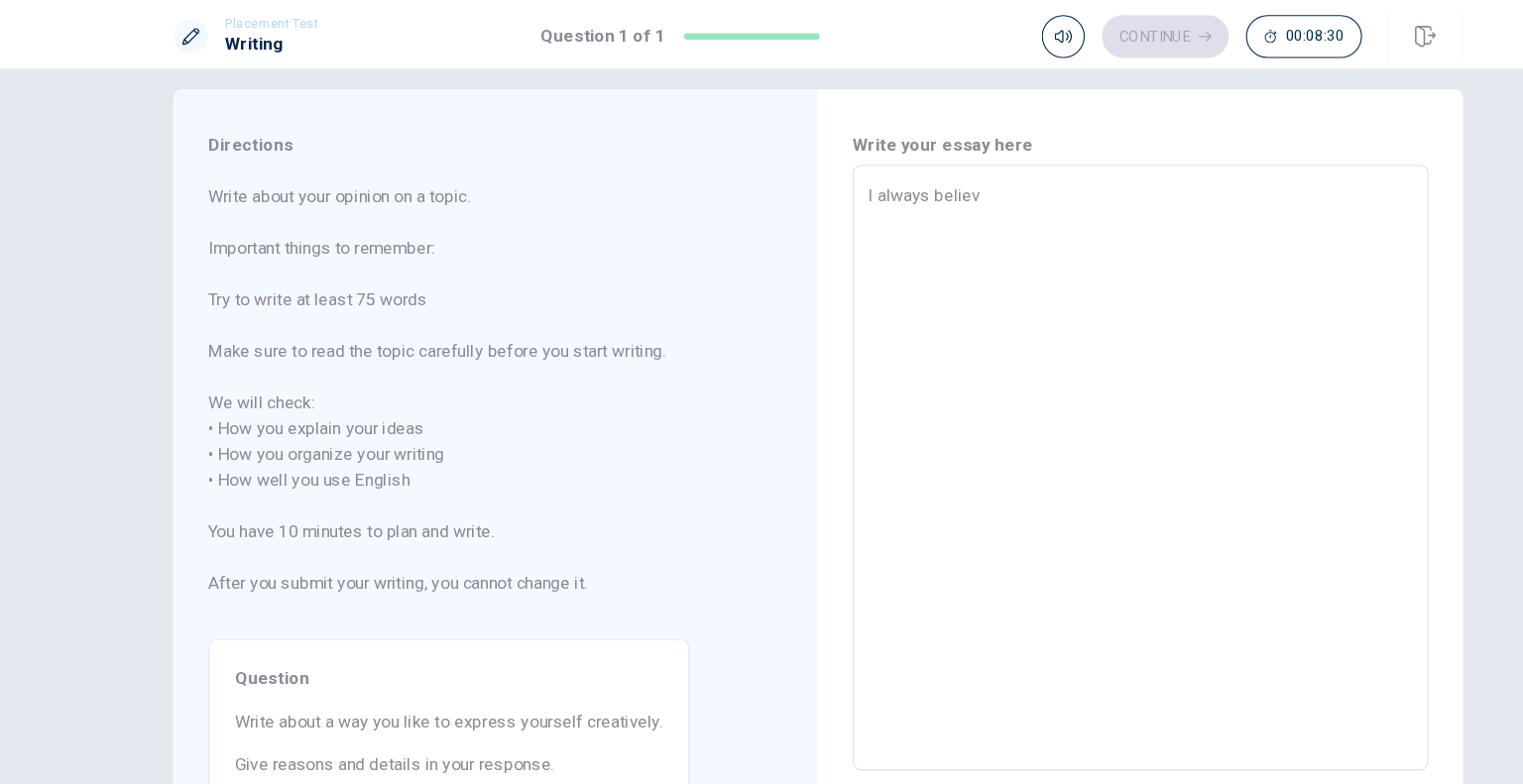 type on "x" 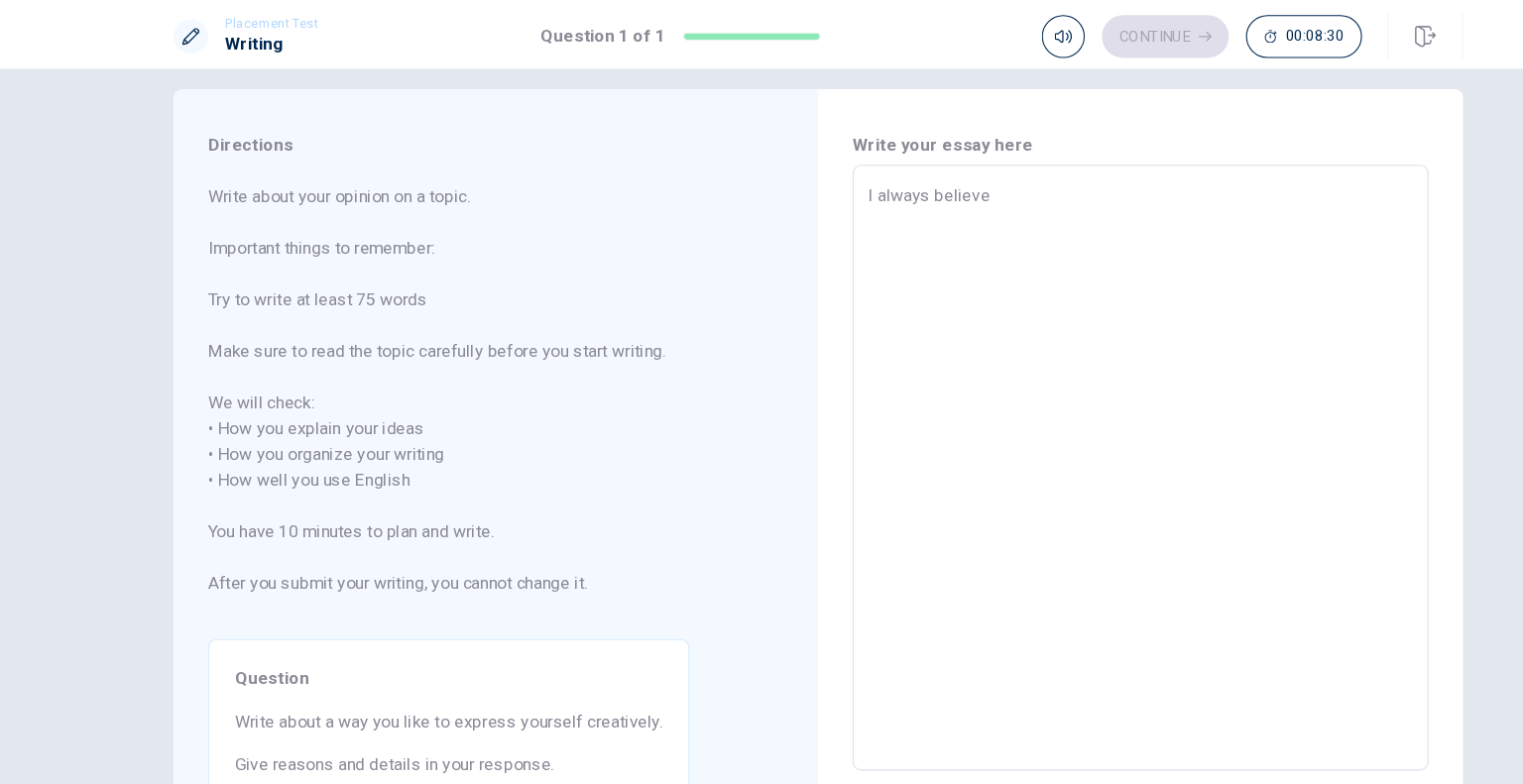 type on "x" 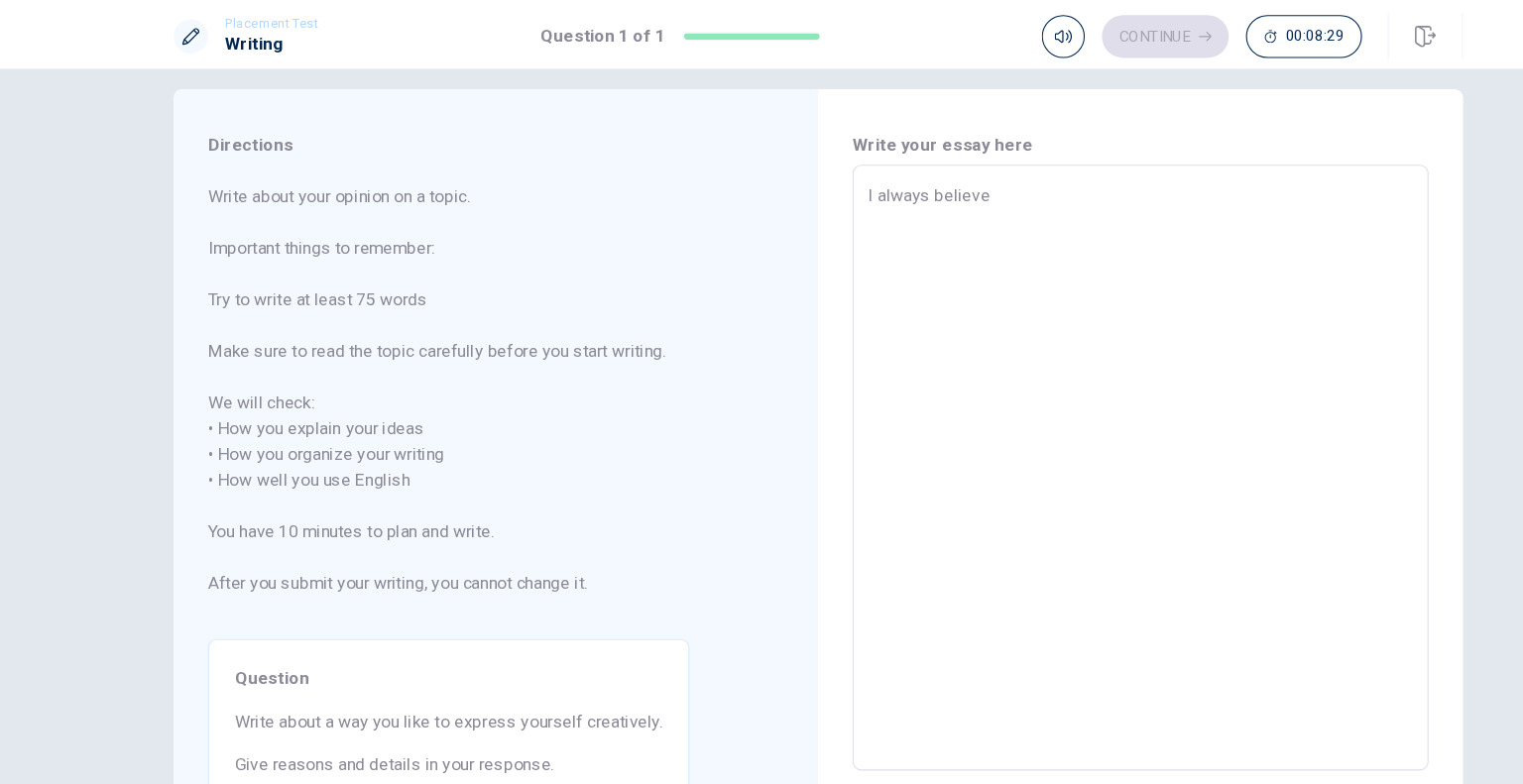 type on "x" 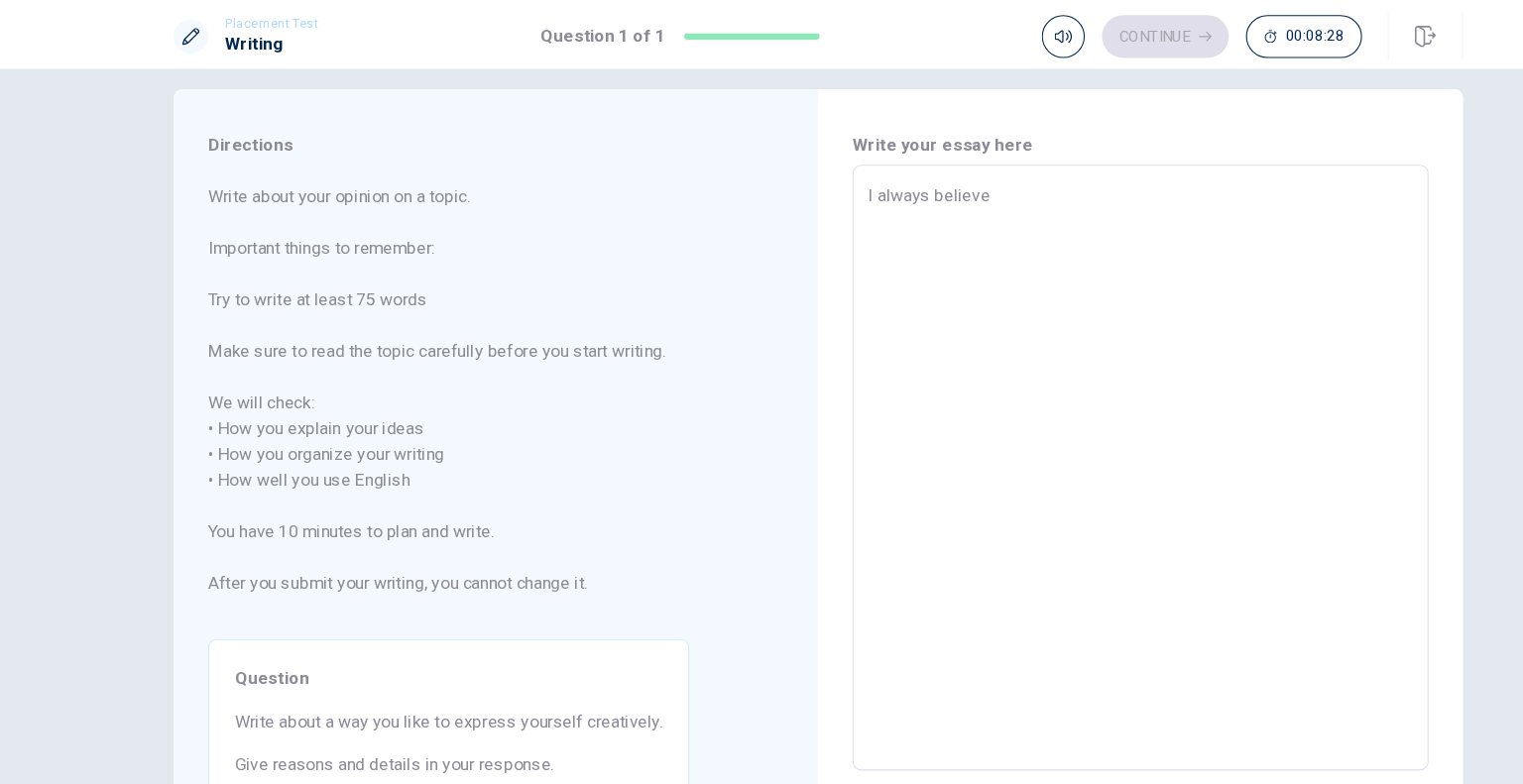 type on "I always believe t" 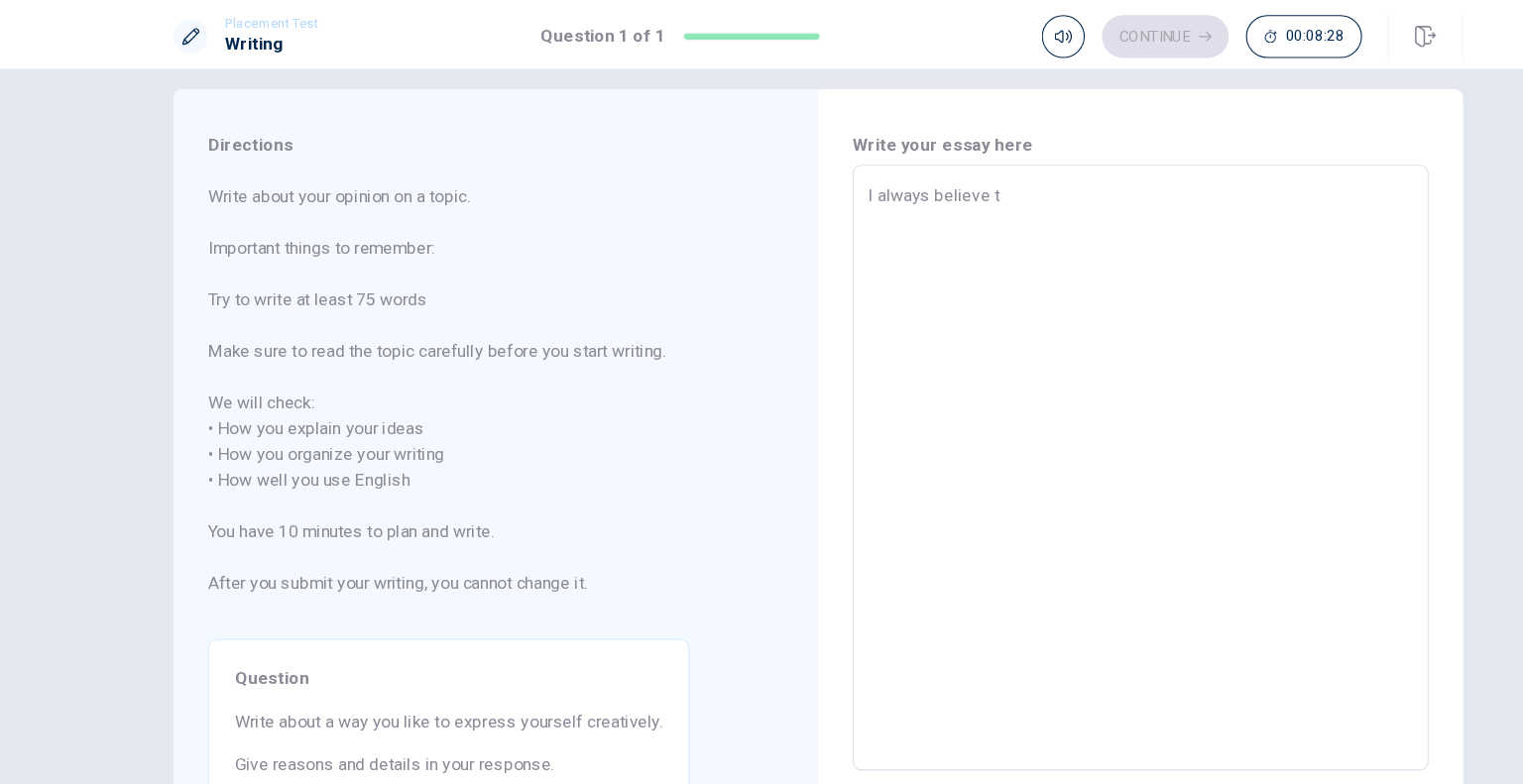 type on "x" 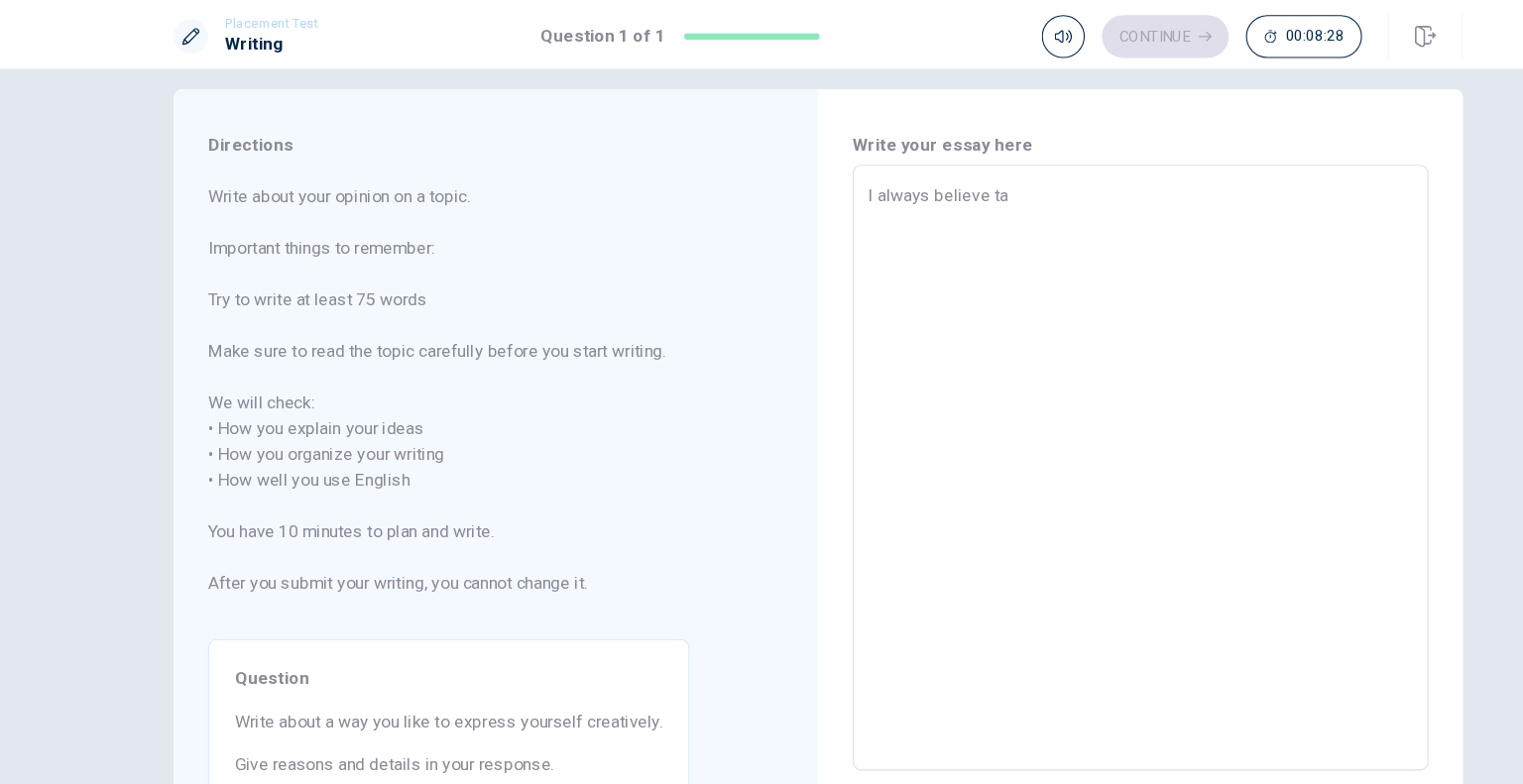 type on "x" 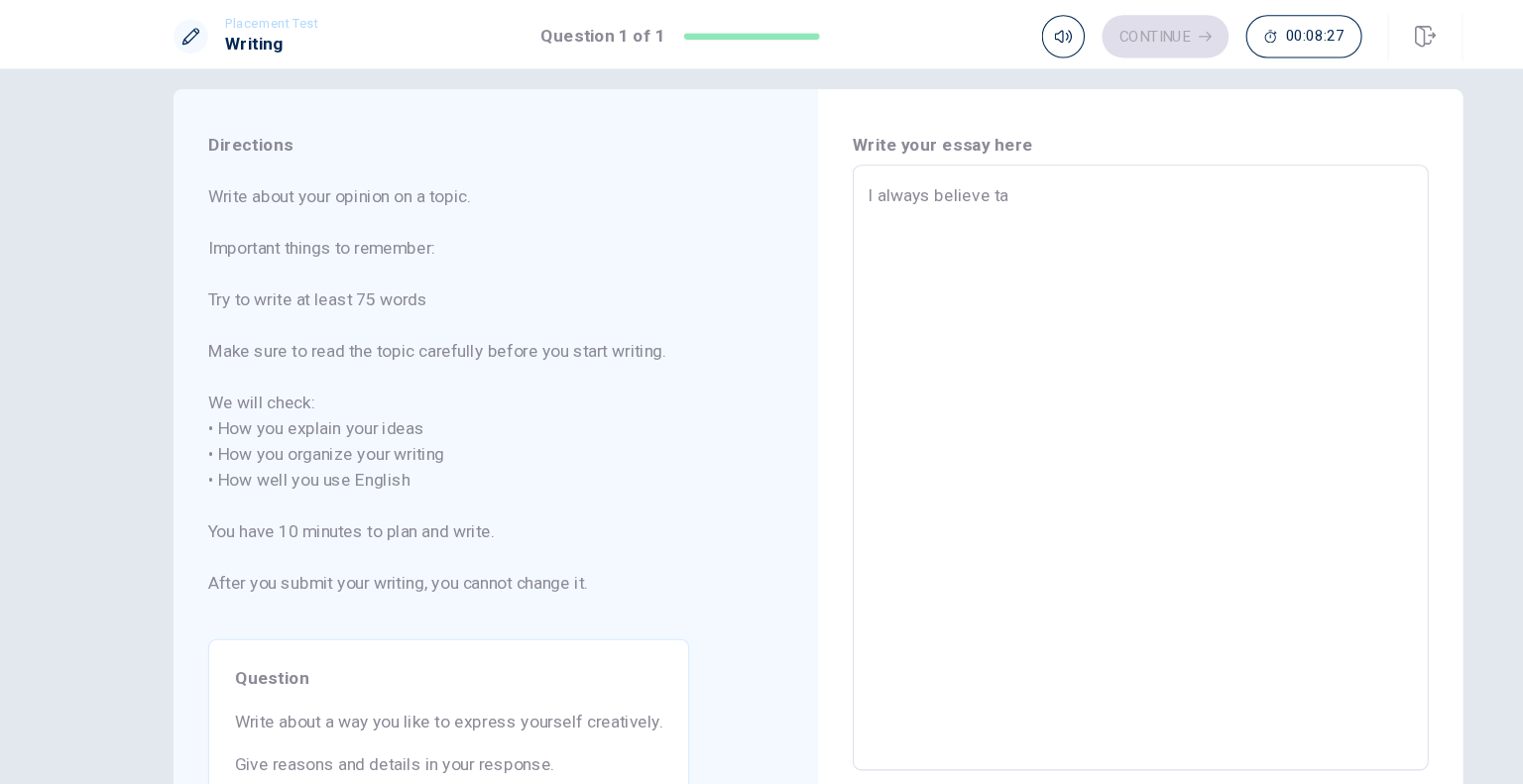 type on "I always believe tah" 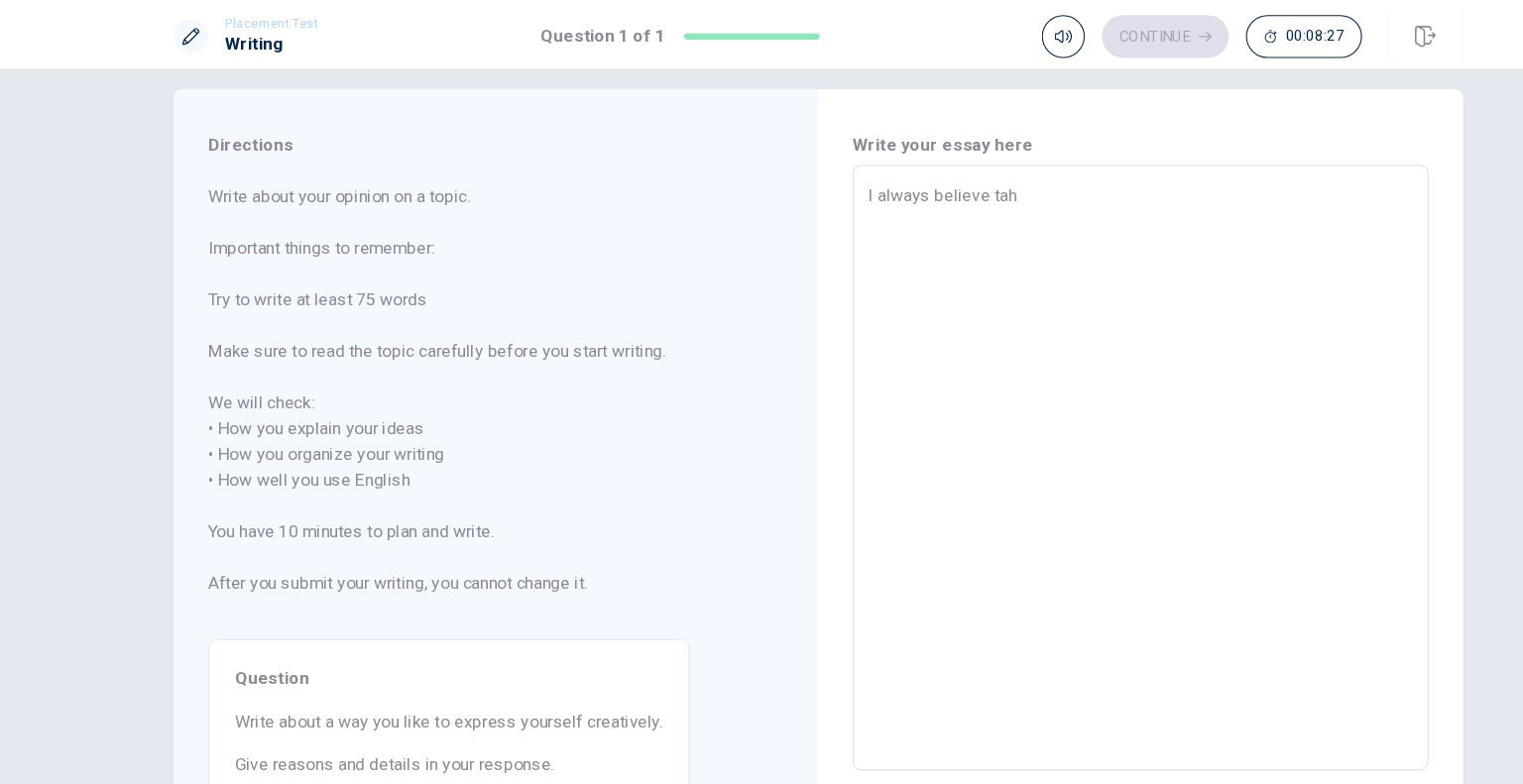 type on "x" 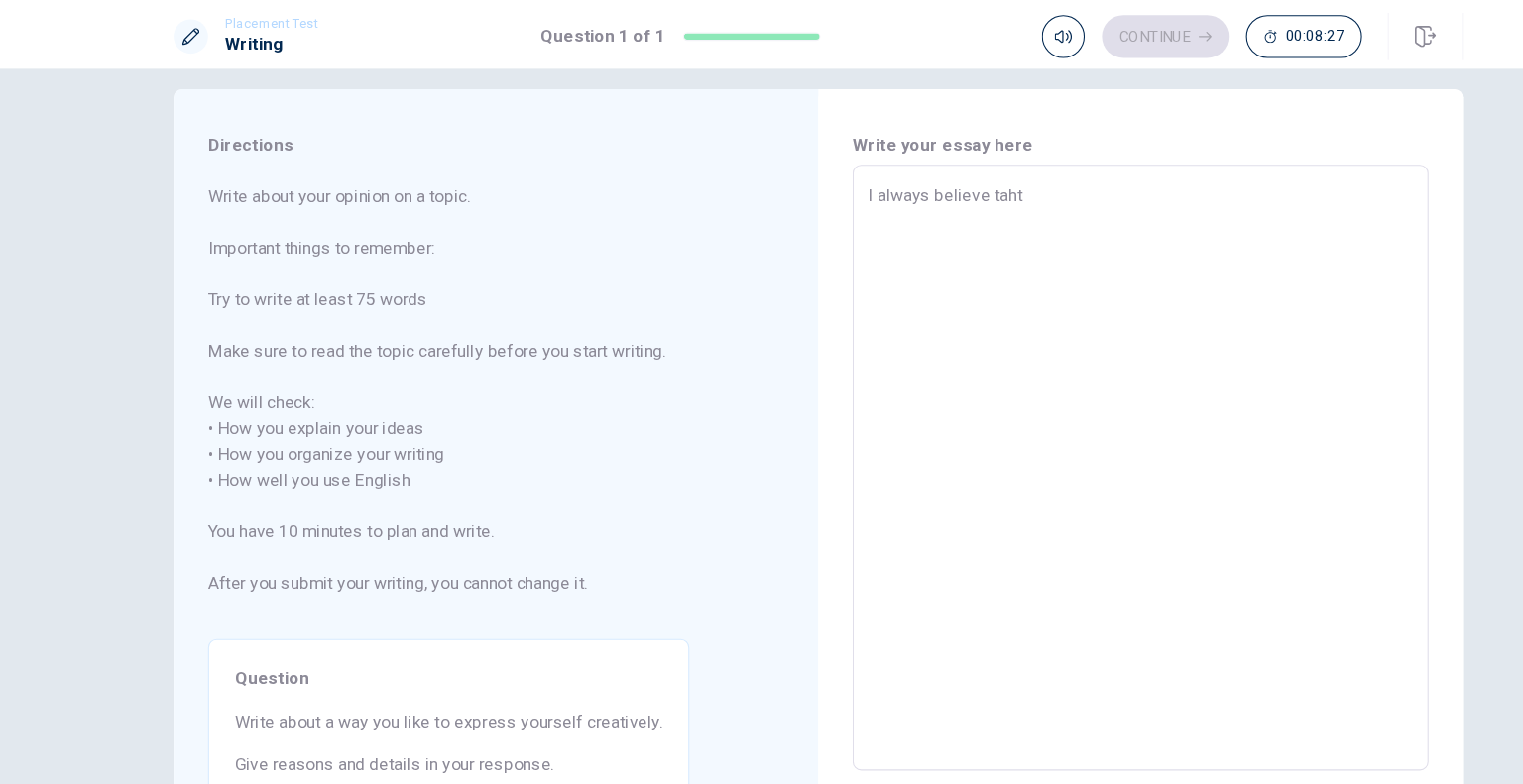 type on "x" 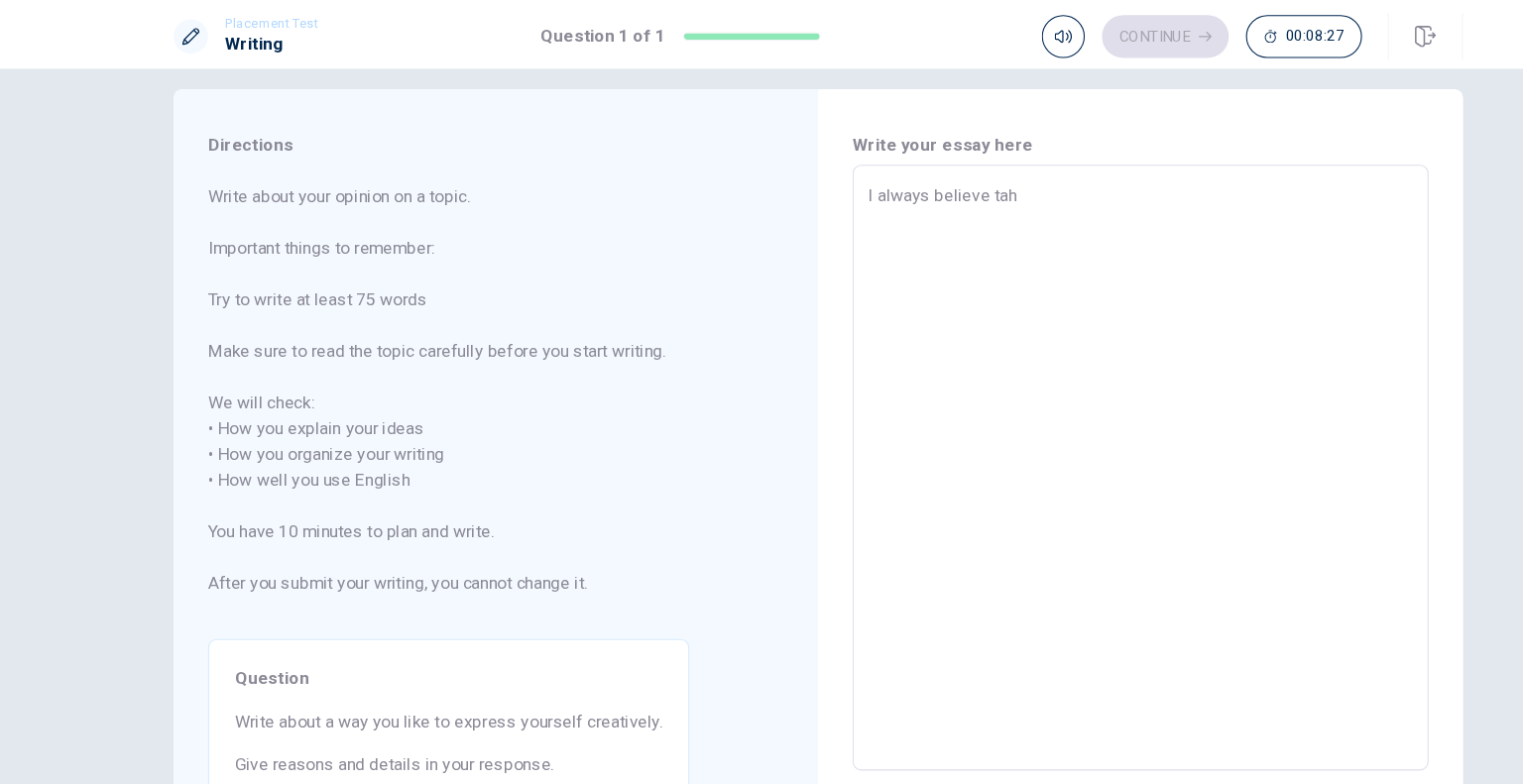 type on "x" 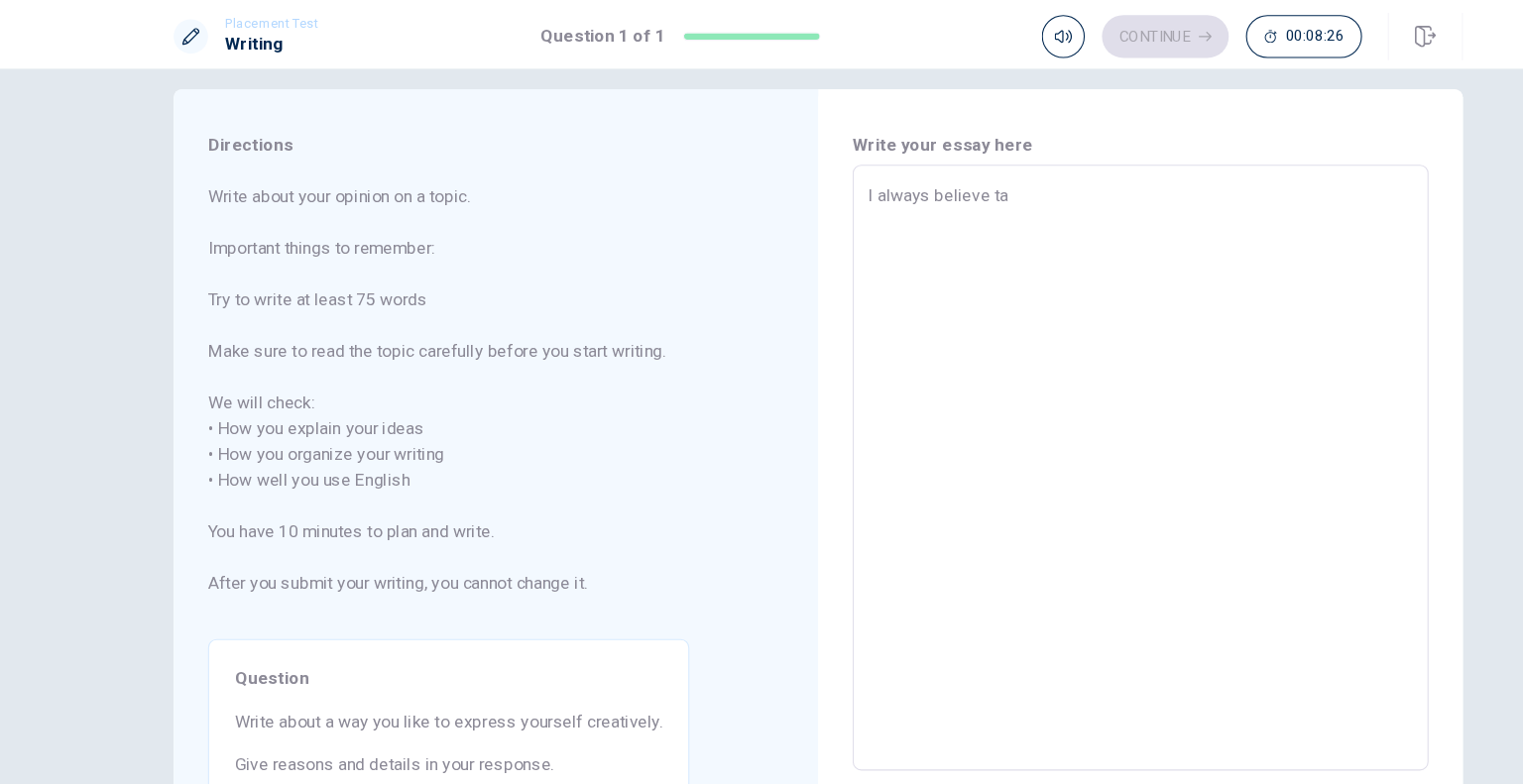 type on "x" 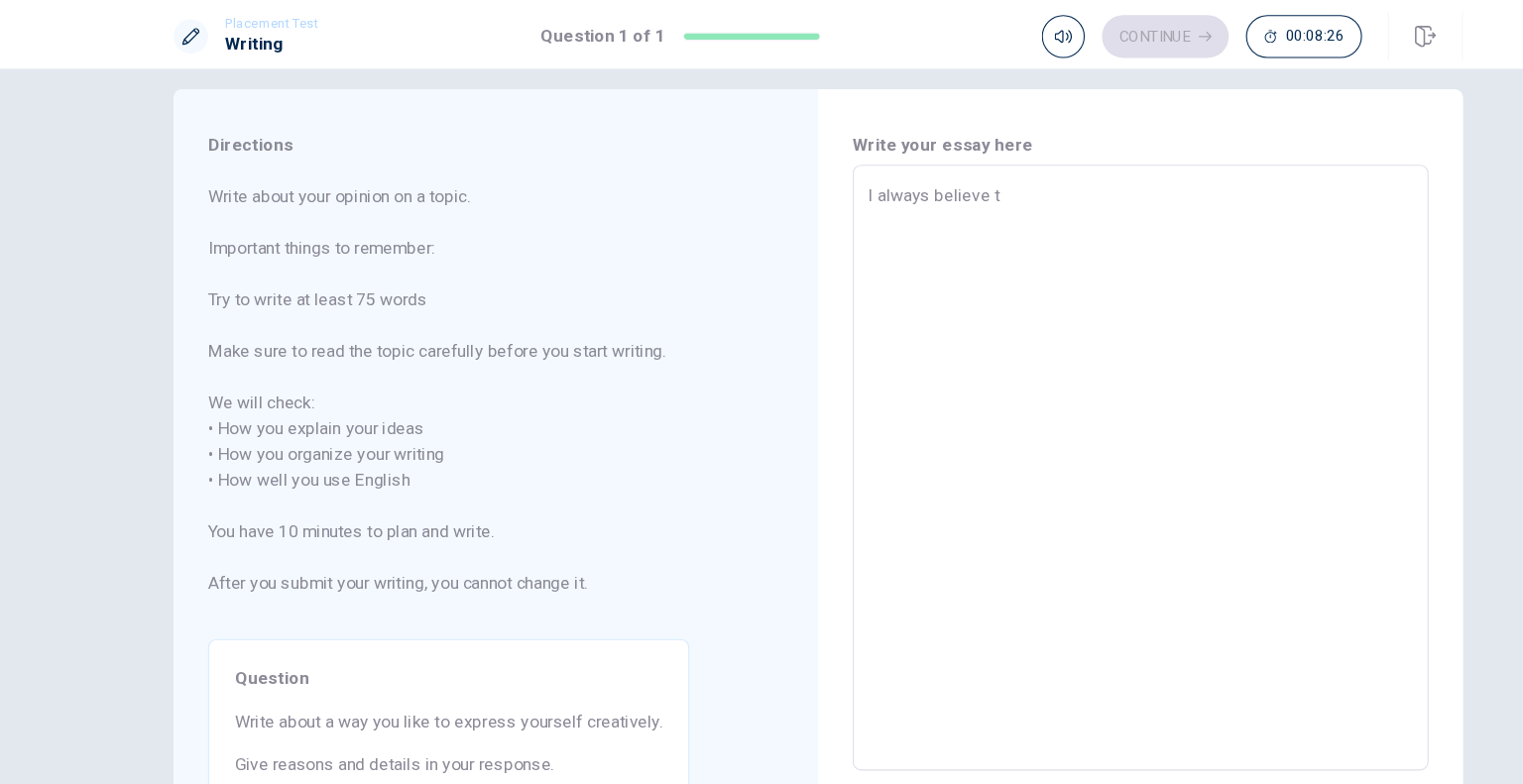 type on "x" 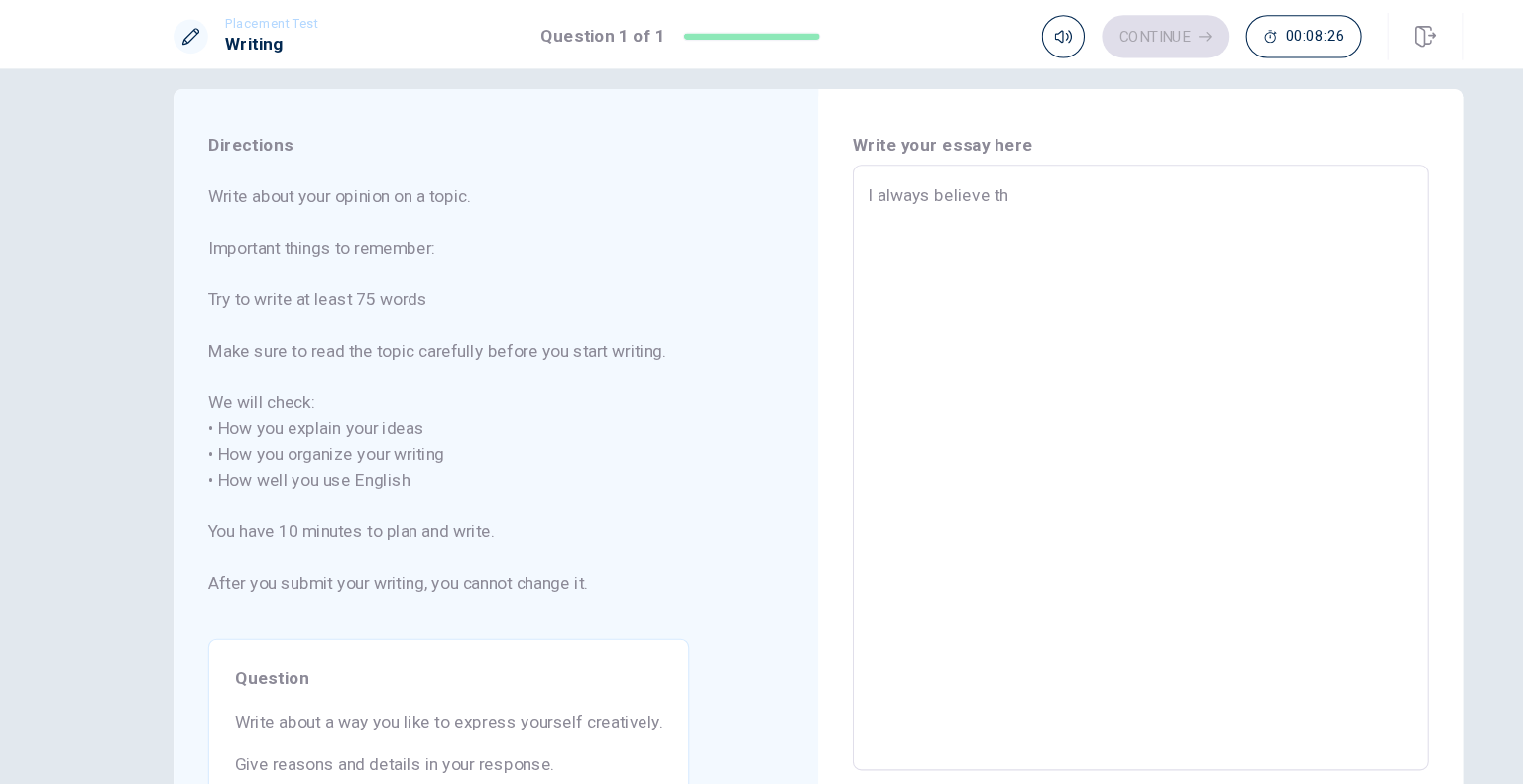 type on "x" 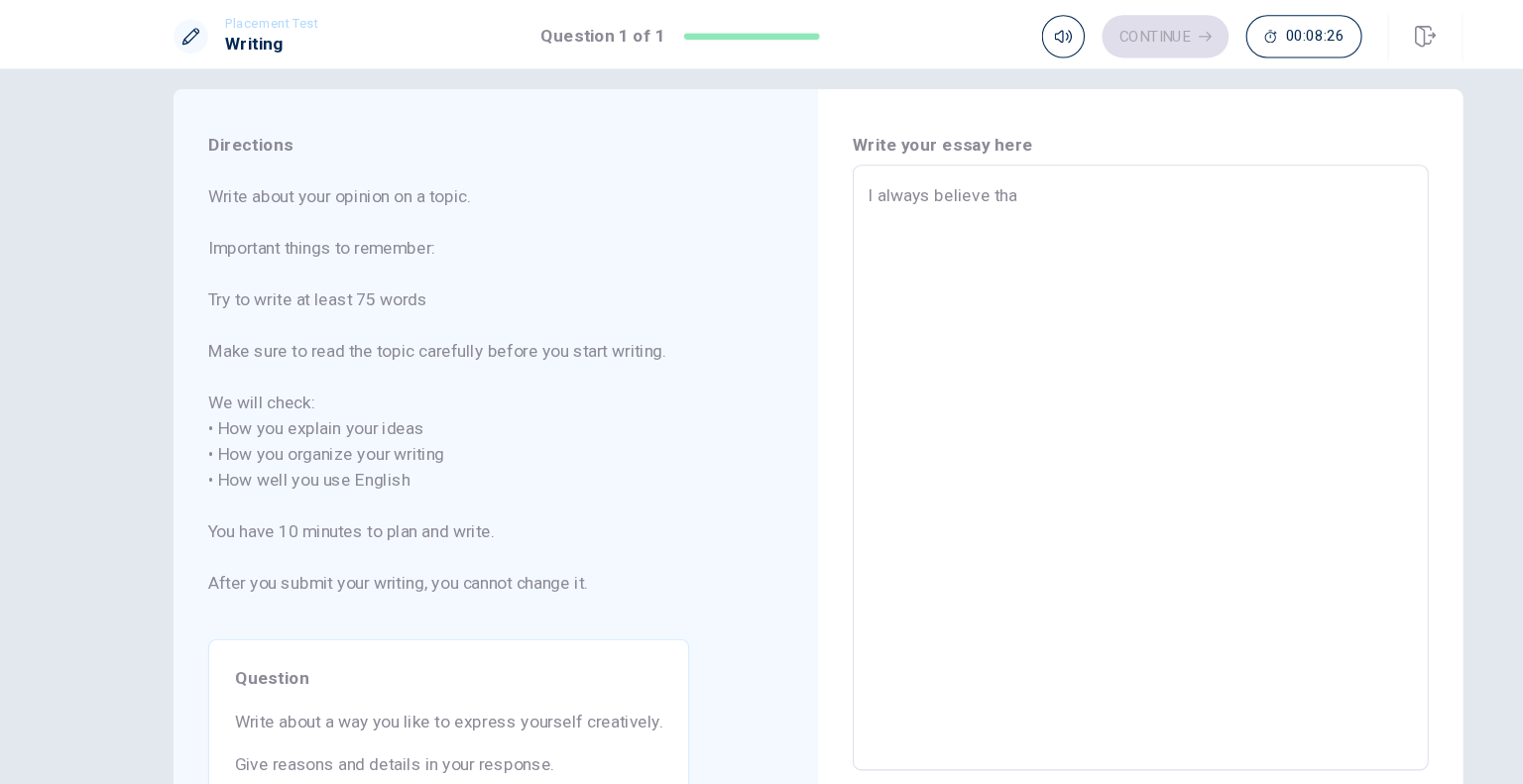 type on "x" 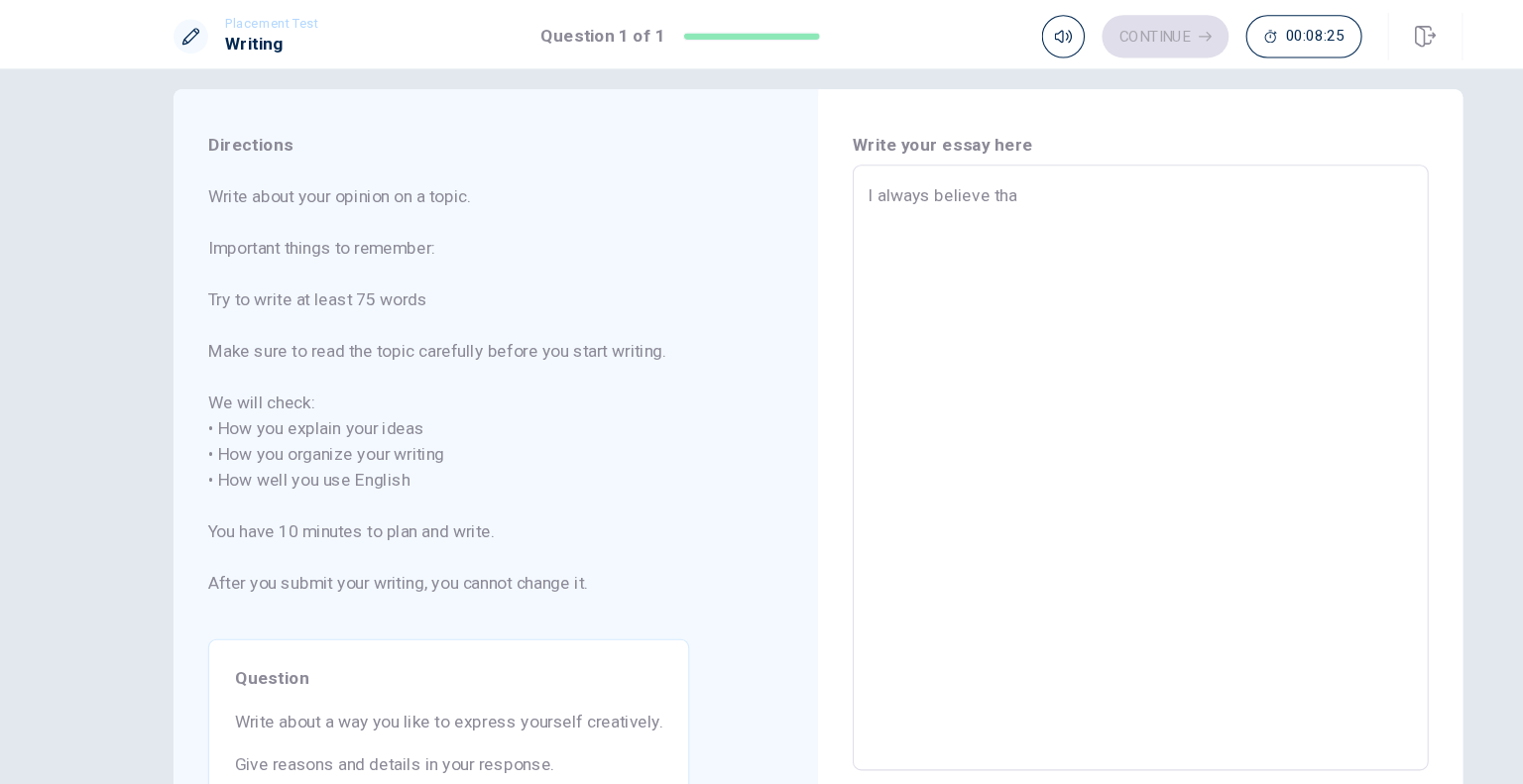 type on "I always believe that" 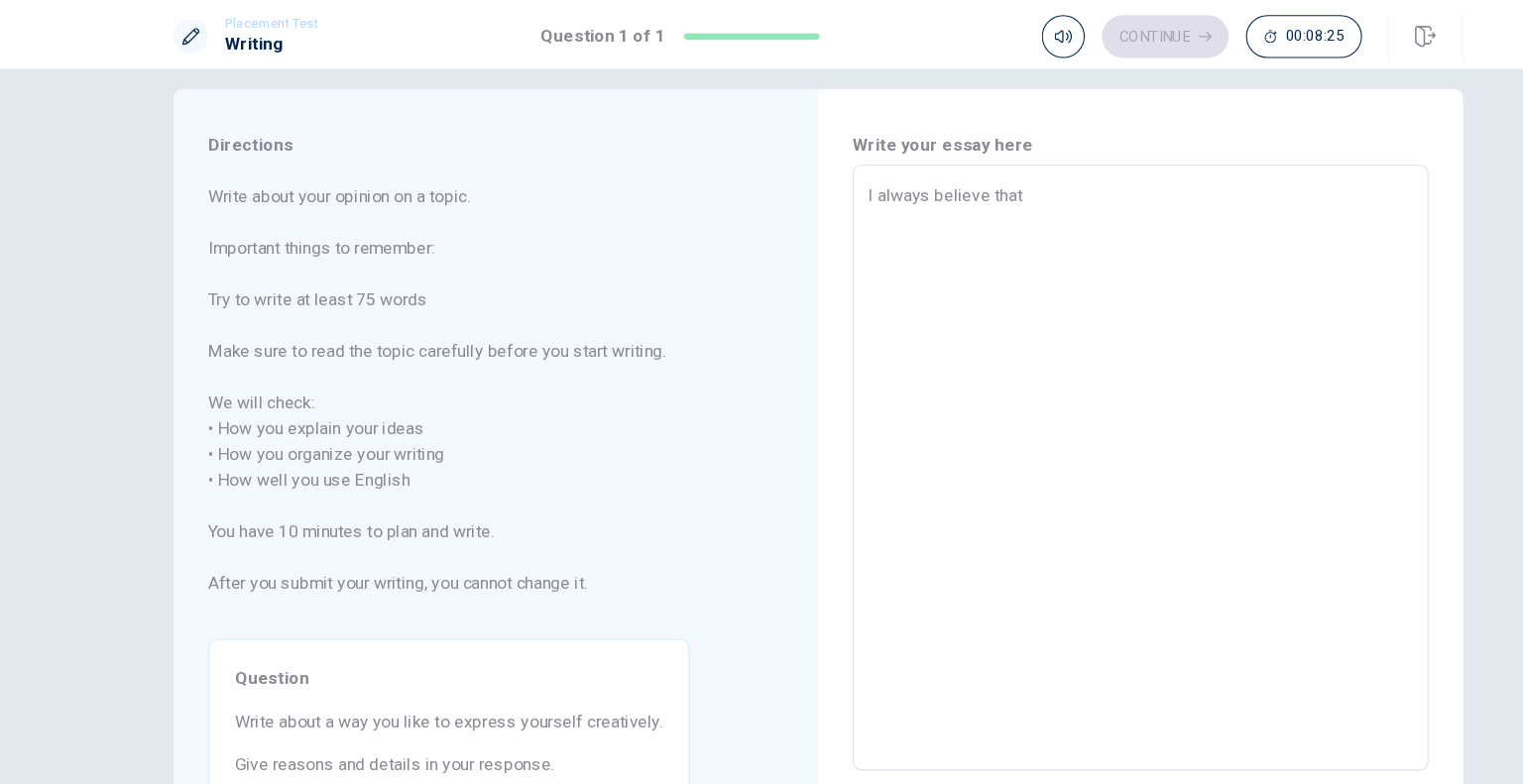 type on "x" 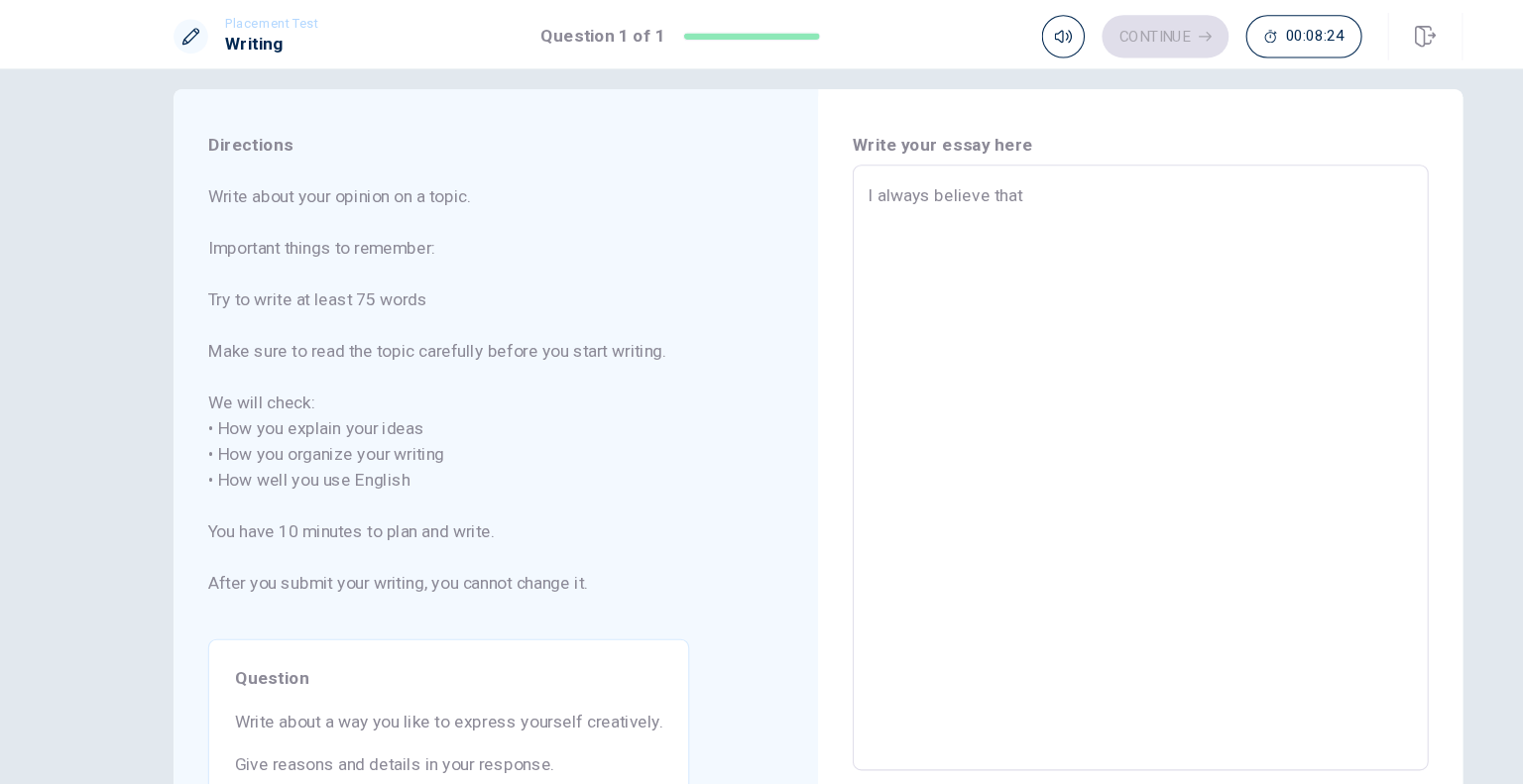 type on "I always believe that I" 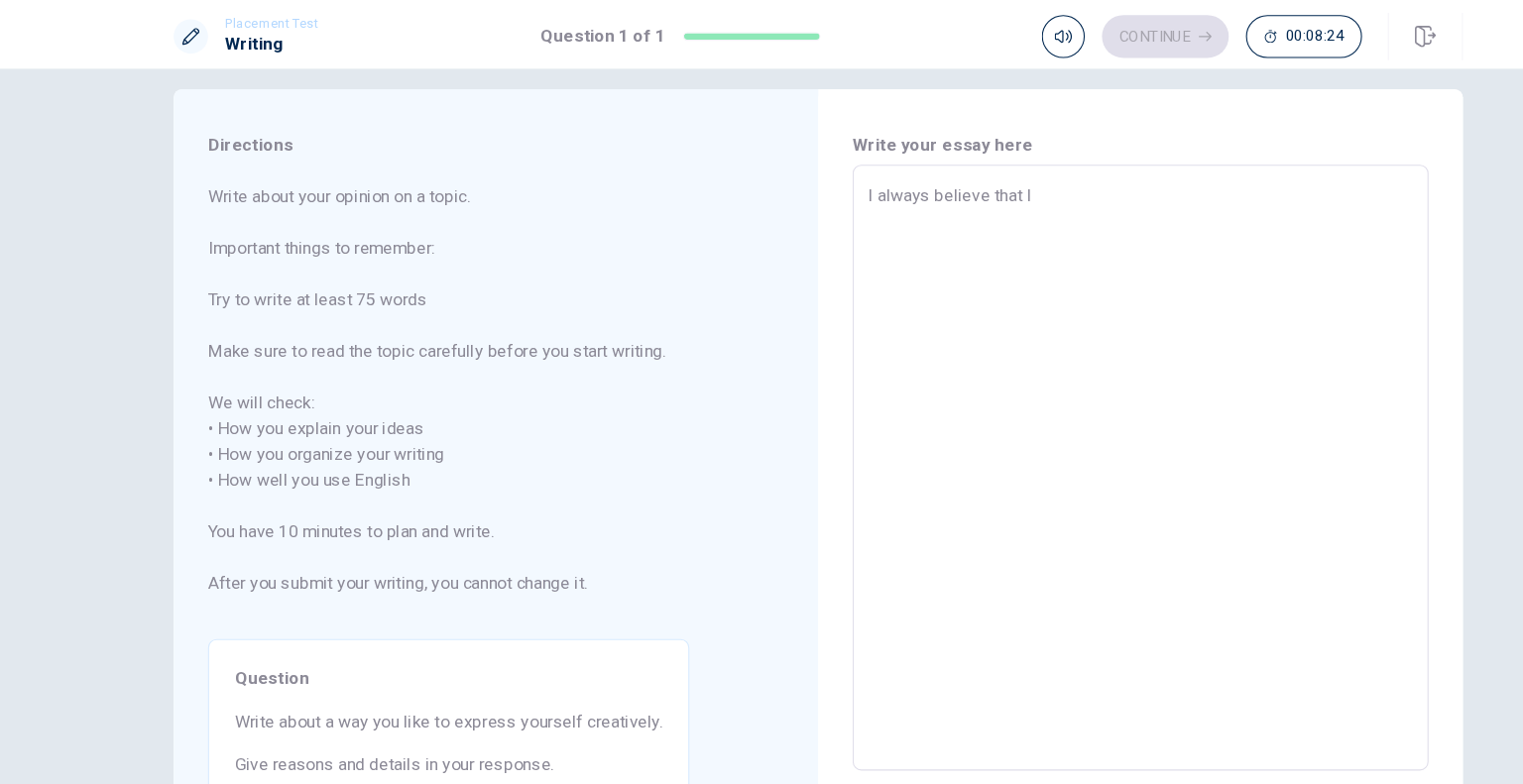 type on "x" 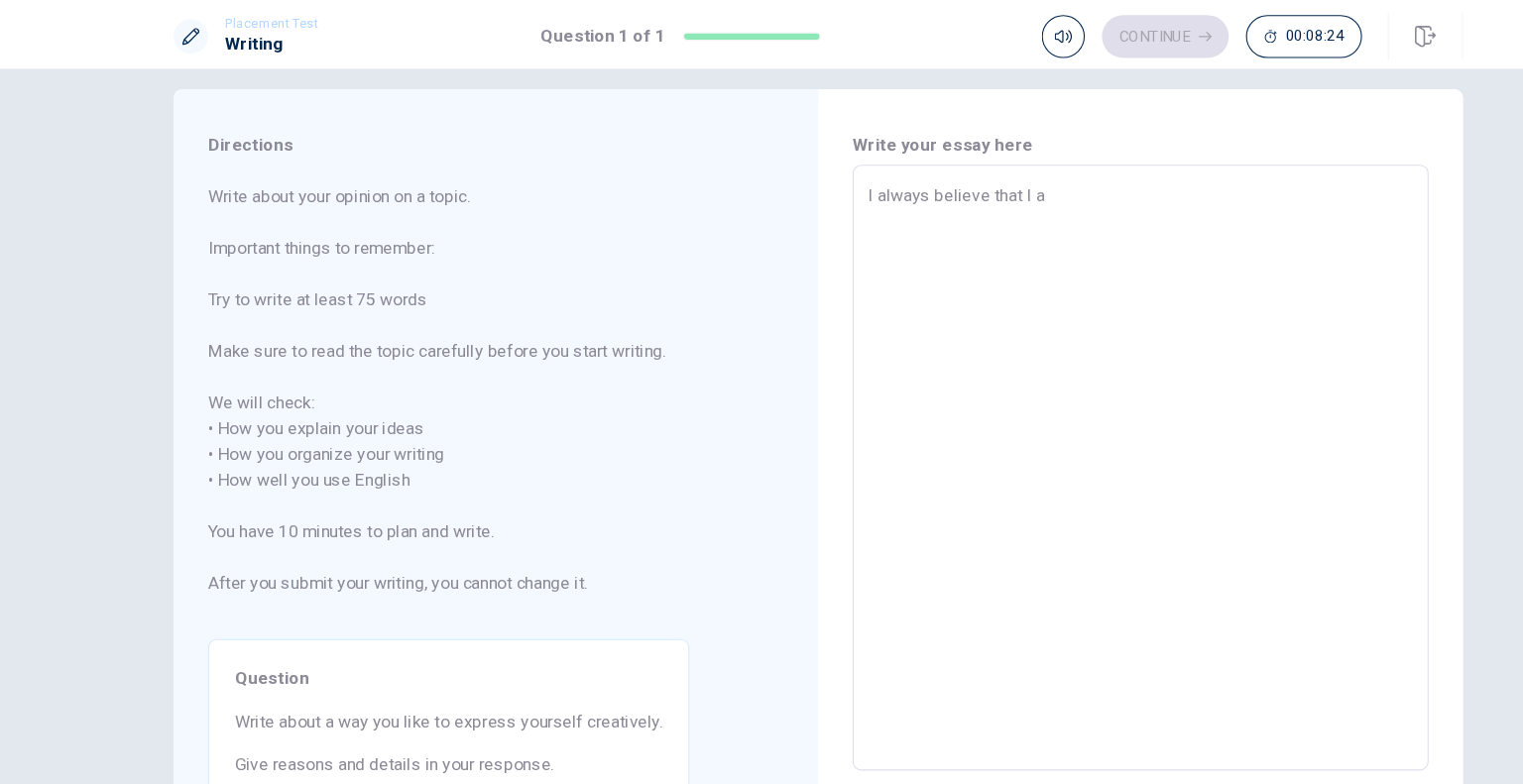 type on "x" 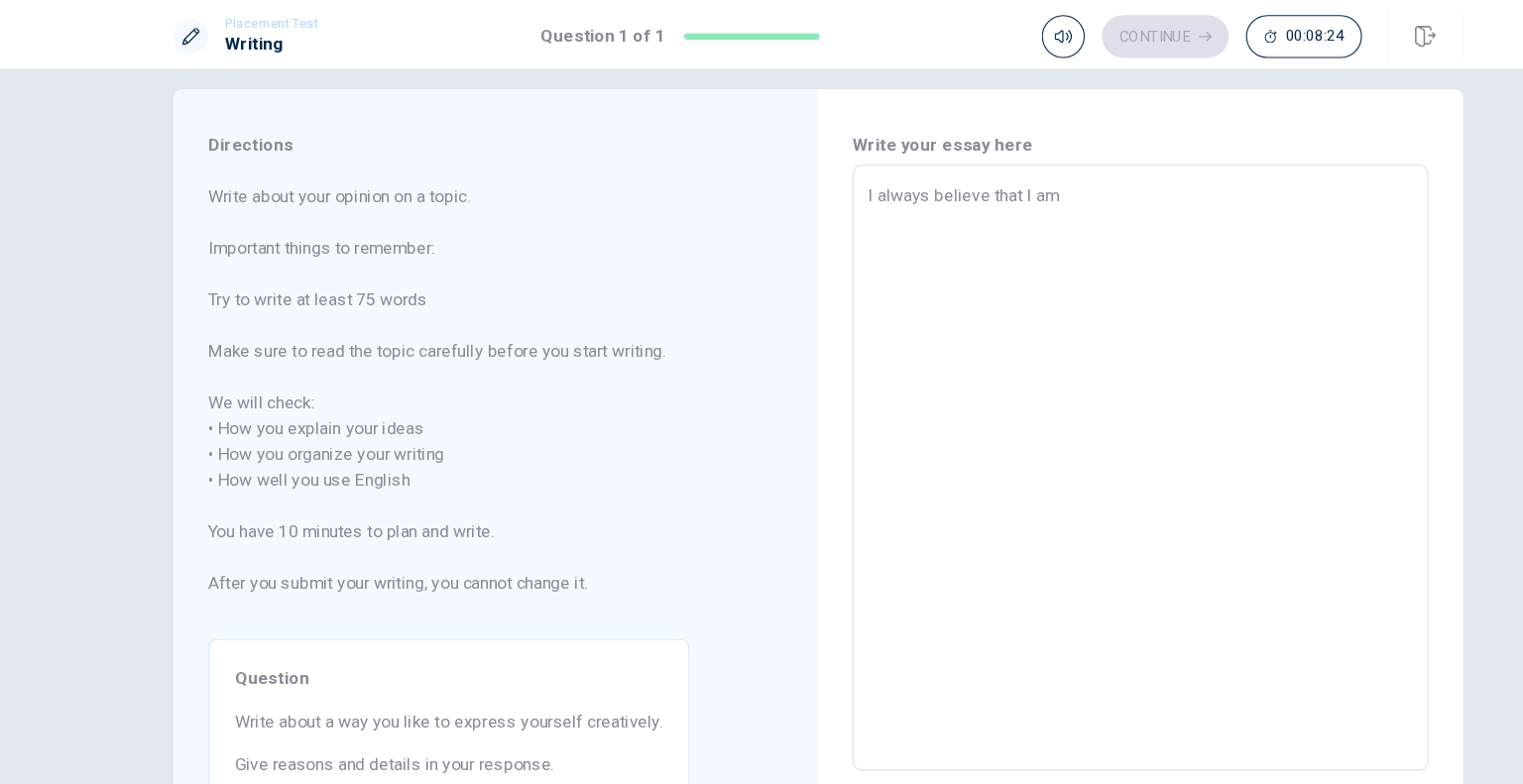 type on "x" 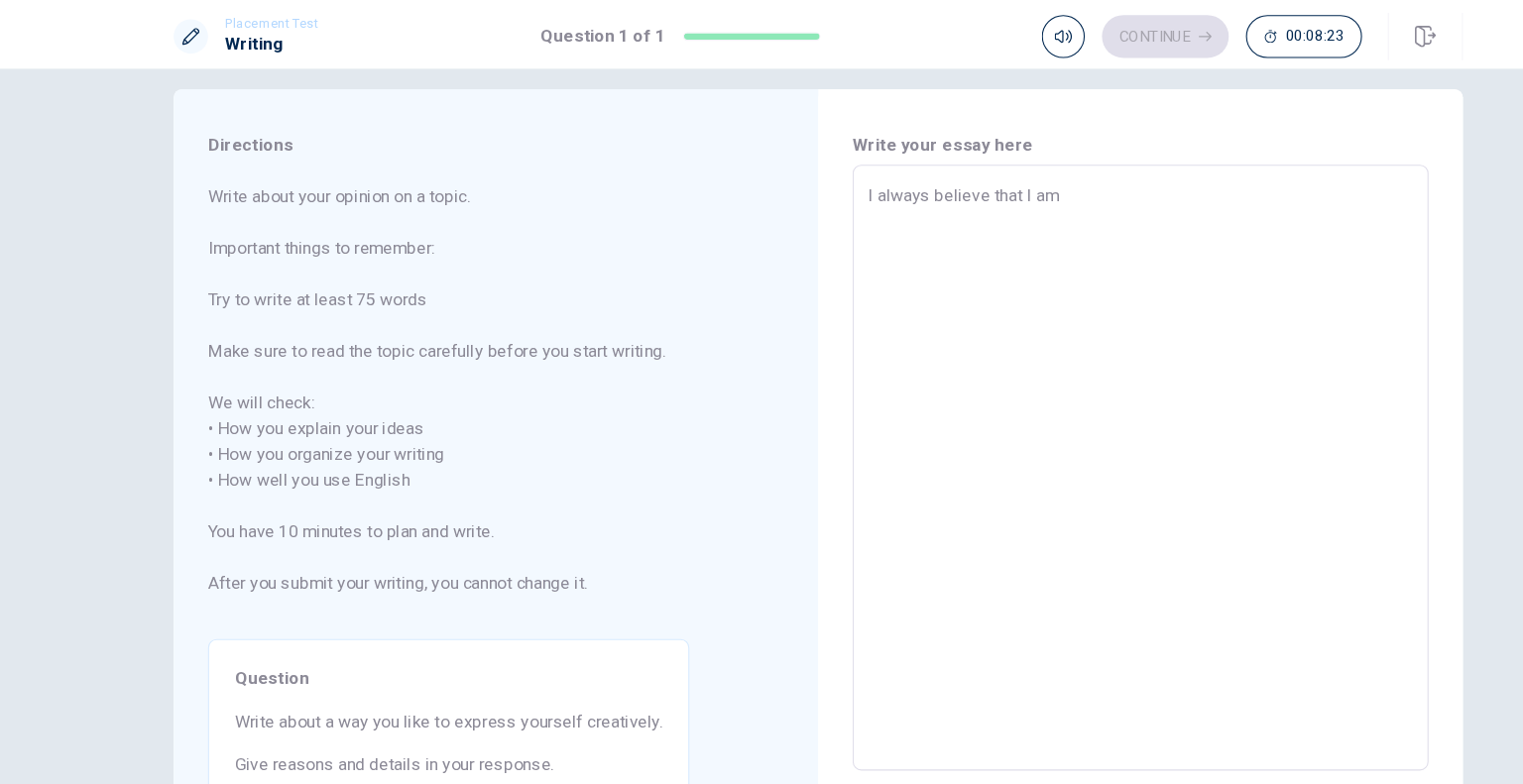 type on "I always believe that I am" 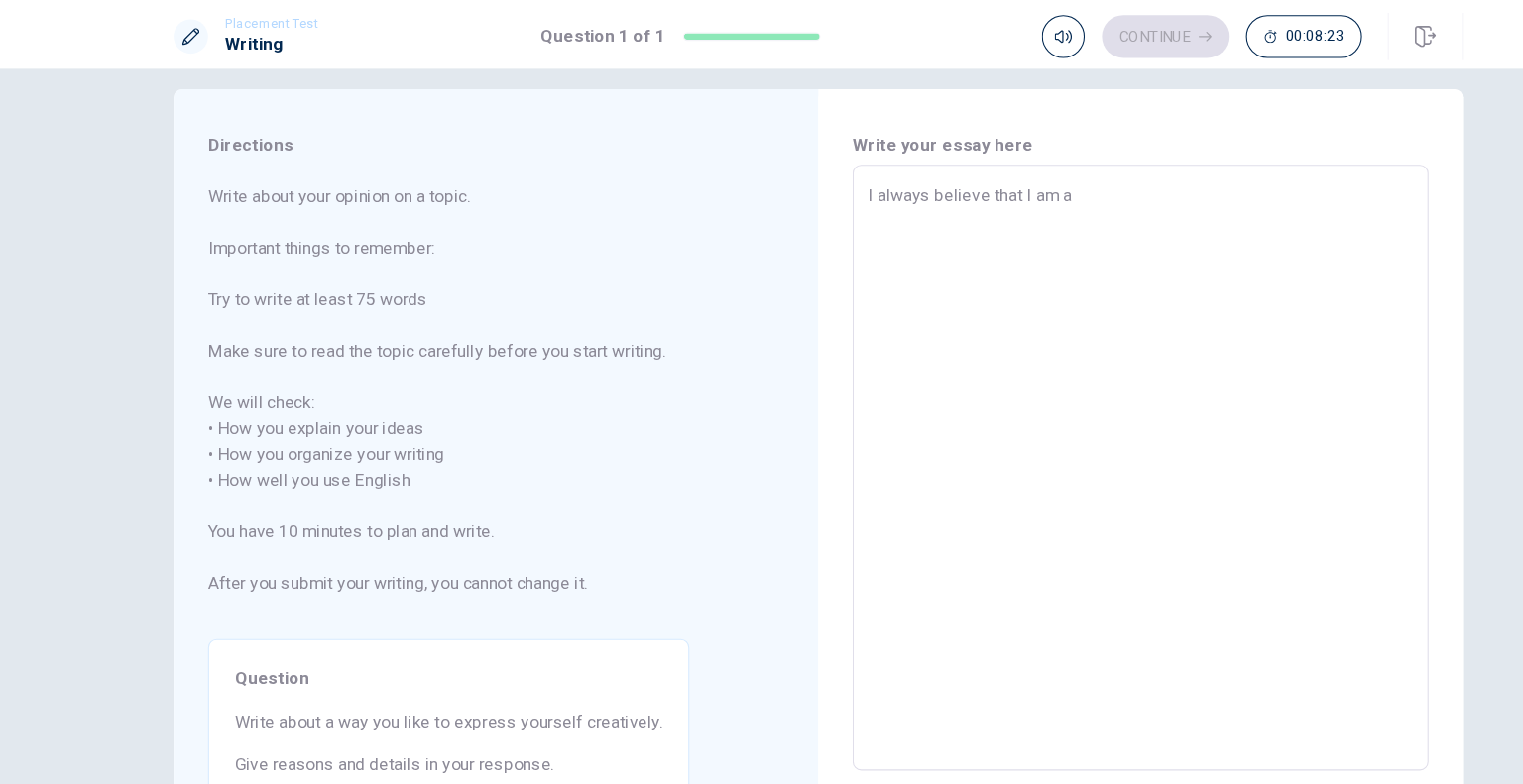 type on "x" 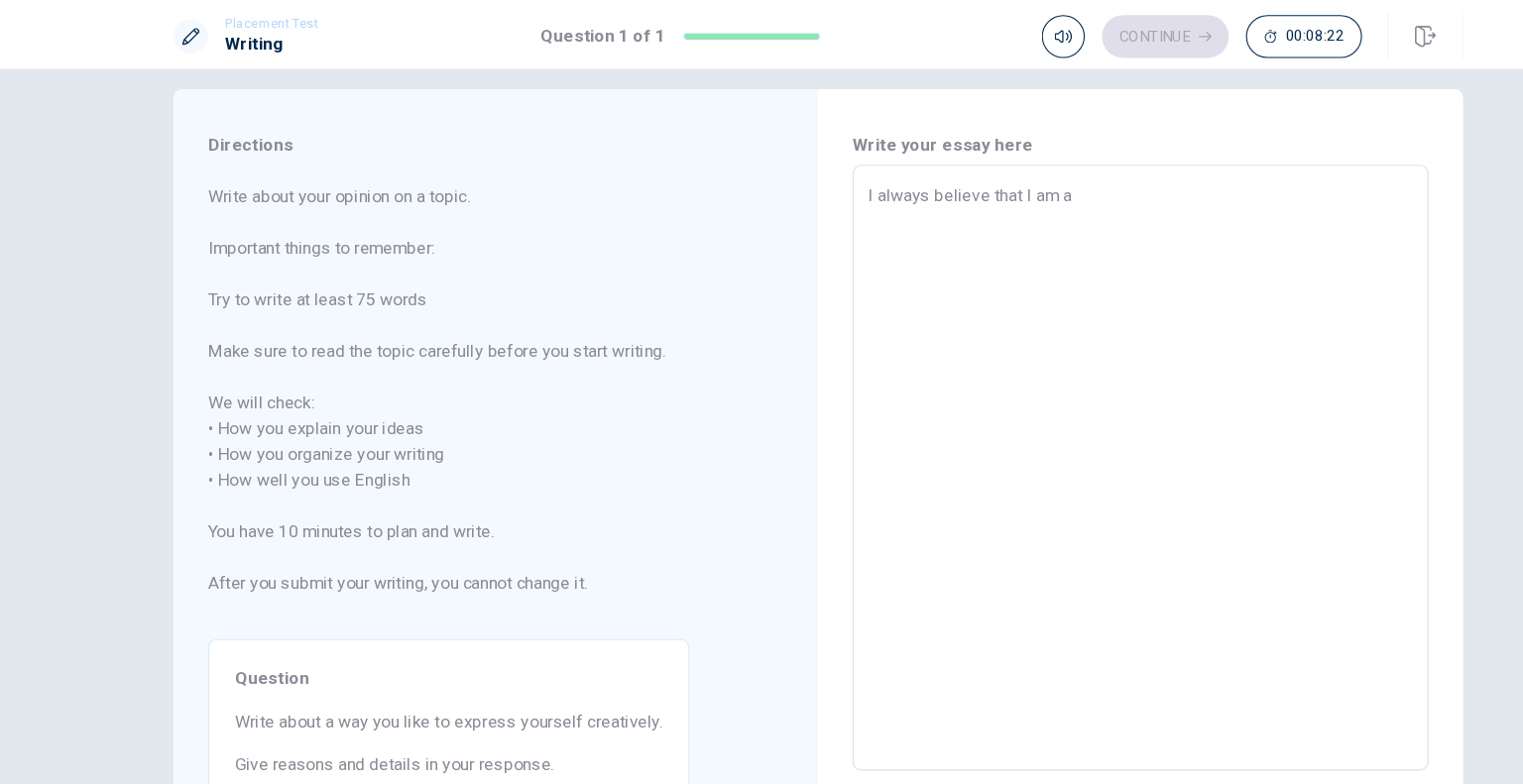 type on "I always believe that I am a p" 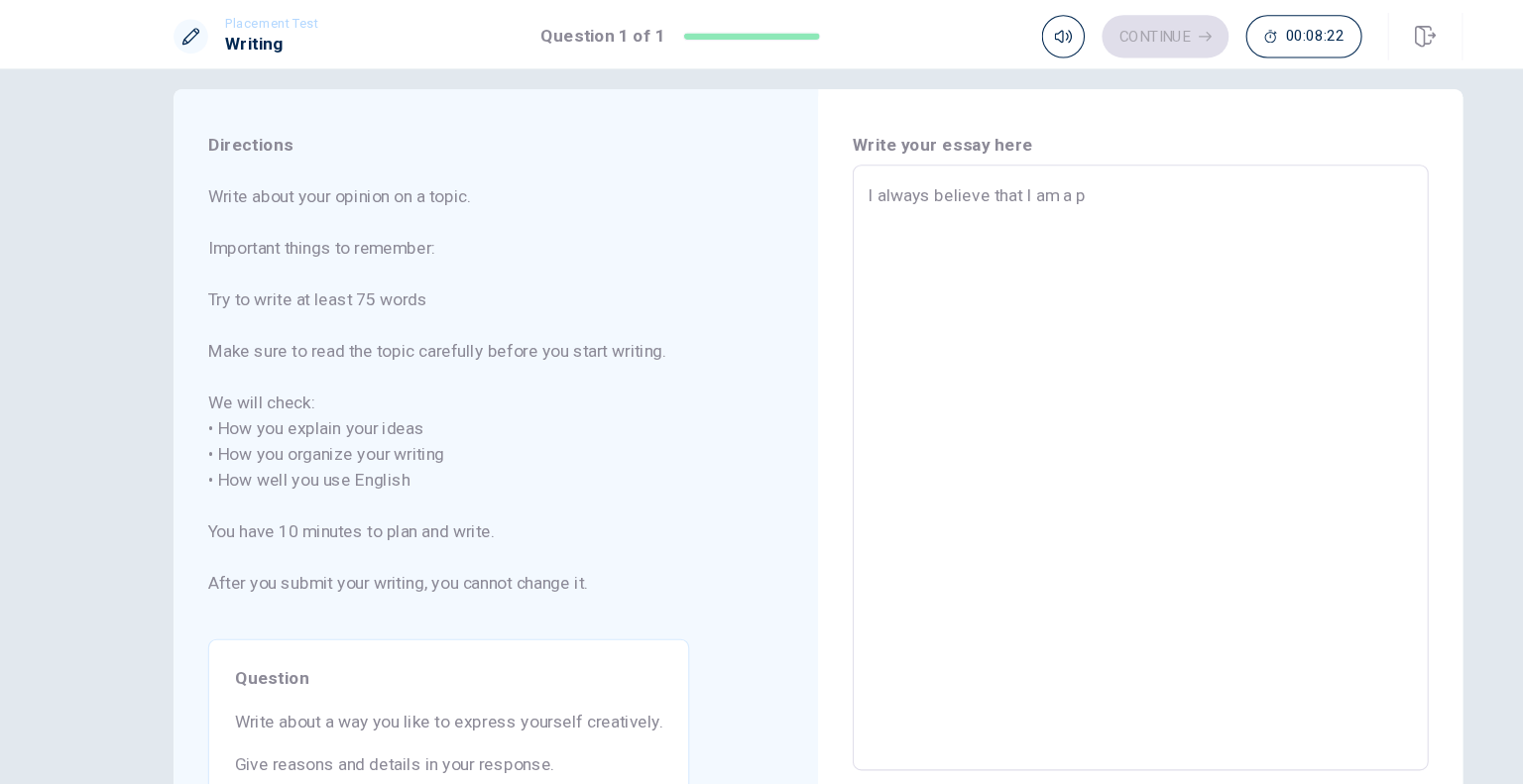 type on "x" 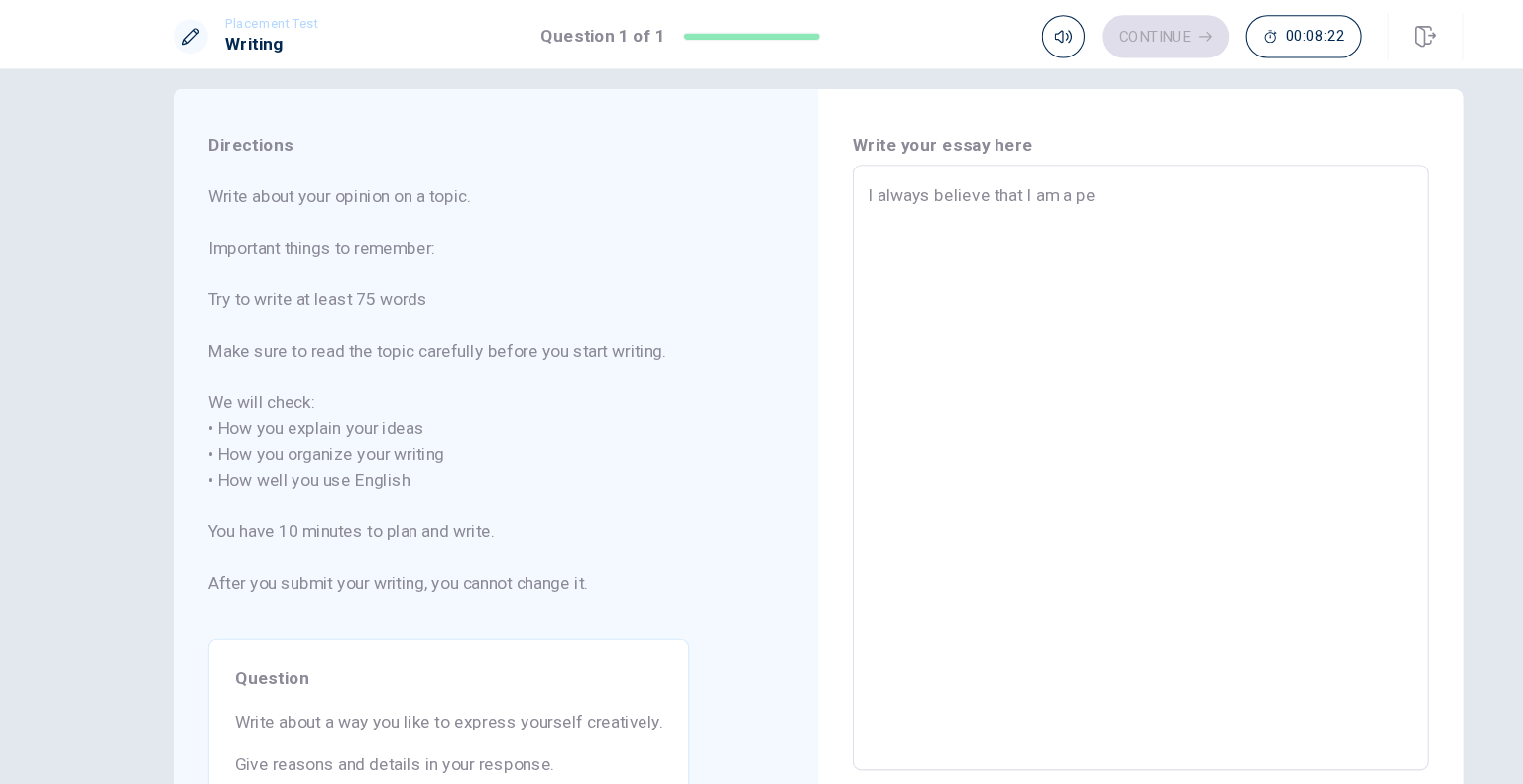 type on "x" 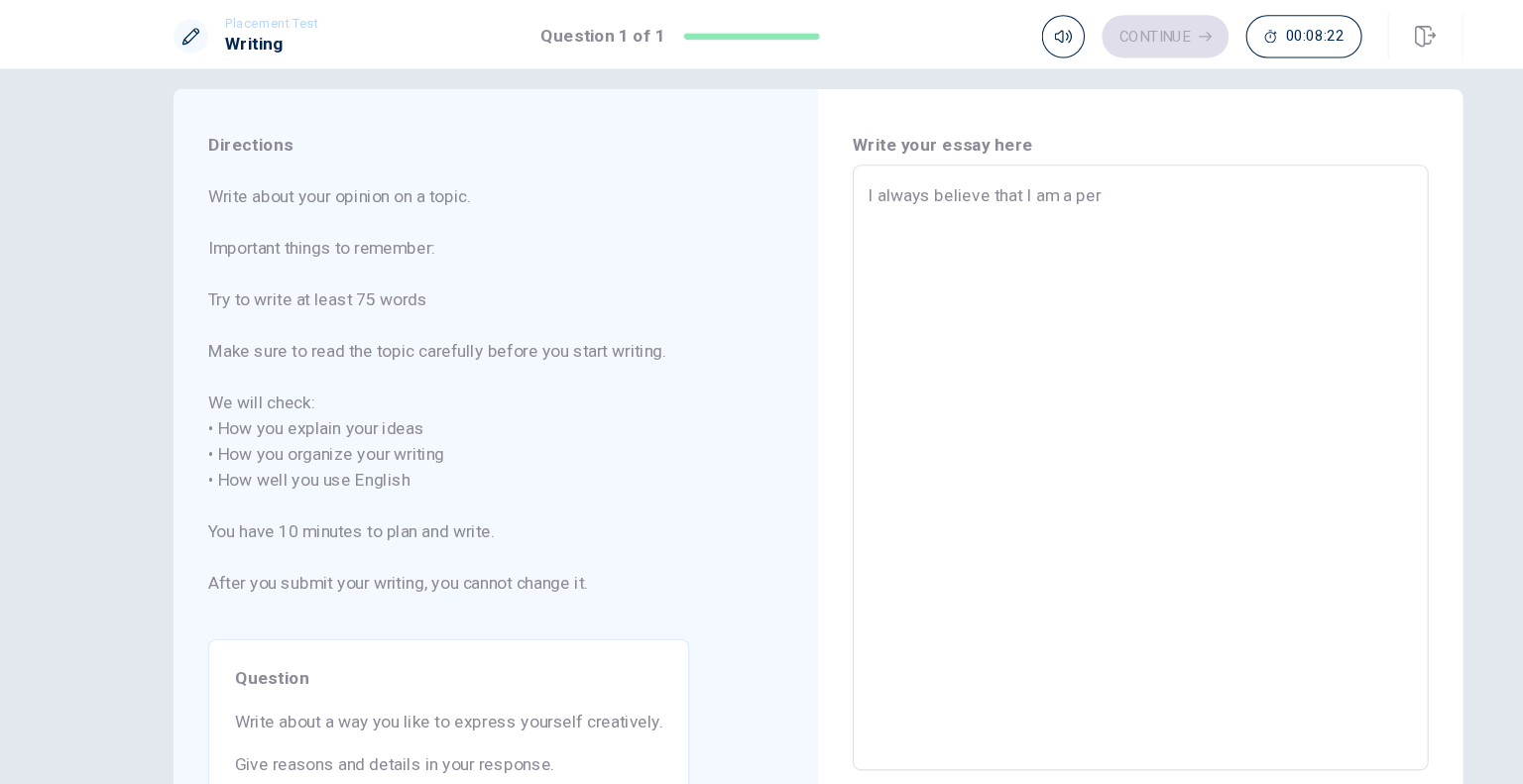 type on "x" 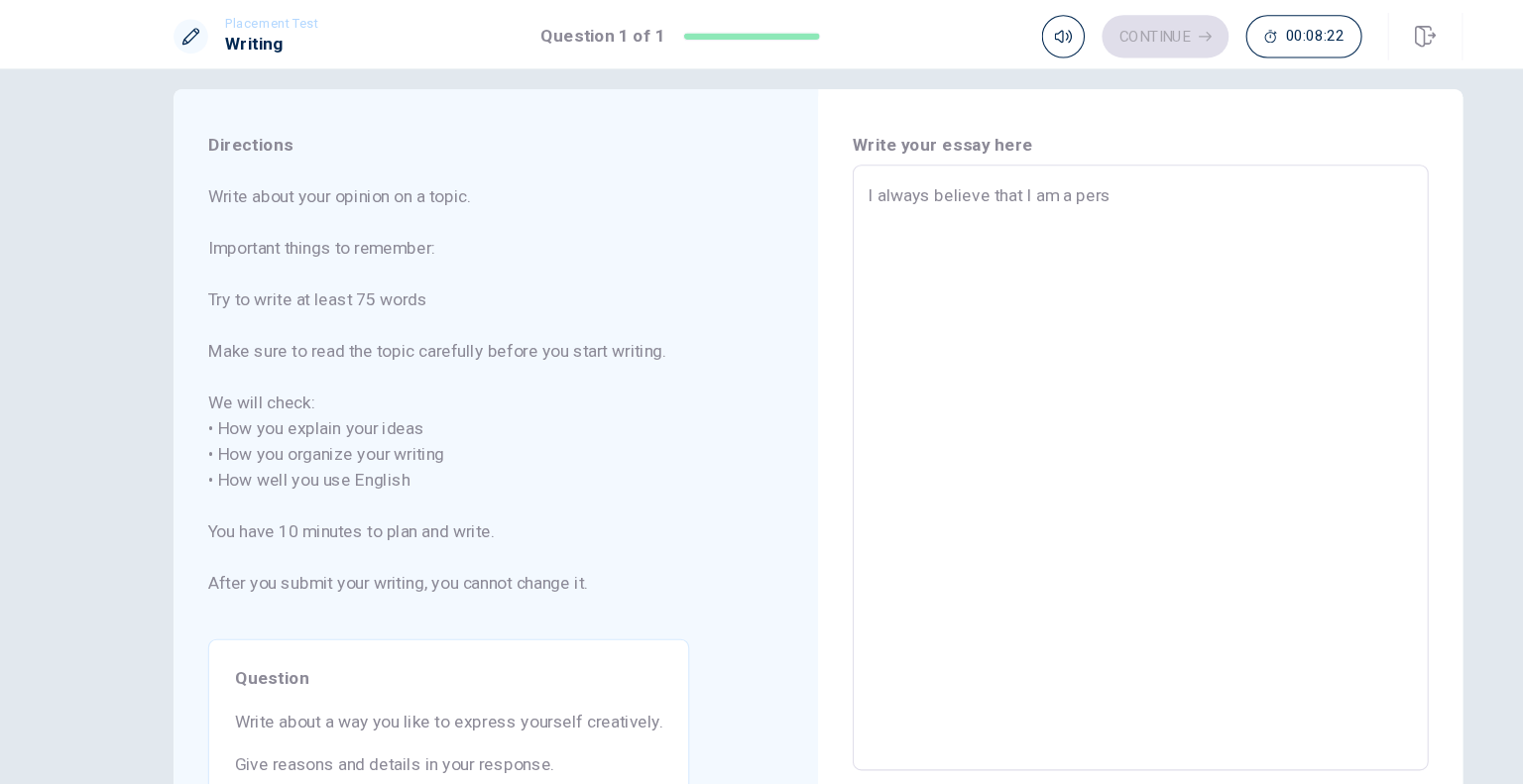 type on "x" 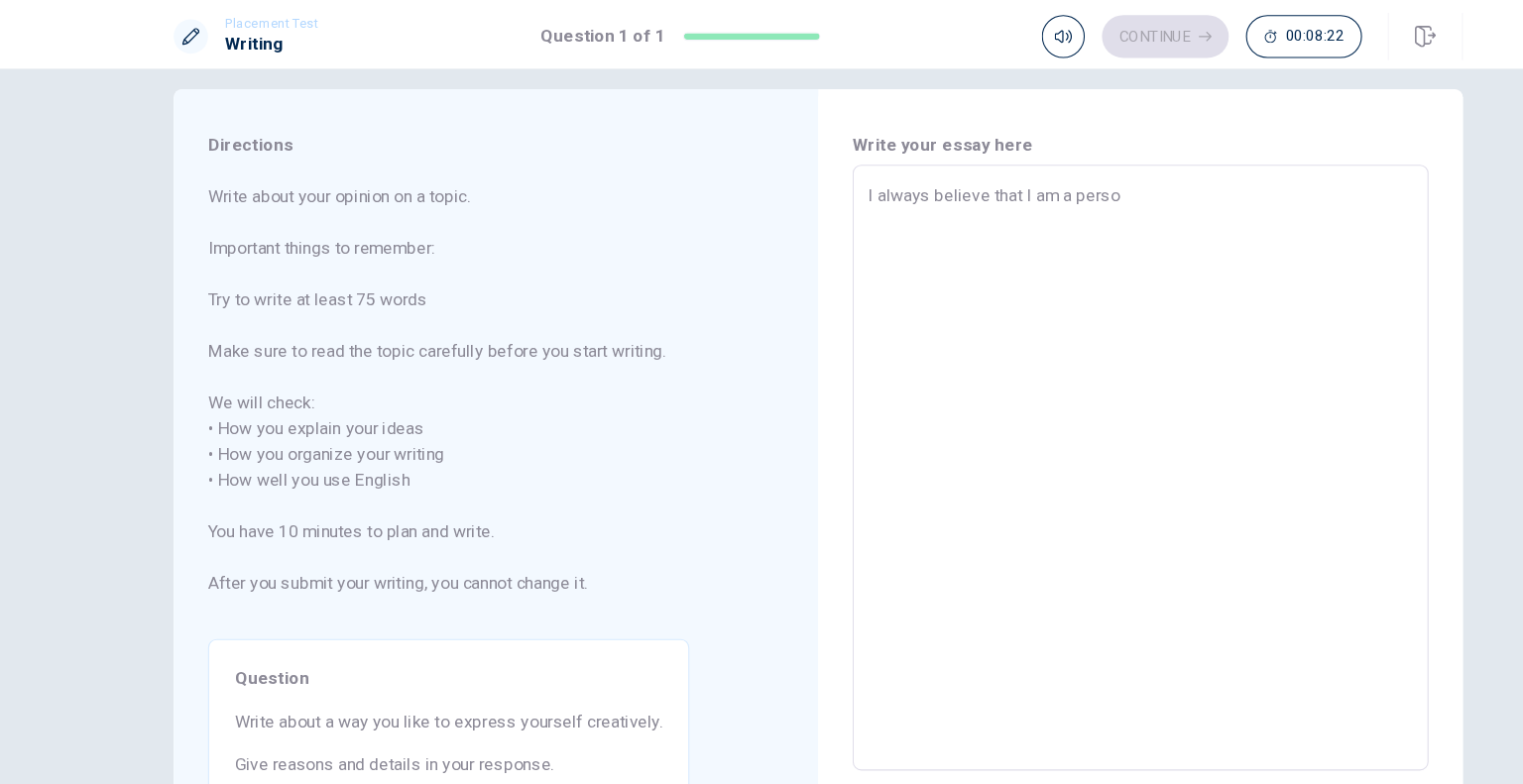type on "x" 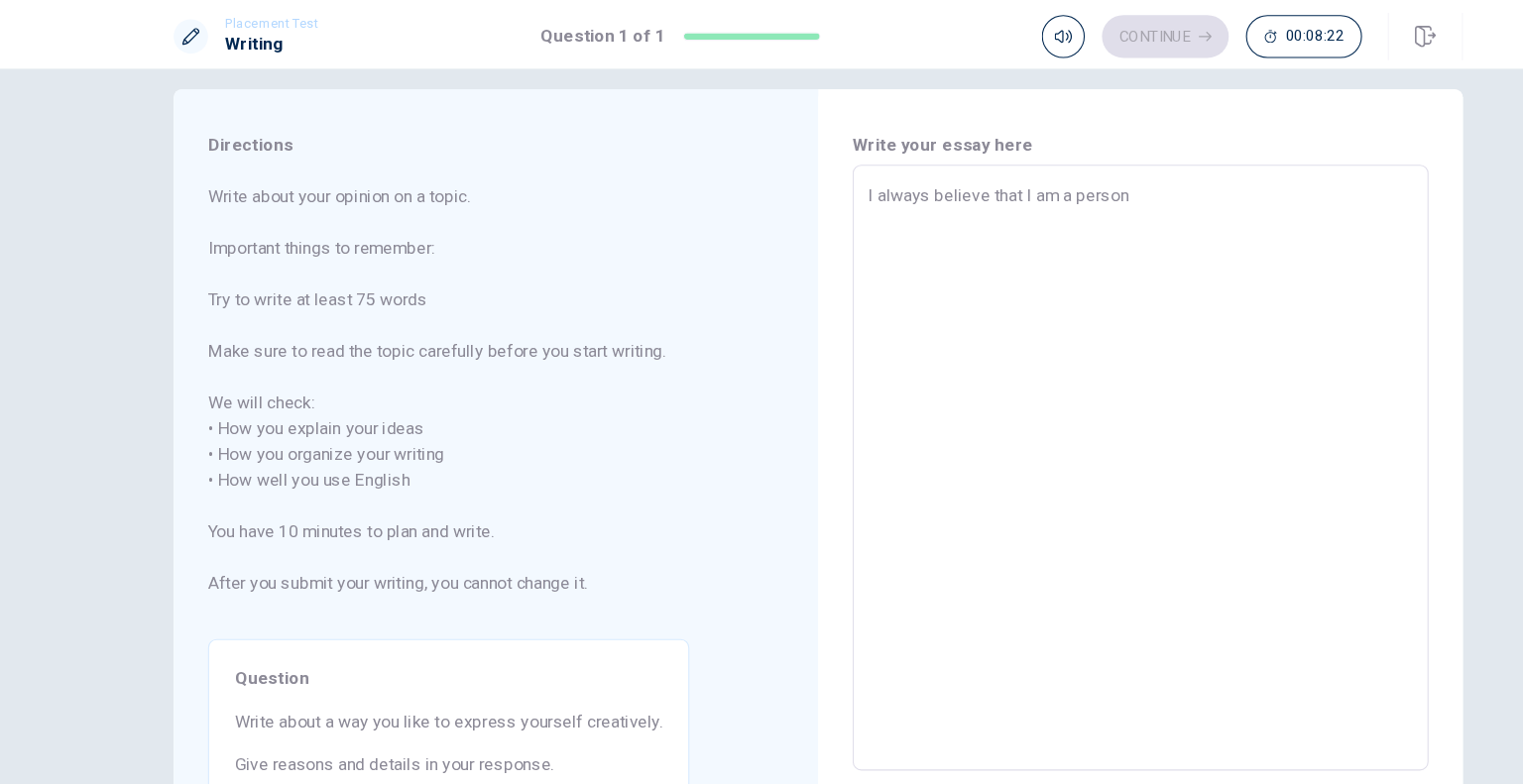type on "x" 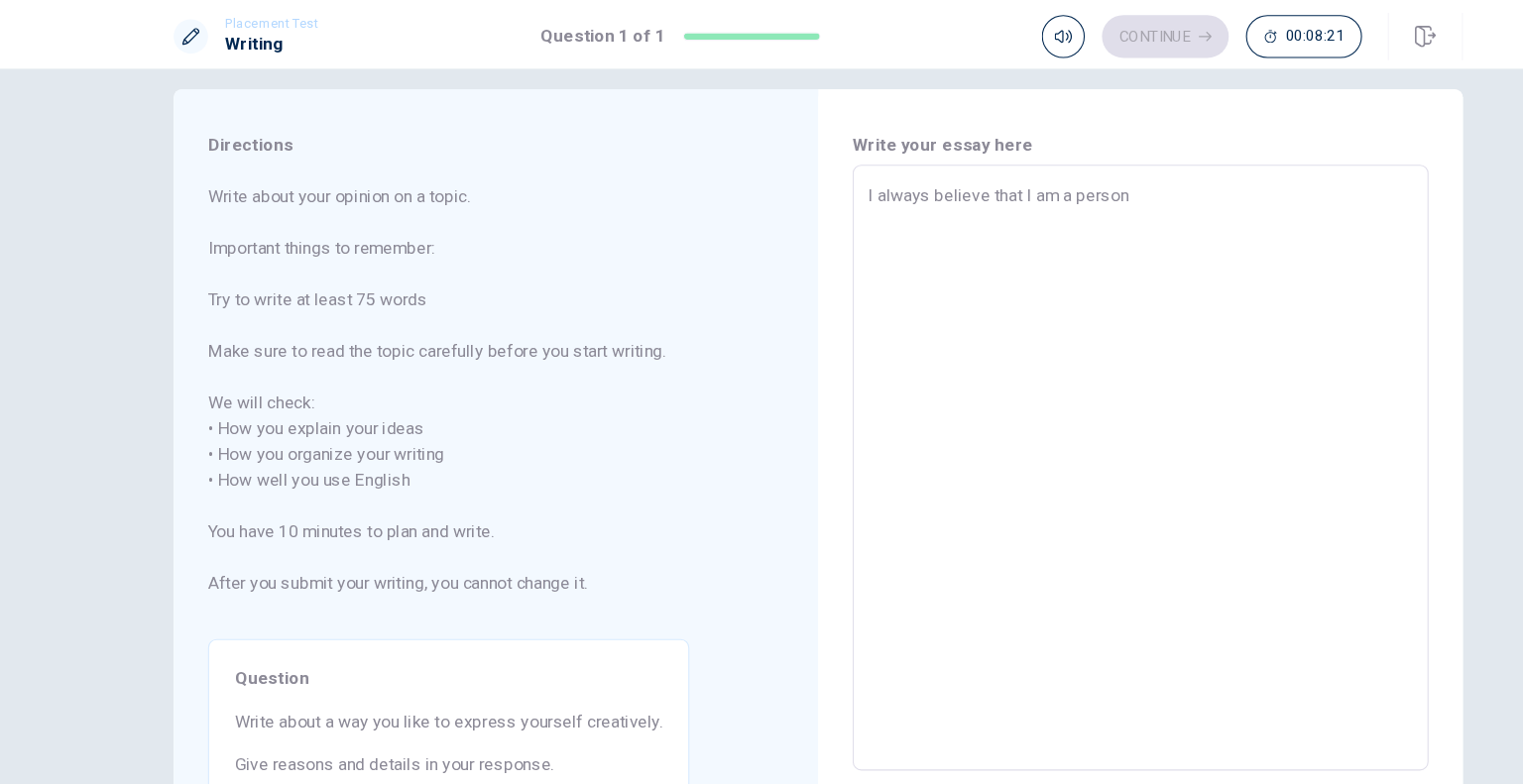 type on "I always believe that I am a person" 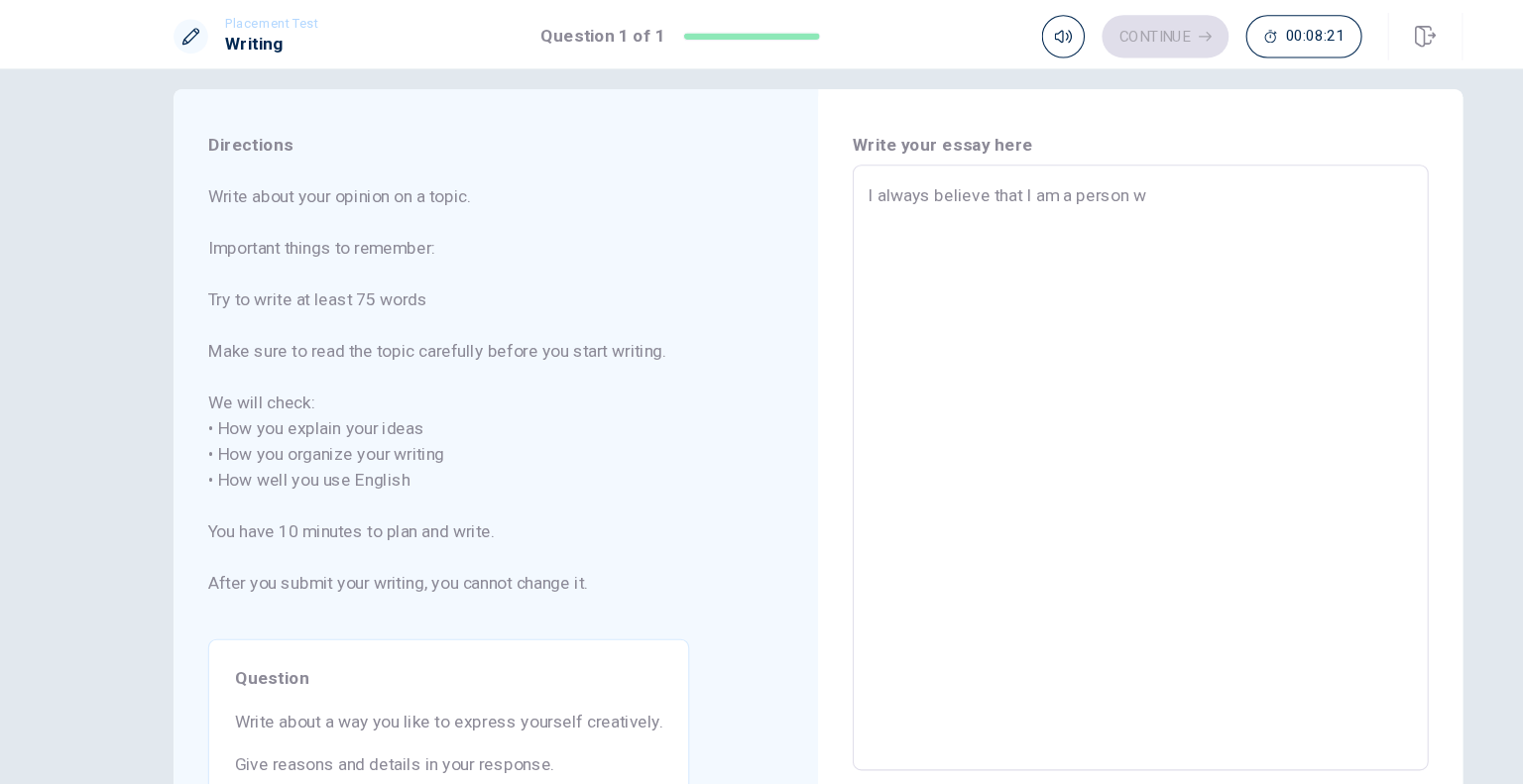 type on "x" 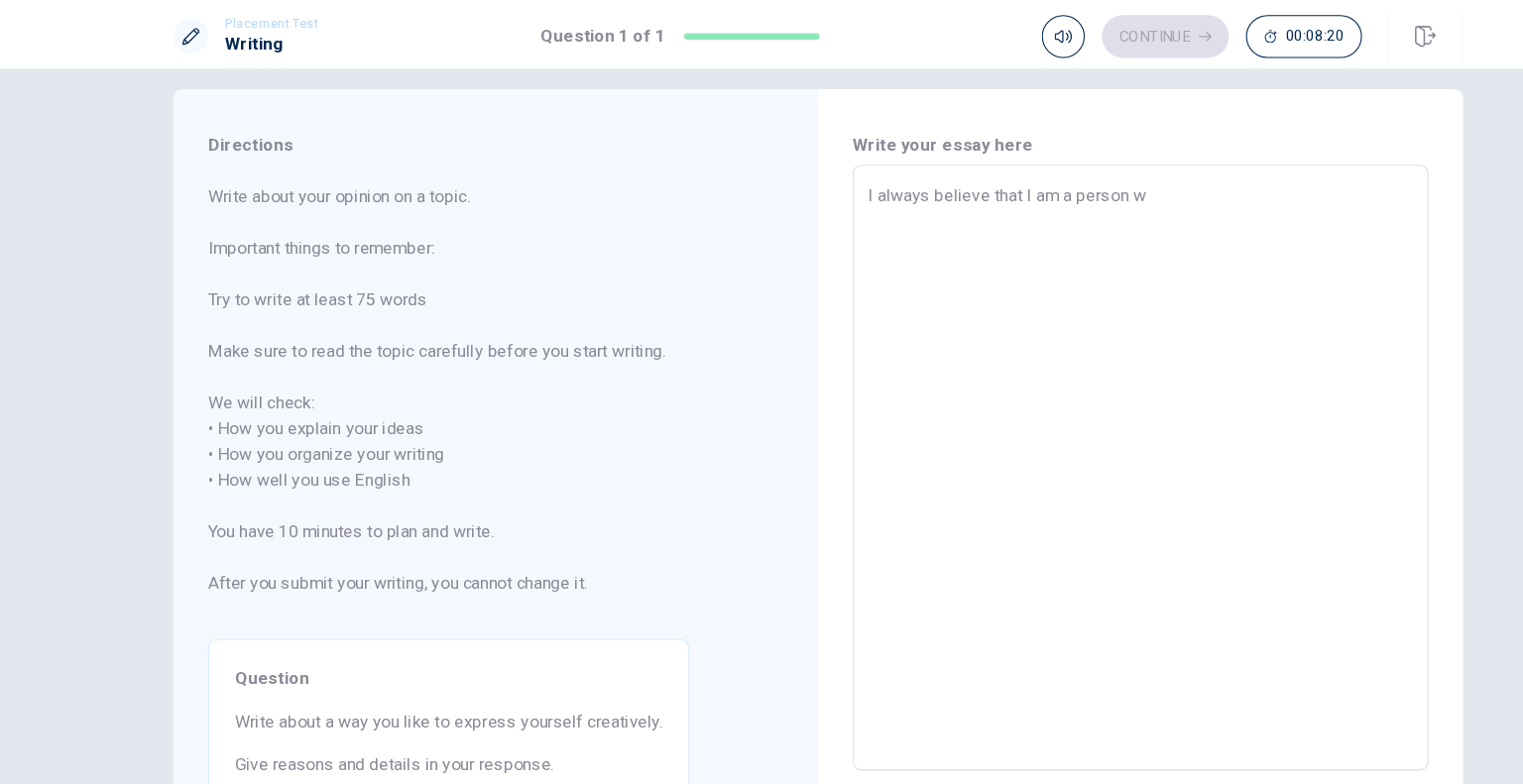 type on "I always believe that I am a person wi" 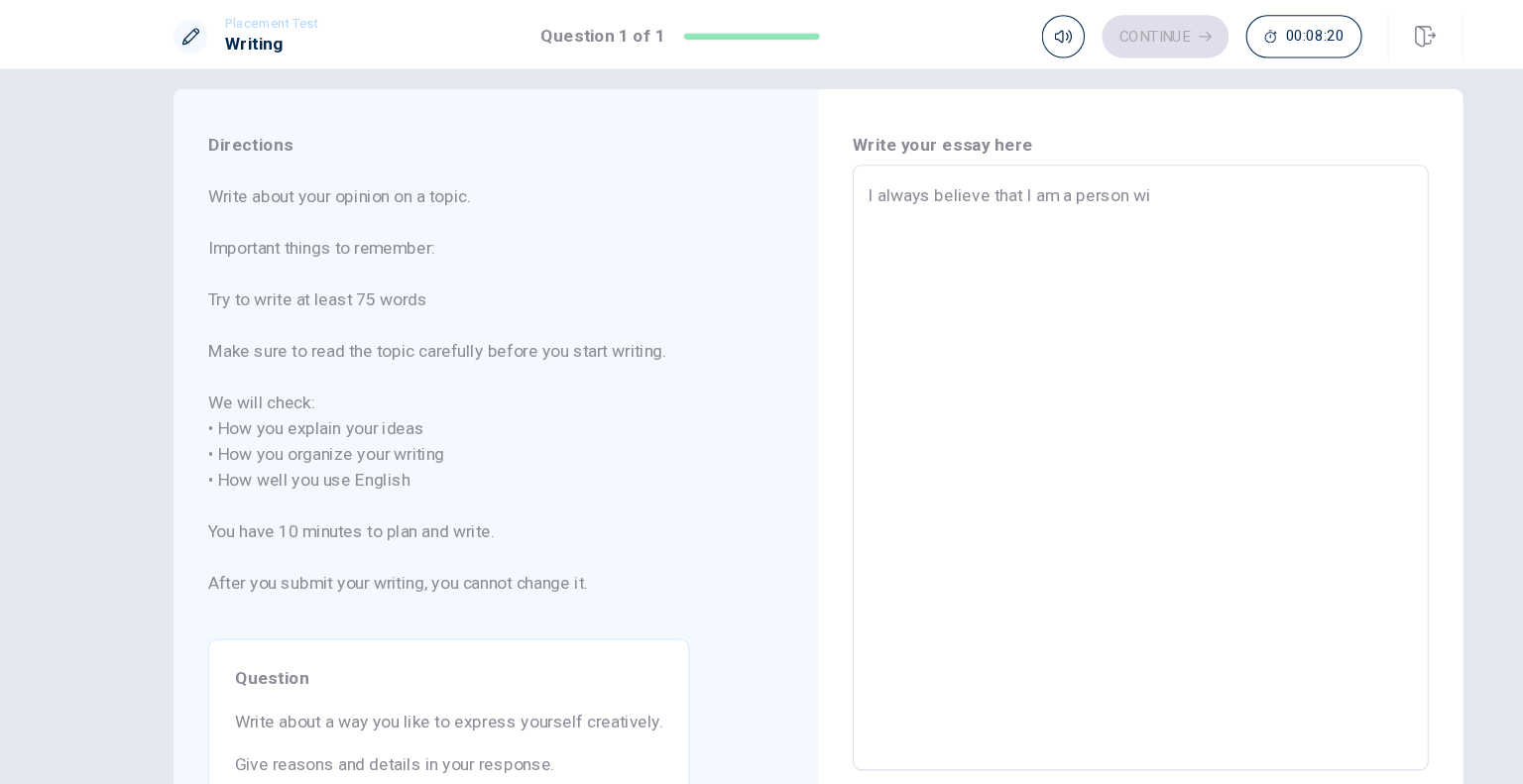 type on "x" 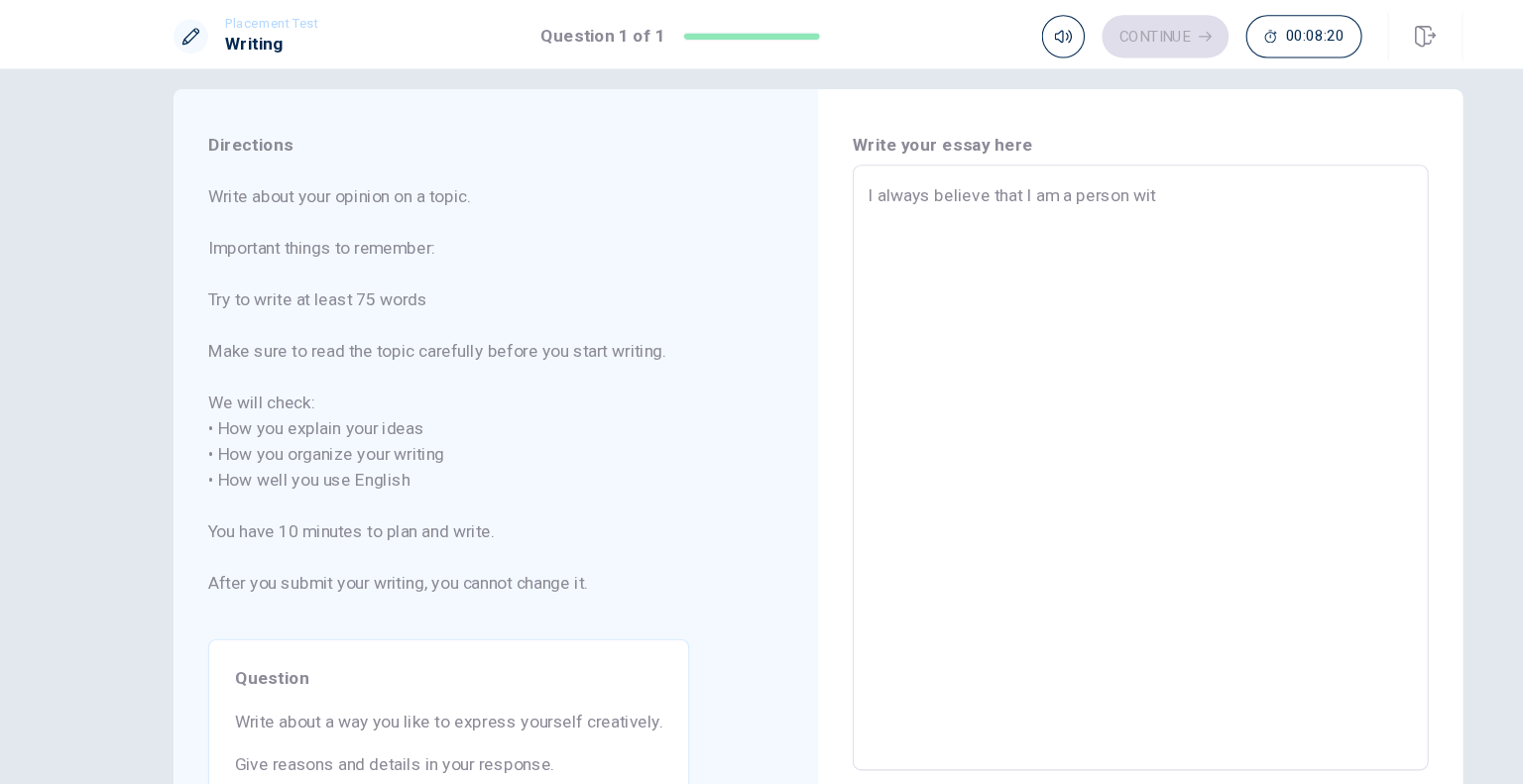 type on "x" 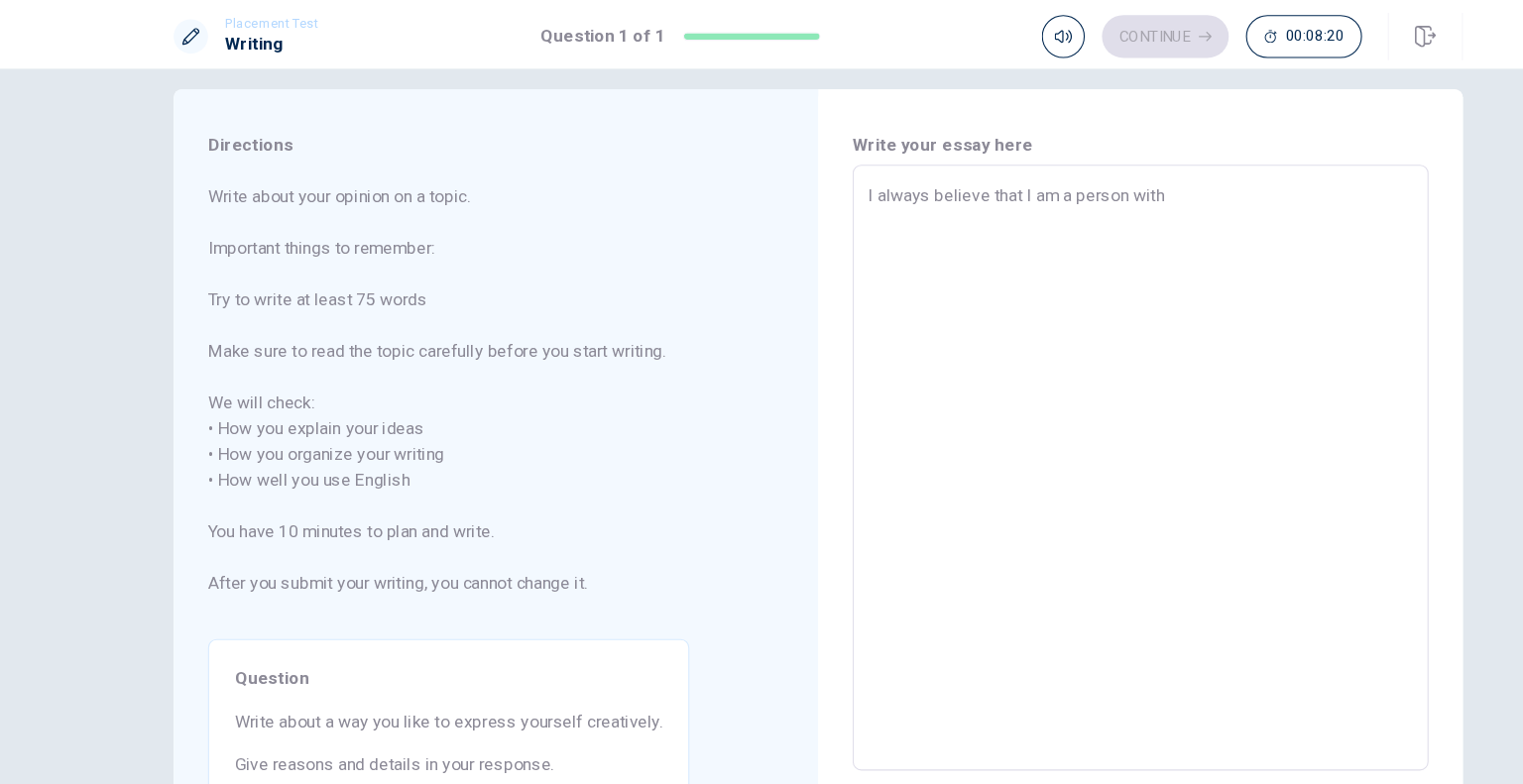 type on "I always believe that I am a person with" 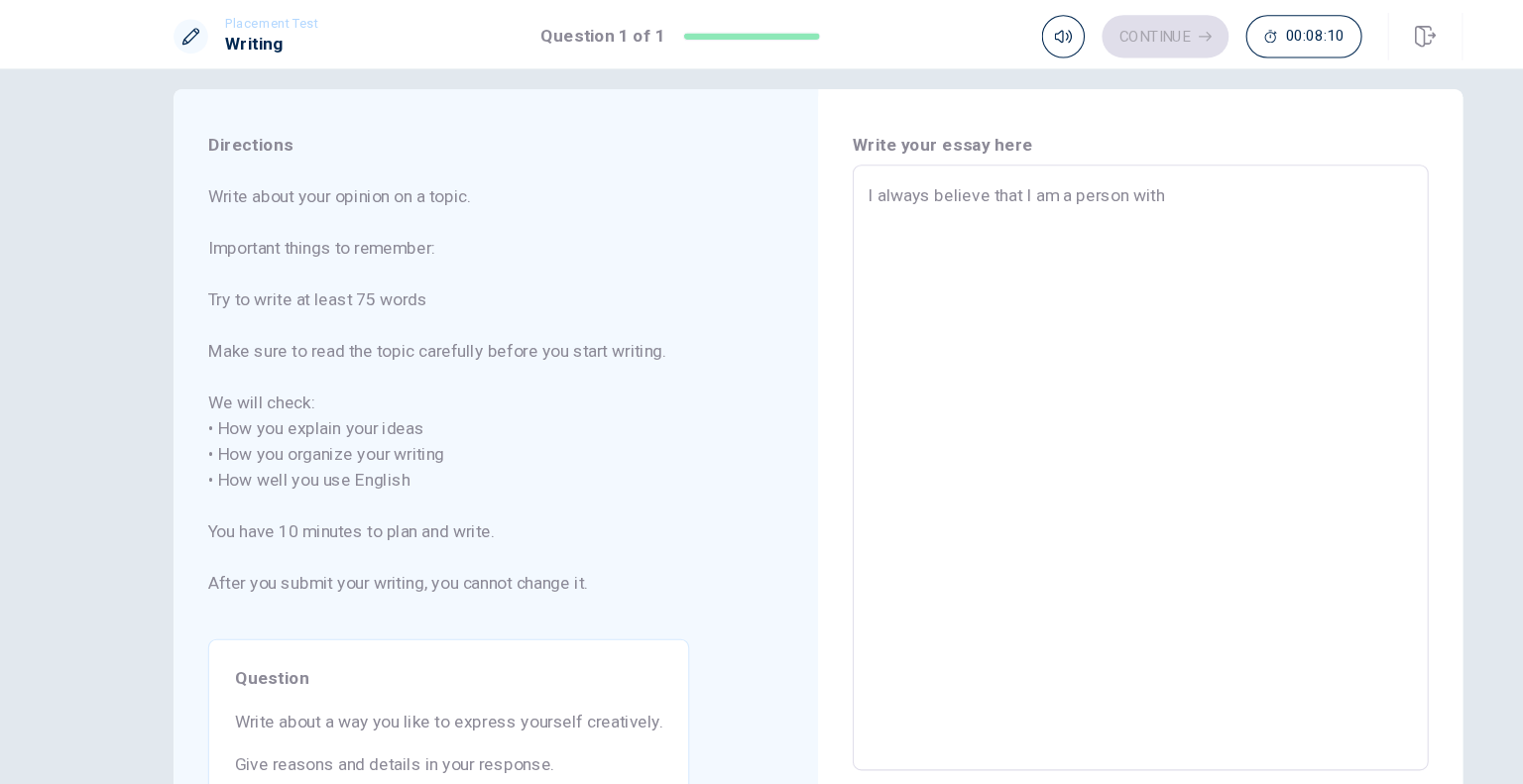 type on "x" 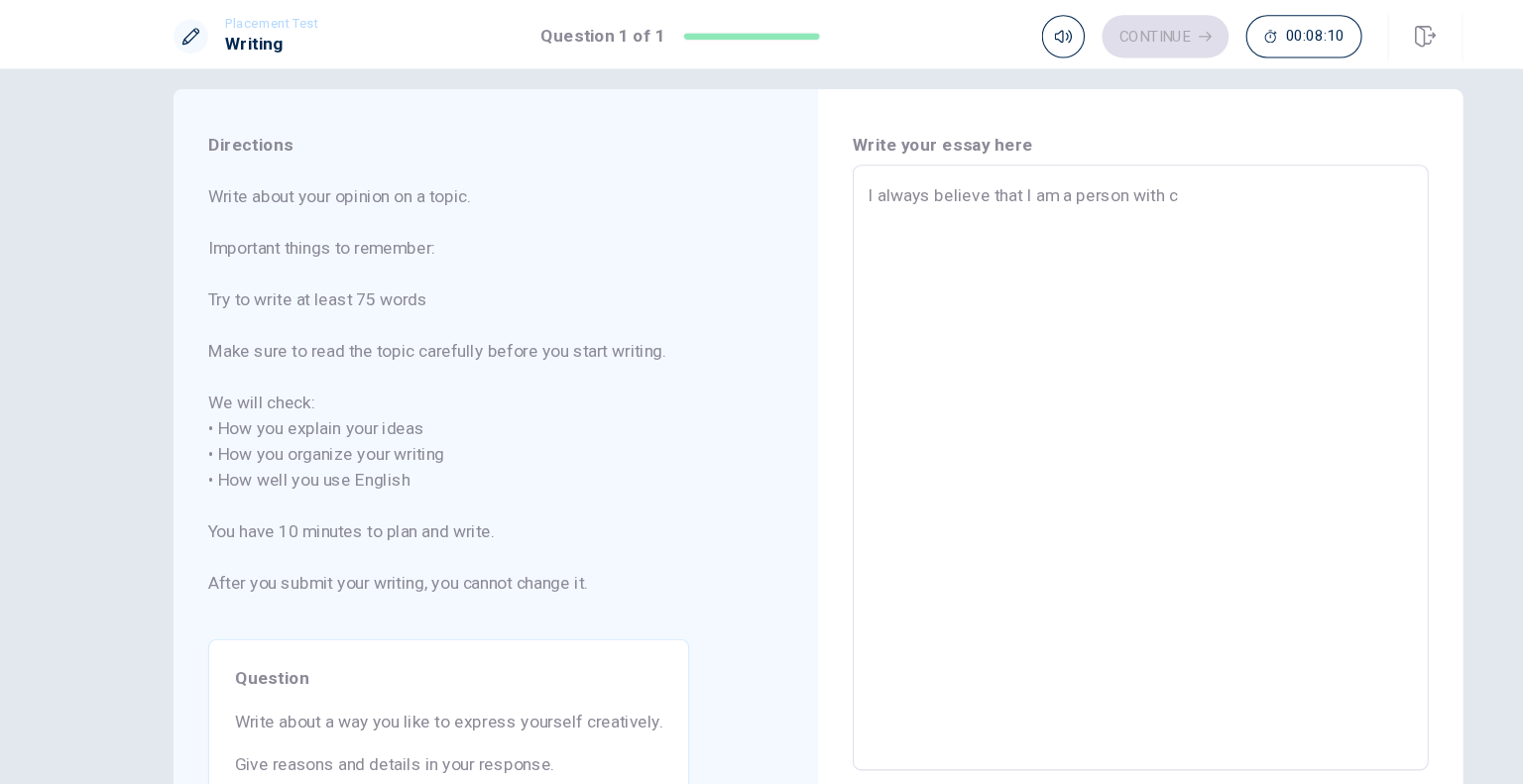 type on "x" 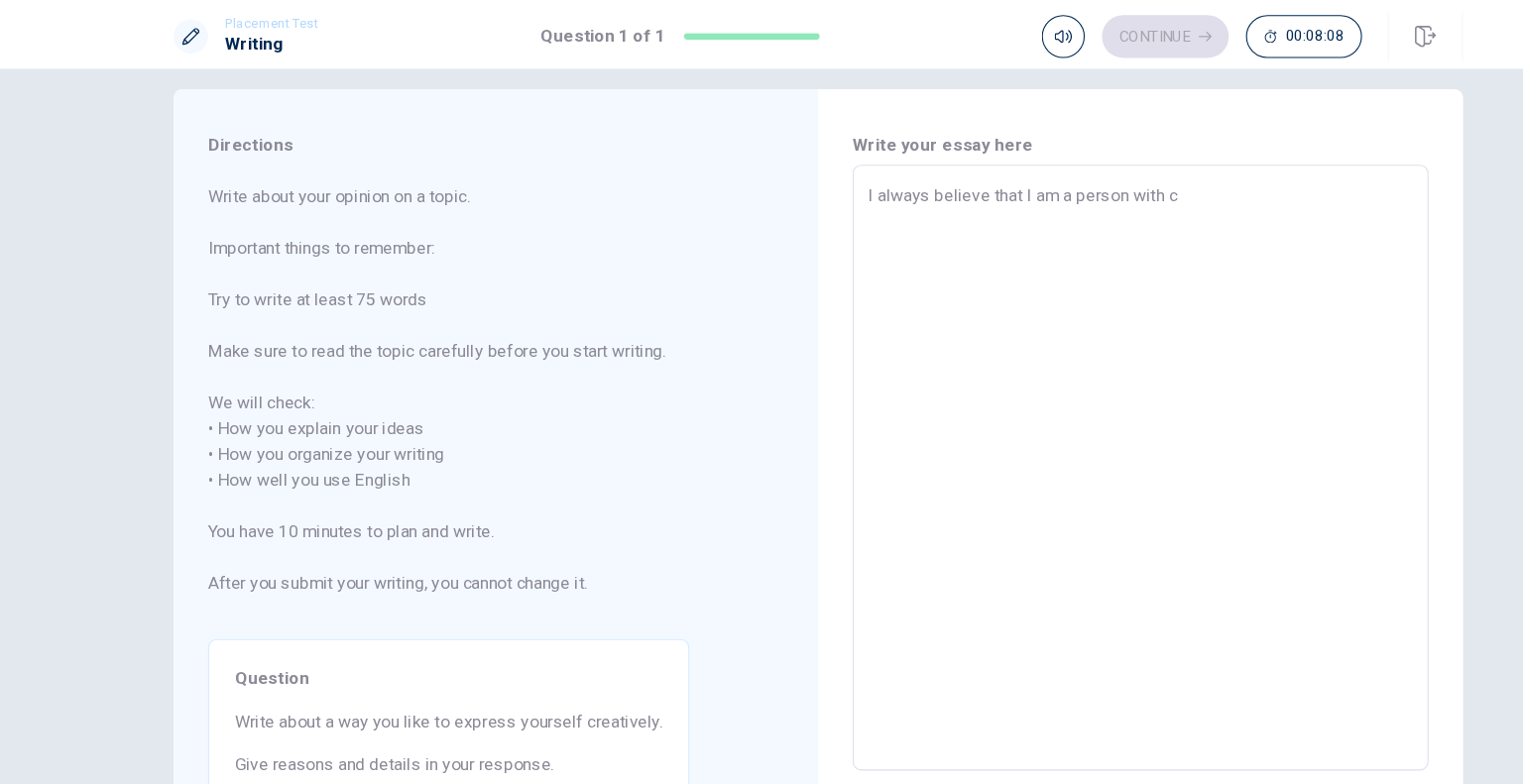 type on "I always believe that I am a person with cr" 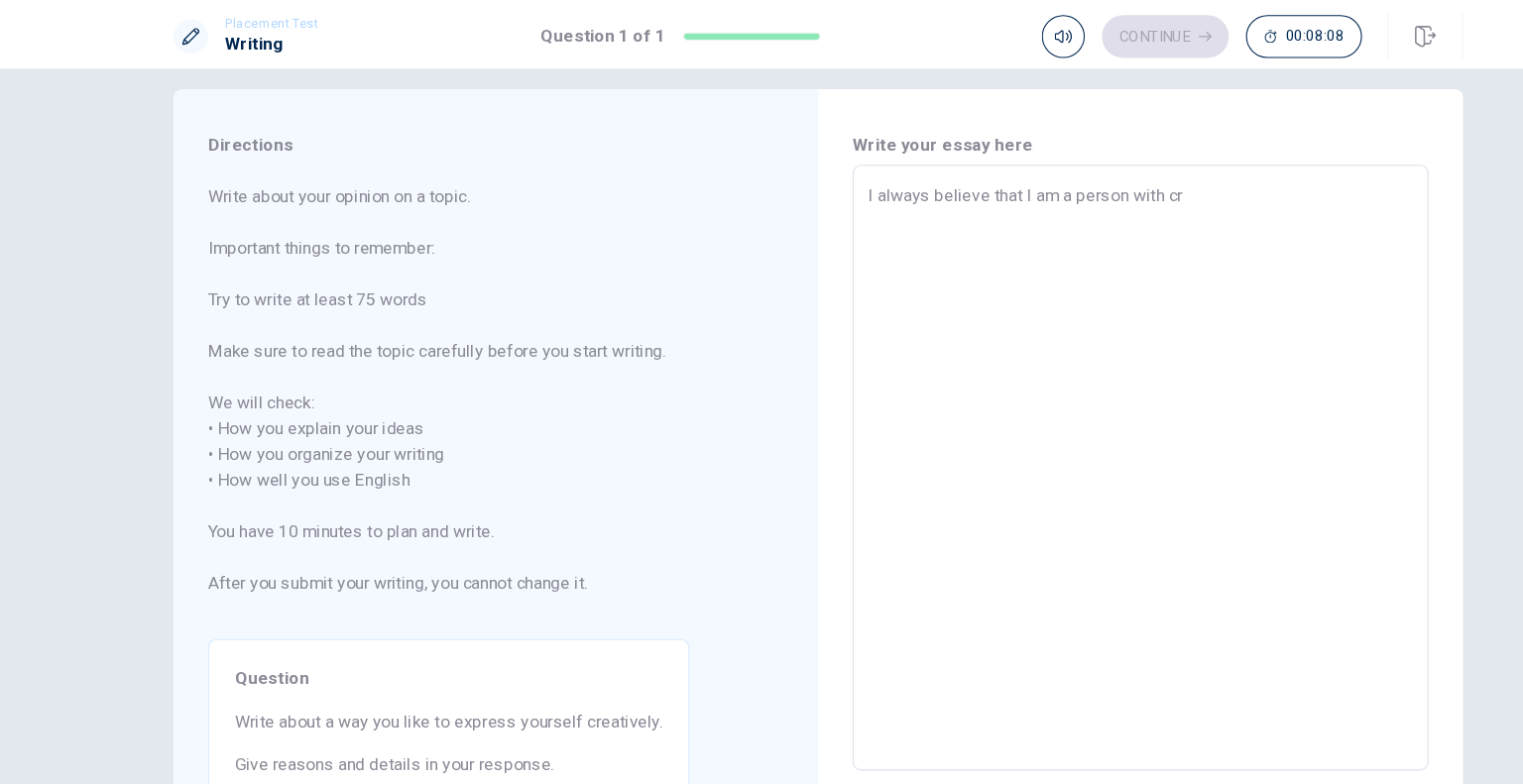 type on "x" 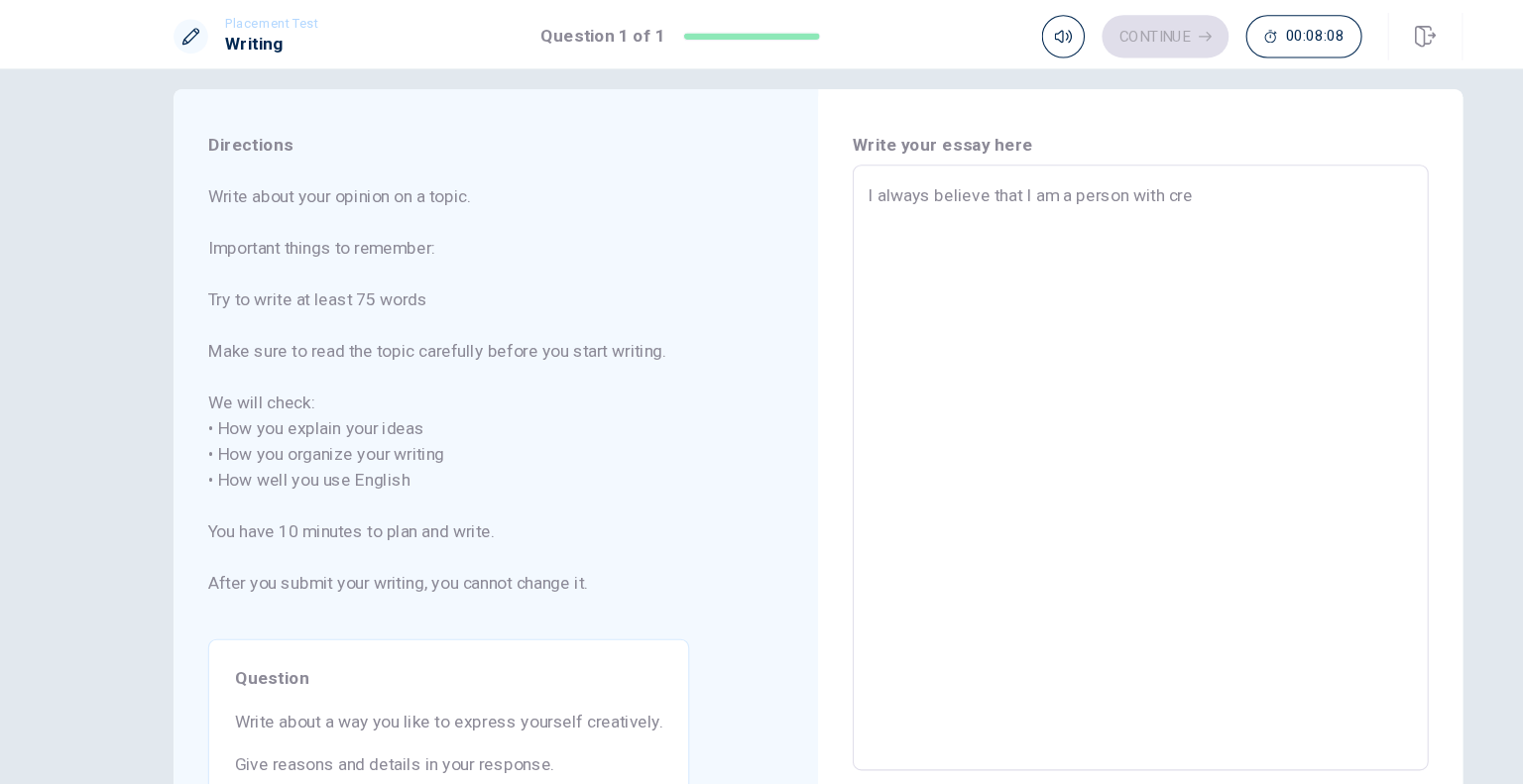 type on "x" 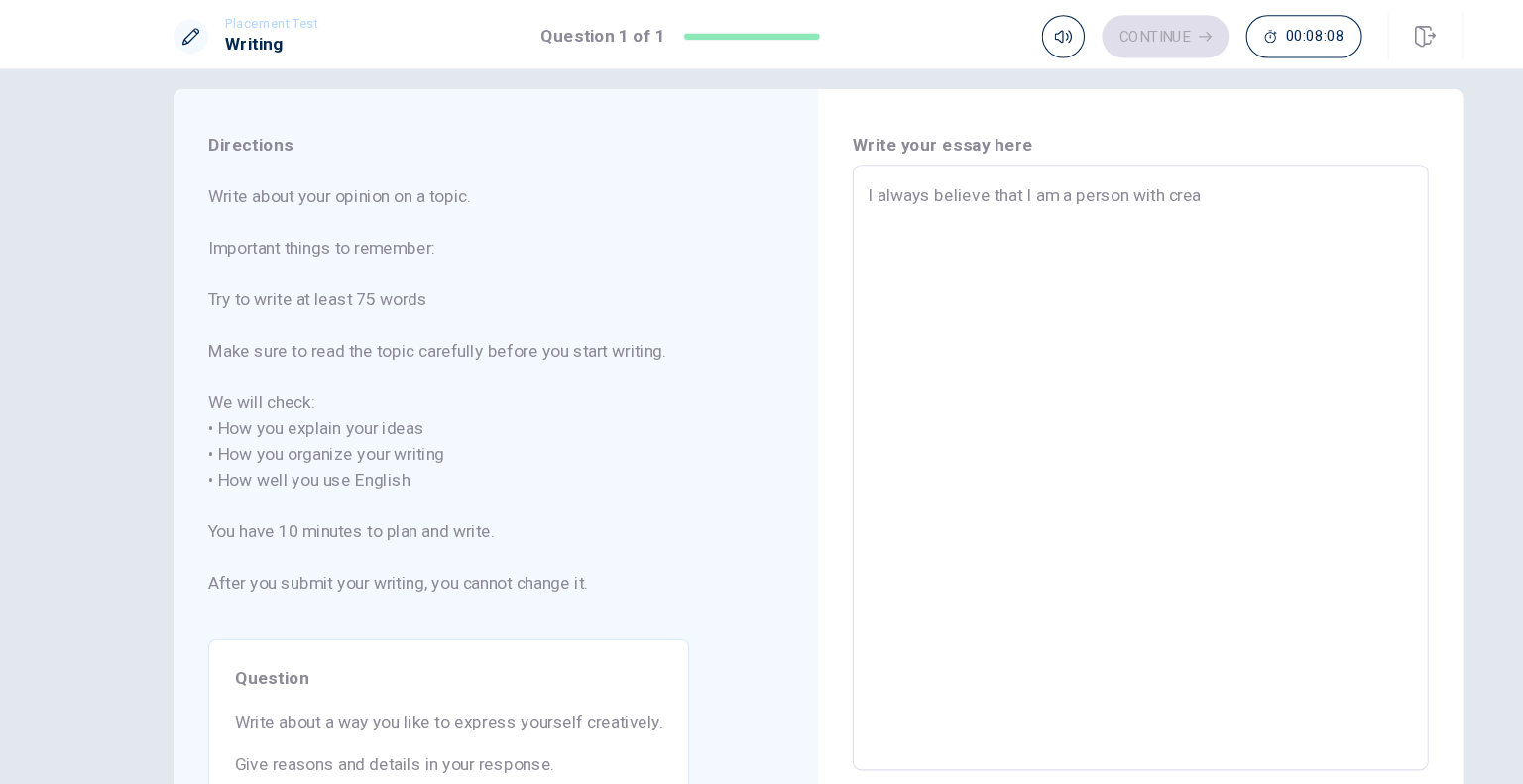 type on "x" 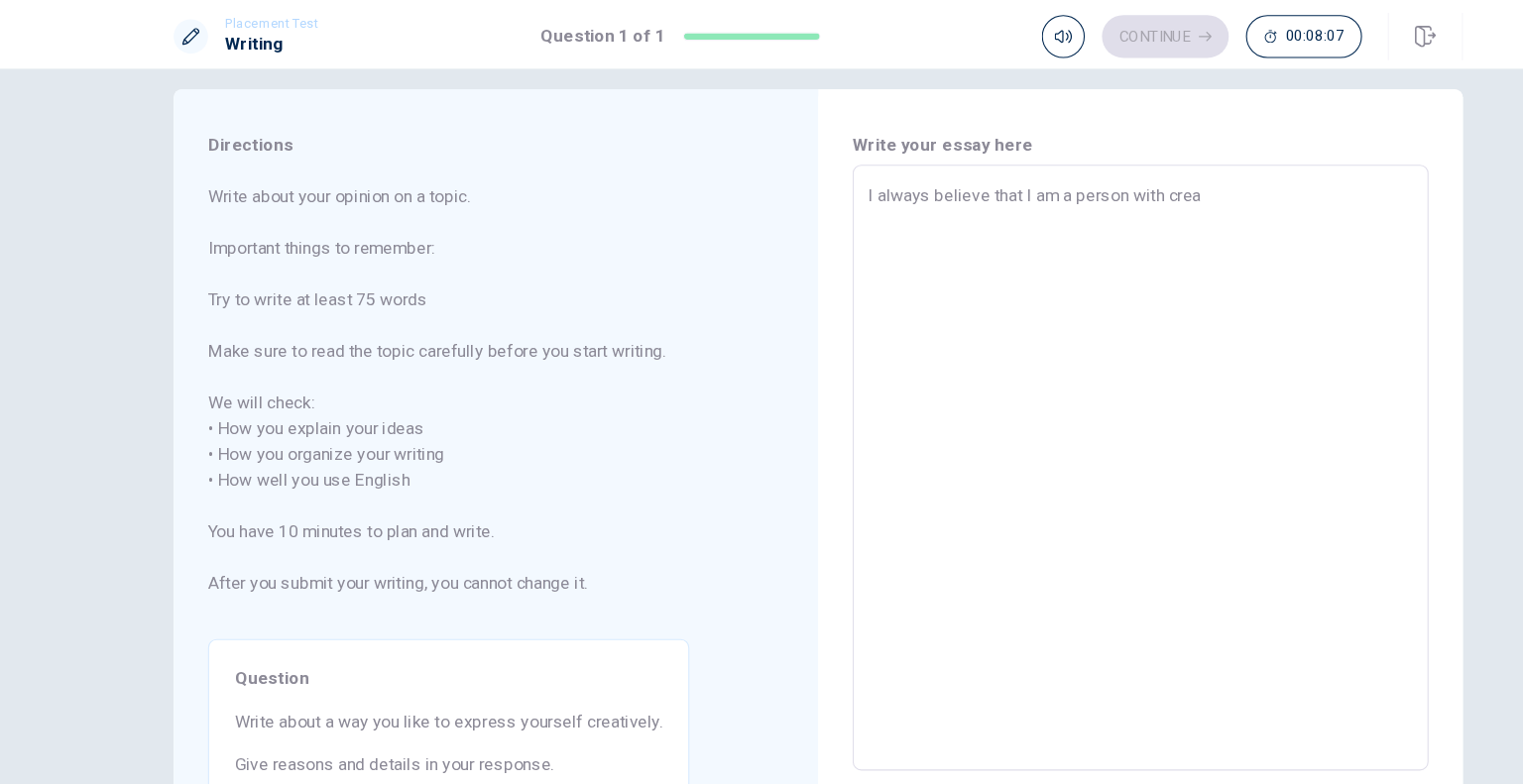 type on "I always believe that I am a person with creat" 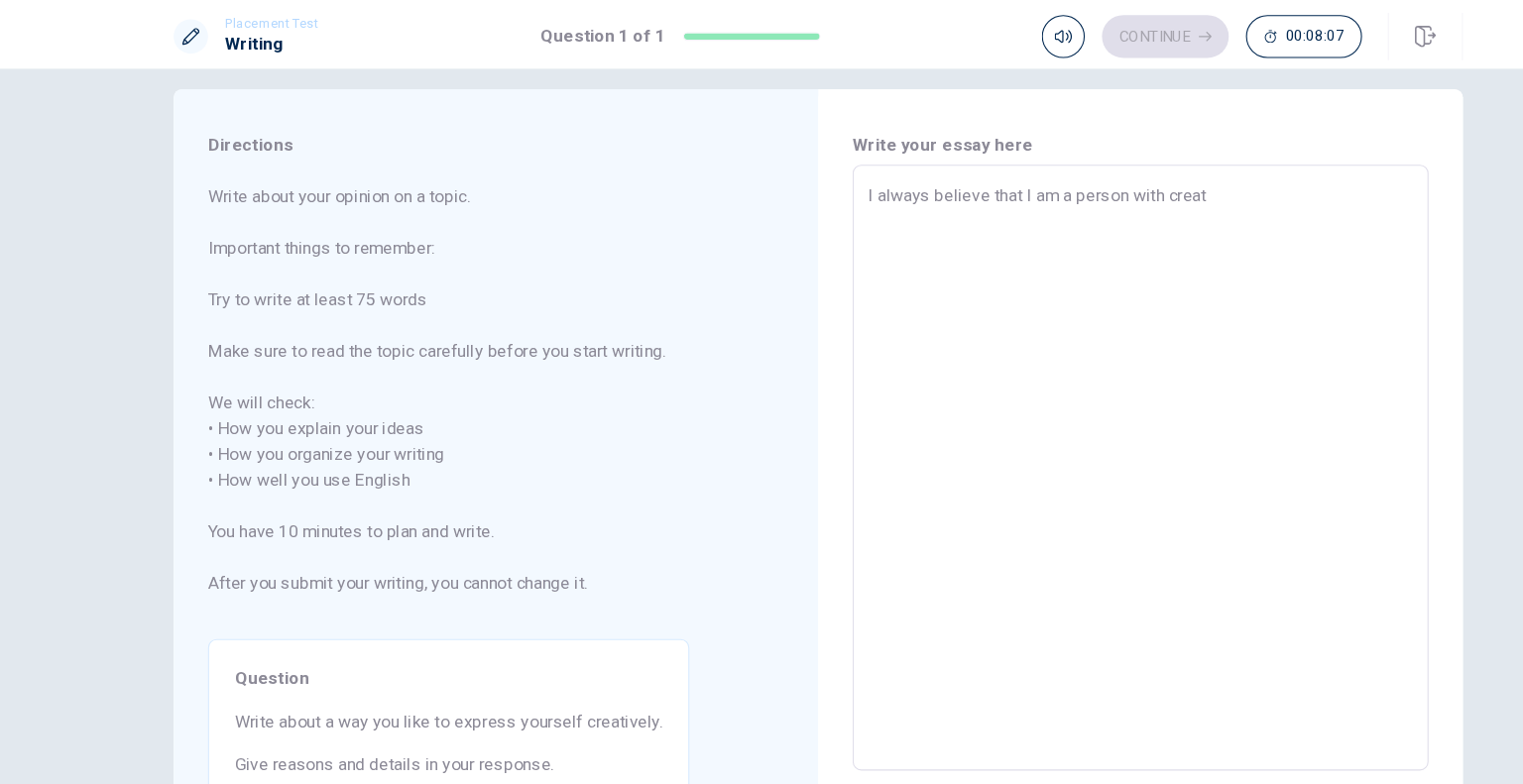 type on "x" 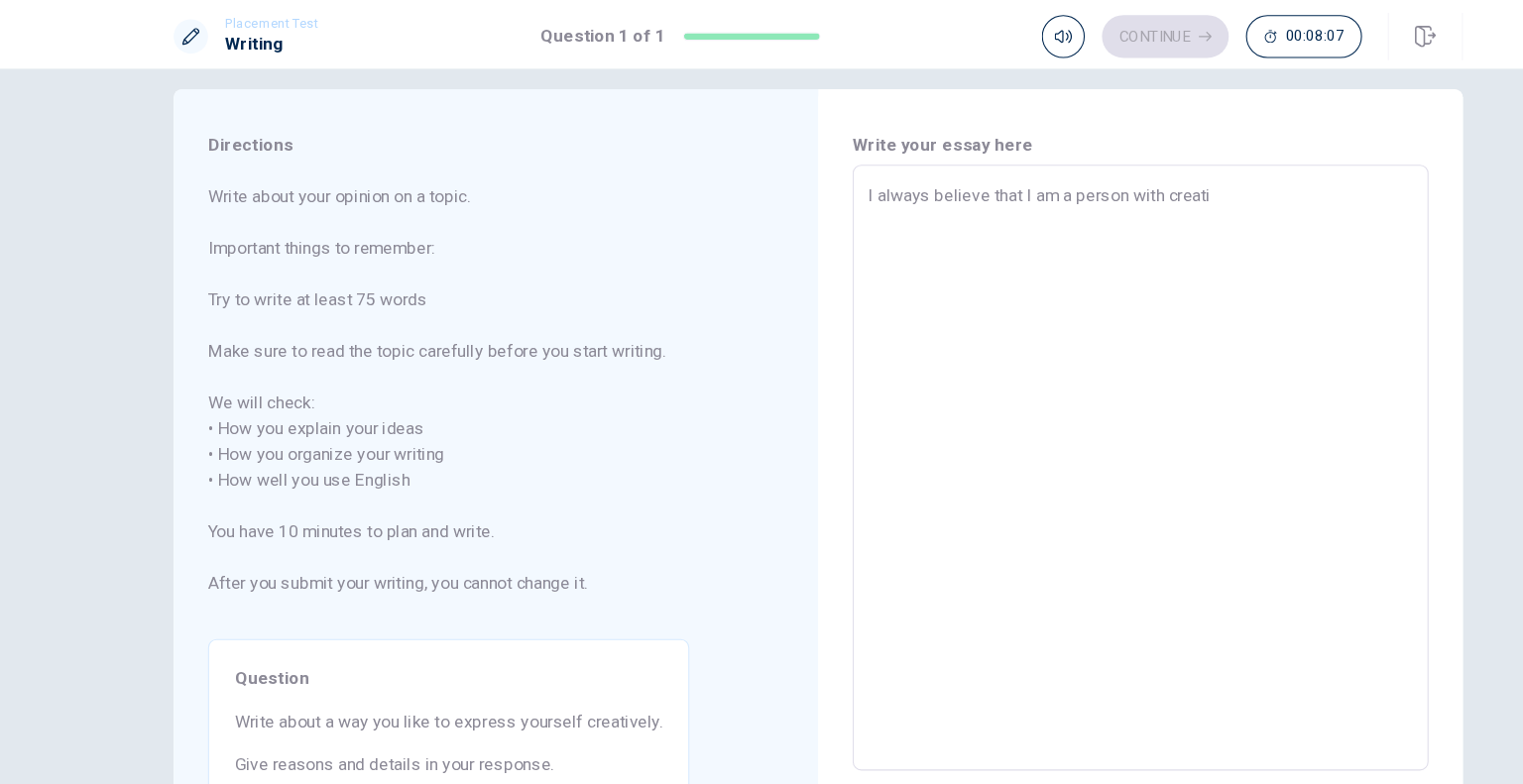 type on "x" 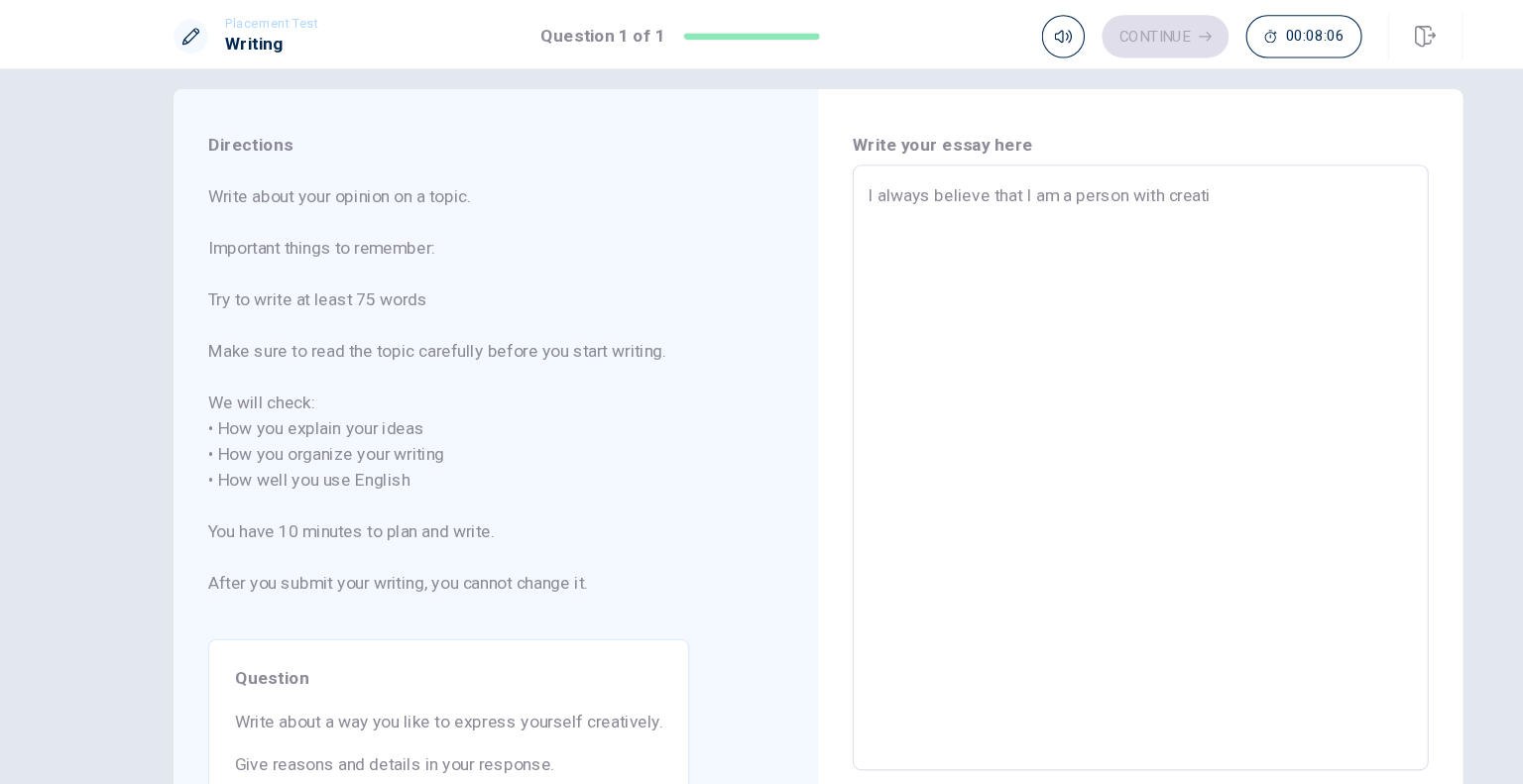 type on "I always believe that I am a person with creativ" 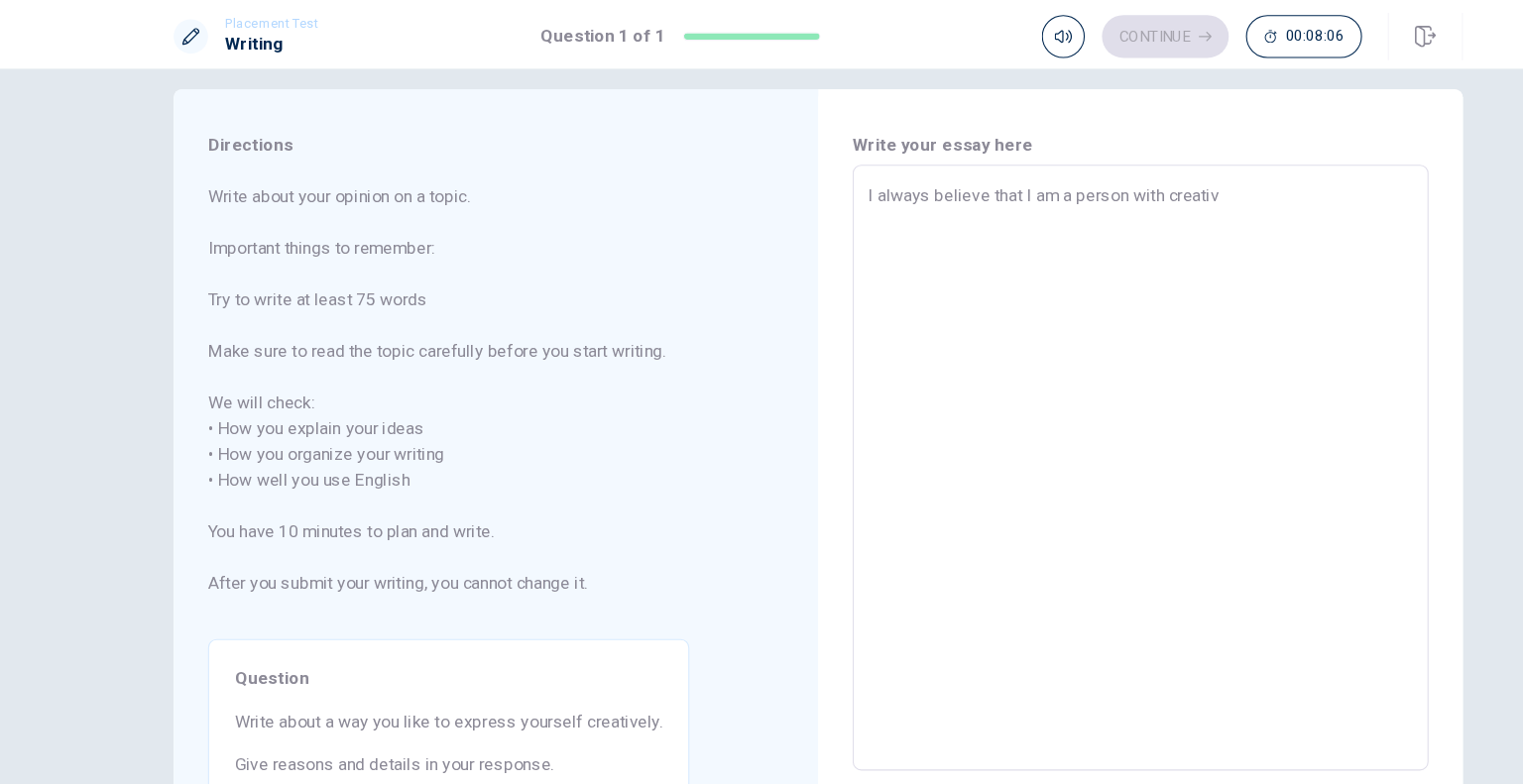type on "x" 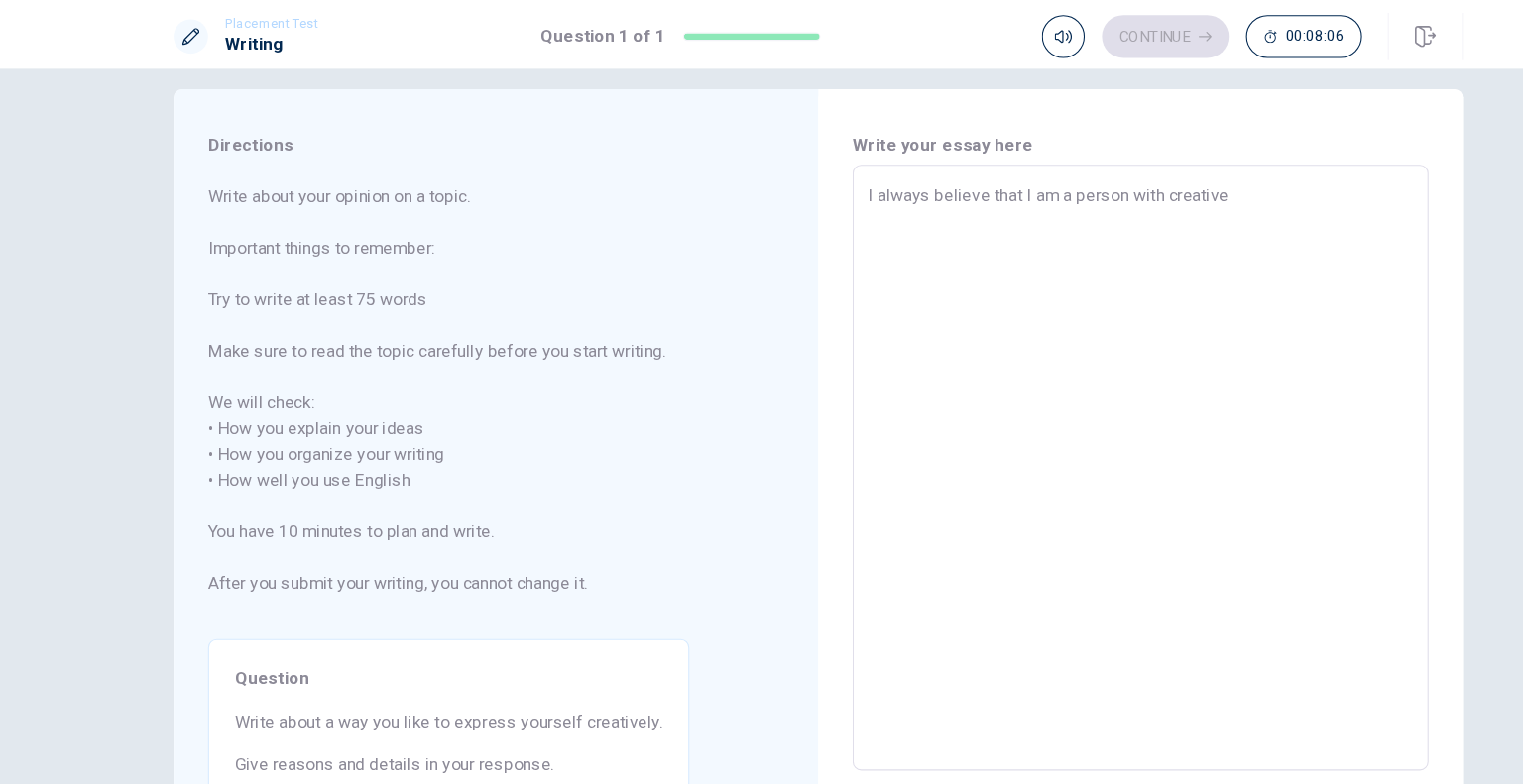 type on "x" 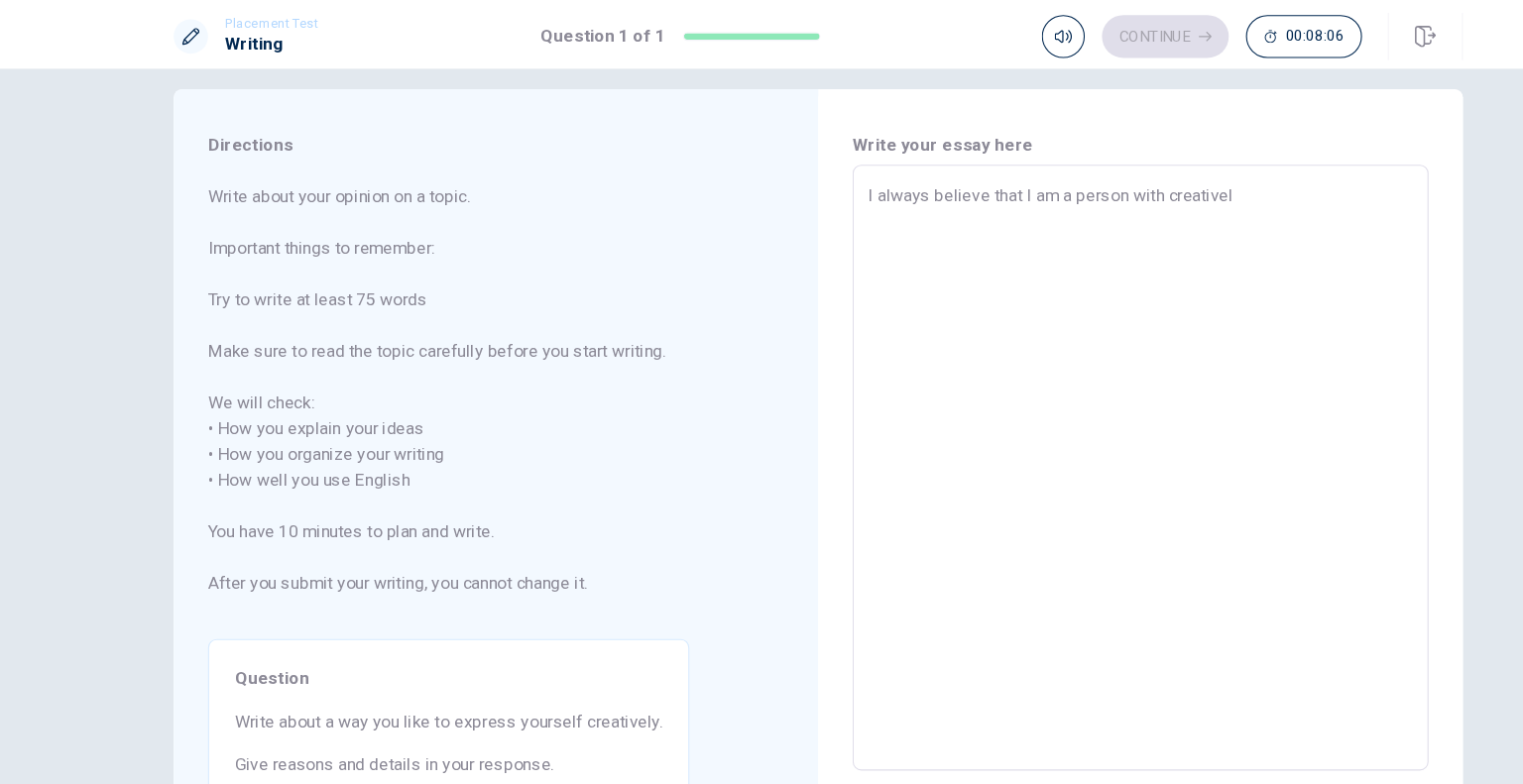 type on "x" 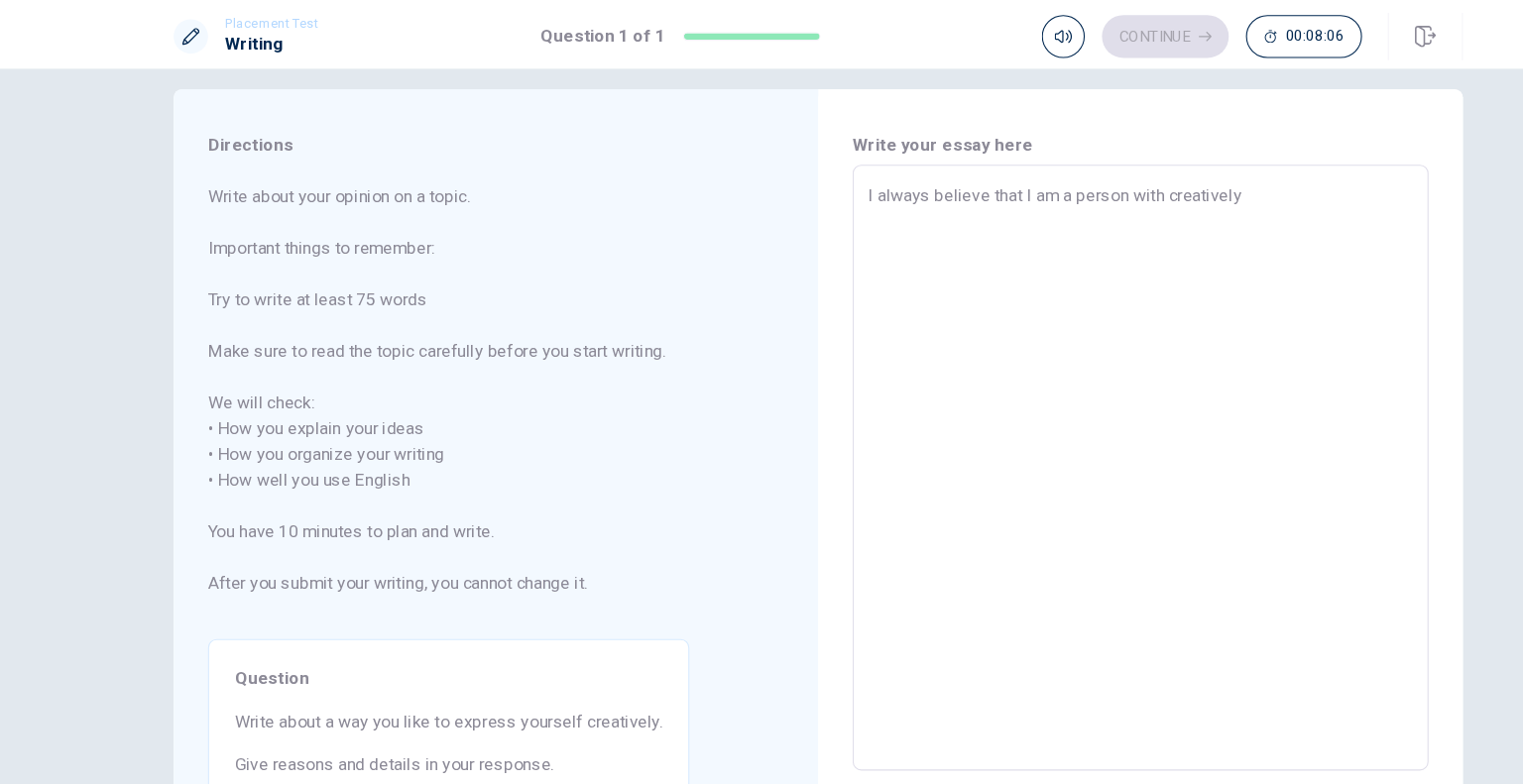 type on "x" 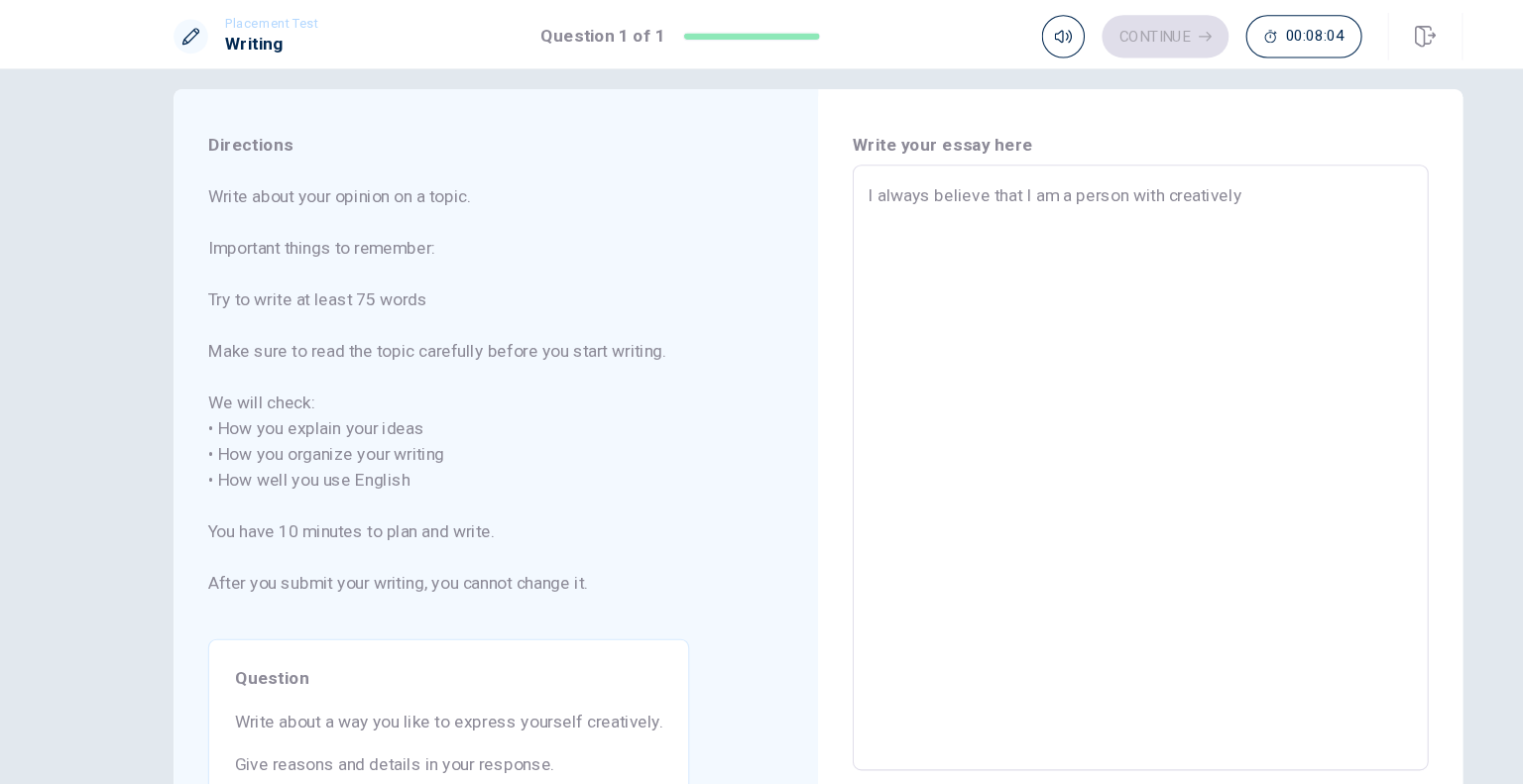 type on "I always believe that I am a person with creativel" 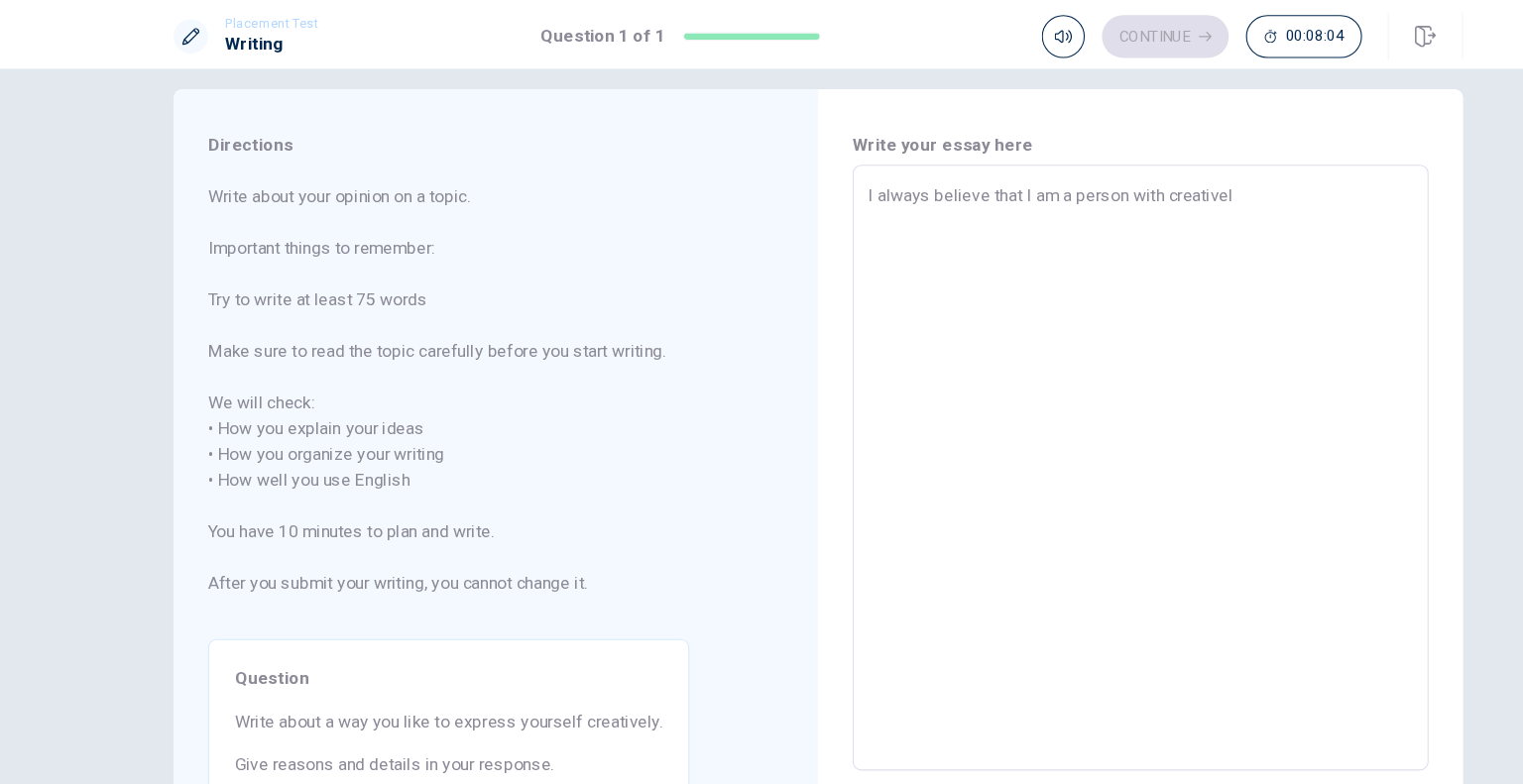 type on "x" 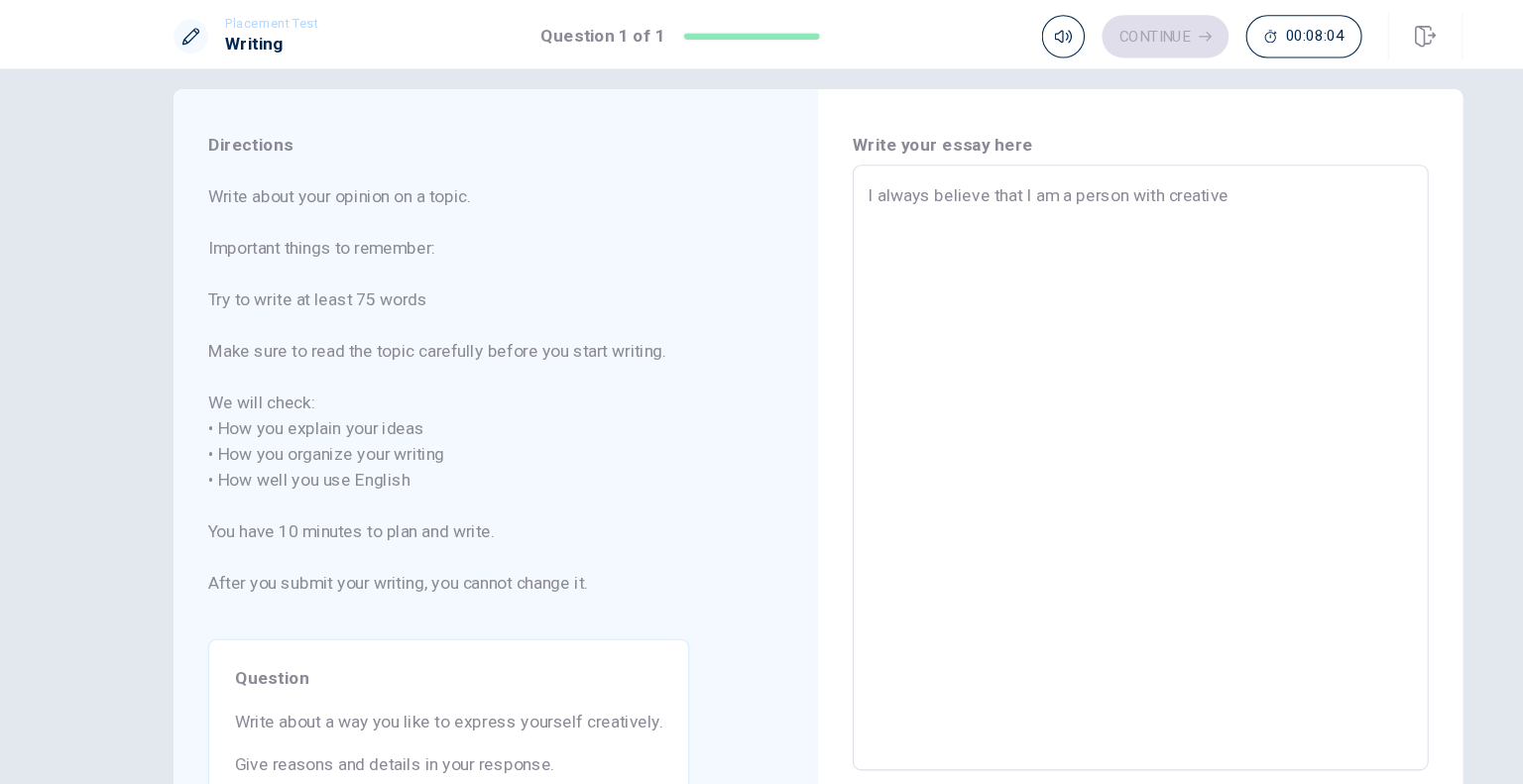 type on "x" 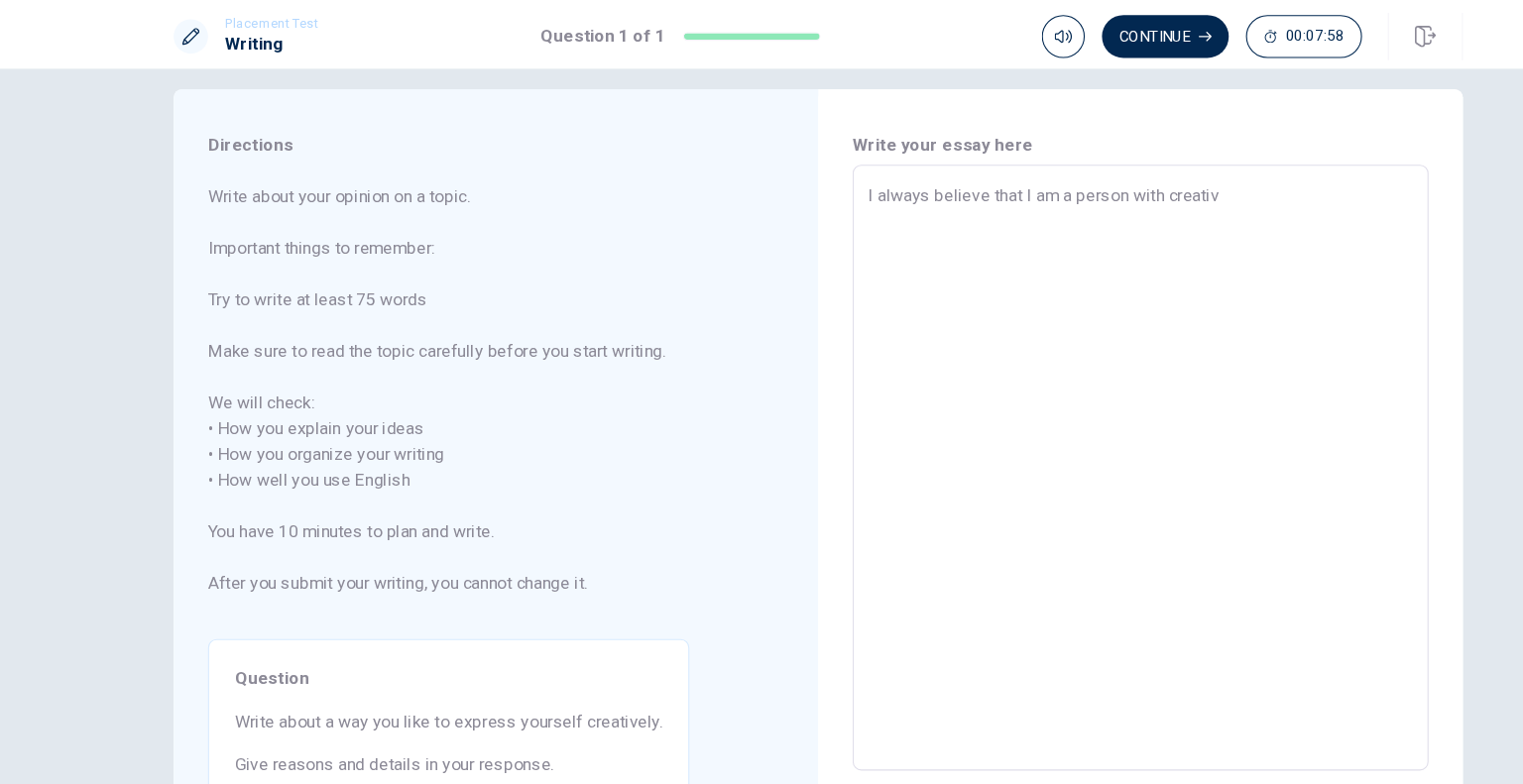 type on "x" 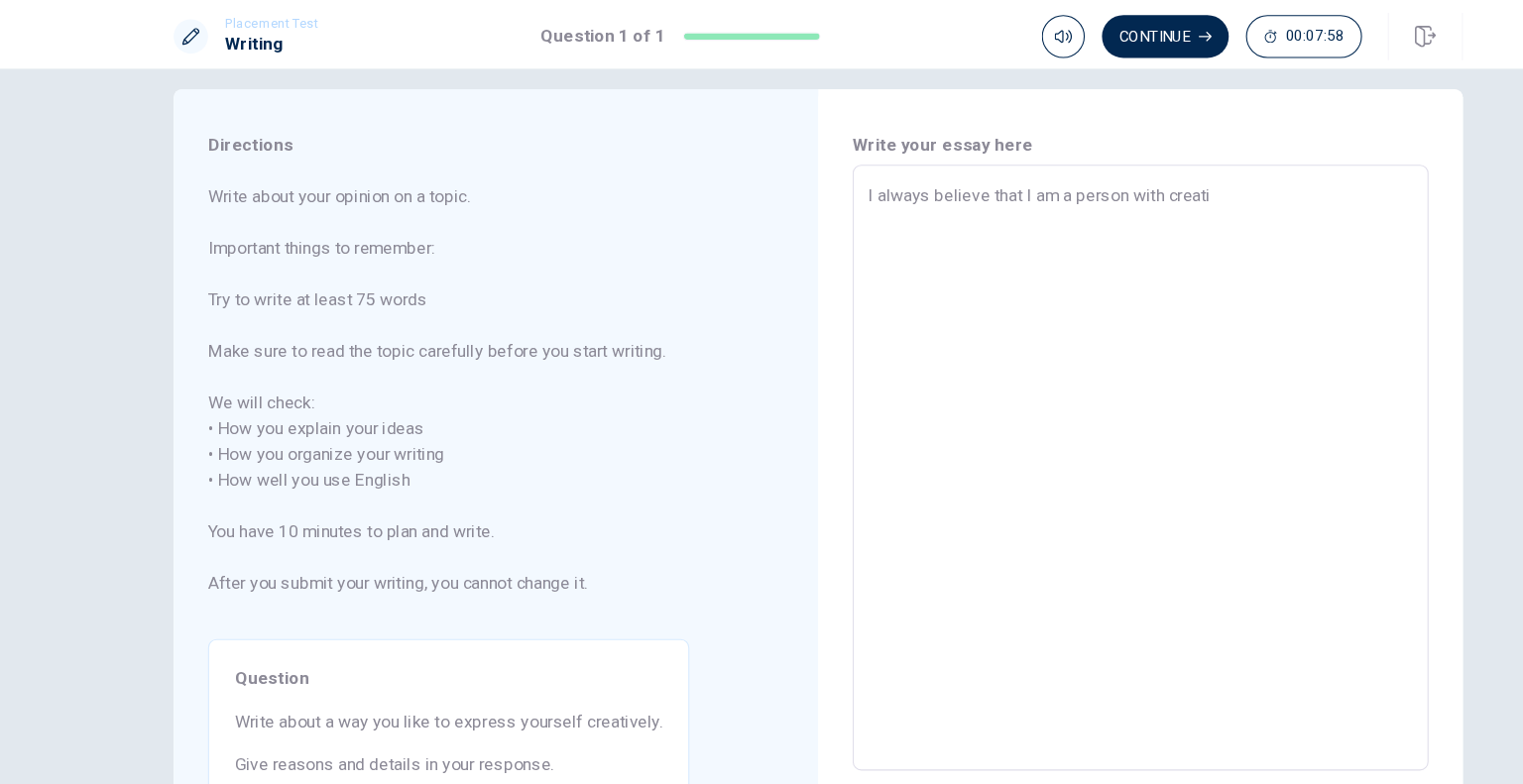 type on "x" 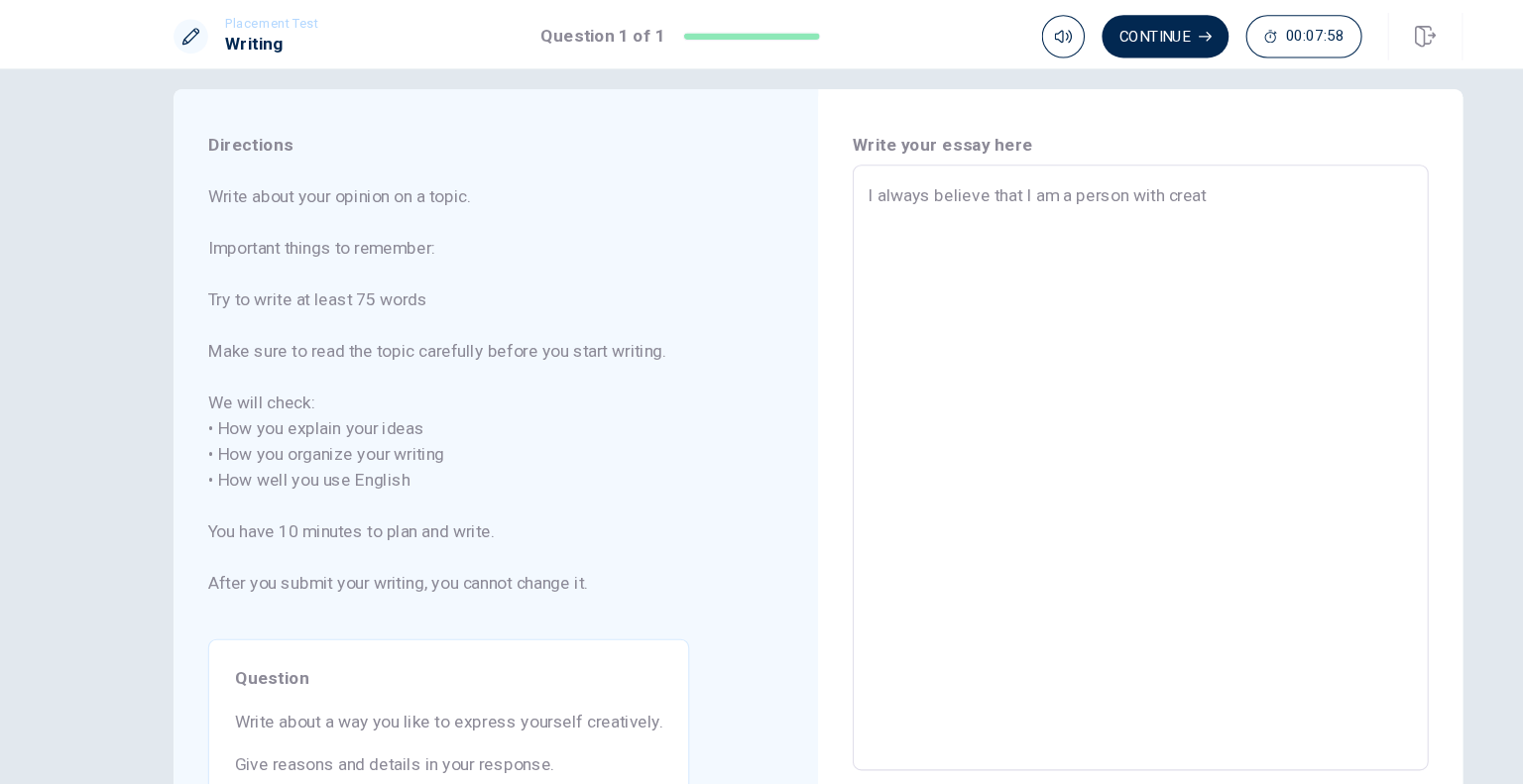 type on "I always believe that I am a person with crea" 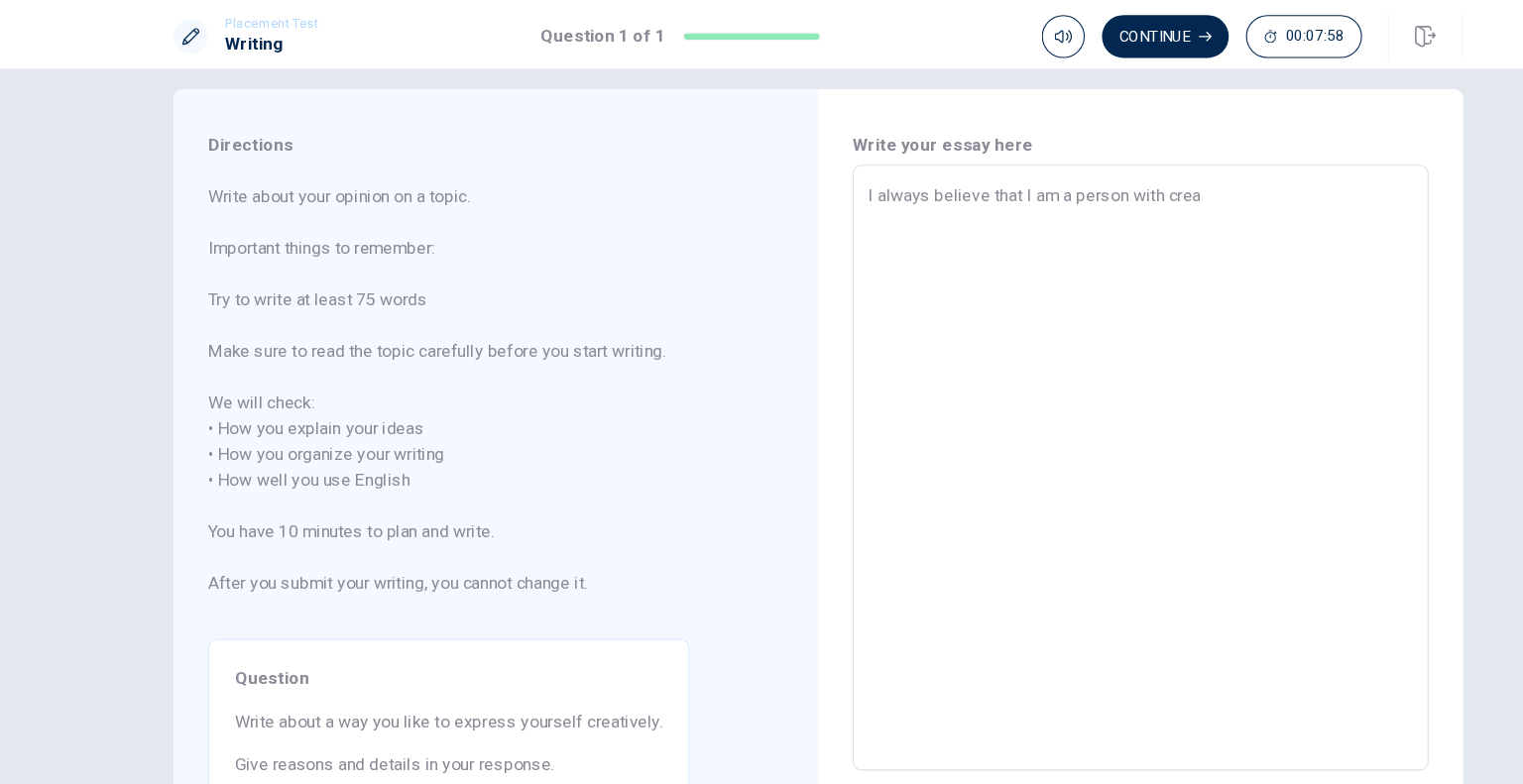 type on "x" 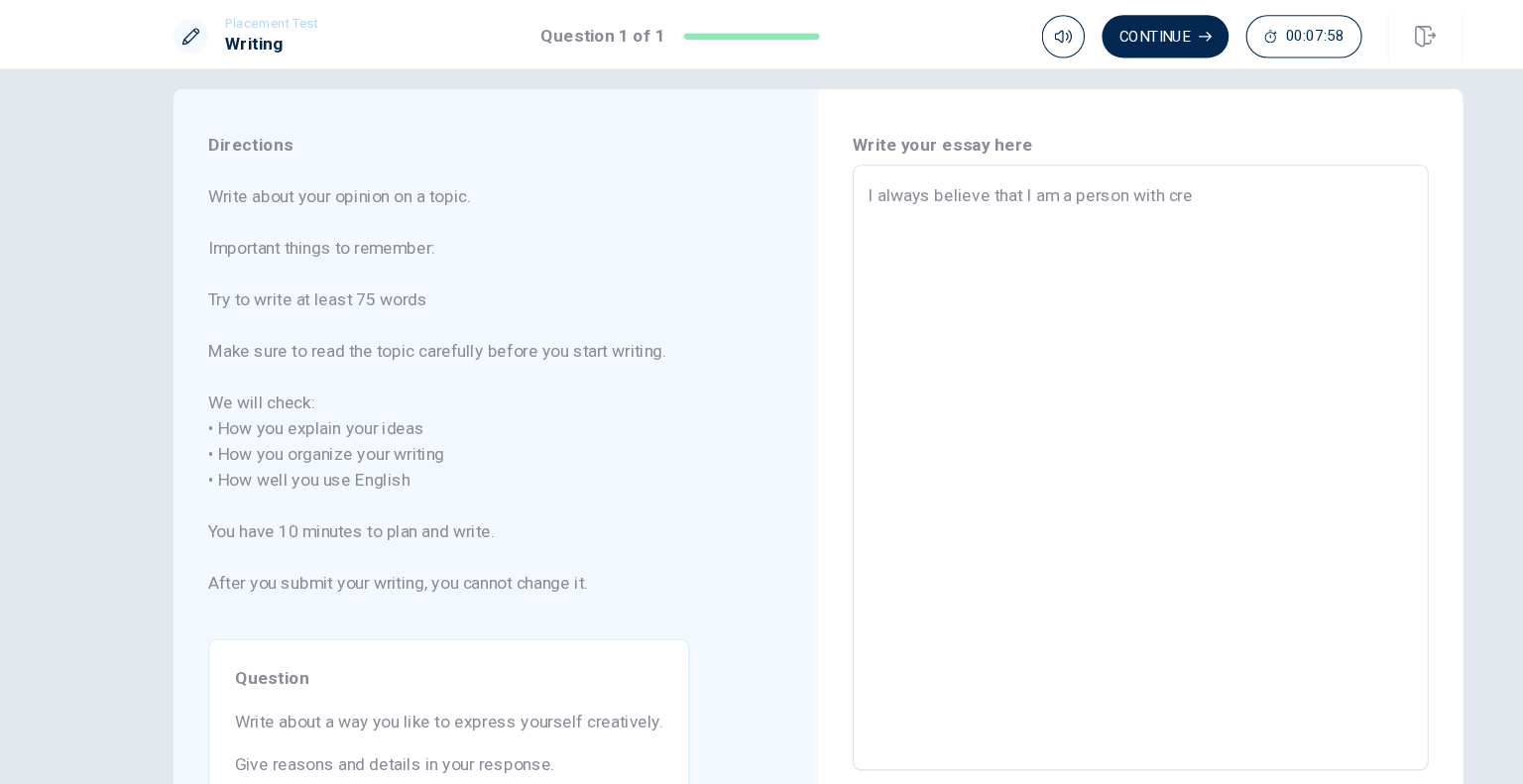 type on "x" 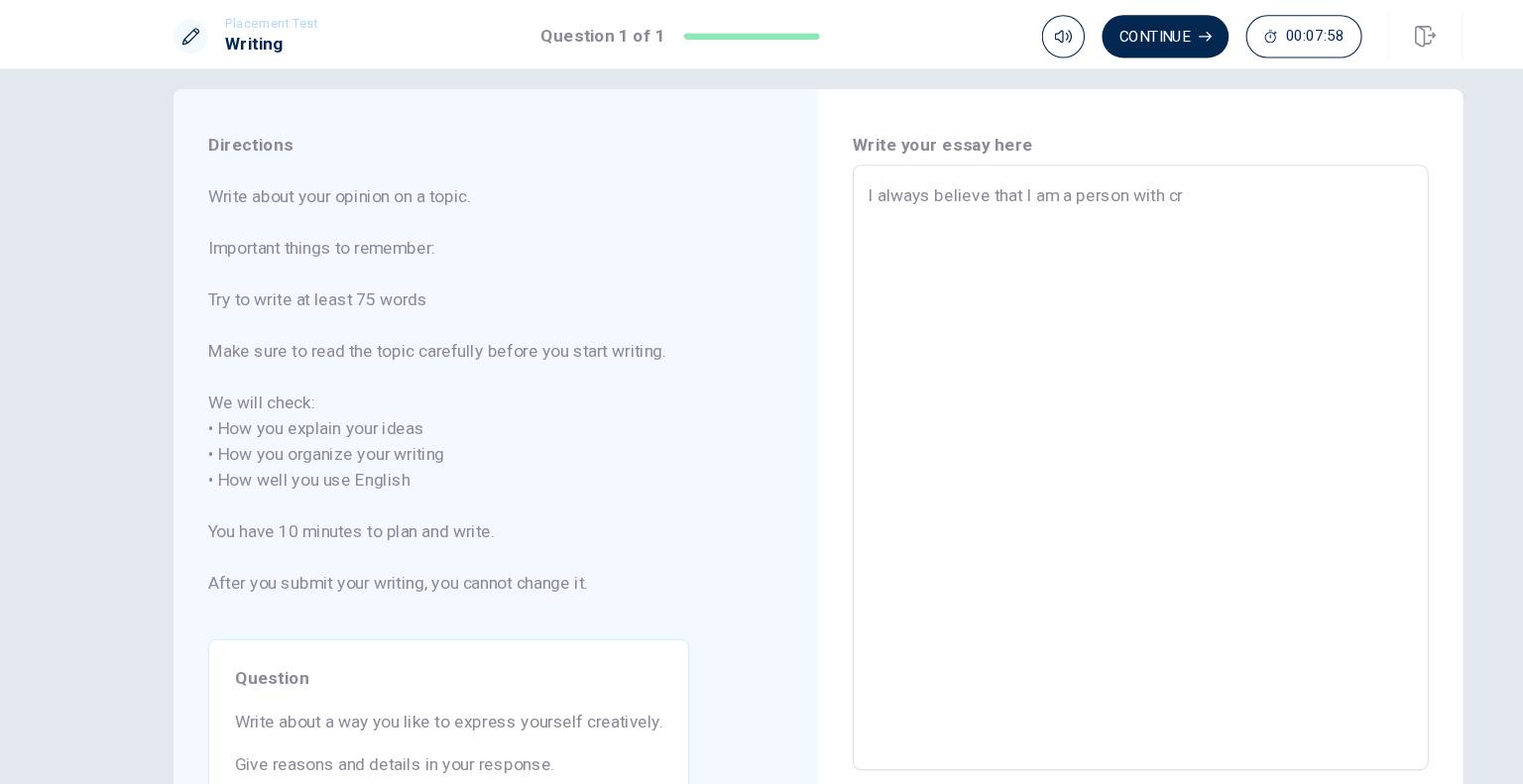 type on "x" 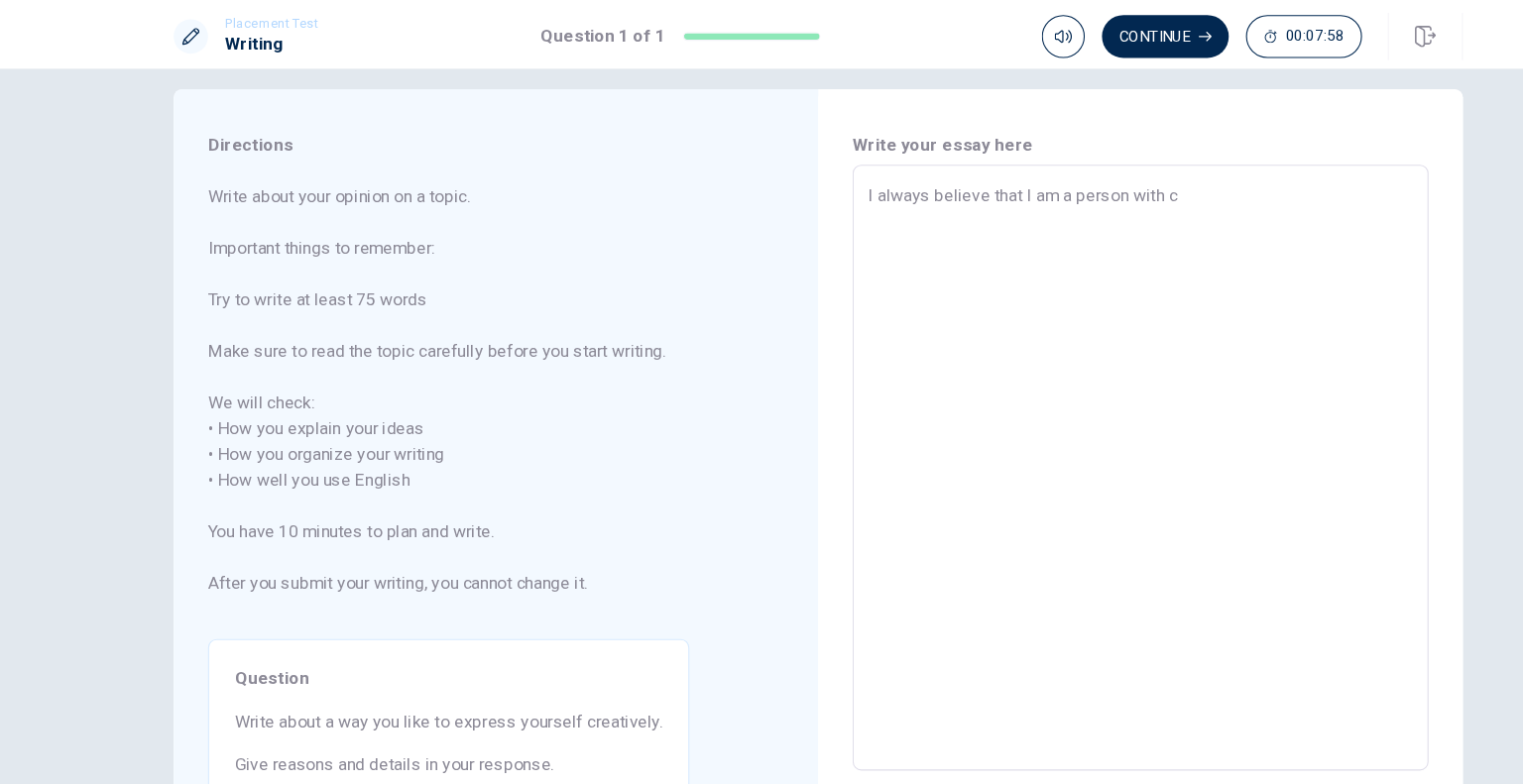 type on "x" 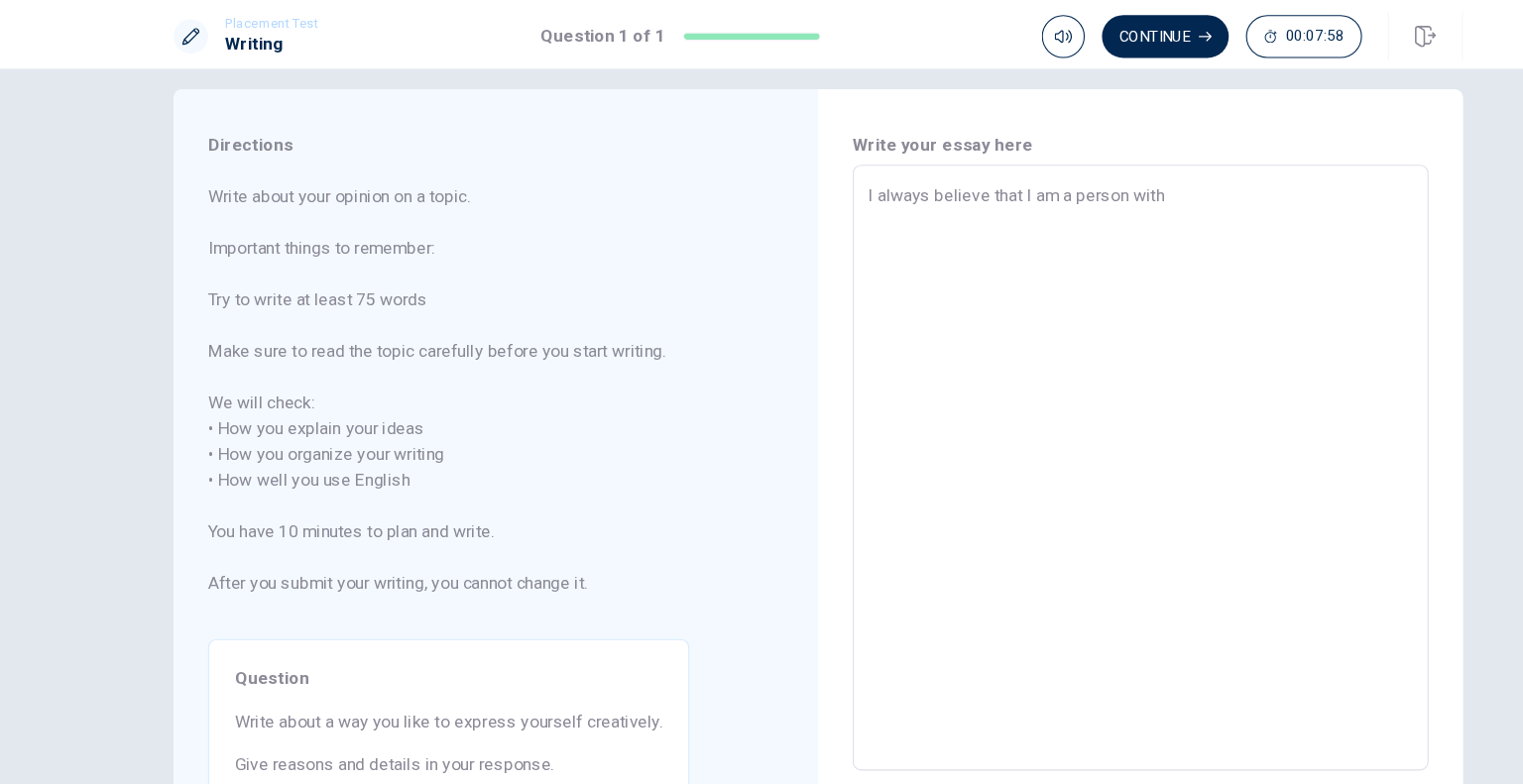 type on "x" 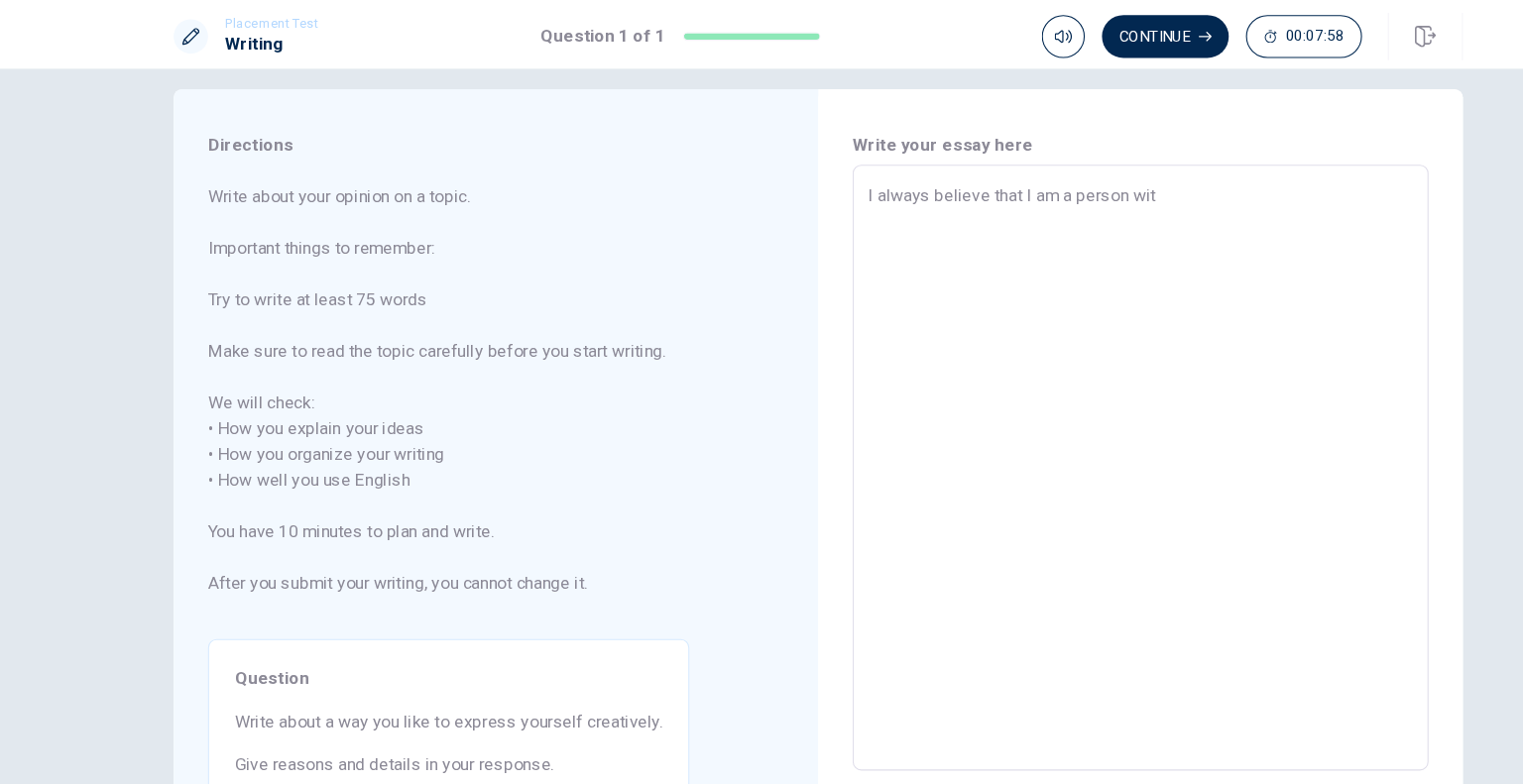 type on "x" 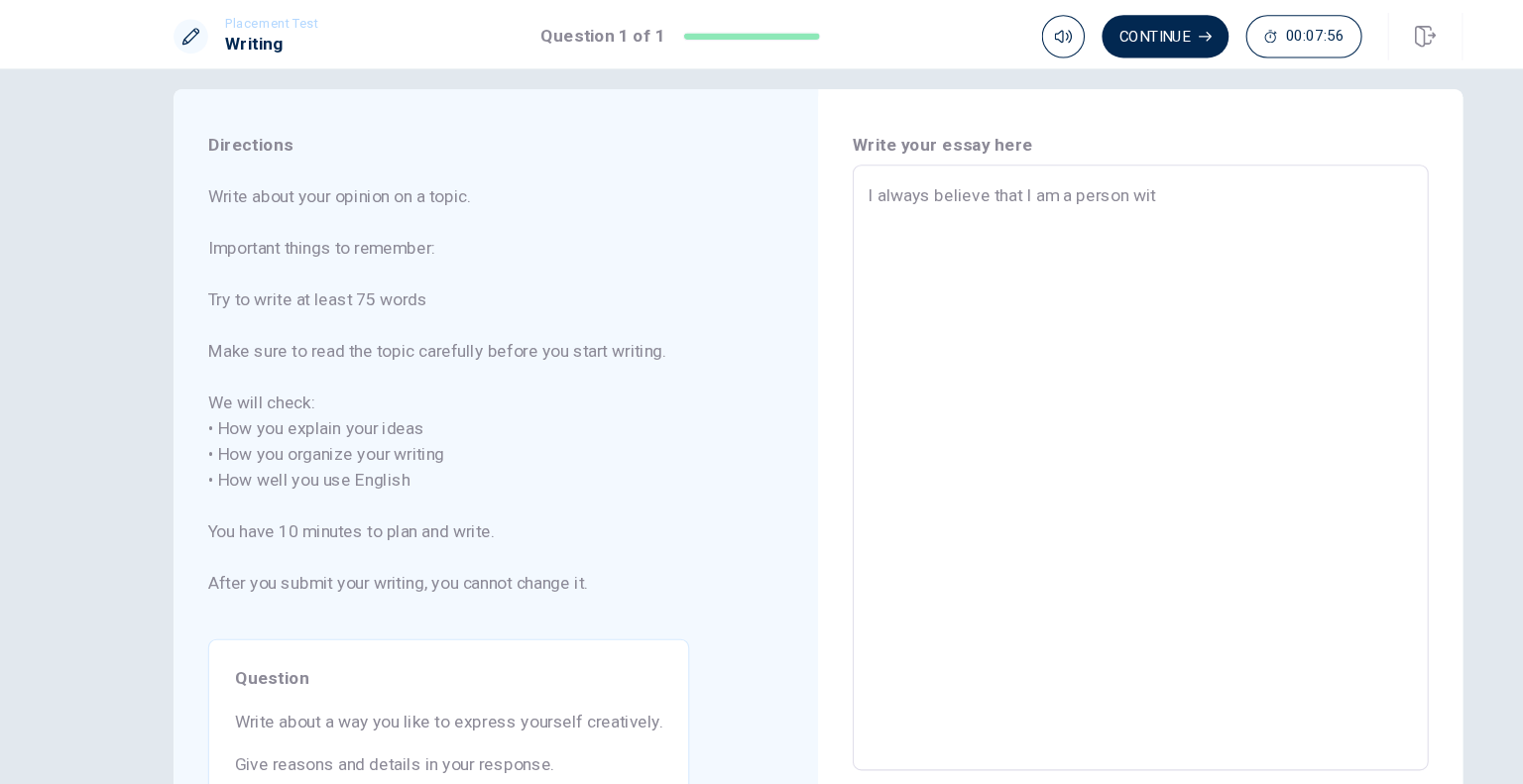 type on "I always believe that I am a person wi" 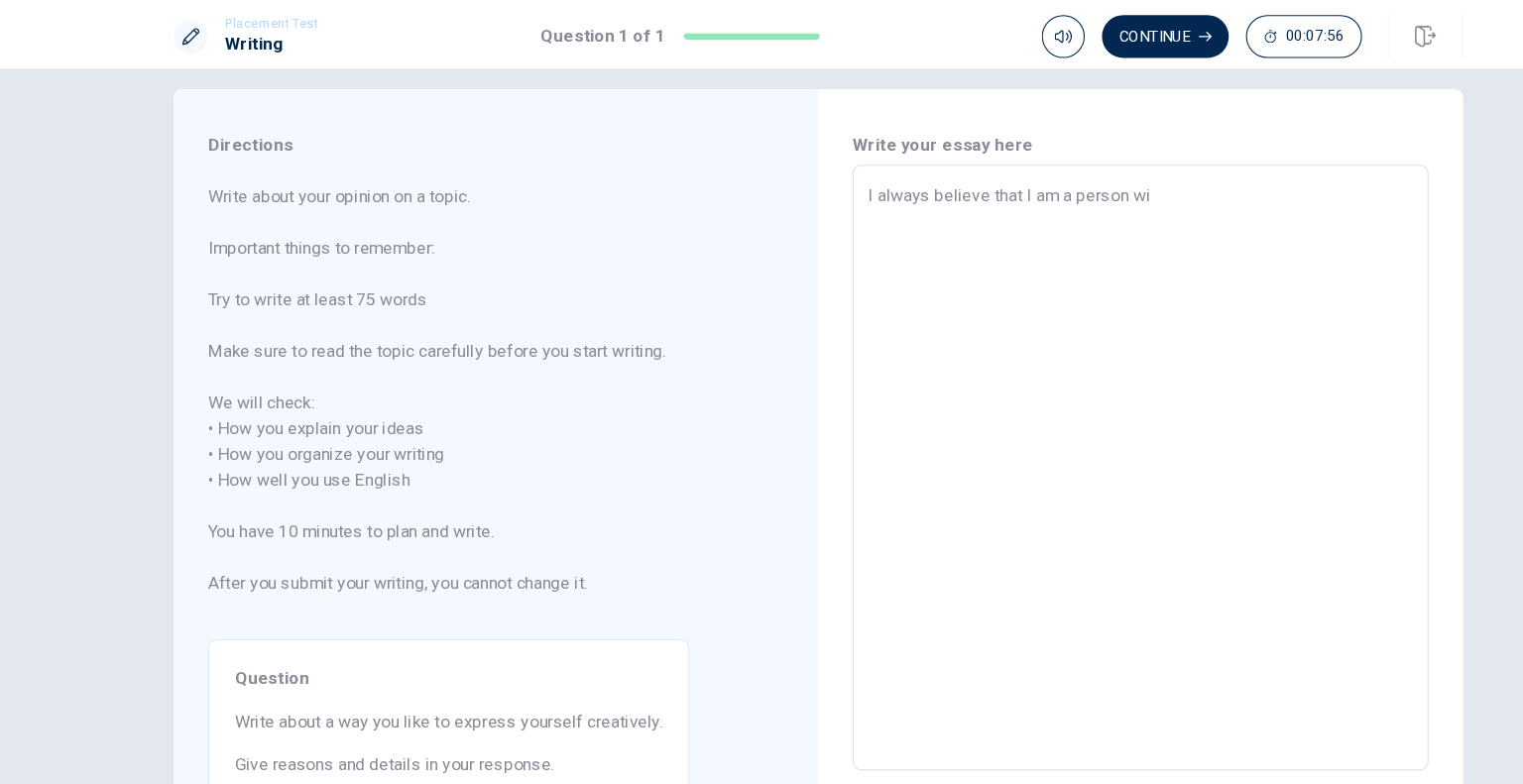 type 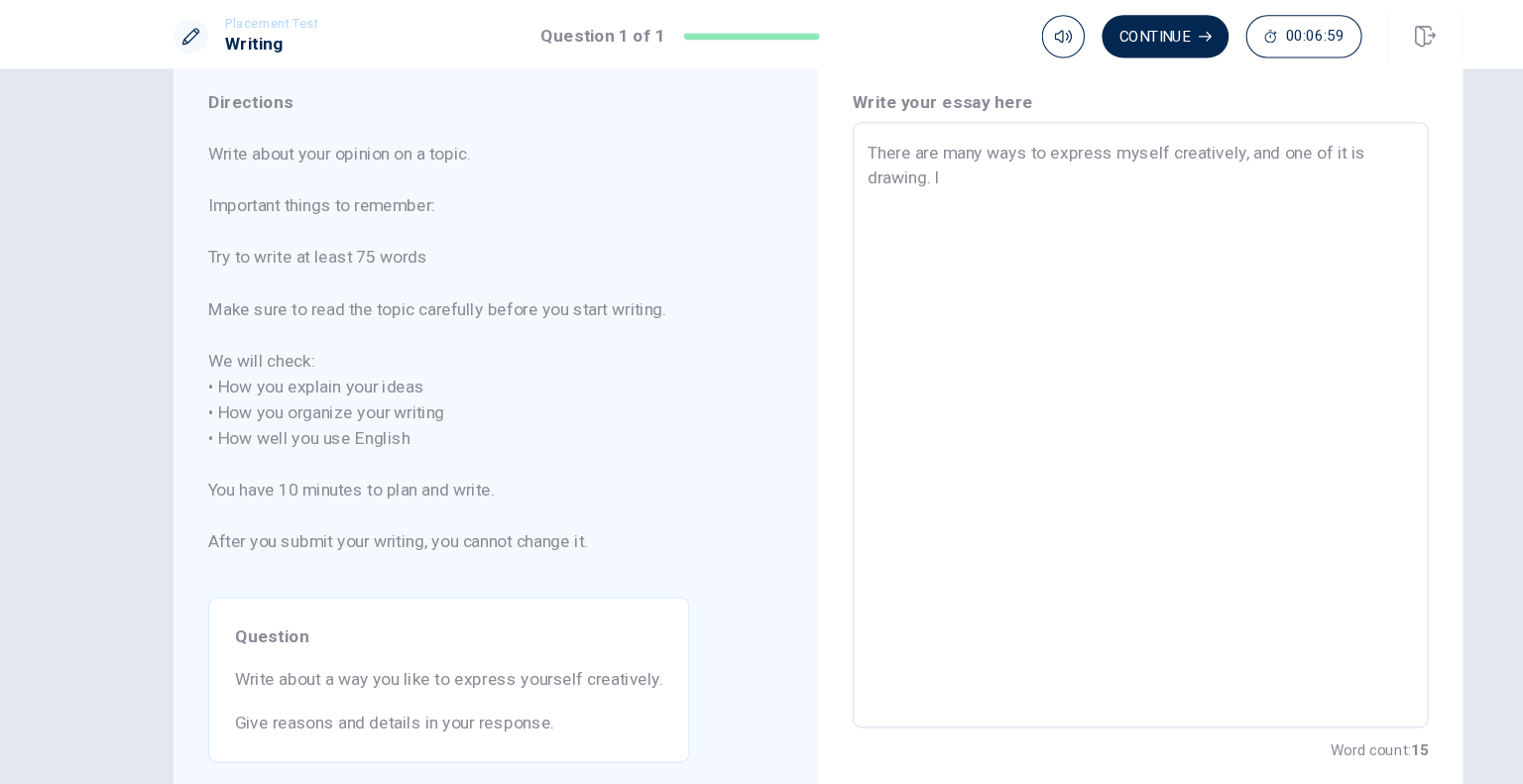 scroll, scrollTop: 12, scrollLeft: 0, axis: vertical 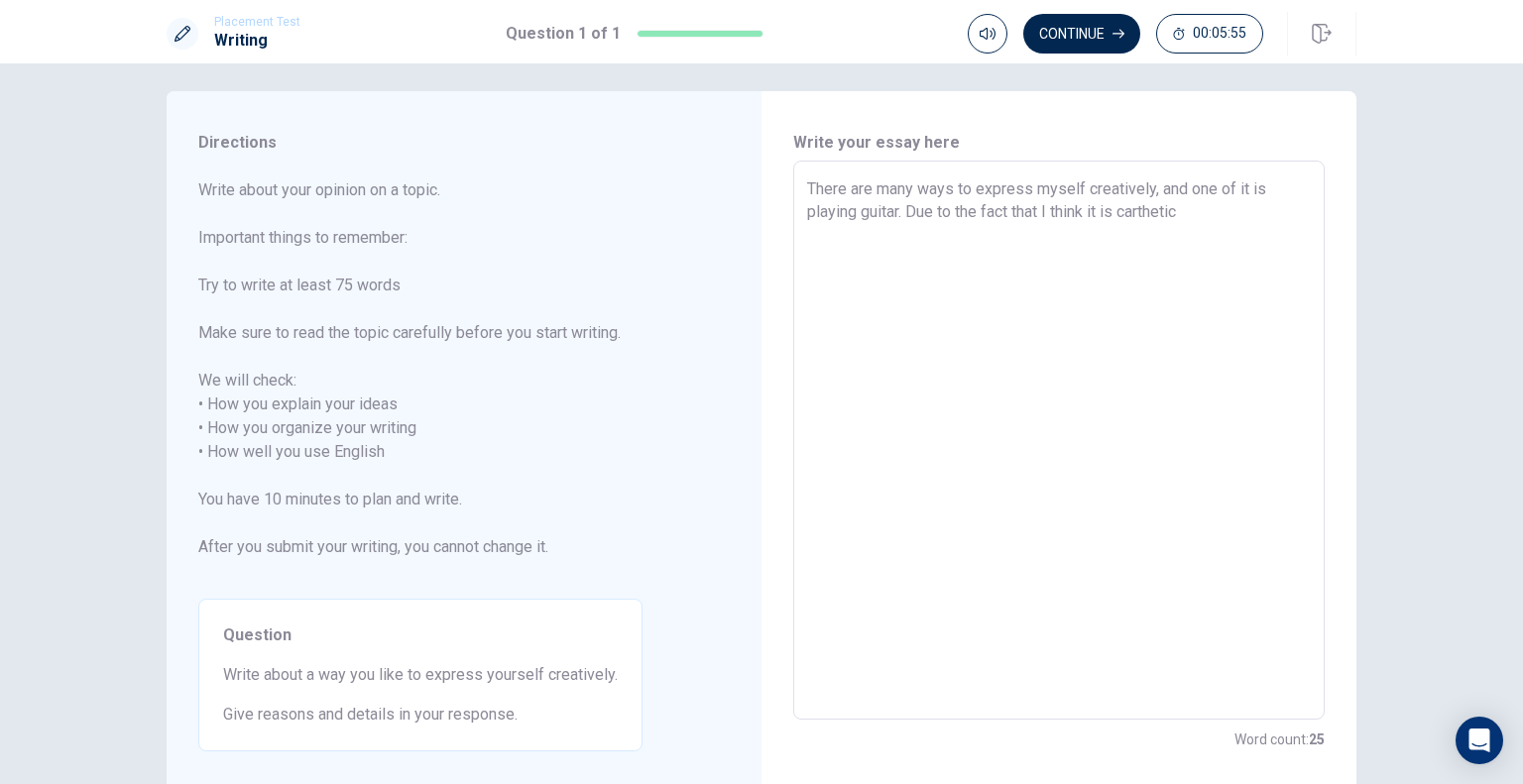 click on "There are many ways to express myself creatively, and one of it is playing guitar. Due to the fact that I think it is carthetic" at bounding box center (1059, 440) 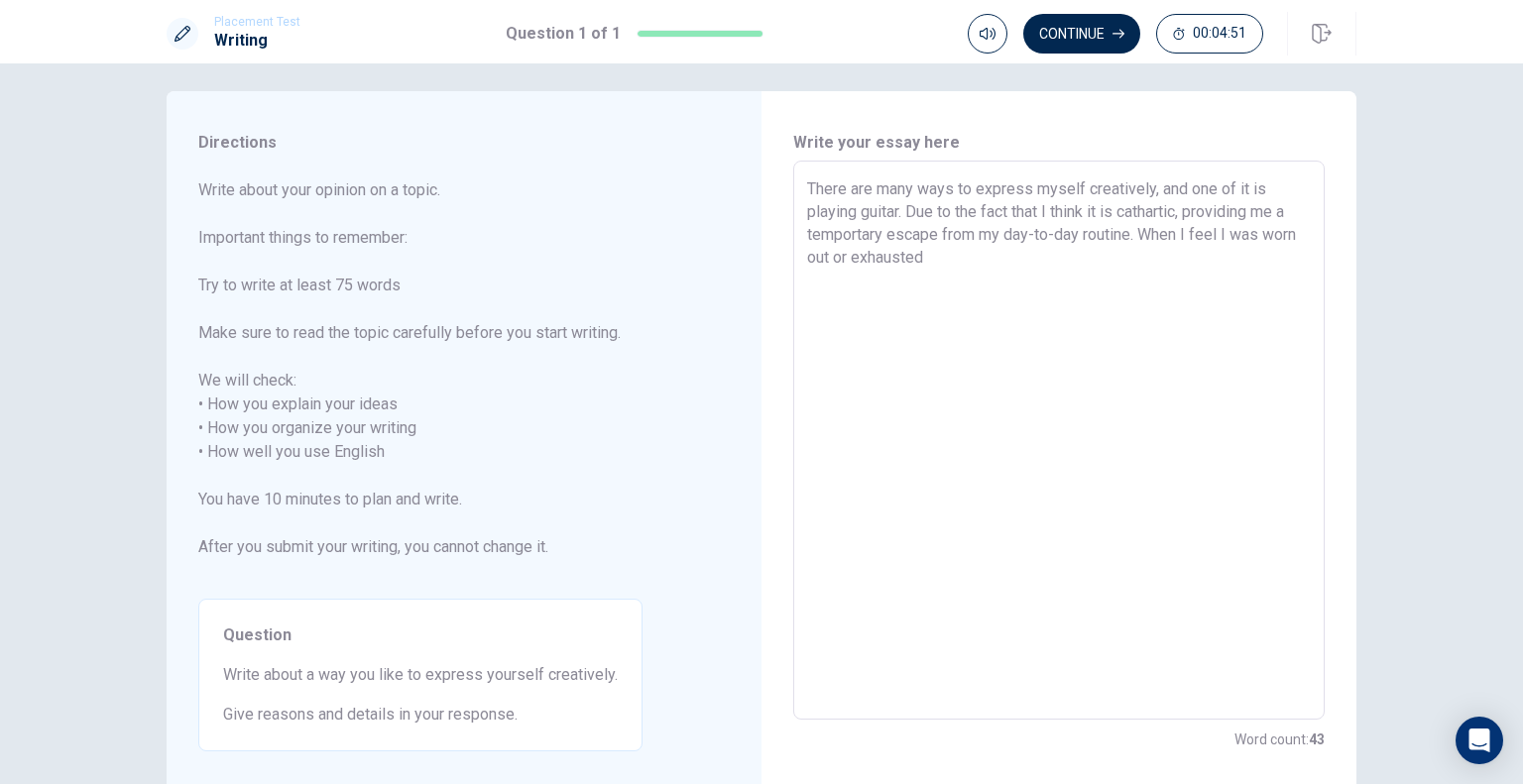 click on "There are many ways to express myself creatively, and one of it is playing guitar. Due to the fact that I think it is cathartic, providing me a temportary escape from my day-to-day routine. When I feel I was worn out or exhausted" at bounding box center (1059, 440) 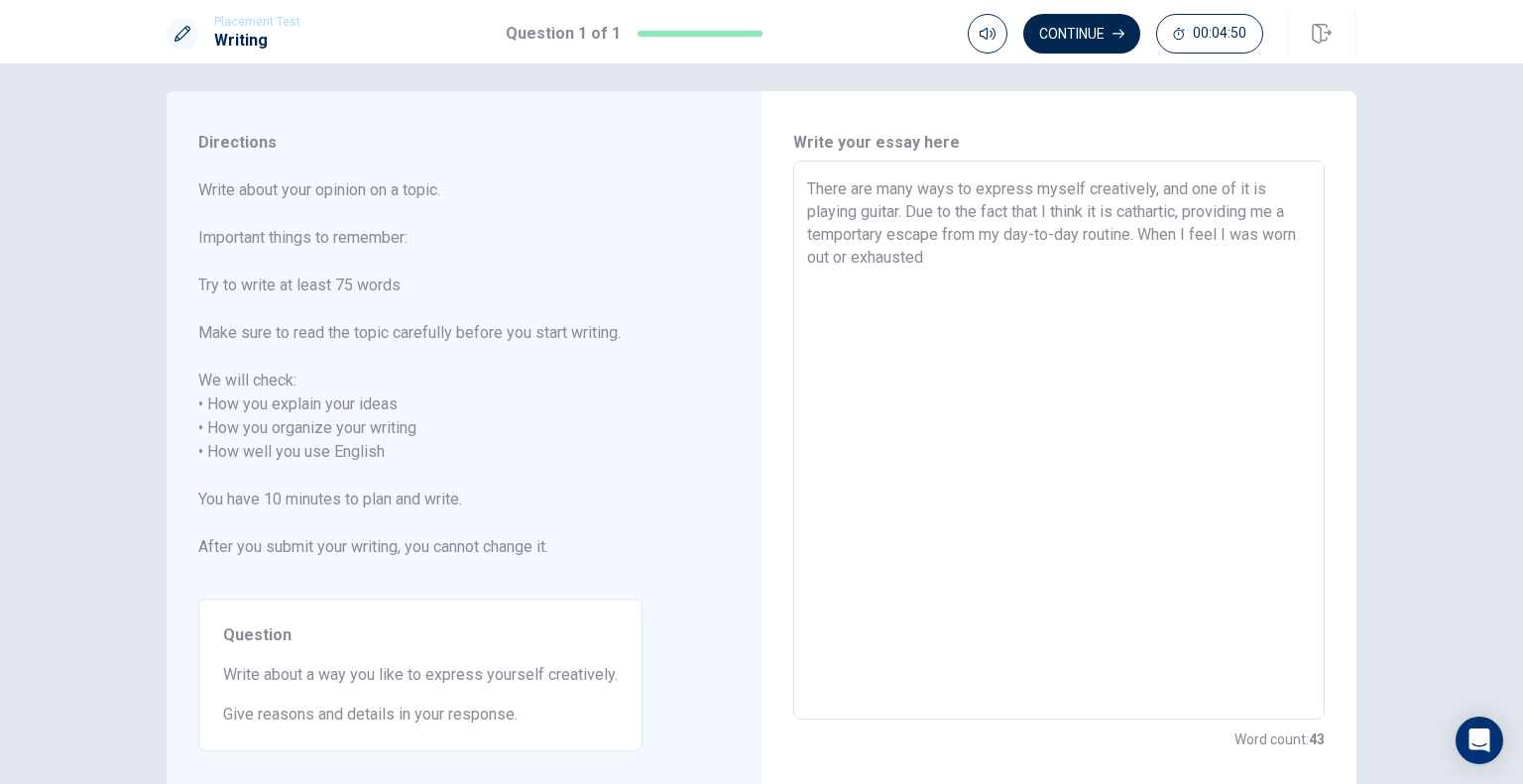 click on "There are many ways to express myself creatively, and one of it is playing guitar. Due to the fact that I think it is cathartic, providing me a temportary escape from my day-to-day routine. When I feel I was worn out or exhausted" at bounding box center (1059, 440) 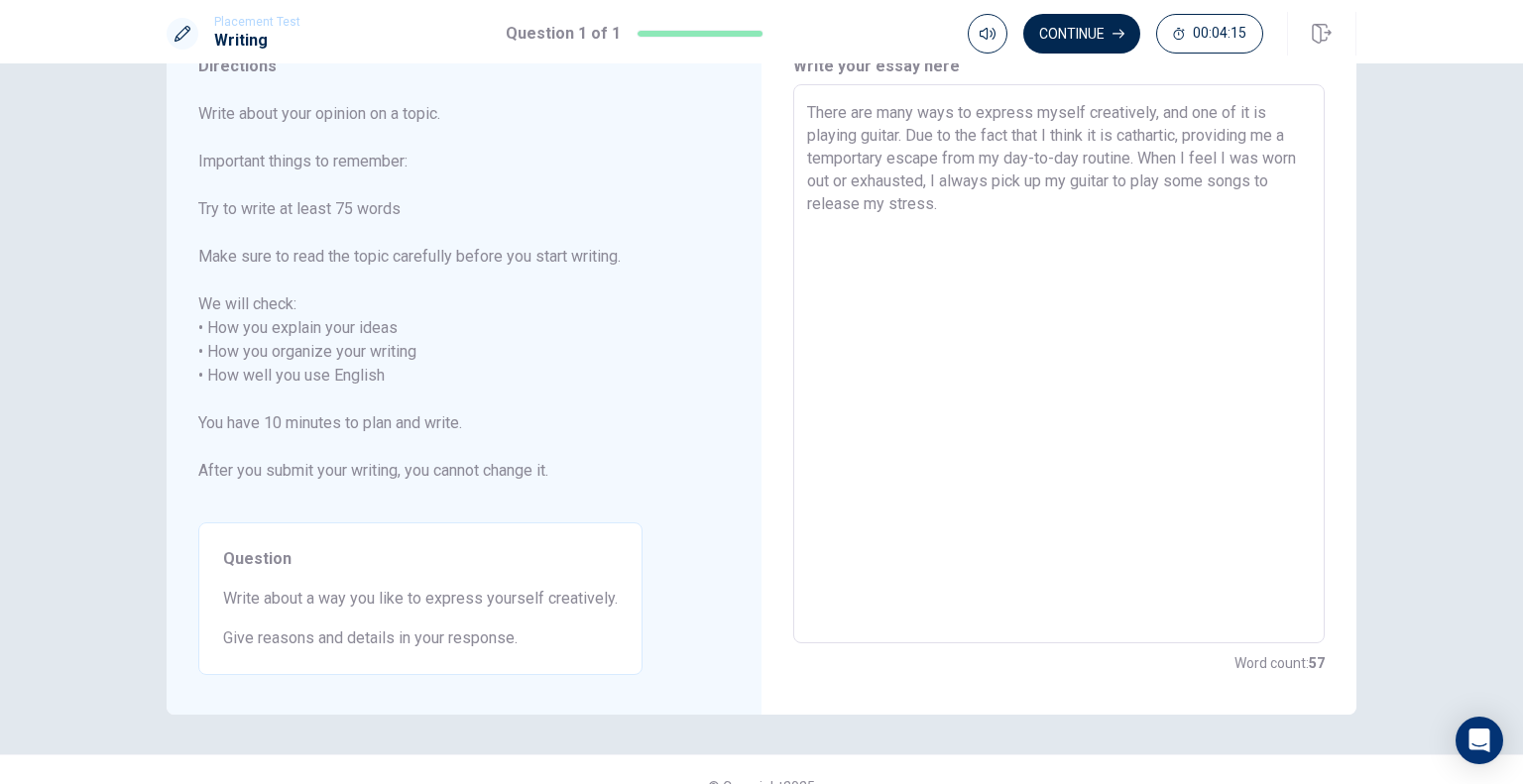 scroll, scrollTop: 0, scrollLeft: 0, axis: both 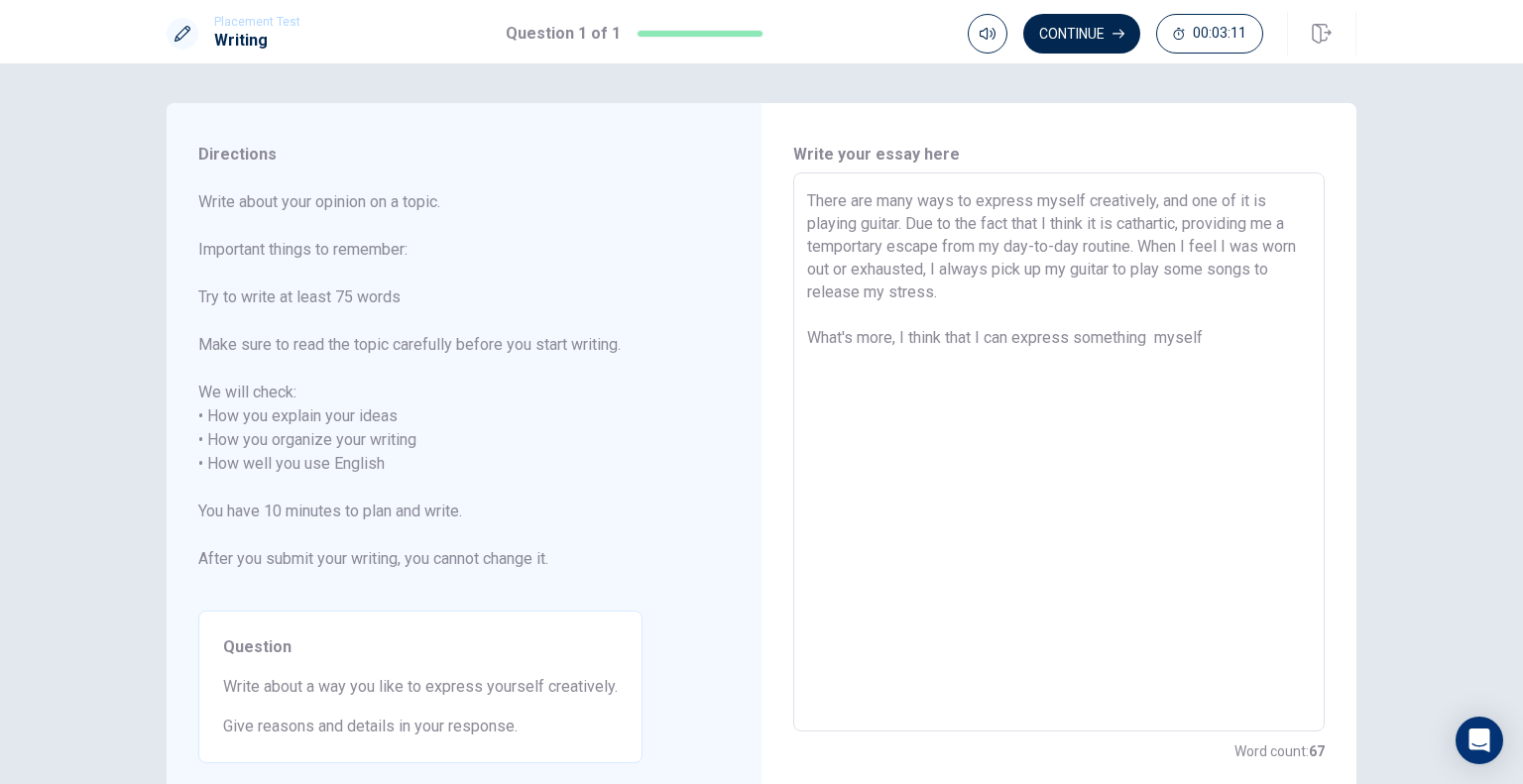 click on "There are many ways to express myself creatively, and one of it is playing guitar. Due to the fact that I think it is cathartic, providing me a temportary escape from my day-to-day routine. When I feel I was worn out or exhausted, I always pick up my guitar to play some songs to release my stress.
What's more, I think that I can express something  myself" at bounding box center (1059, 452) 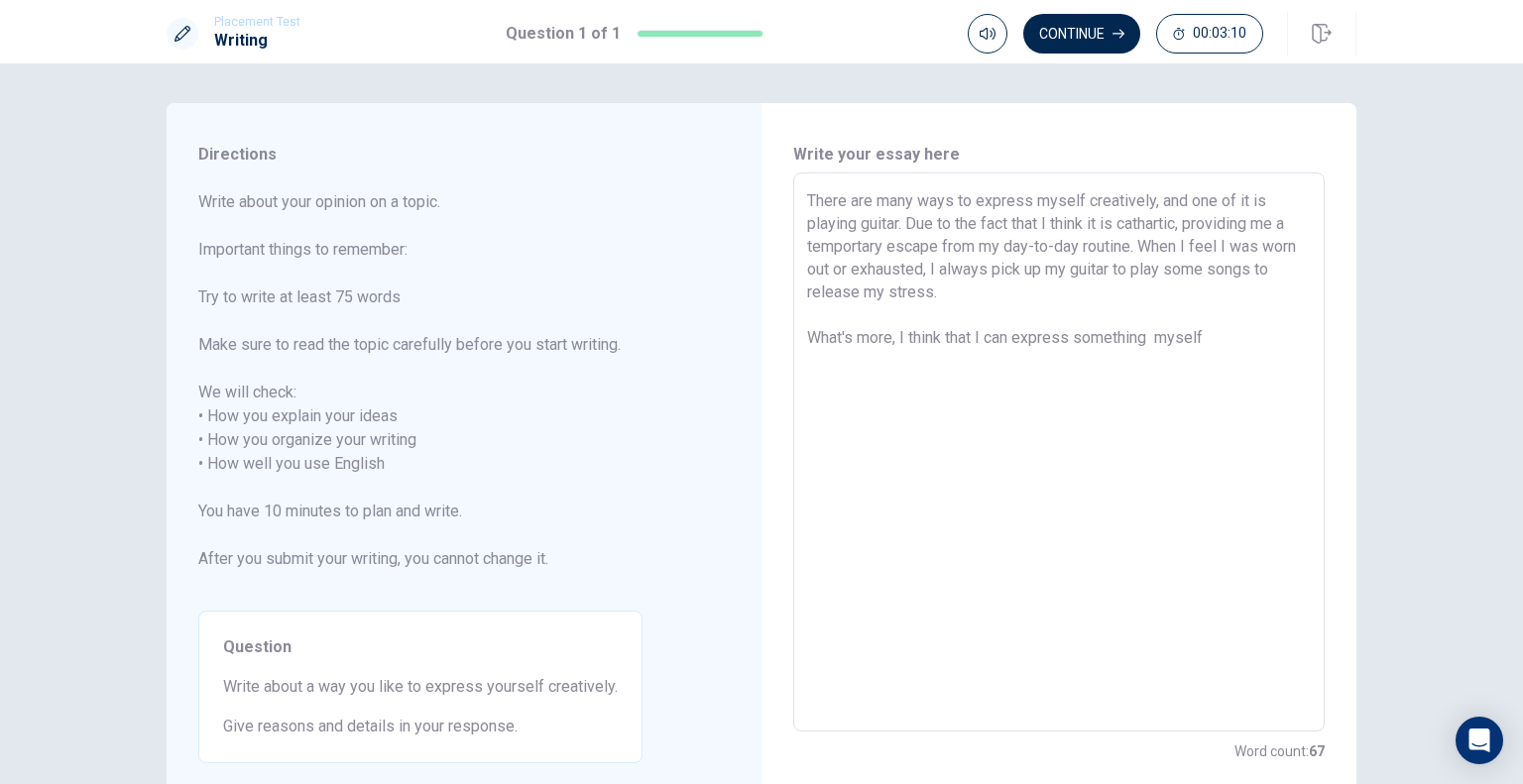 click on "There are many ways to express myself creatively, and one of it is playing guitar. Due to the fact that I think it is cathartic, providing me a temportary escape from my day-to-day routine. When I feel I was worn out or exhausted, I always pick up my guitar to play some songs to release my stress.
What's more, I think that I can express something  myself" at bounding box center (1059, 452) 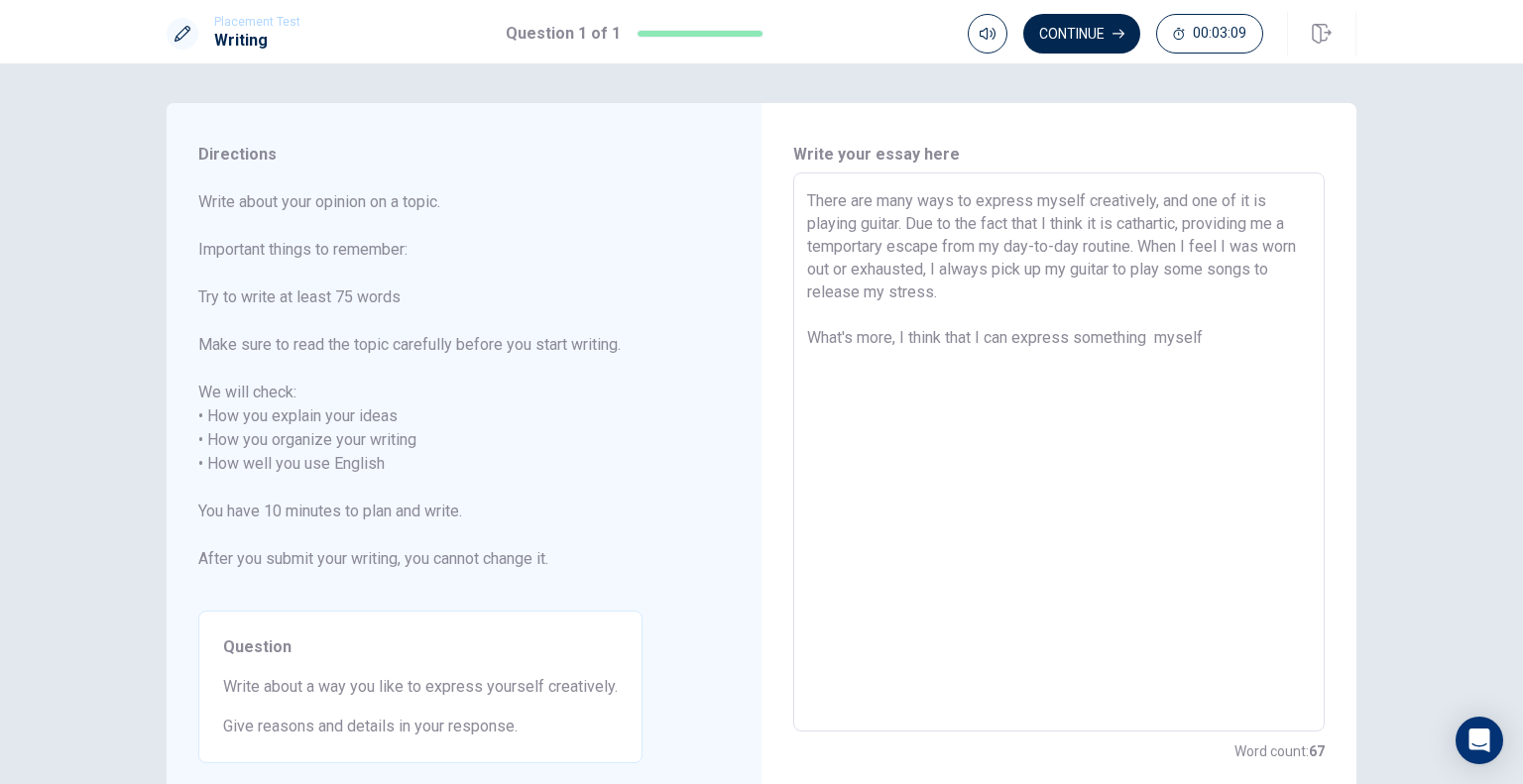 click on "There are many ways to express myself creatively, and one of it is playing guitar. Due to the fact that I think it is cathartic, providing me a temportary escape from my day-to-day routine. When I feel I was worn out or exhausted, I always pick up my guitar to play some songs to release my stress.
What's more, I think that I can express something  myself" at bounding box center [1059, 452] 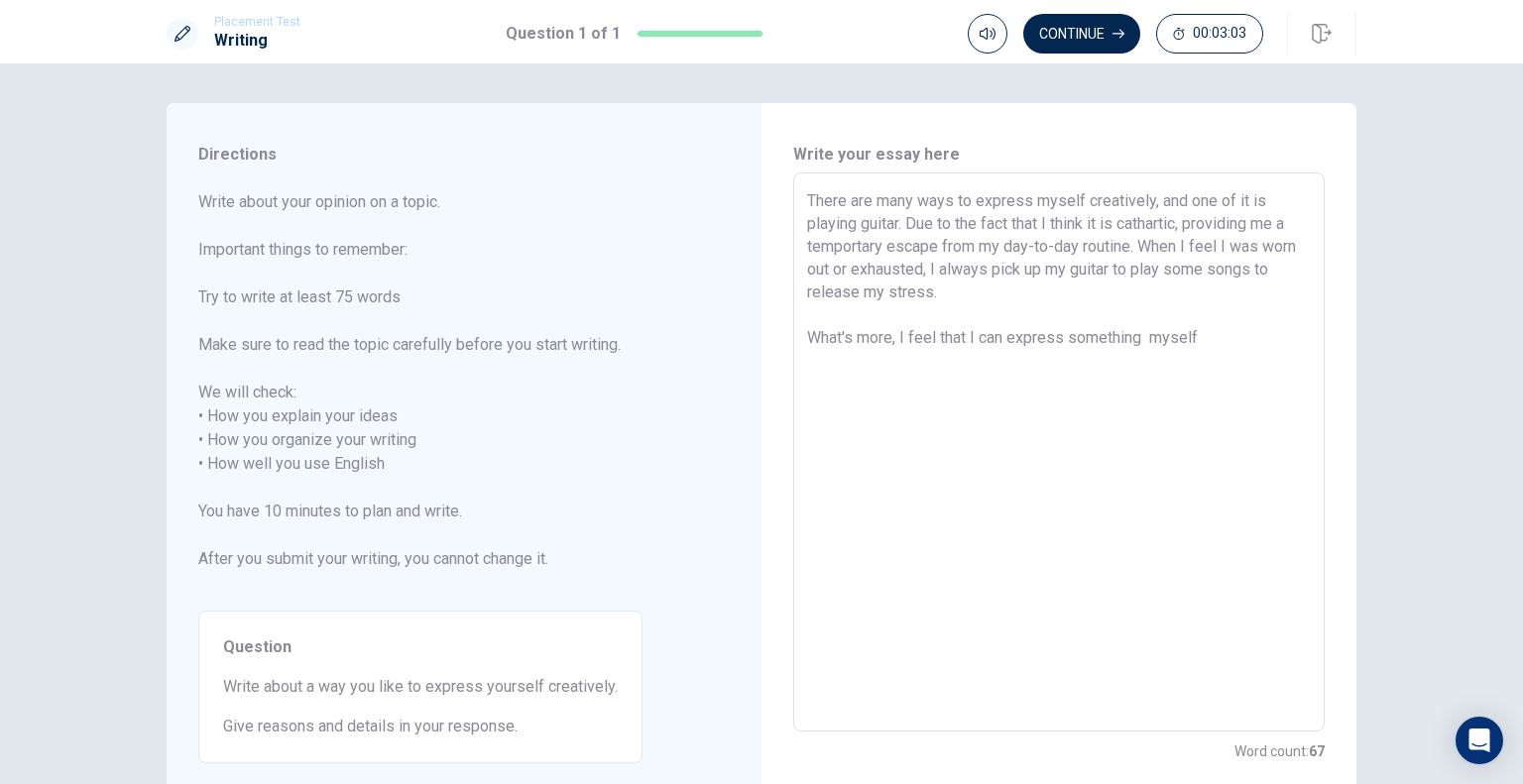 click on "There are many ways to express myself creatively, and one of it is playing guitar. Due to the fact that I think it is cathartic, providing me a temportary escape from my day-to-day routine. When I feel I was worn out or exhausted, I always pick up my guitar to play some songs to release my stress.
What's more, I feel that I can express something  myself" at bounding box center (1059, 452) 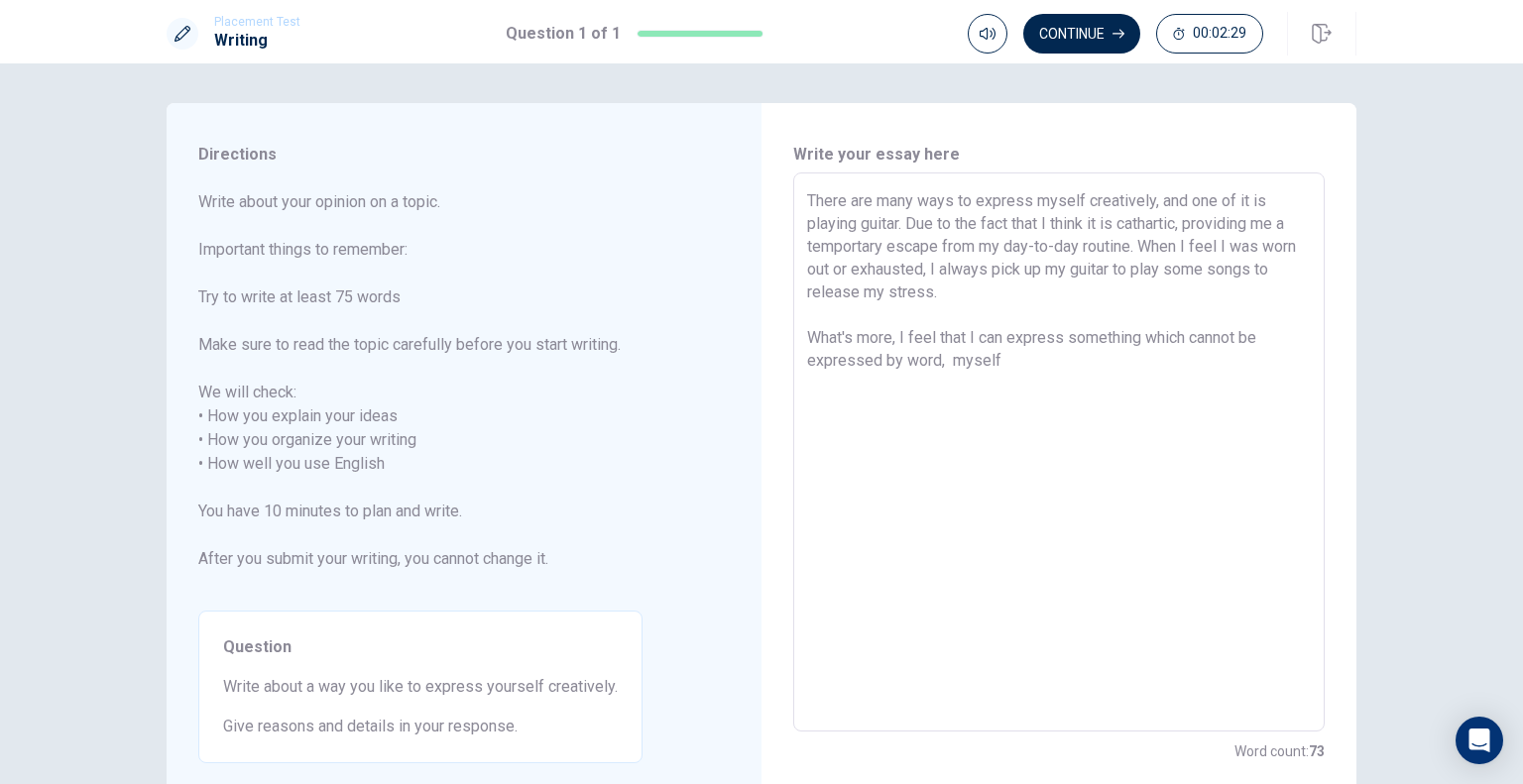 drag, startPoint x: 996, startPoint y: 360, endPoint x: 946, endPoint y: 364, distance: 50.159745 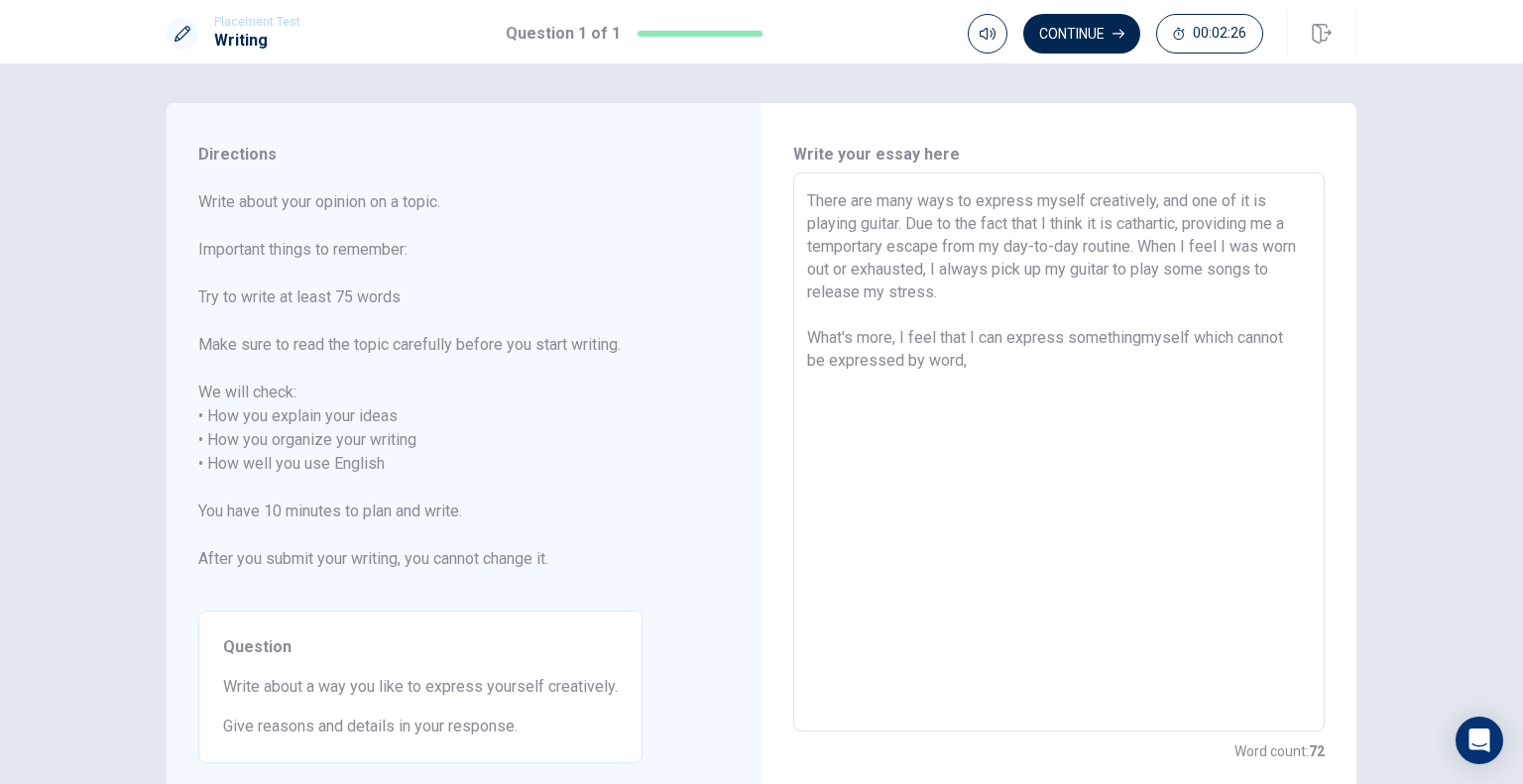 click on "There are many ways to express myself creatively, and one of it is playing guitar. Due to the fact that I think it is cathartic, providing me a temportary escape from my day-to-day routine. When I feel I was worn out or exhausted, I always pick up my guitar to play some songs to release my stress.
What's more, I feel that I can express somethingmyself which cannot be expressed by word," at bounding box center (1059, 452) 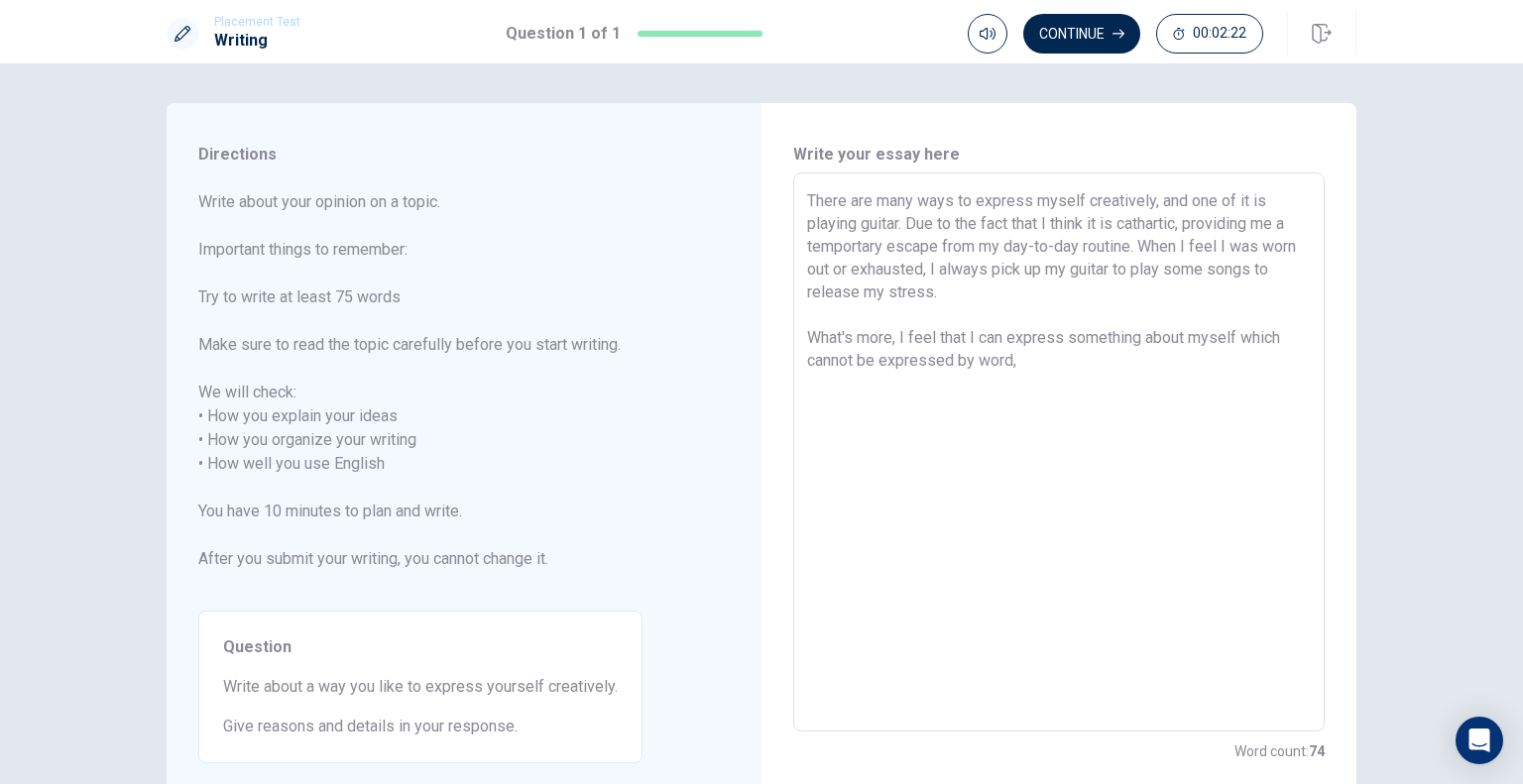 click on "There are many ways to express myself creatively, and one of it is playing guitar. Due to the fact that I think it is cathartic, providing me a temportary escape from my day-to-day routine. When I feel I was worn out or exhausted, I always pick up my guitar to play some songs to release my stress.
What's more, I feel that I can express something about myself which cannot be expressed by word," at bounding box center (1059, 452) 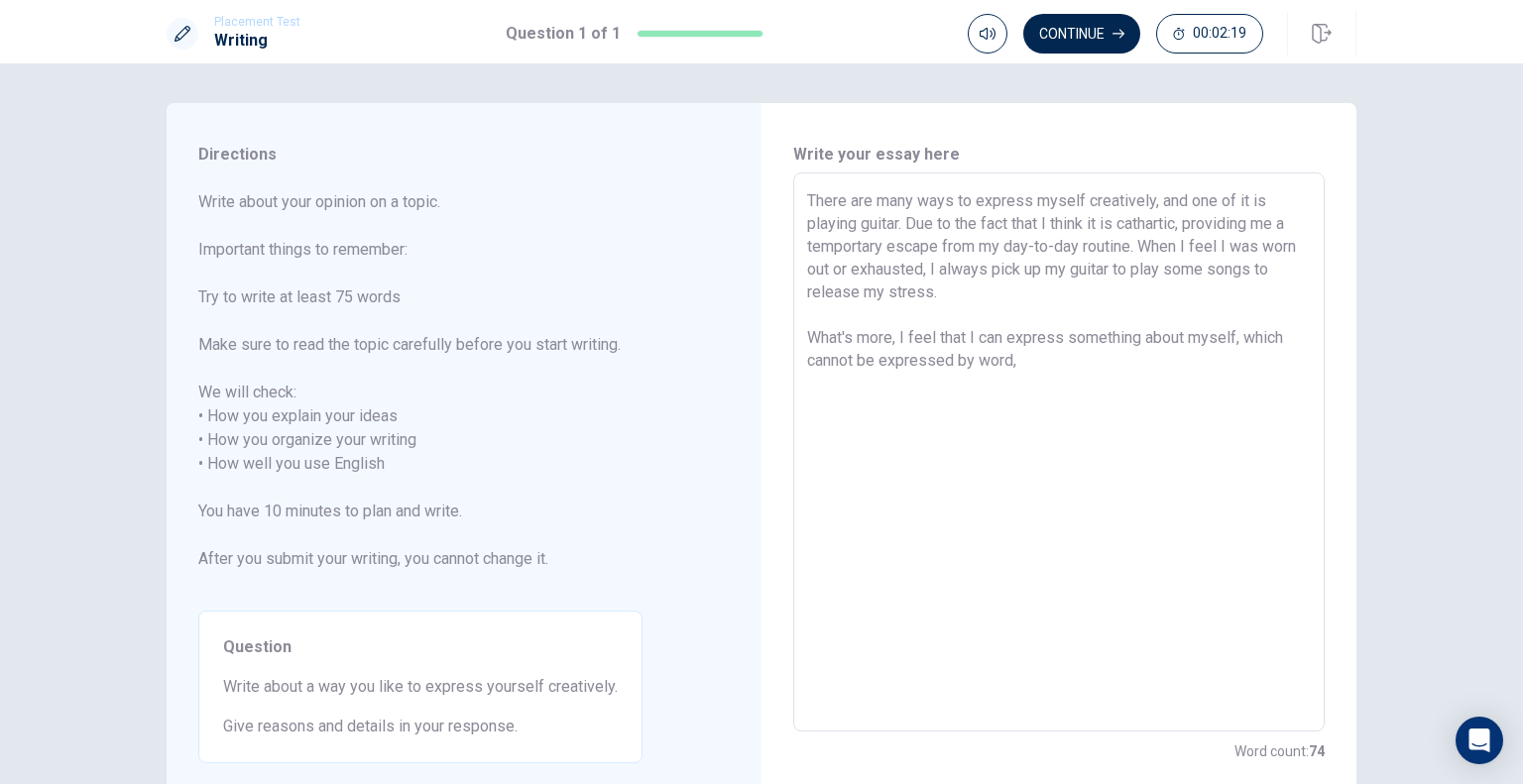 click on "There are many ways to express myself creatively, and one of it is playing guitar. Due to the fact that I think it is cathartic, providing me a temportary escape from my day-to-day routine. When I feel I was worn out or exhausted, I always pick up my guitar to play some songs to release my stress.
What's more, I feel that I can express something about myself, which cannot be expressed by word," at bounding box center [1059, 452] 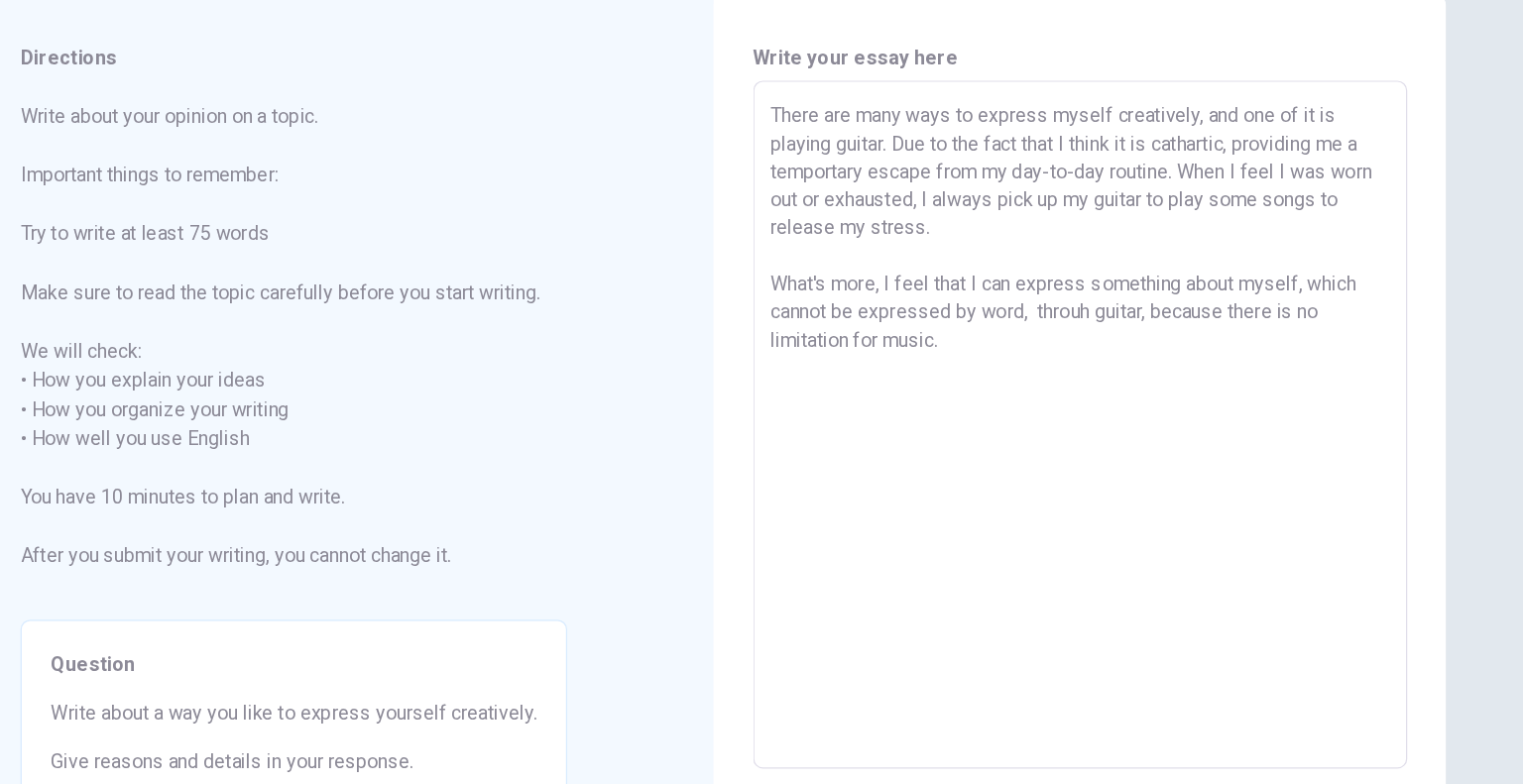 scroll, scrollTop: 0, scrollLeft: 0, axis: both 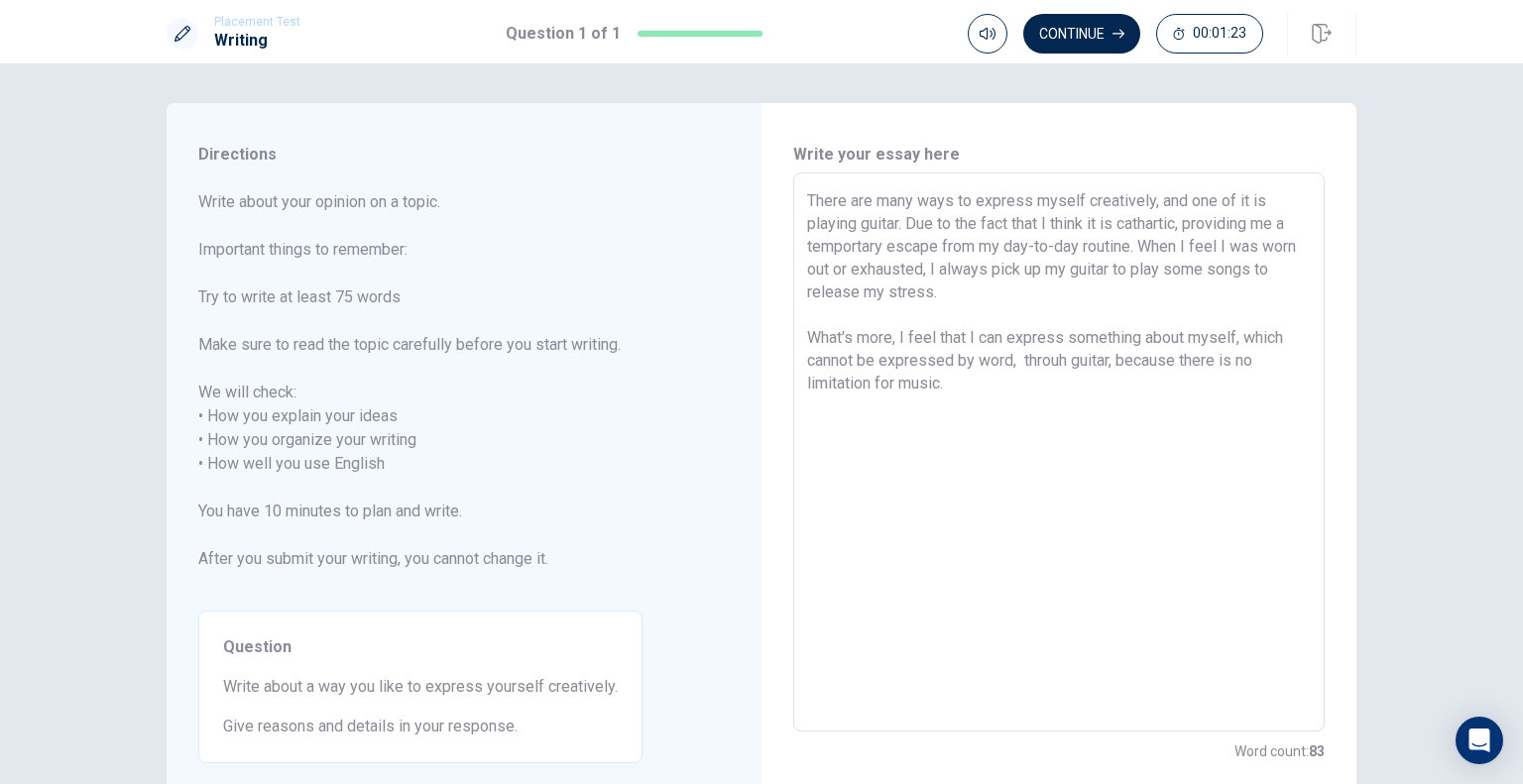 click on "There are many ways to express myself creatively, and one of it is playing guitar. Due to the fact that I think it is cathartic, providing me a temportary escape from my day-to-day routine. When I feel I was worn out or exhausted, I always pick up my guitar to play some songs to release my stress.
What's more, I feel that I can express something about myself, which cannot be expressed by word,  throuh guitar, because there is no limitation for music." at bounding box center (1059, 452) 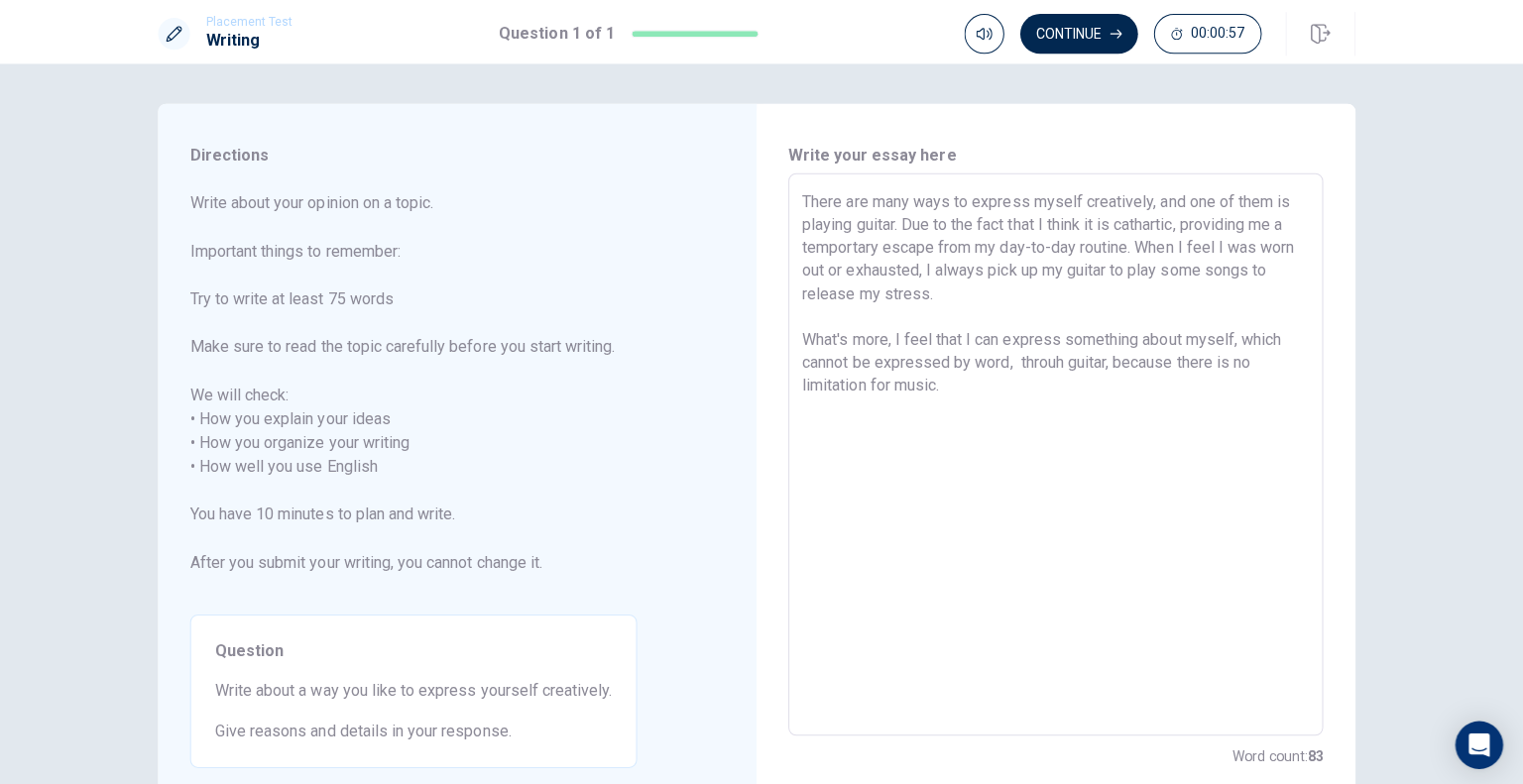 scroll, scrollTop: 0, scrollLeft: 0, axis: both 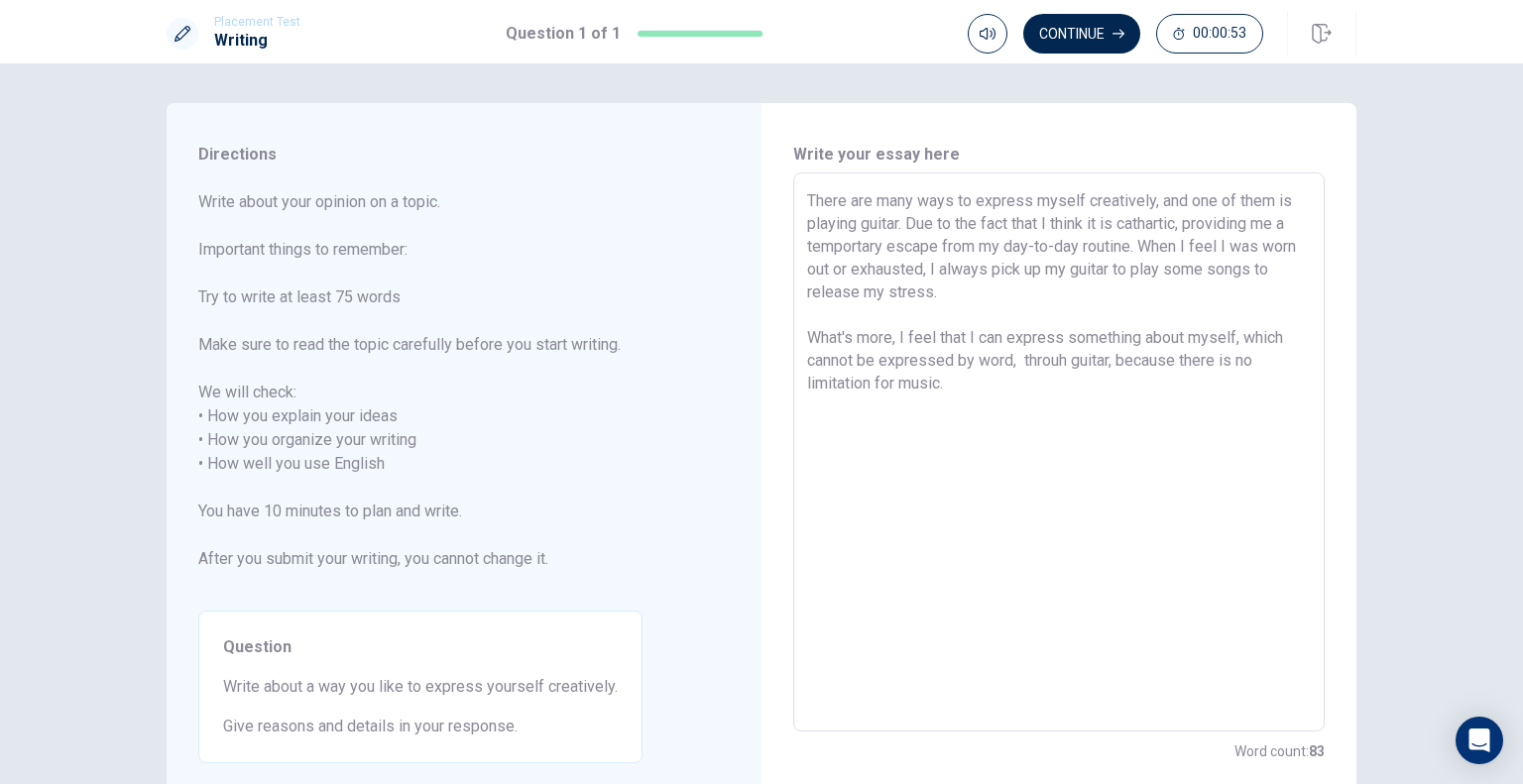 click on "There are many ways to express myself creatively, and one of them is playing guitar. Due to the fact that I think it is cathartic, providing me a temportary escape from my day-to-day routine. When I feel I was worn out or exhausted, I always pick up my guitar to play some songs to release my stress.
What's more, I feel that I can express something about myself, which cannot be expressed by word,  throuh guitar, because there is no limitation for music." at bounding box center (1059, 452) 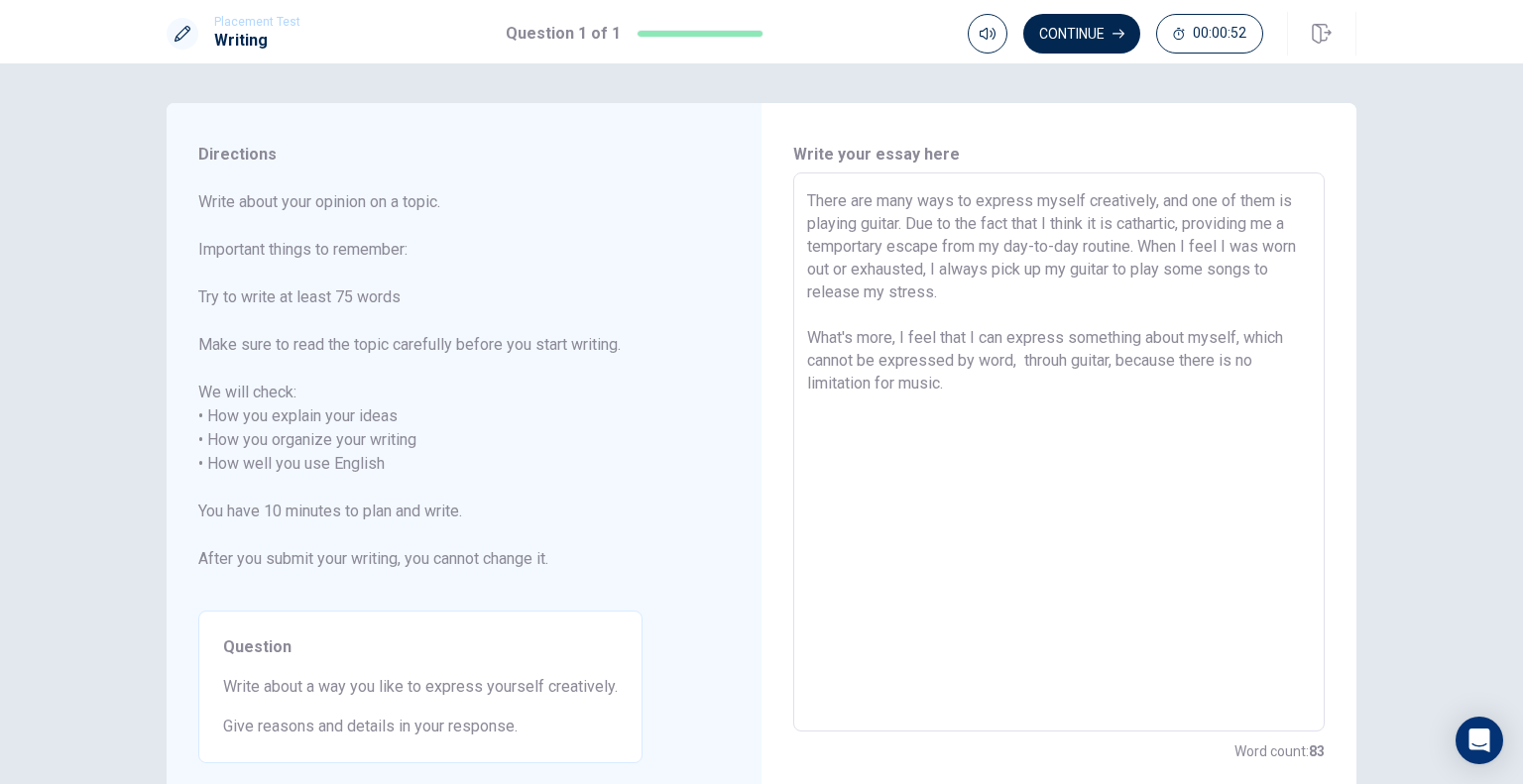 click on "There are many ways to express myself creatively, and one of them is playing guitar. Due to the fact that I think it is cathartic, providing me a temportary escape from my day-to-day routine. When I feel I was worn out or exhausted, I always pick up my guitar to play some songs to release my stress.
What's more, I feel that I can express something about myself, which cannot be expressed by word,  throuh guitar, because there is no limitation for music." at bounding box center [1059, 452] 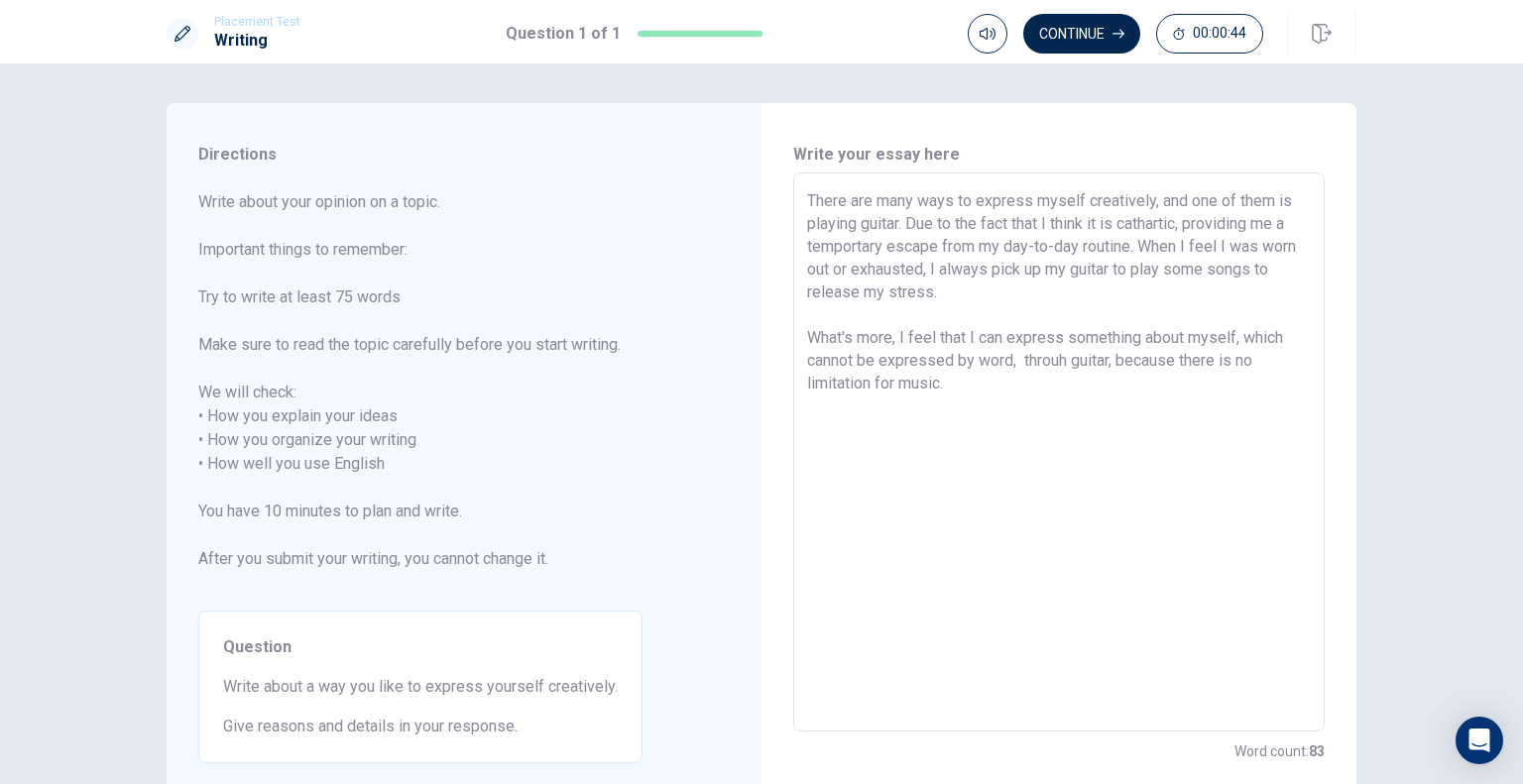 click on "There are many ways to express myself creatively, and one of them is playing guitar. Due to the fact that I think it is cathartic, providing me a temportary escape from my day-to-day routine. When I feel I was worn out or exhausted, I always pick up my guitar to play some songs to release my stress.
What's more, I feel that I can express something about myself, which cannot be expressed by word,  throuh guitar, because there is no limitation for music." at bounding box center (1059, 452) 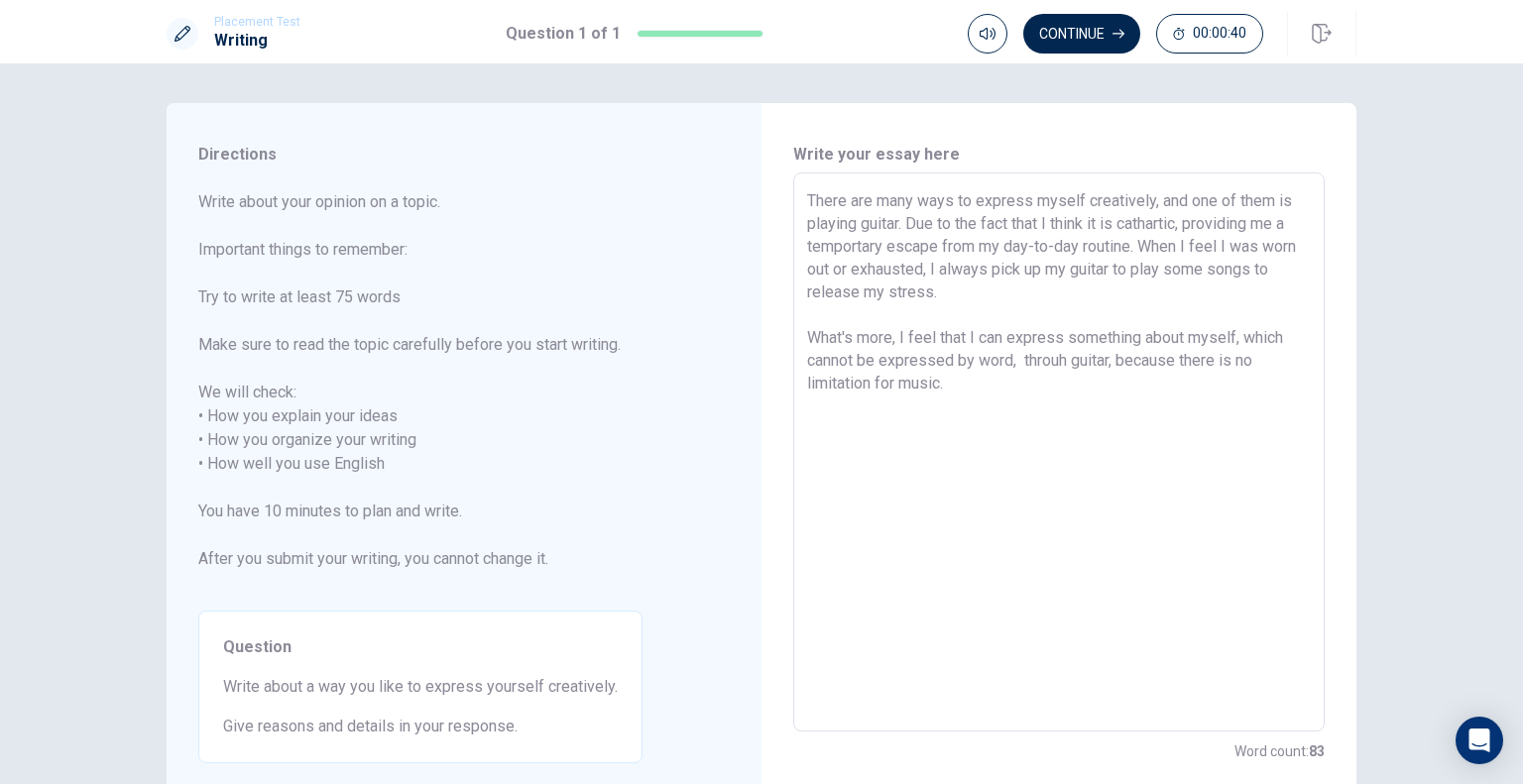 click on "There are many ways to express myself creatively, and one of them is playing guitar. Due to the fact that I think it is cathartic, providing me a temportary escape from my day-to-day routine. When I feel I was worn out or exhausted, I always pick up my guitar to play some songs to release my stress.
What's more, I feel that I can express something about myself, which cannot be expressed by word,  throuh guitar, because there is no limitation for music." at bounding box center [1059, 452] 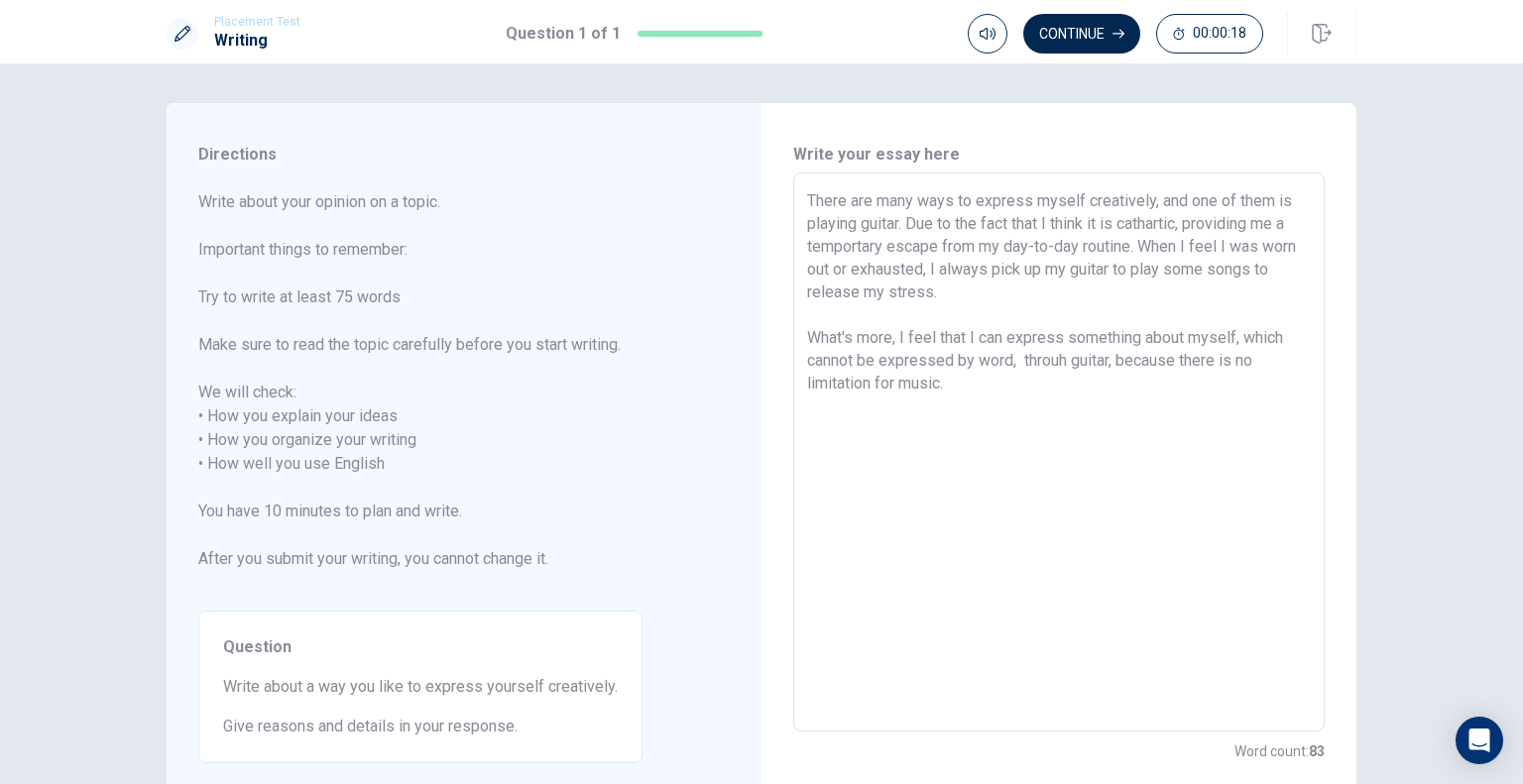 click on "There are many ways to express myself creatively, and one of them is playing guitar. Due to the fact that I think it is cathartic, providing me a temportary escape from my day-to-day routine. When I feel I was worn out or exhausted, I always pick up my guitar to play some songs to release my stress.
What's more, I feel that I can express something about myself, which cannot be expressed by word,  throuh guitar, because there is no limitation for music." at bounding box center [1059, 452] 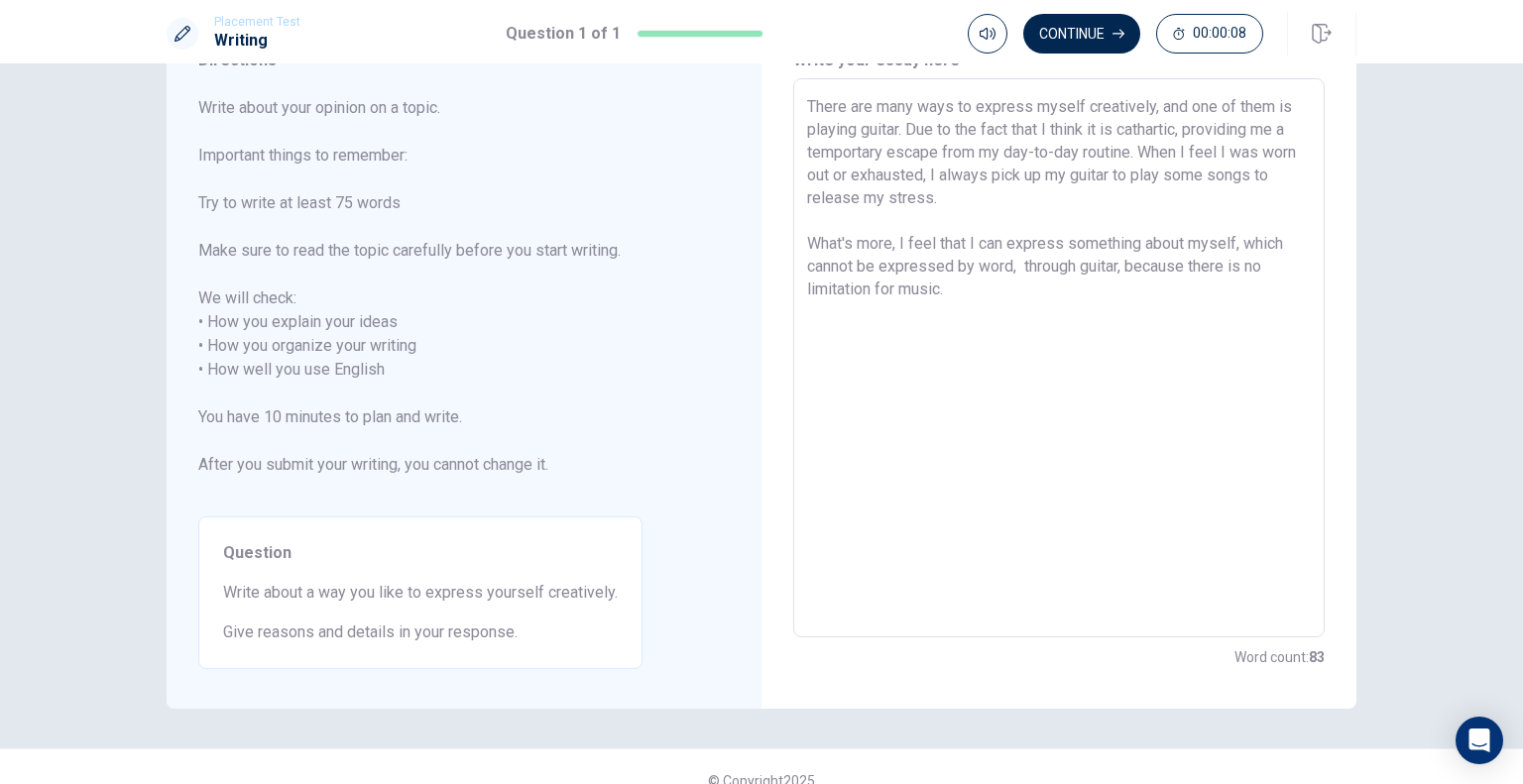 scroll, scrollTop: 0, scrollLeft: 0, axis: both 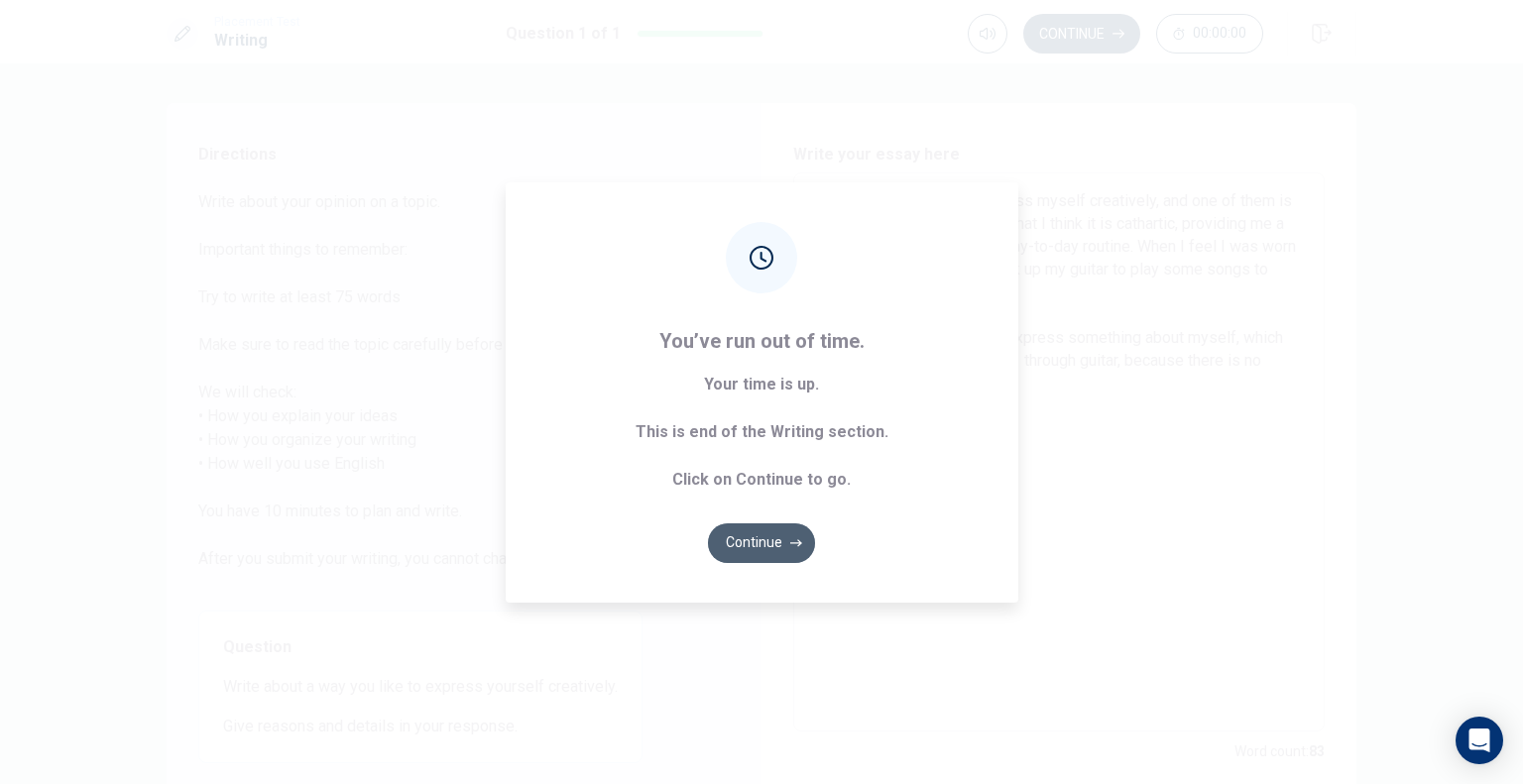 click on "Continue" at bounding box center [762, 543] 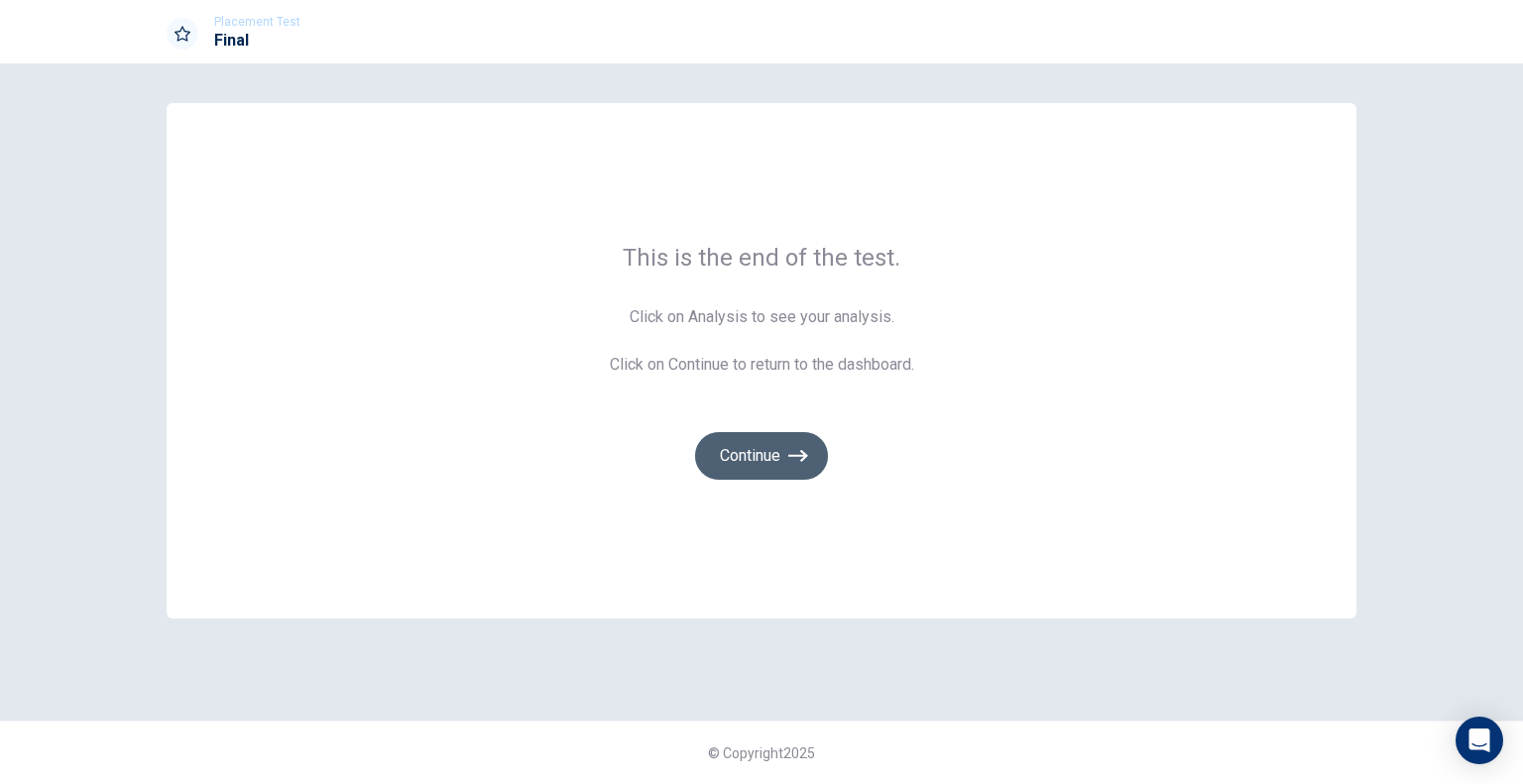 click on "Continue" at bounding box center [762, 456] 